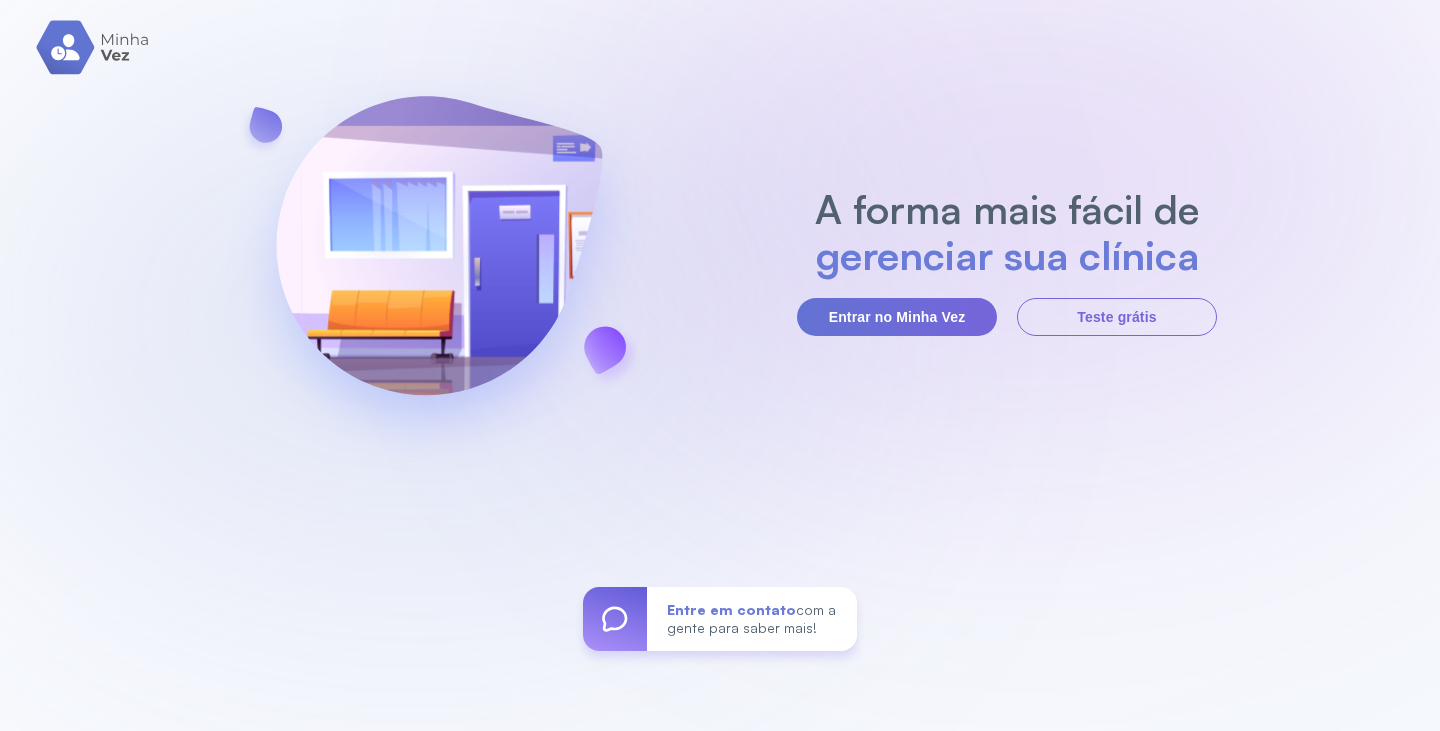 scroll, scrollTop: 0, scrollLeft: 0, axis: both 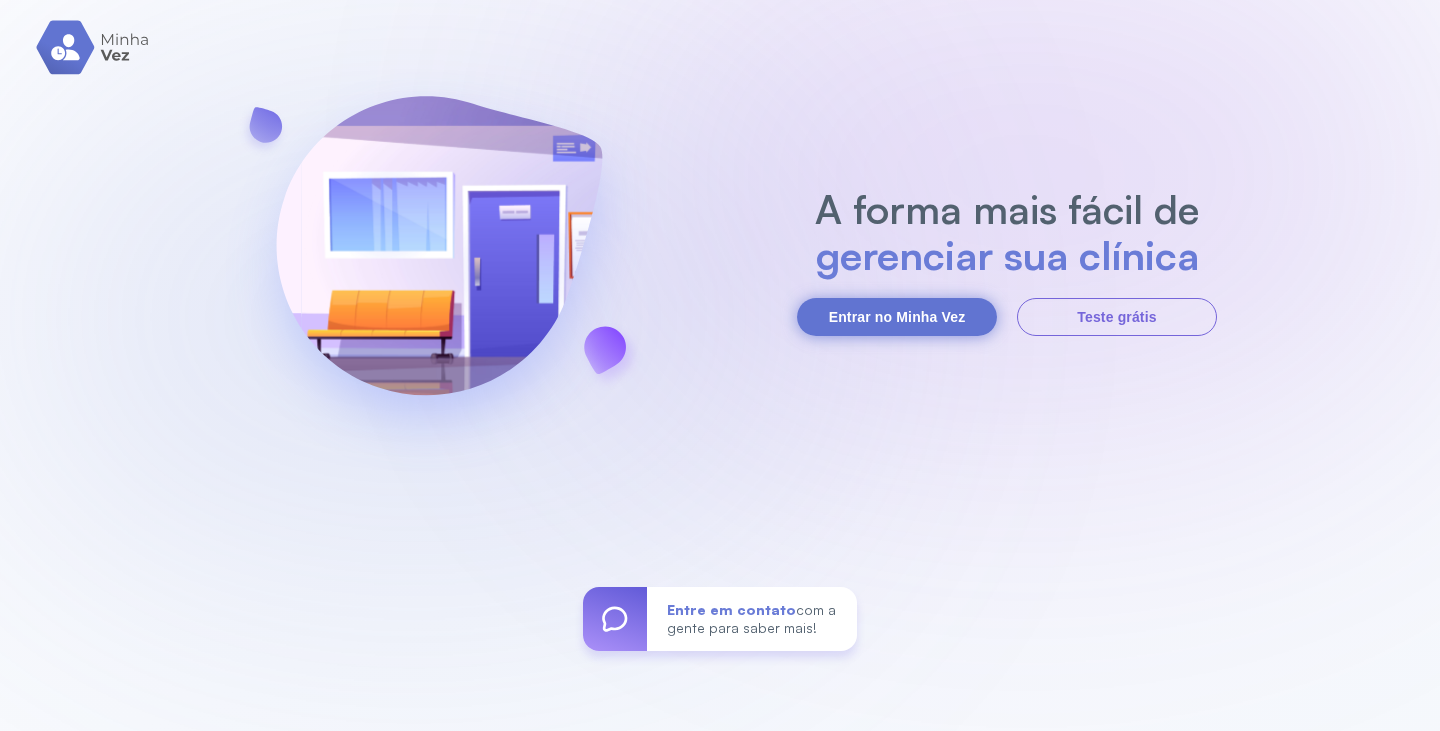 click on "Entrar no Minha Vez" at bounding box center [897, 317] 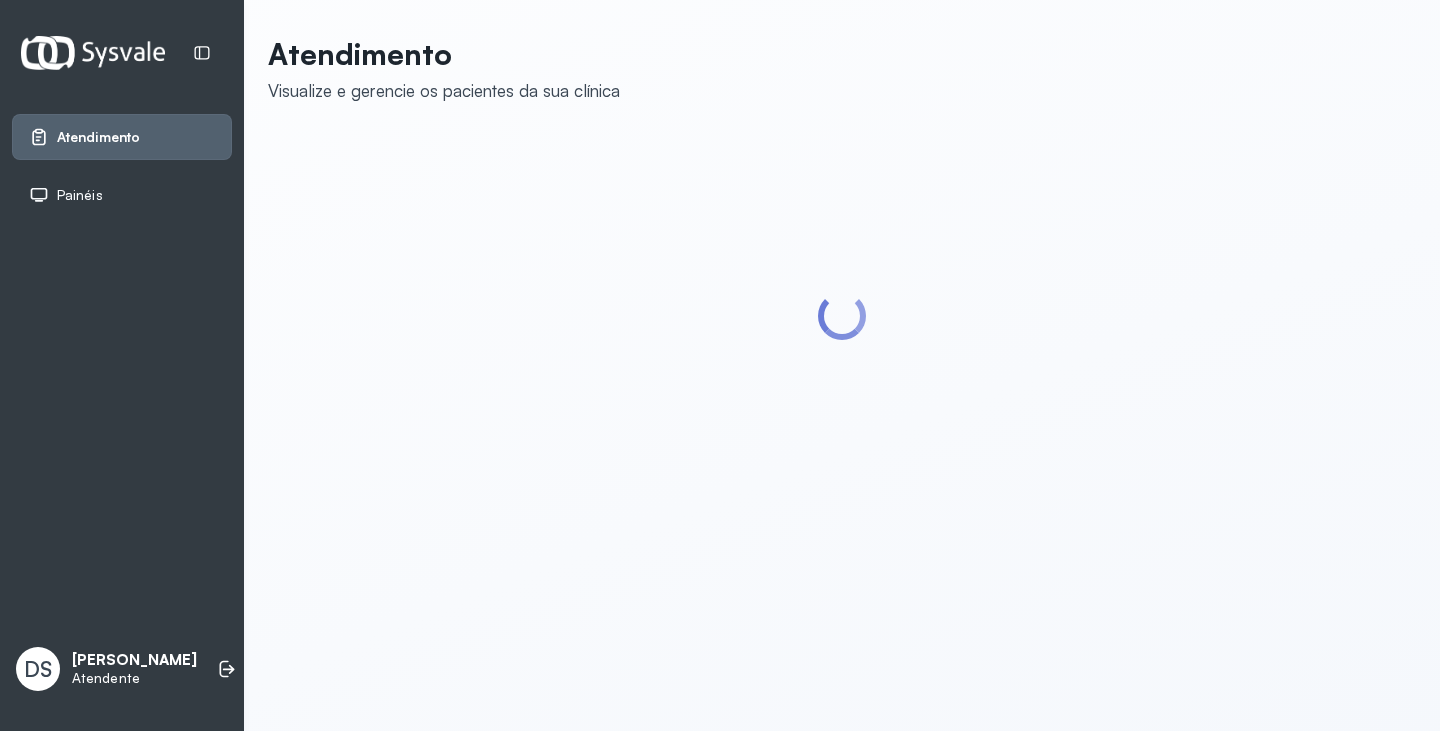 scroll, scrollTop: 0, scrollLeft: 0, axis: both 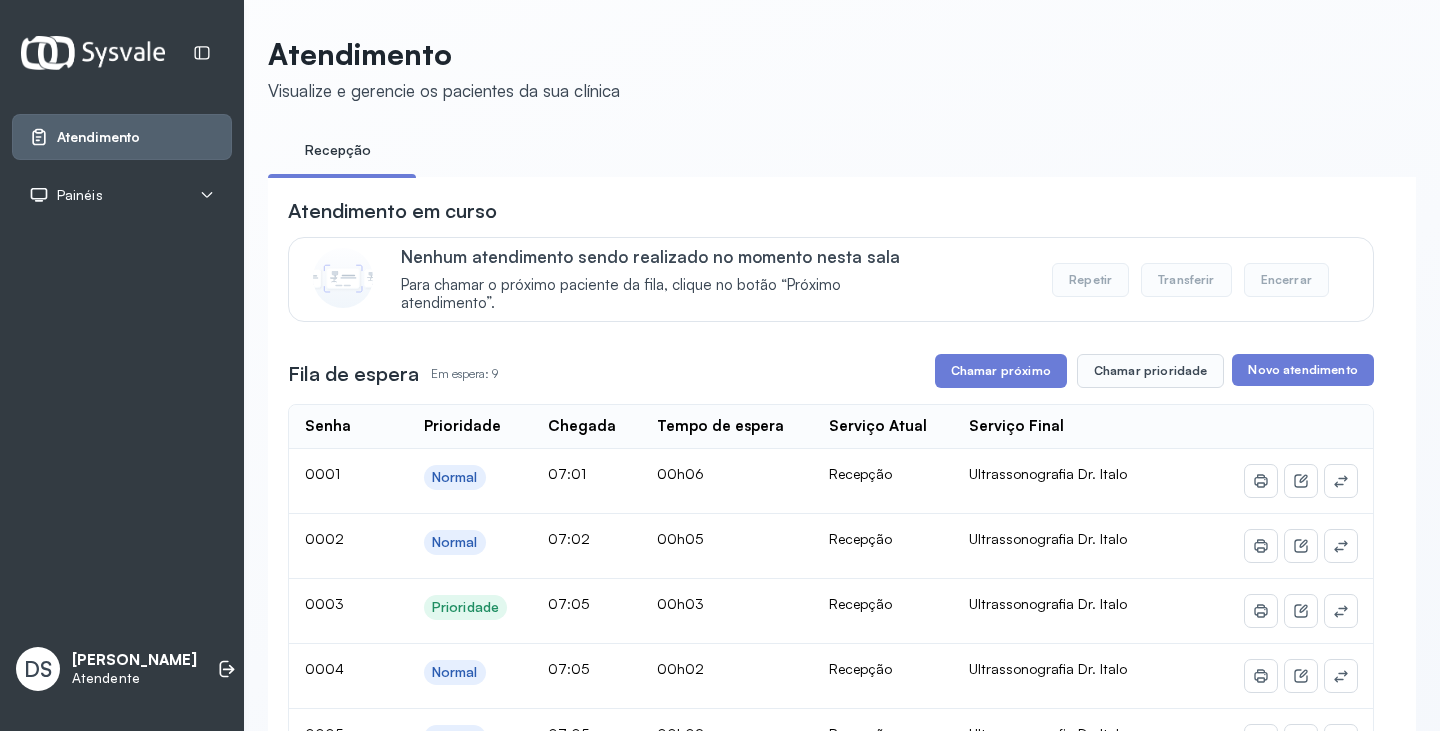 click on "Chamar próximo" at bounding box center (1001, 371) 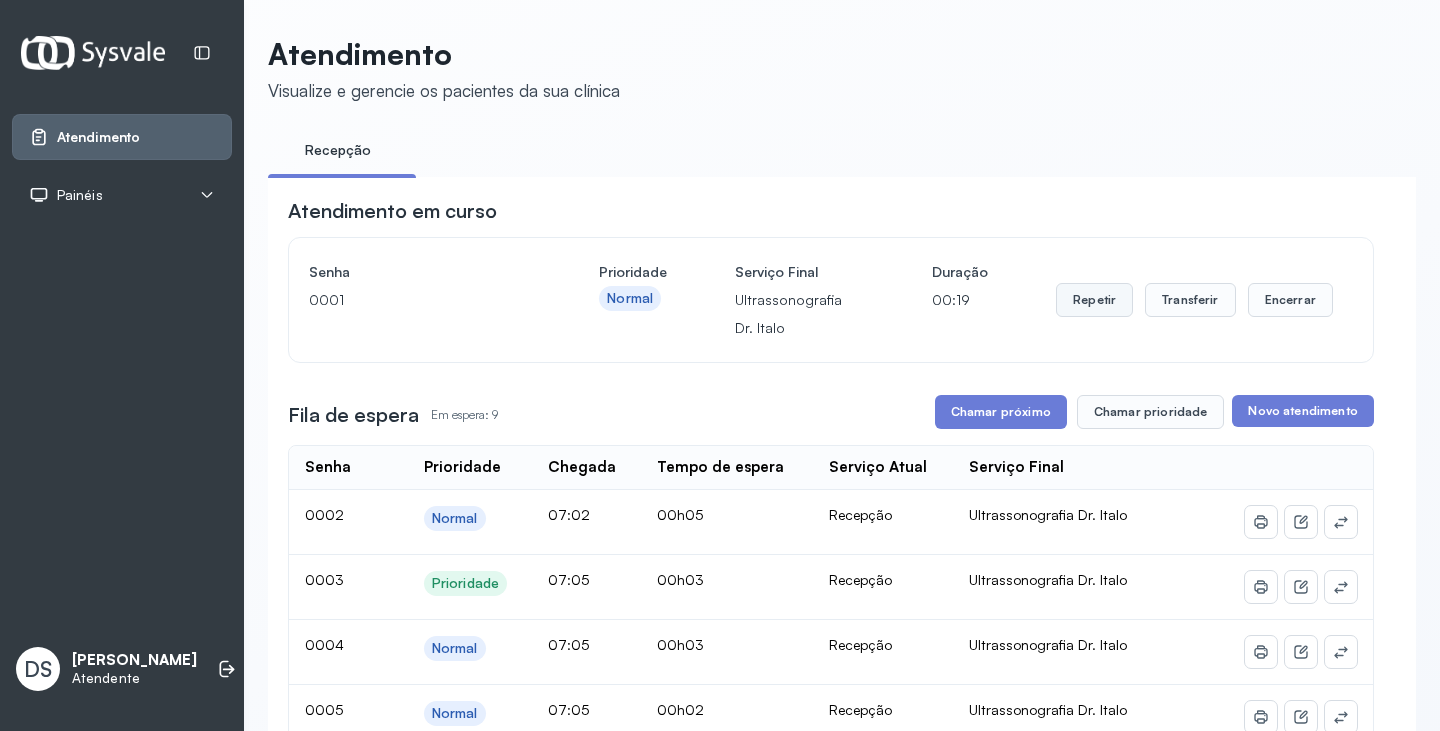 click on "Repetir" at bounding box center [1094, 300] 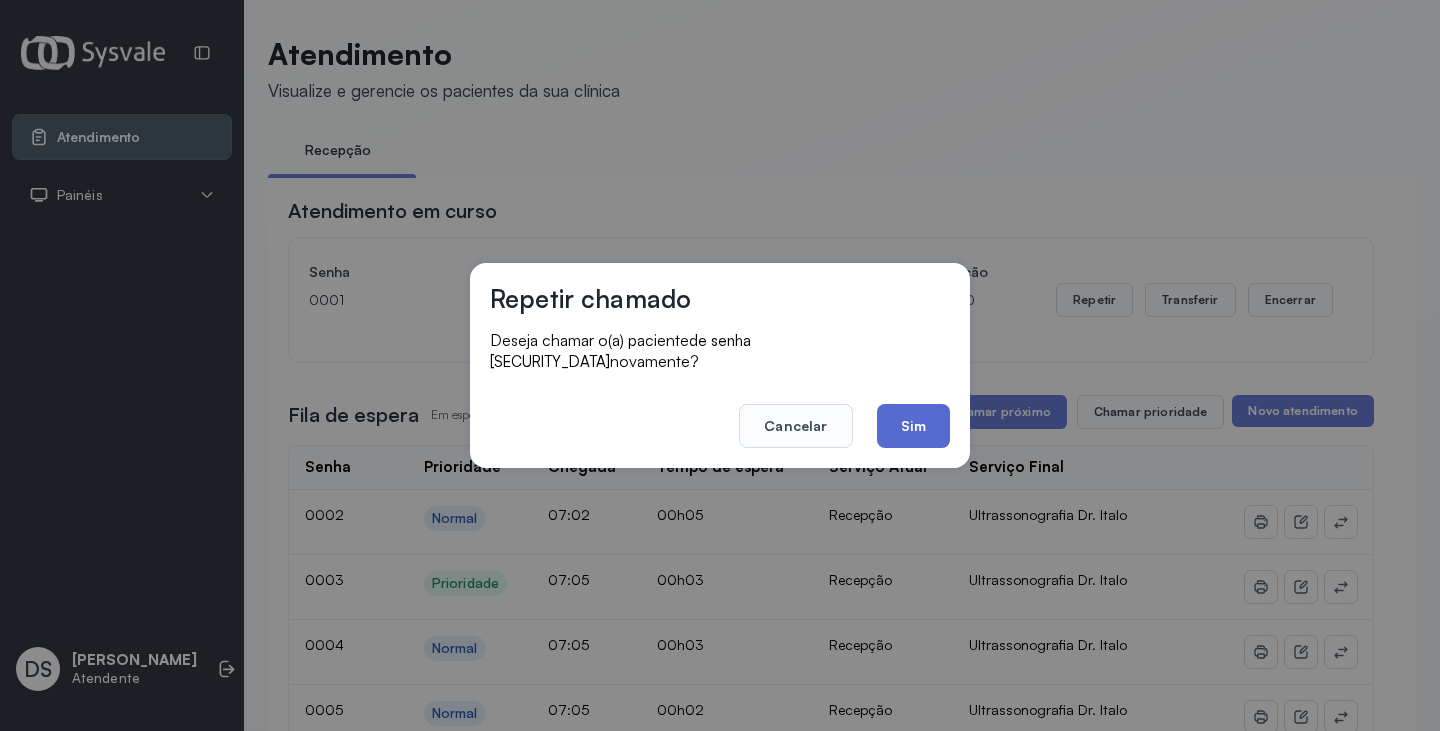 click on "Sim" 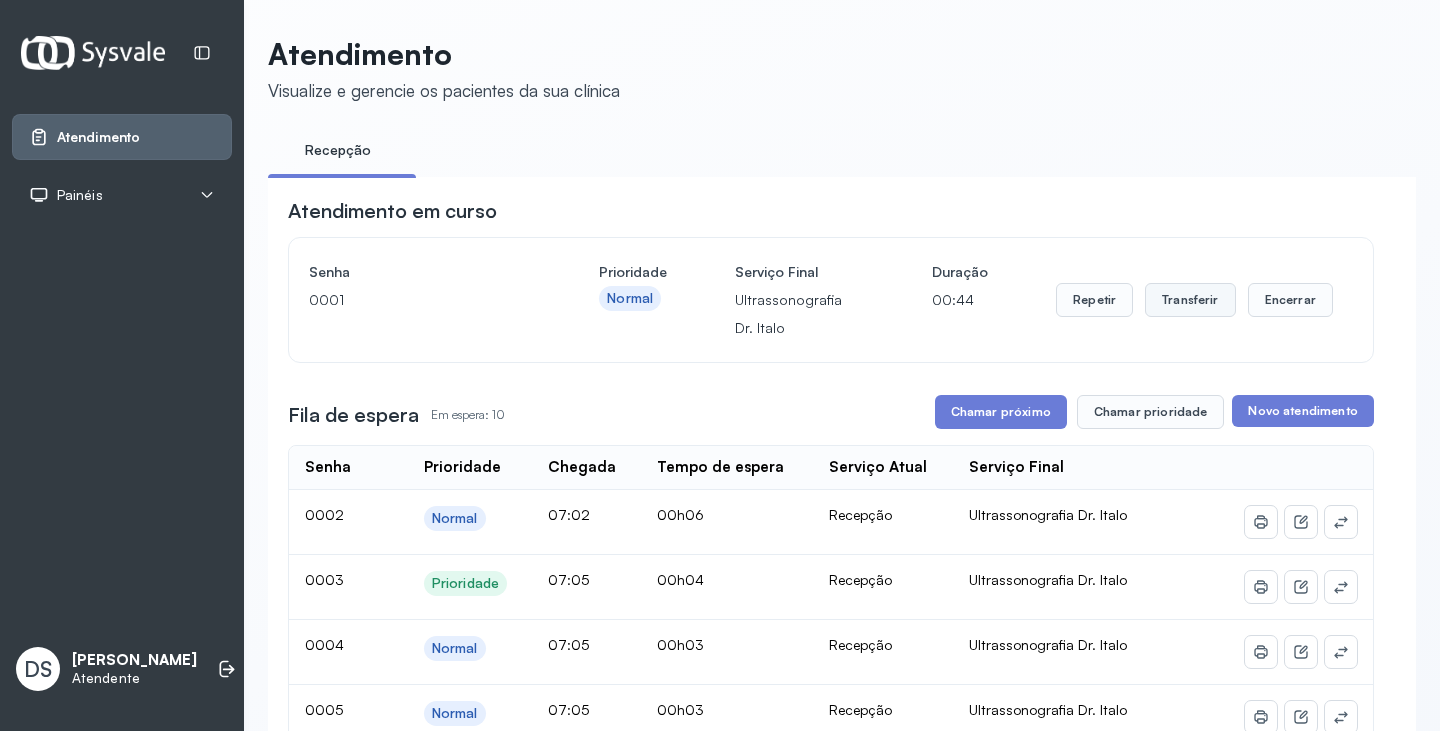 click on "Transferir" at bounding box center (1190, 300) 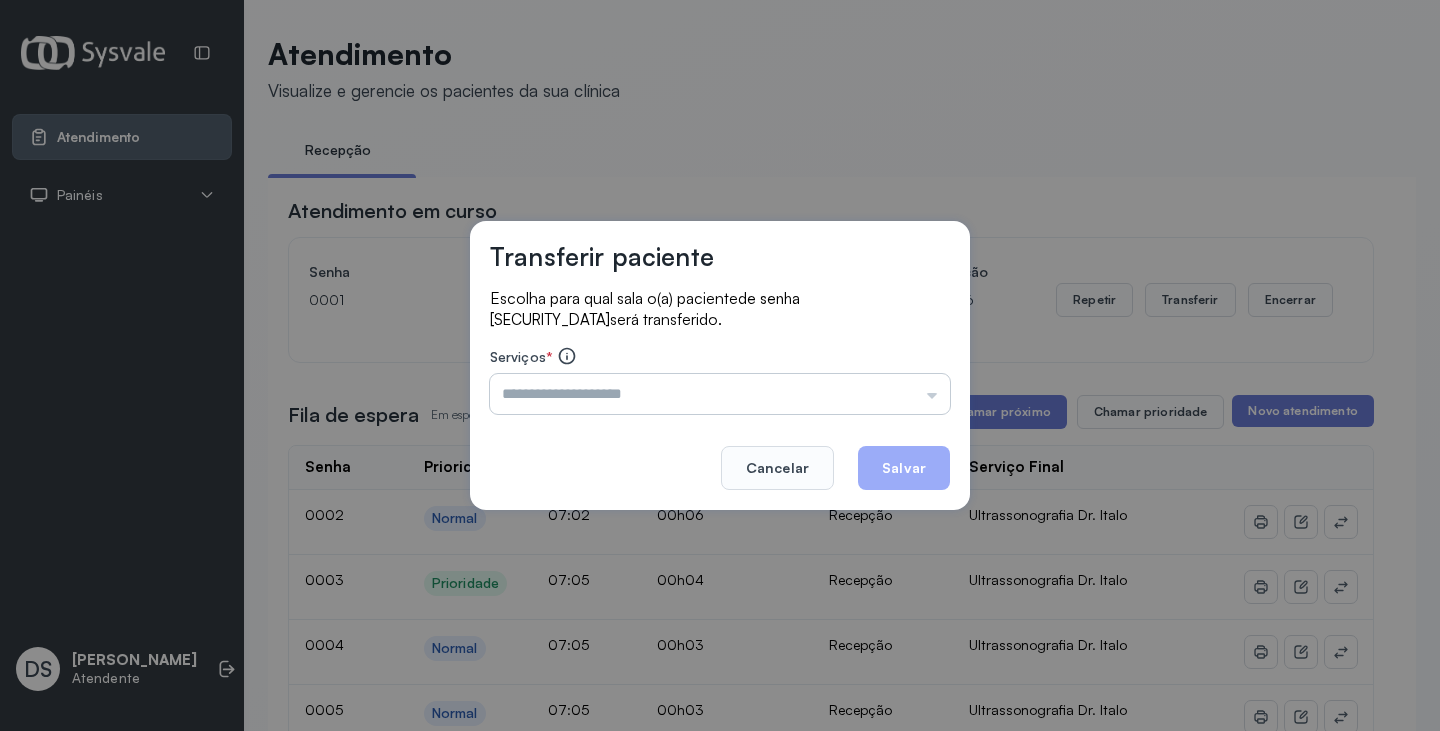 click at bounding box center [720, 394] 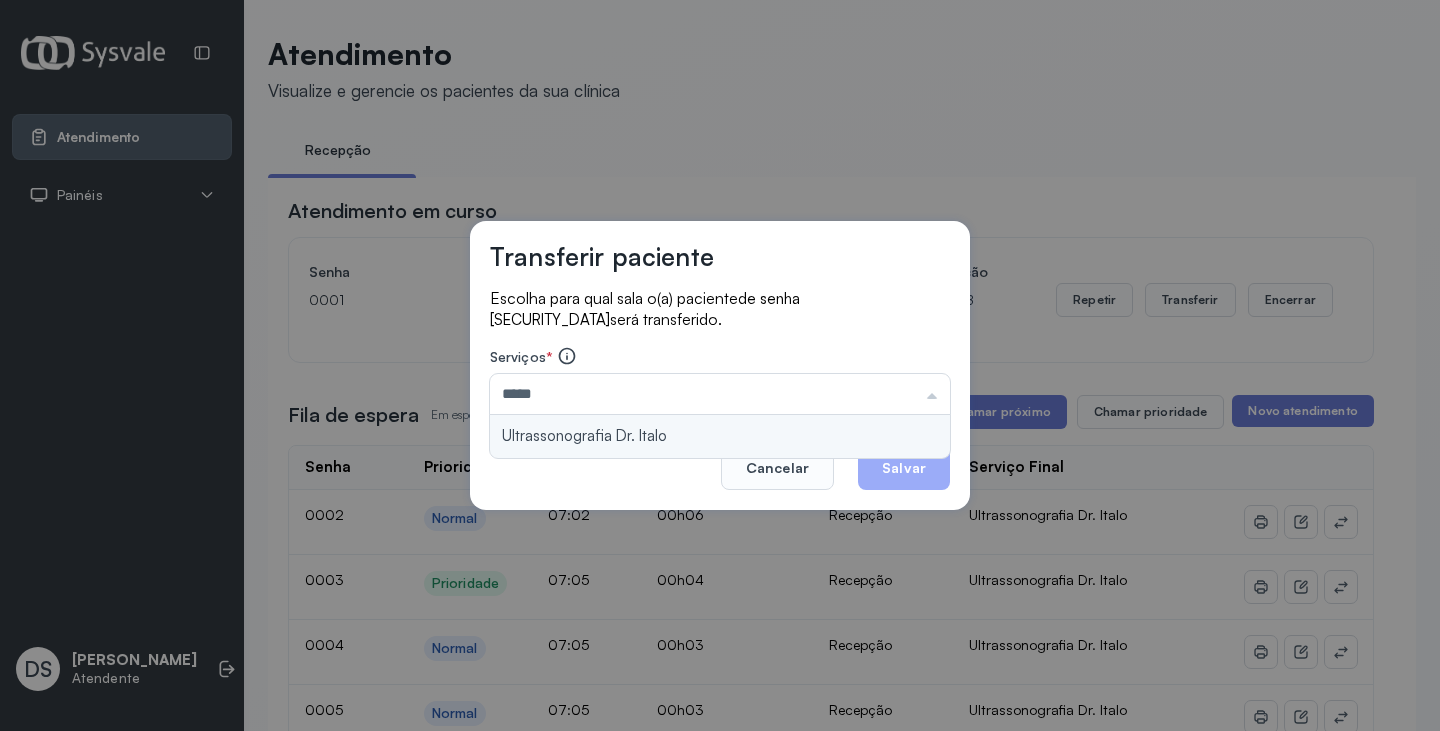 type on "**********" 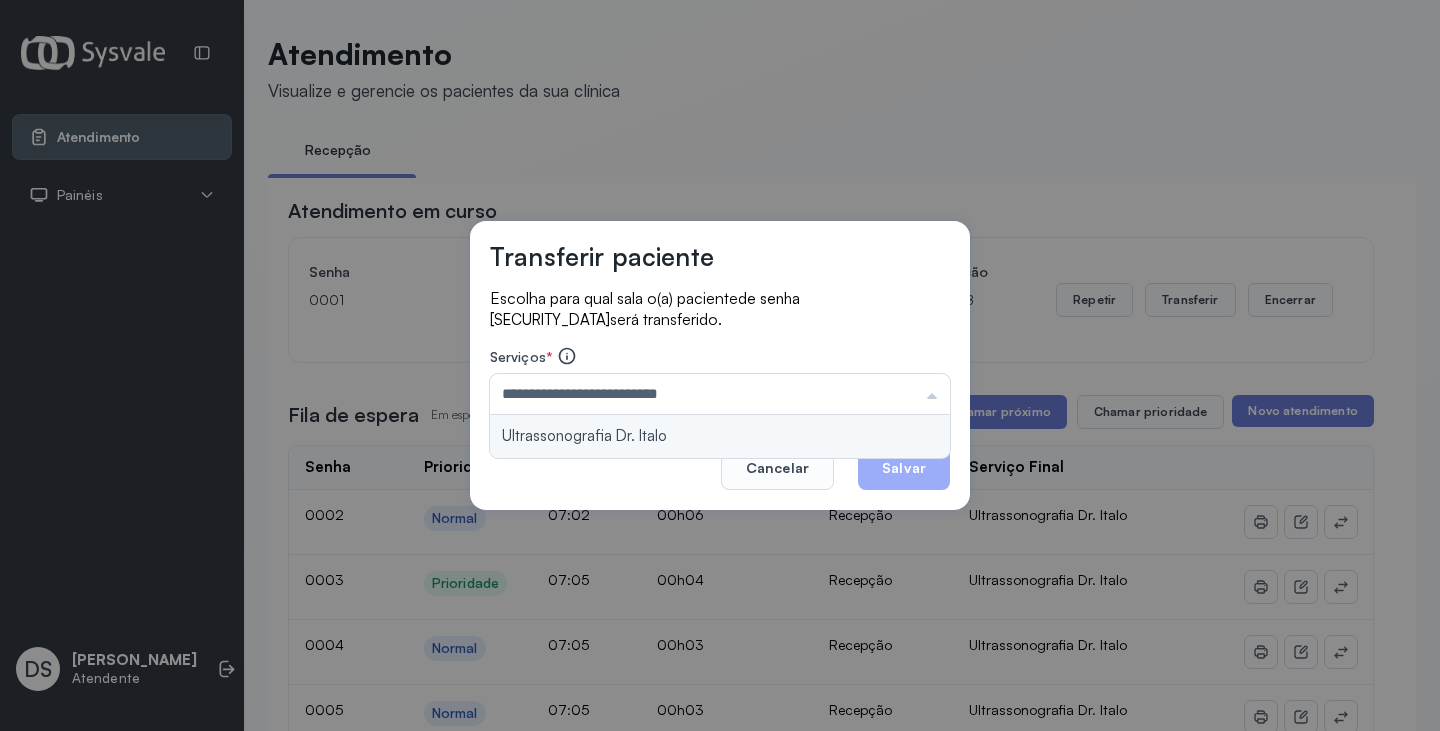 drag, startPoint x: 814, startPoint y: 430, endPoint x: 825, endPoint y: 437, distance: 13.038404 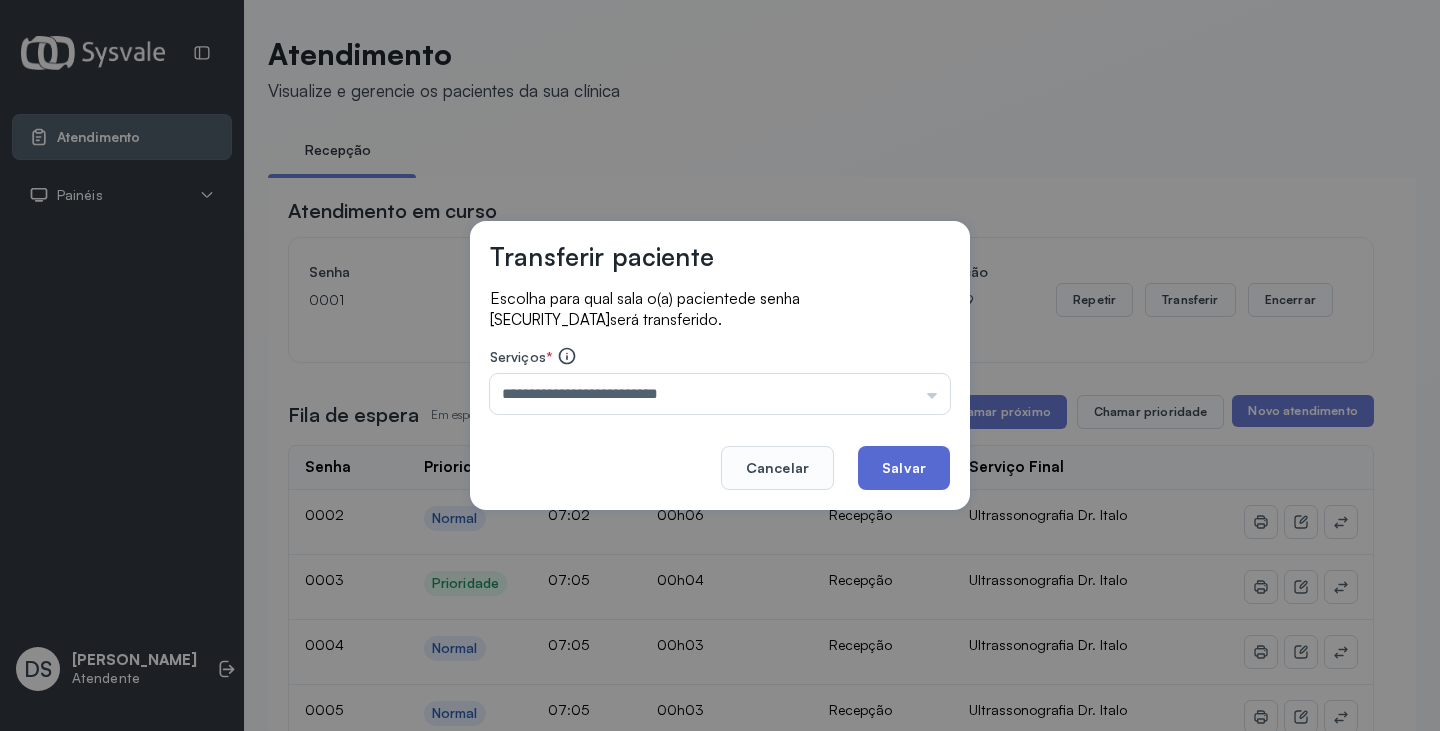 click on "Salvar" 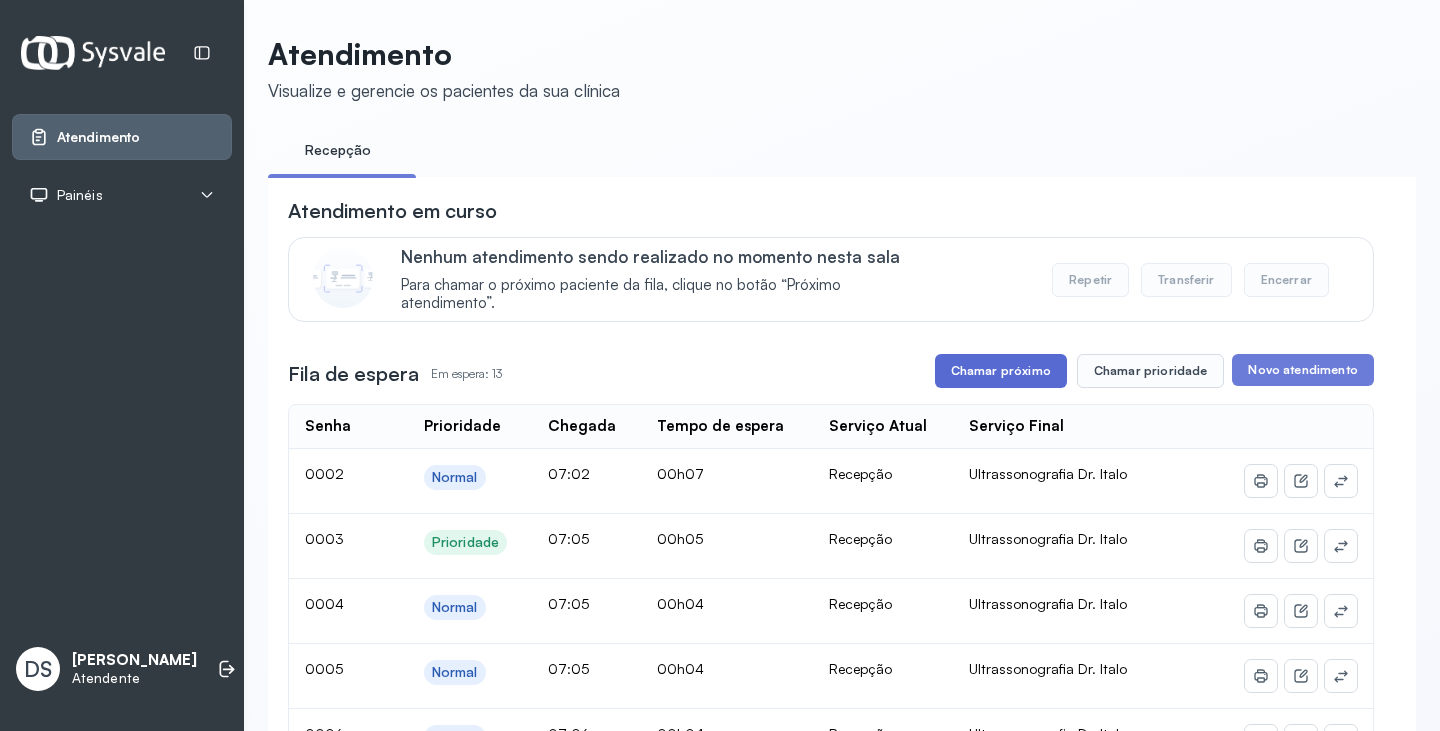 click on "Chamar próximo" at bounding box center (1001, 371) 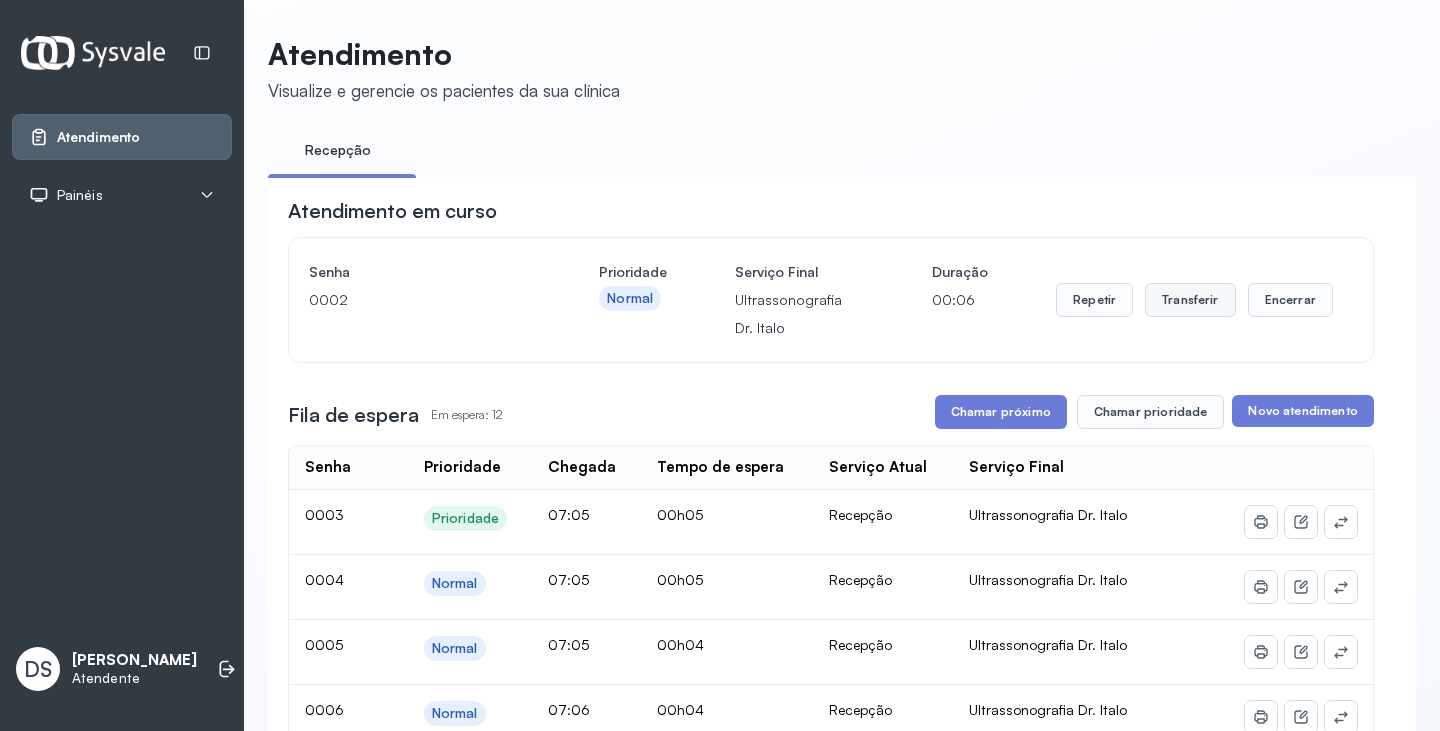 click on "Transferir" at bounding box center (1190, 300) 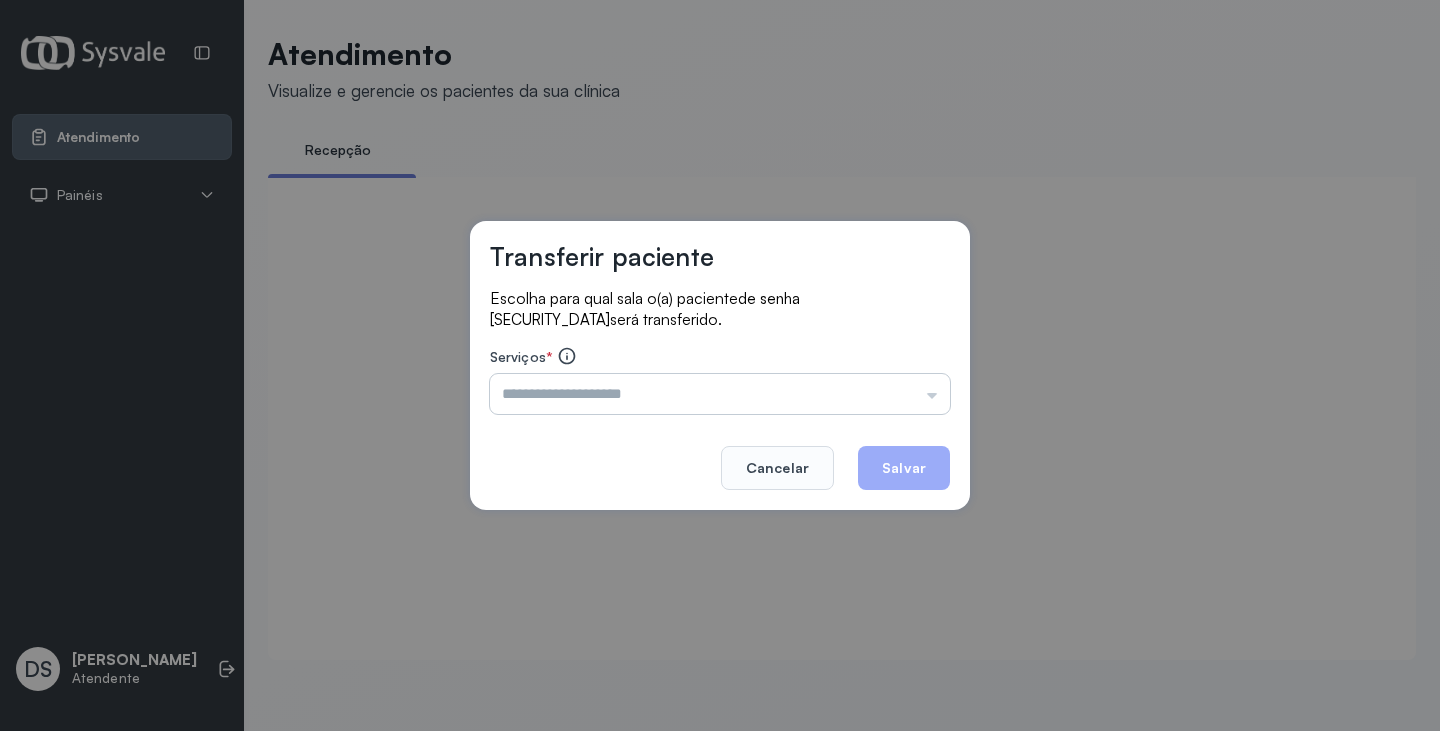 click at bounding box center (720, 394) 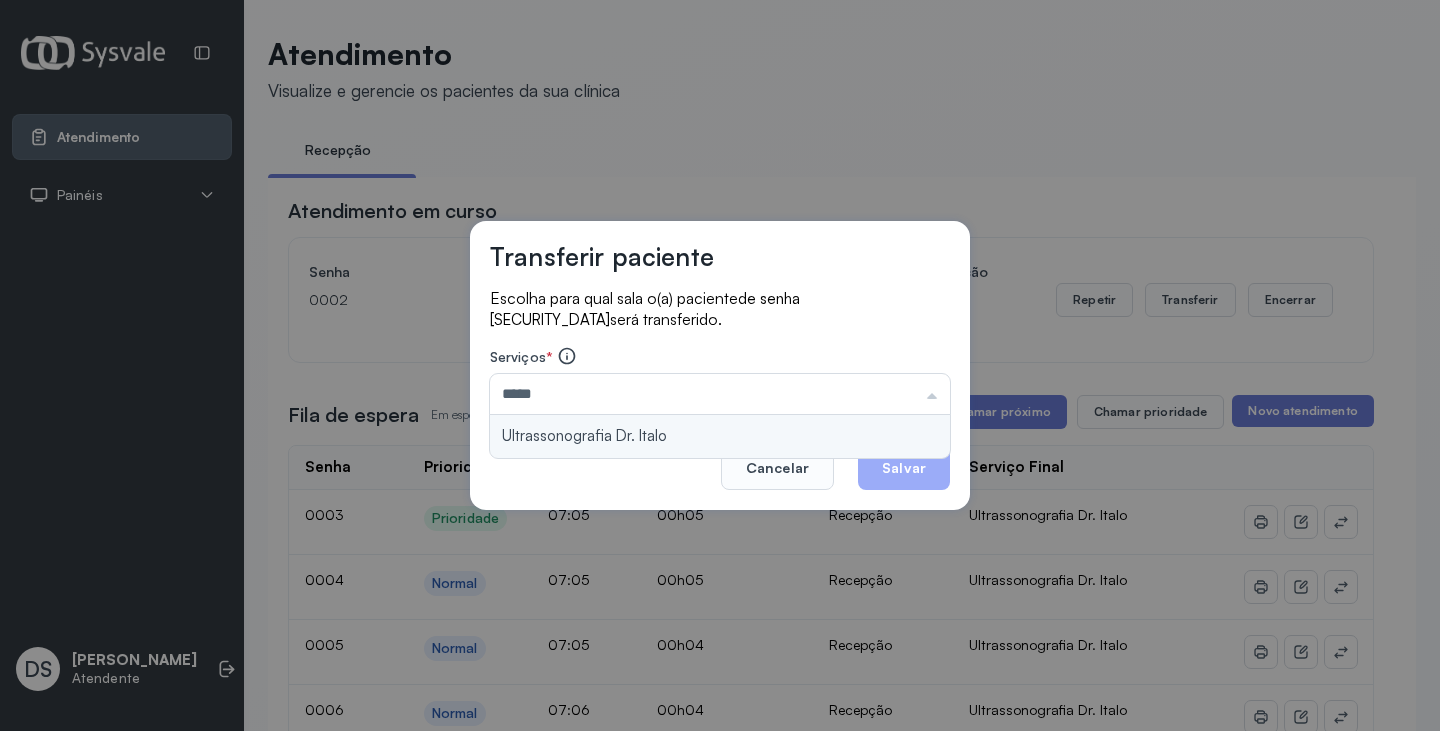 type on "**********" 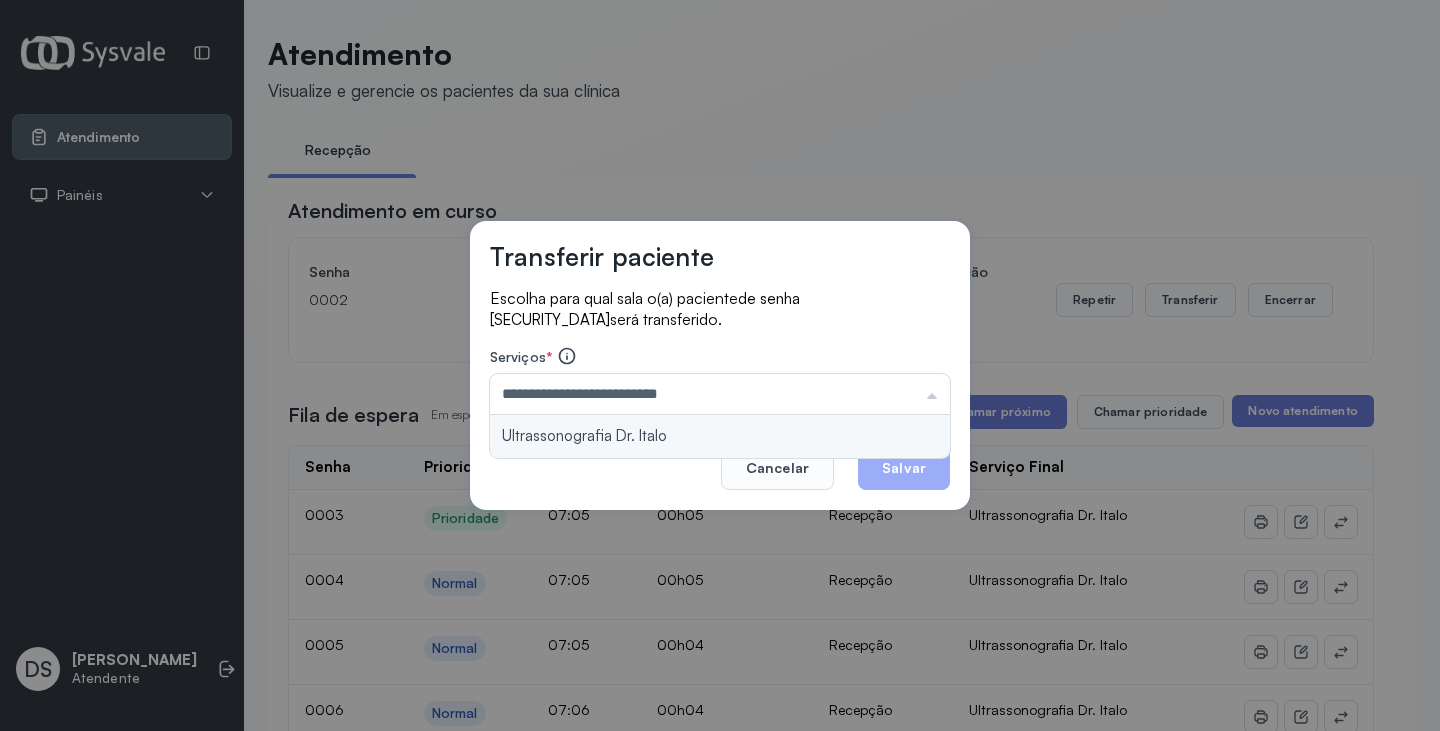 click on "**********" at bounding box center [720, 365] 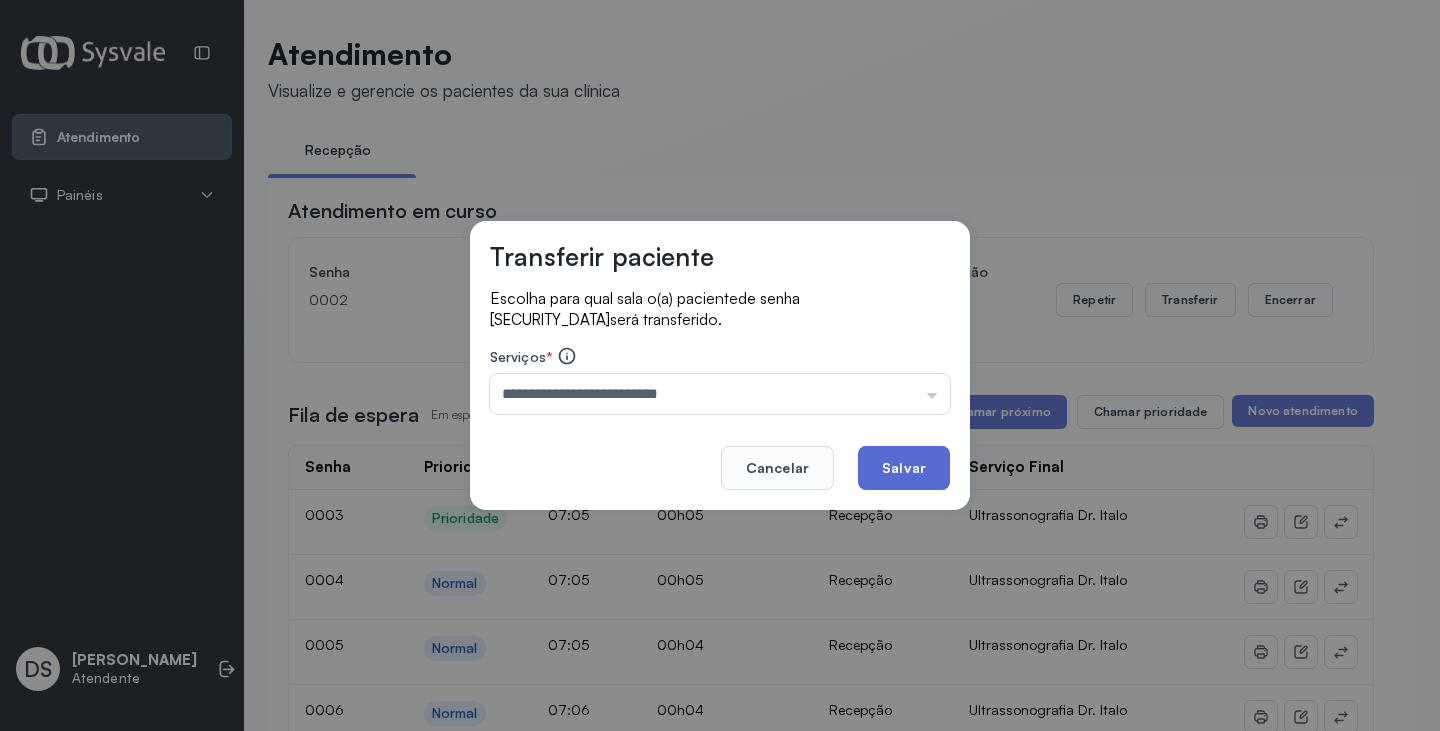 click on "Salvar" 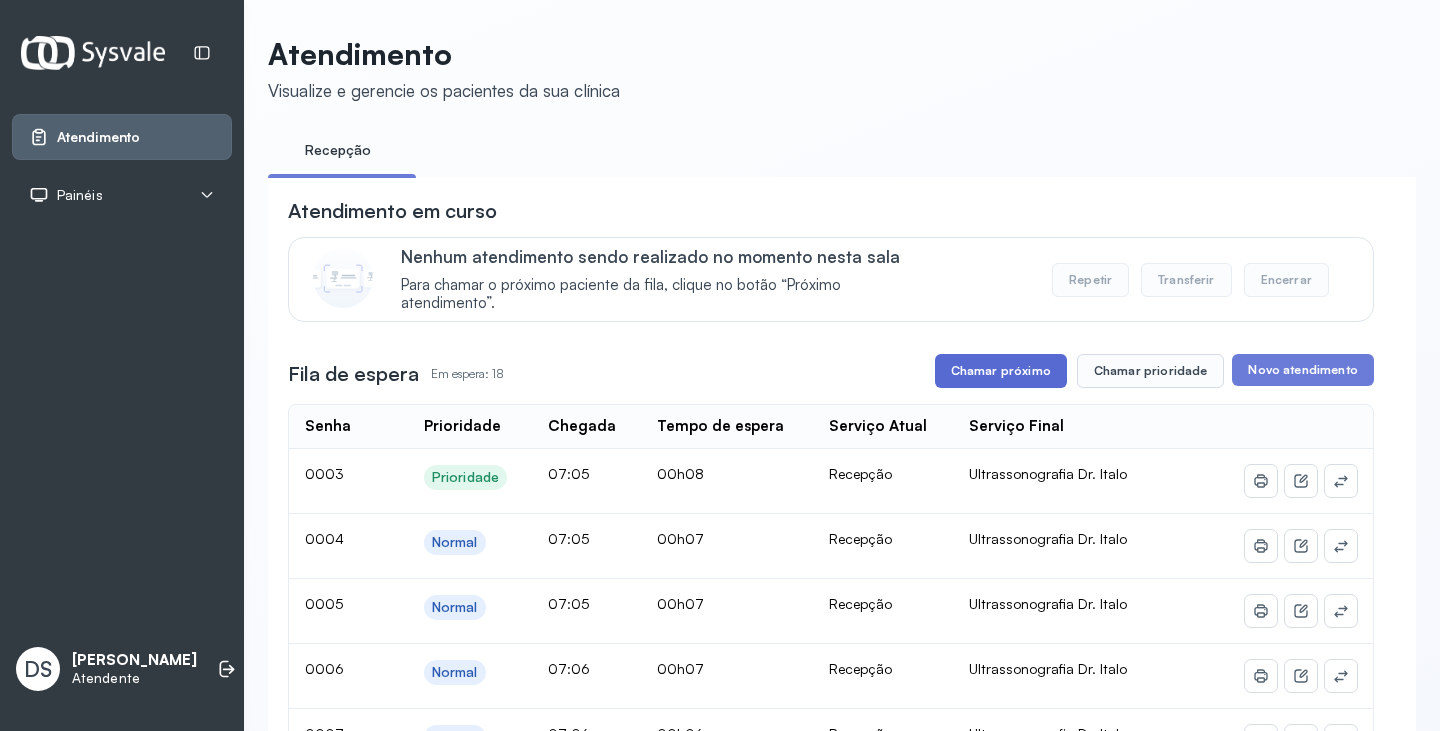 click on "Chamar próximo" at bounding box center (1001, 371) 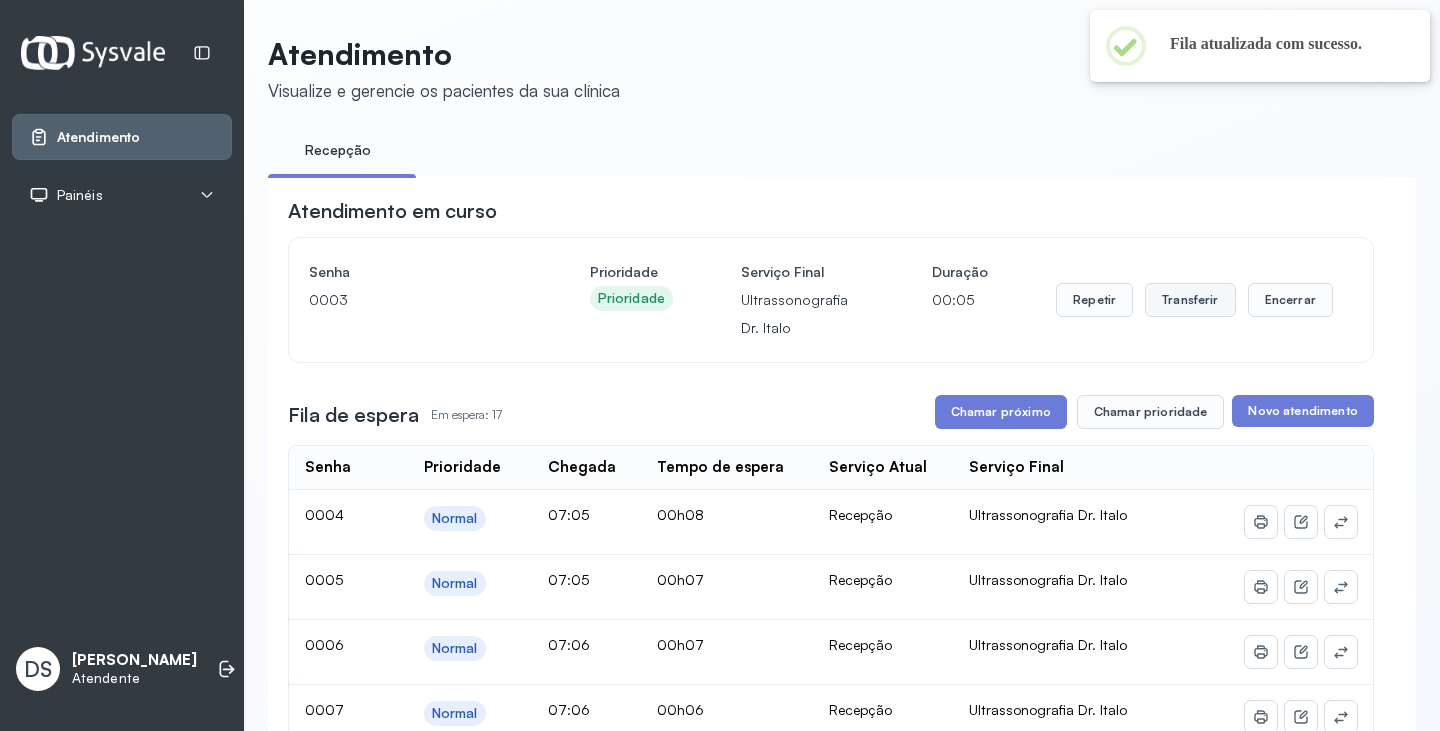 click on "Transferir" at bounding box center [1190, 300] 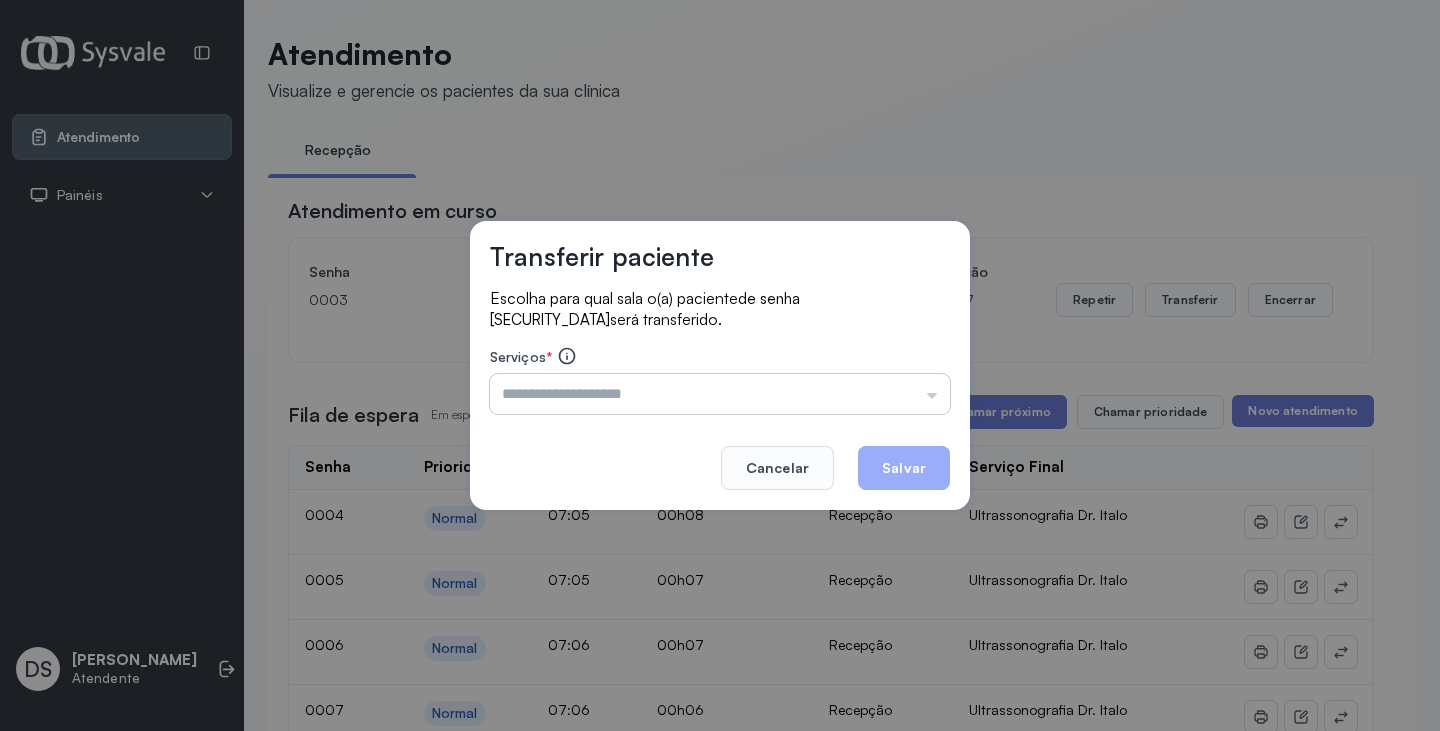 click at bounding box center [720, 394] 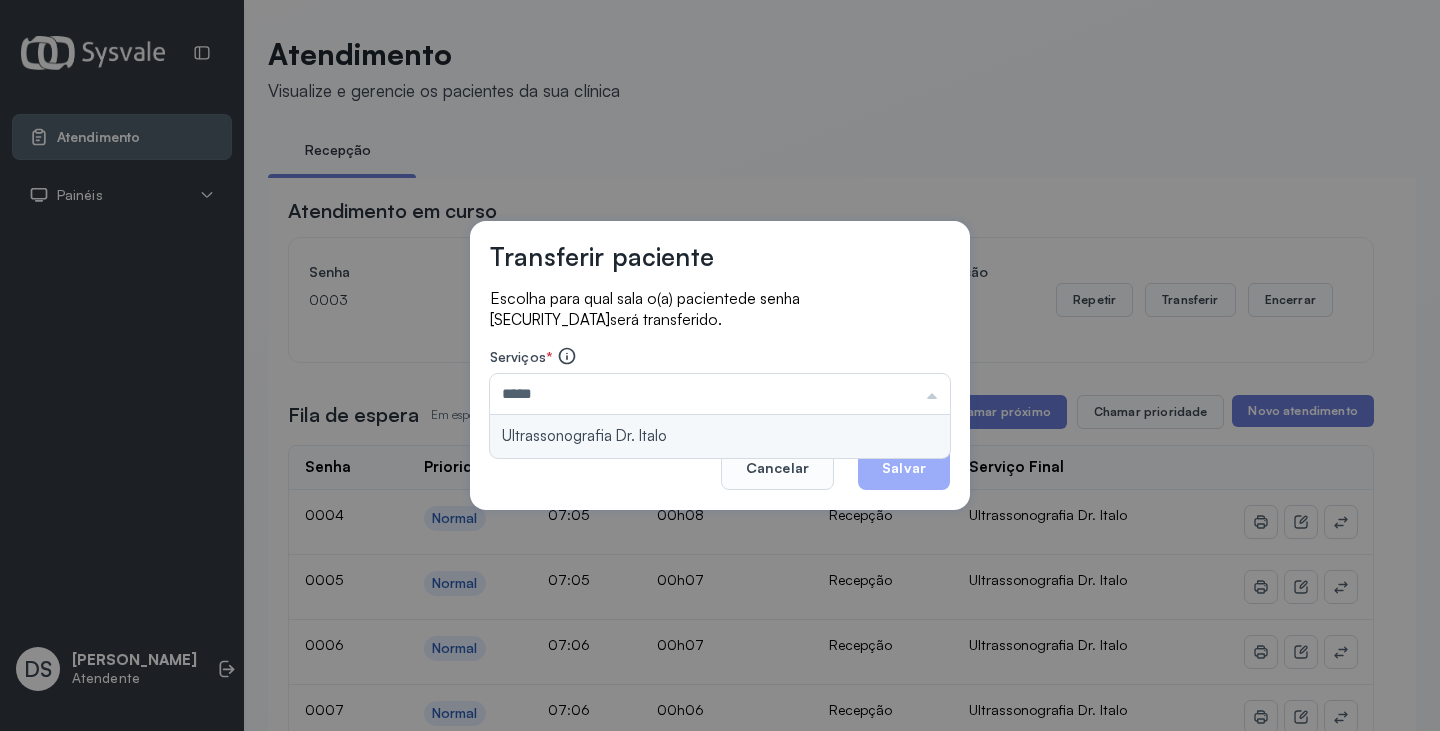 type on "**********" 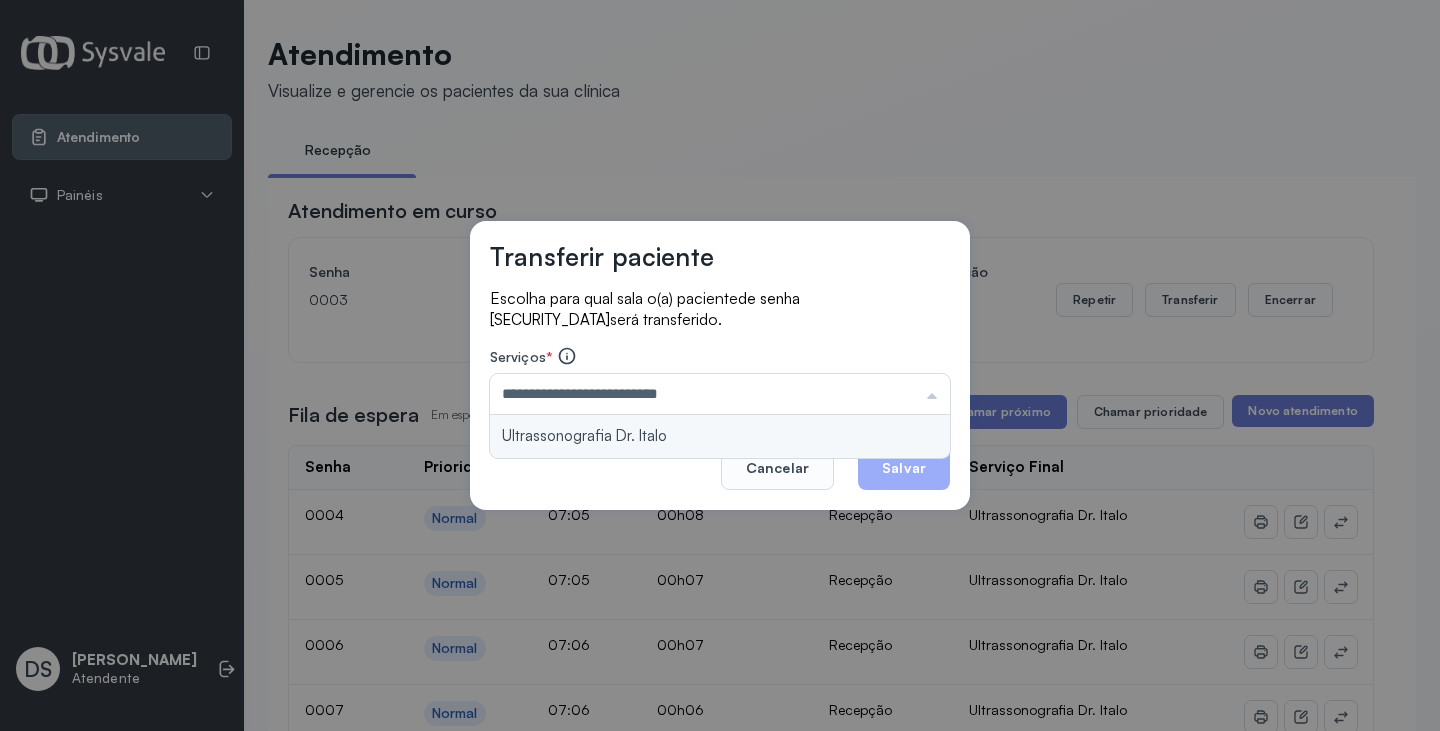 drag, startPoint x: 776, startPoint y: 440, endPoint x: 860, endPoint y: 457, distance: 85.70297 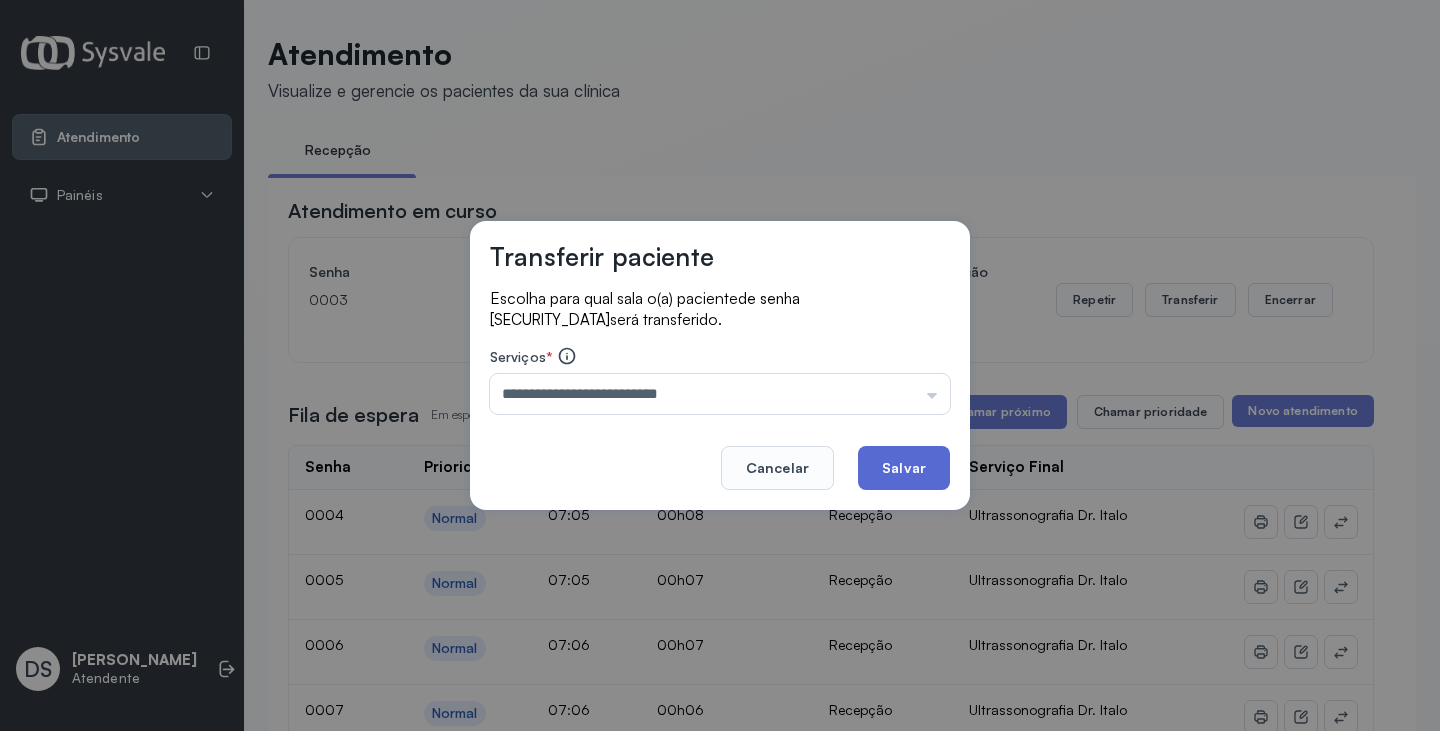 click on "Salvar" 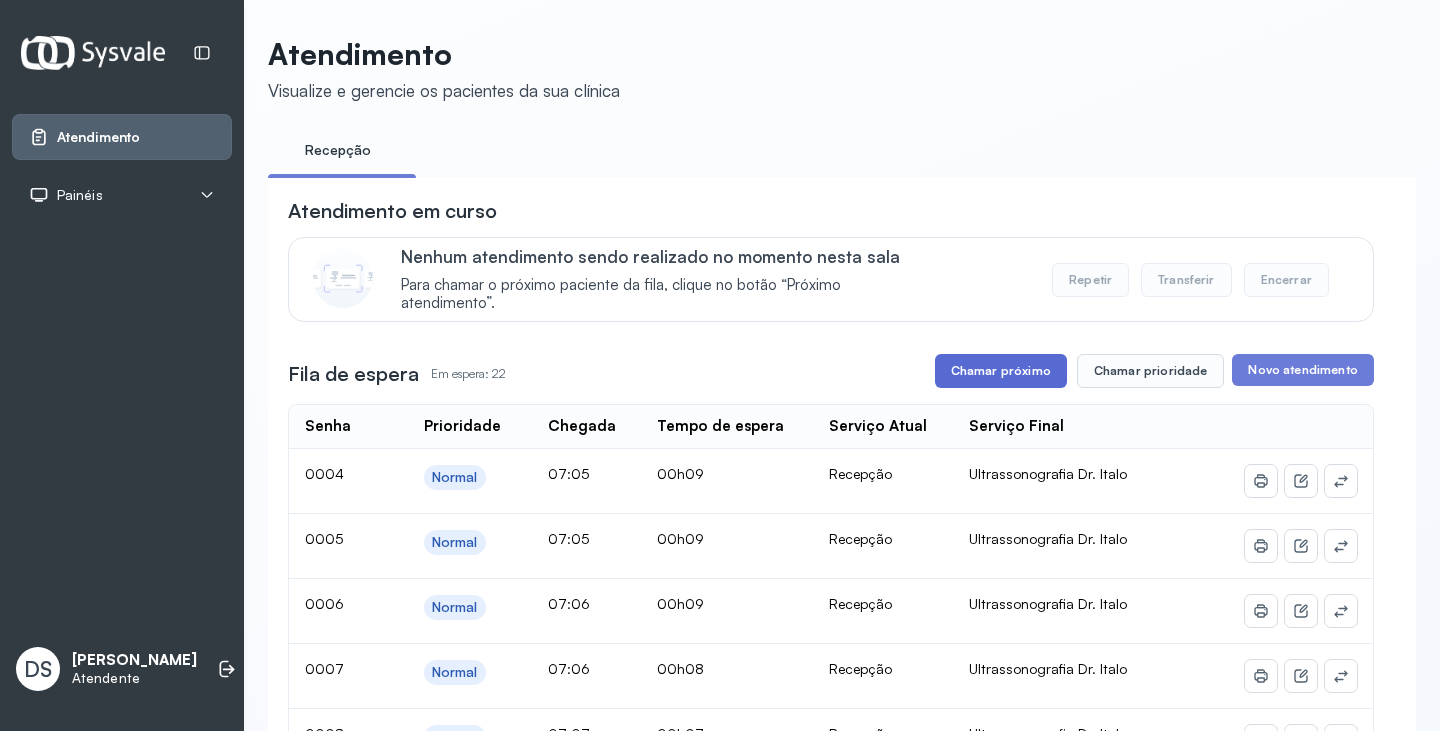 click on "Chamar próximo" at bounding box center [1001, 371] 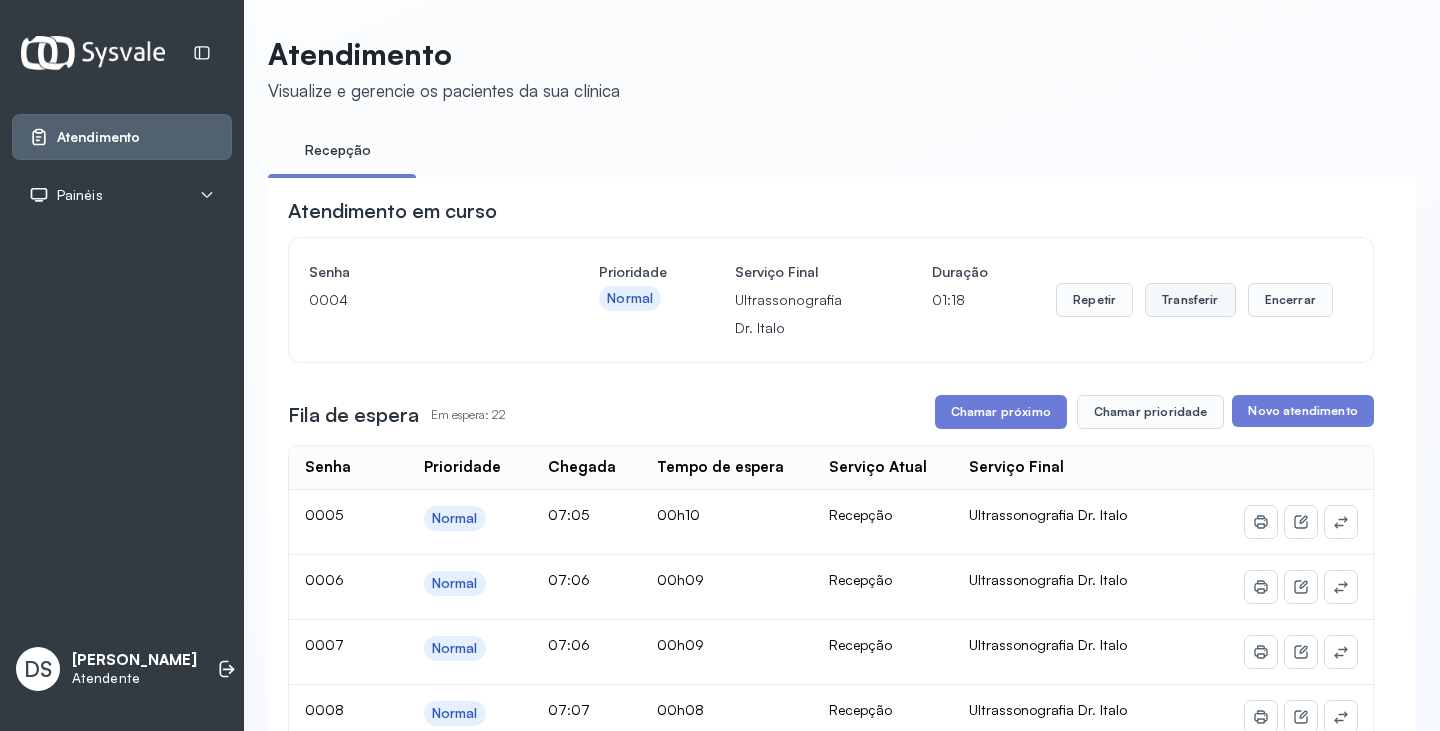 click on "Transferir" at bounding box center [1190, 300] 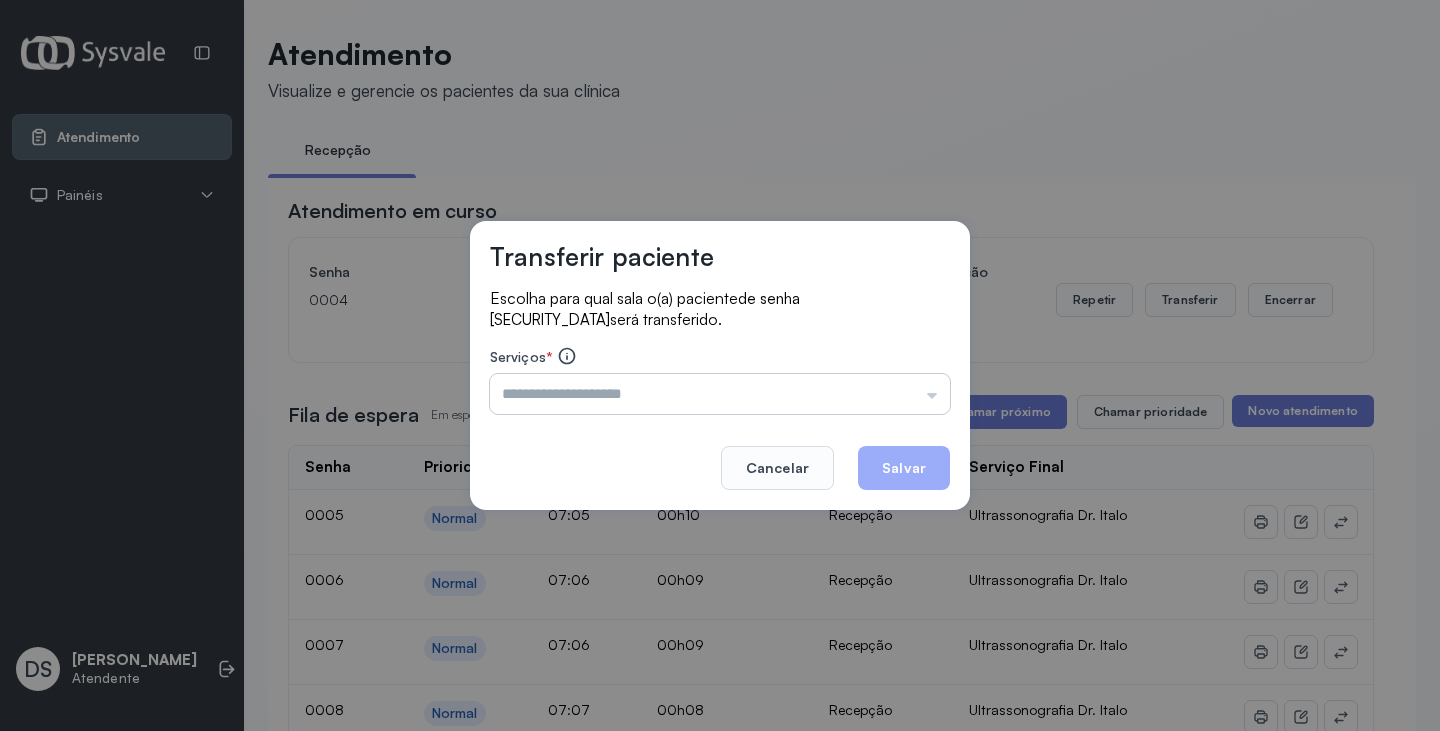 click at bounding box center [720, 394] 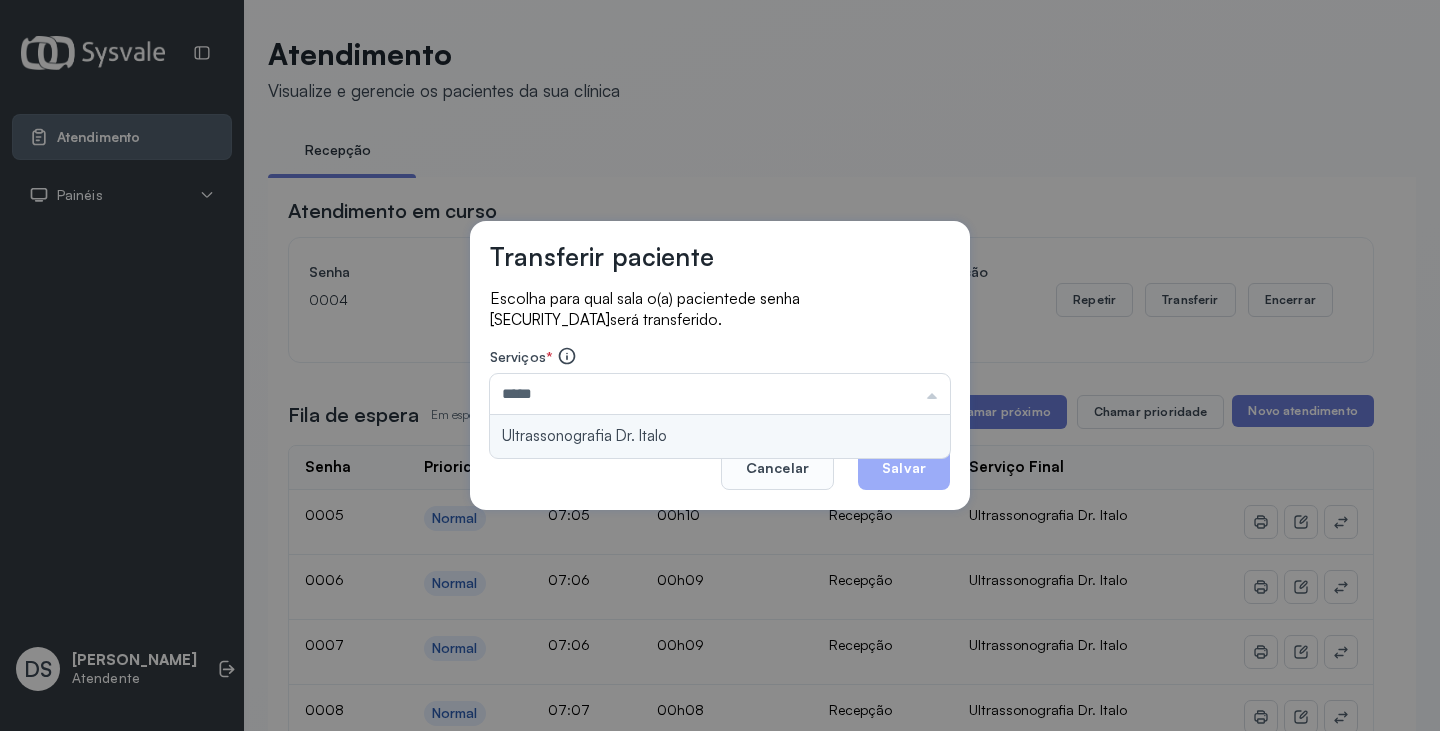 type on "**********" 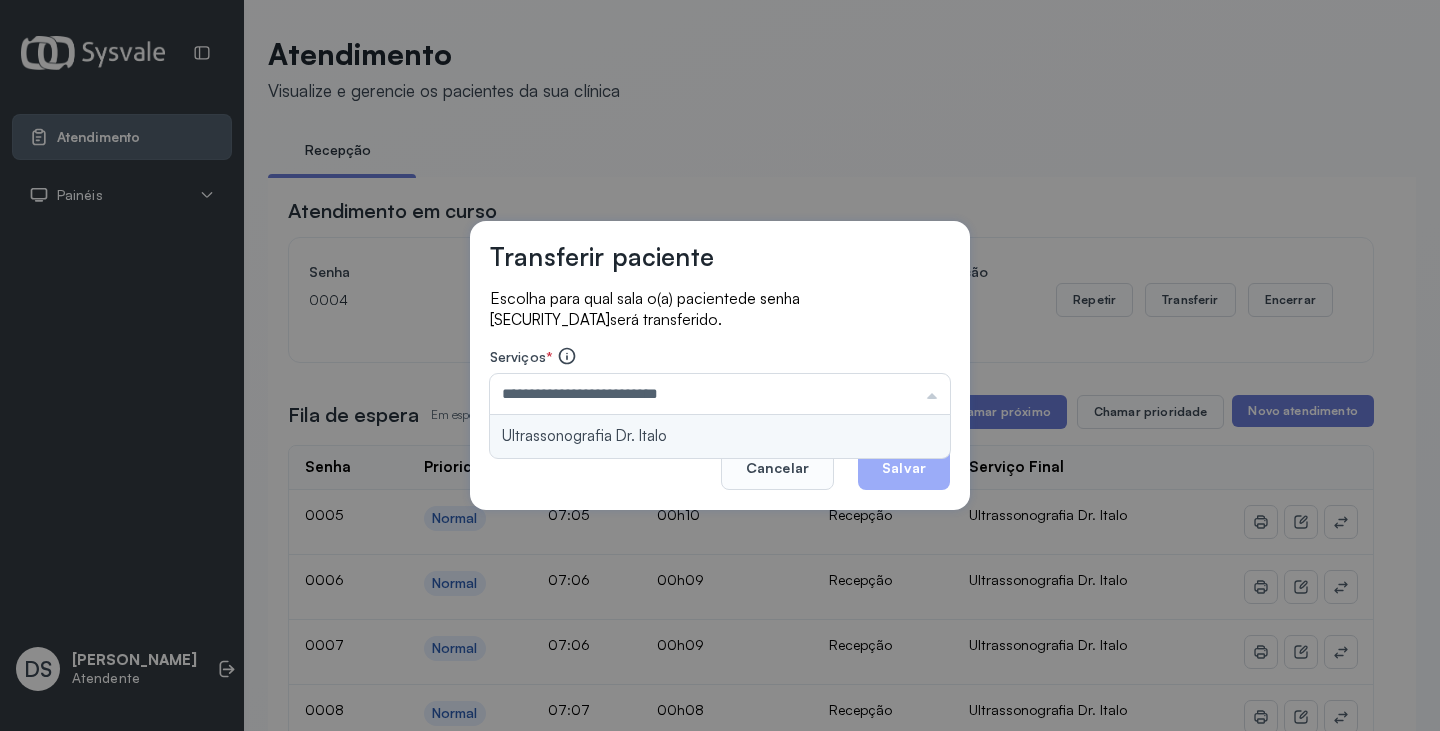 click on "**********" at bounding box center (720, 365) 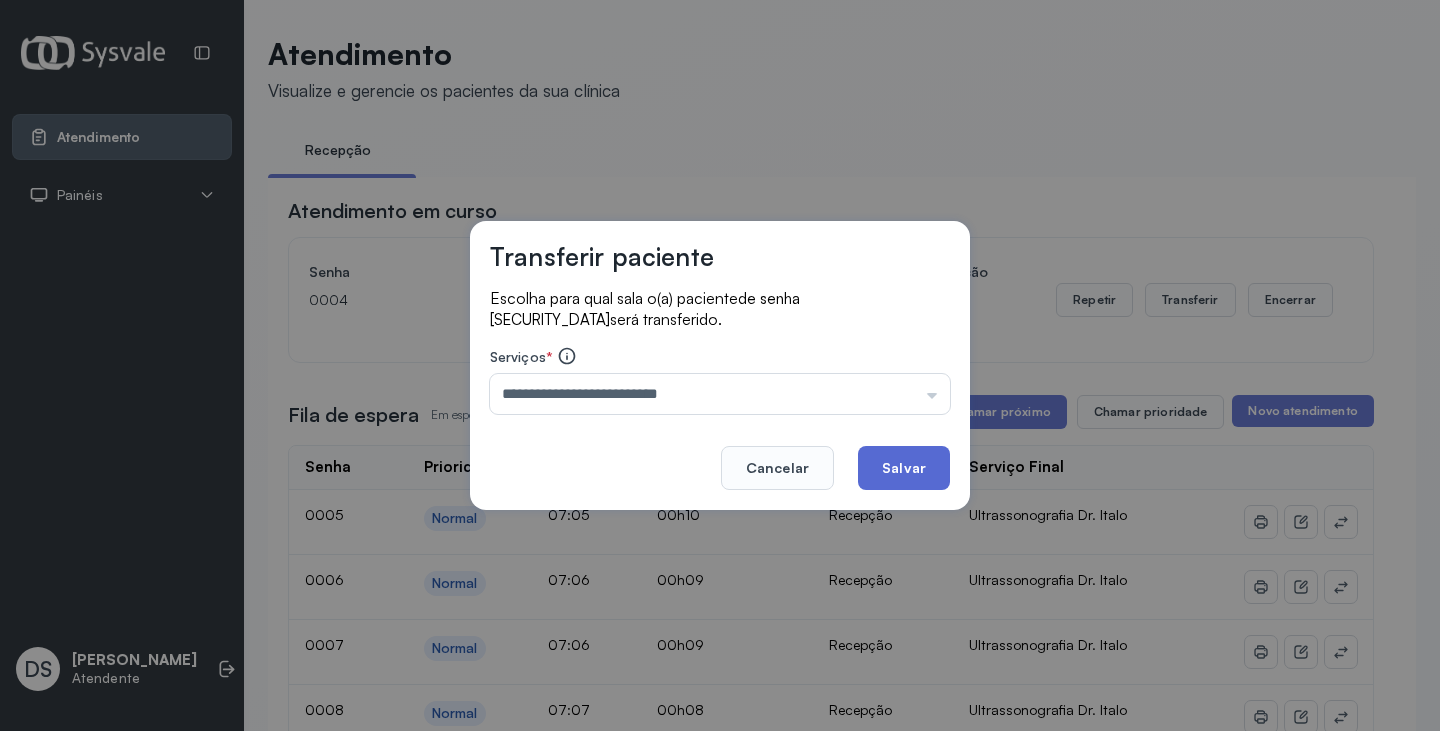 click on "Salvar" 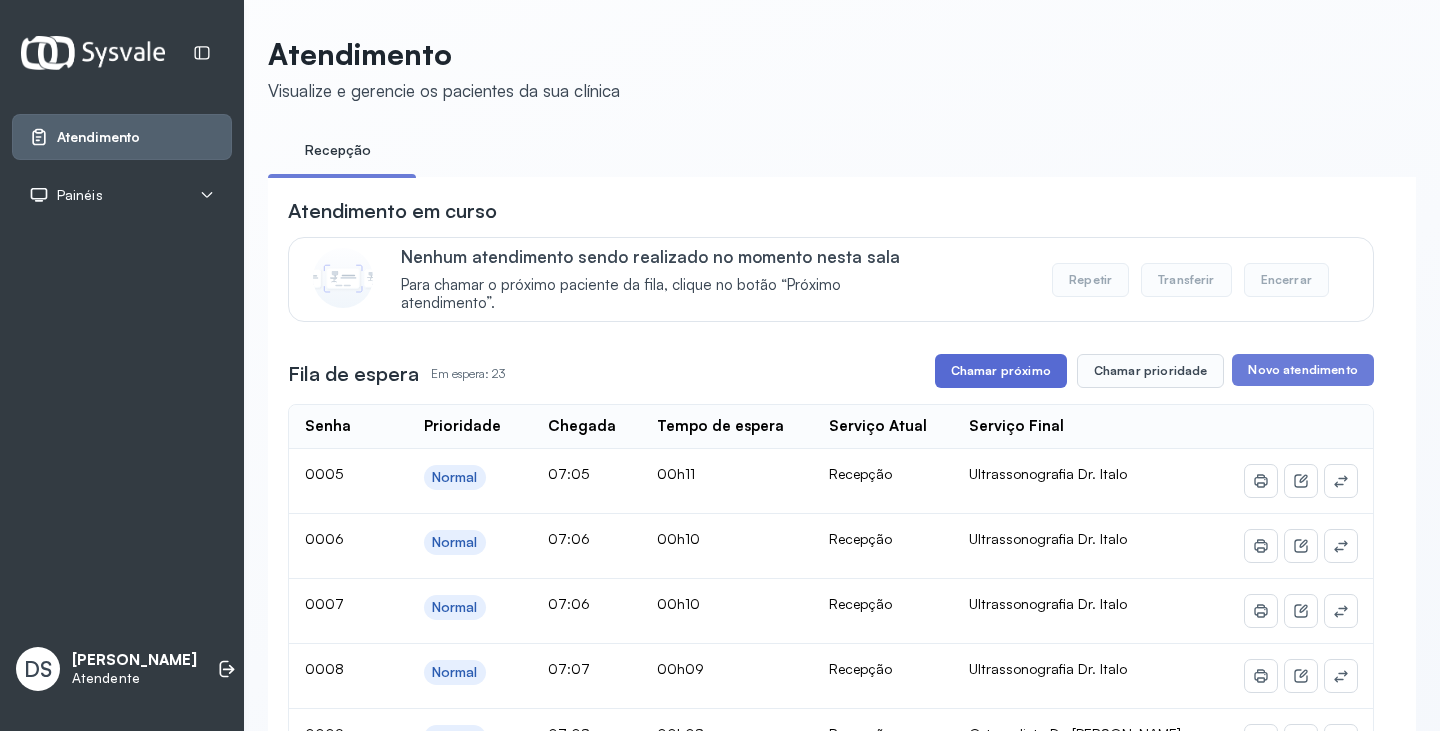 click on "Chamar próximo" at bounding box center (1001, 371) 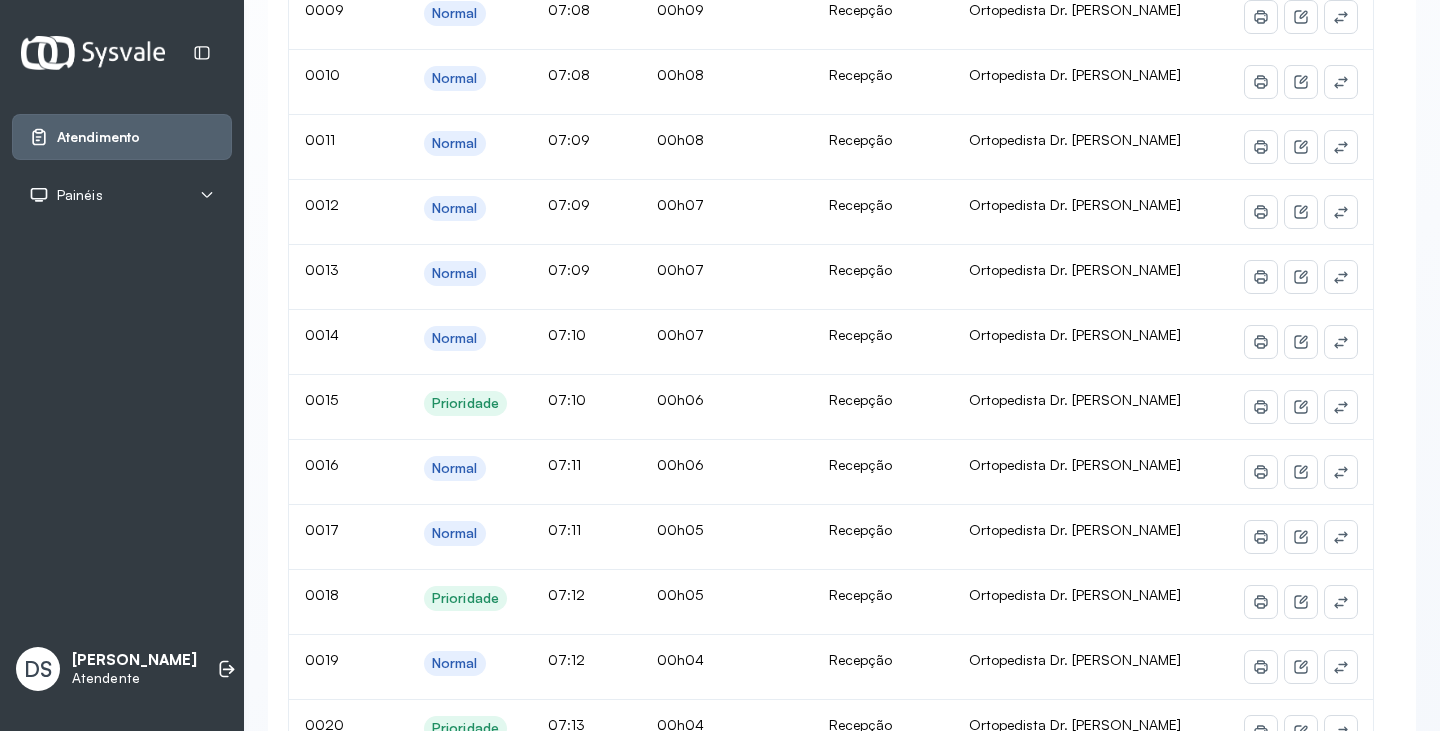scroll, scrollTop: 0, scrollLeft: 0, axis: both 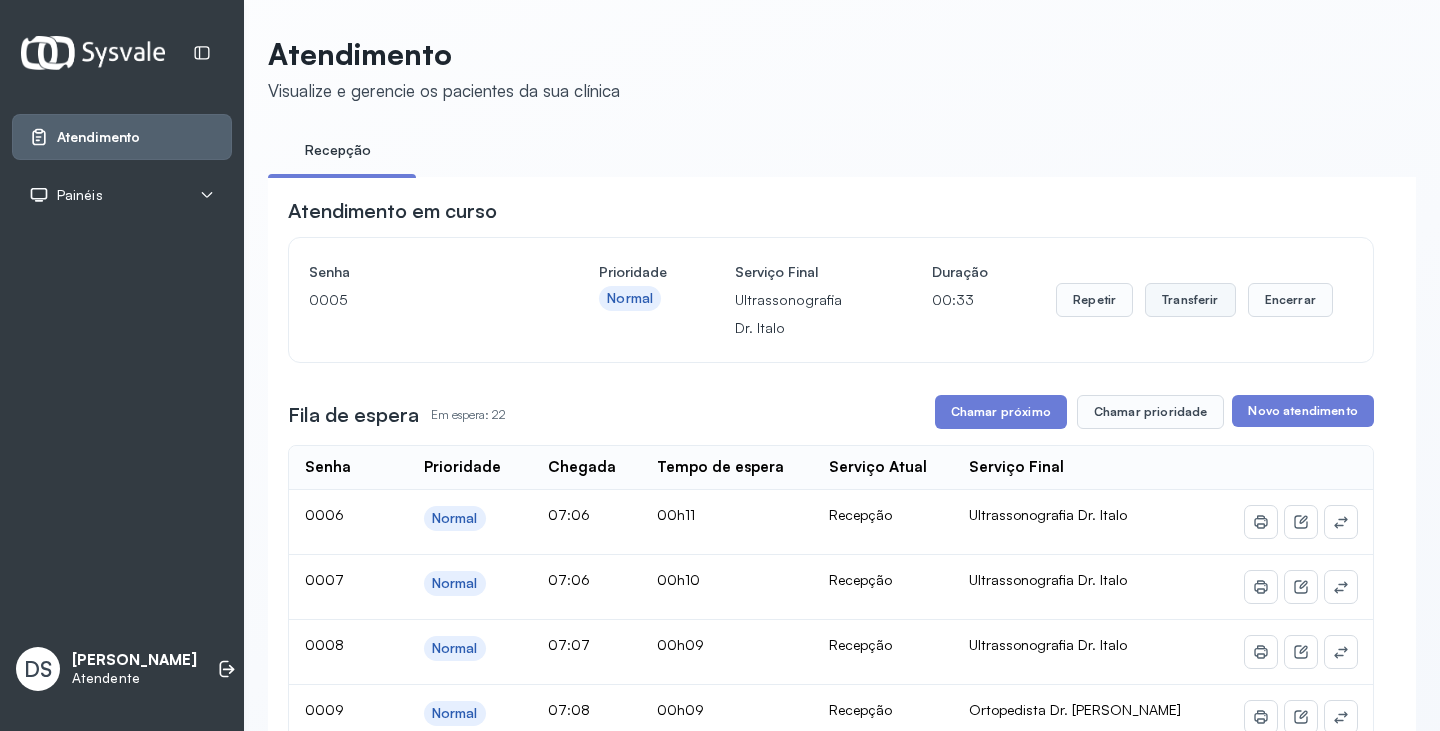 click on "Transferir" at bounding box center [1190, 300] 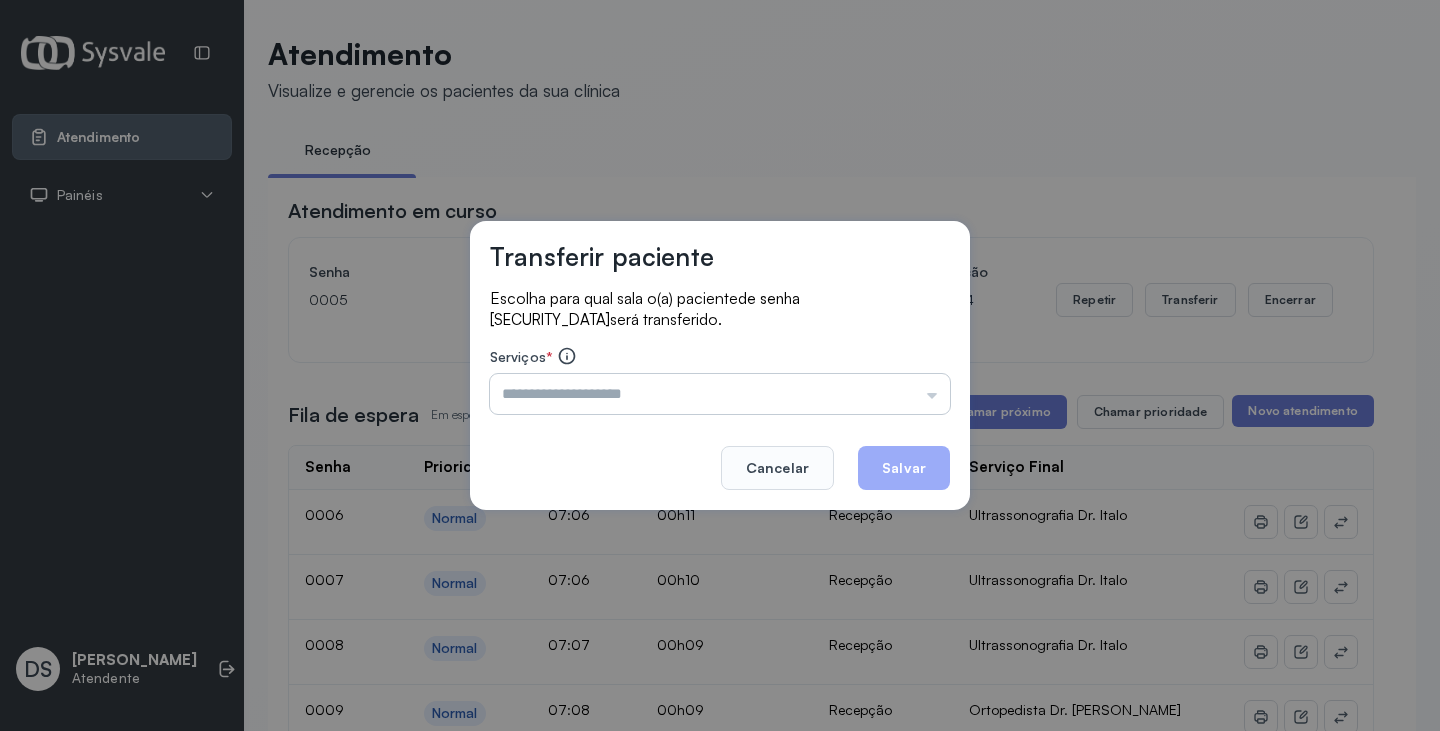 click at bounding box center (720, 394) 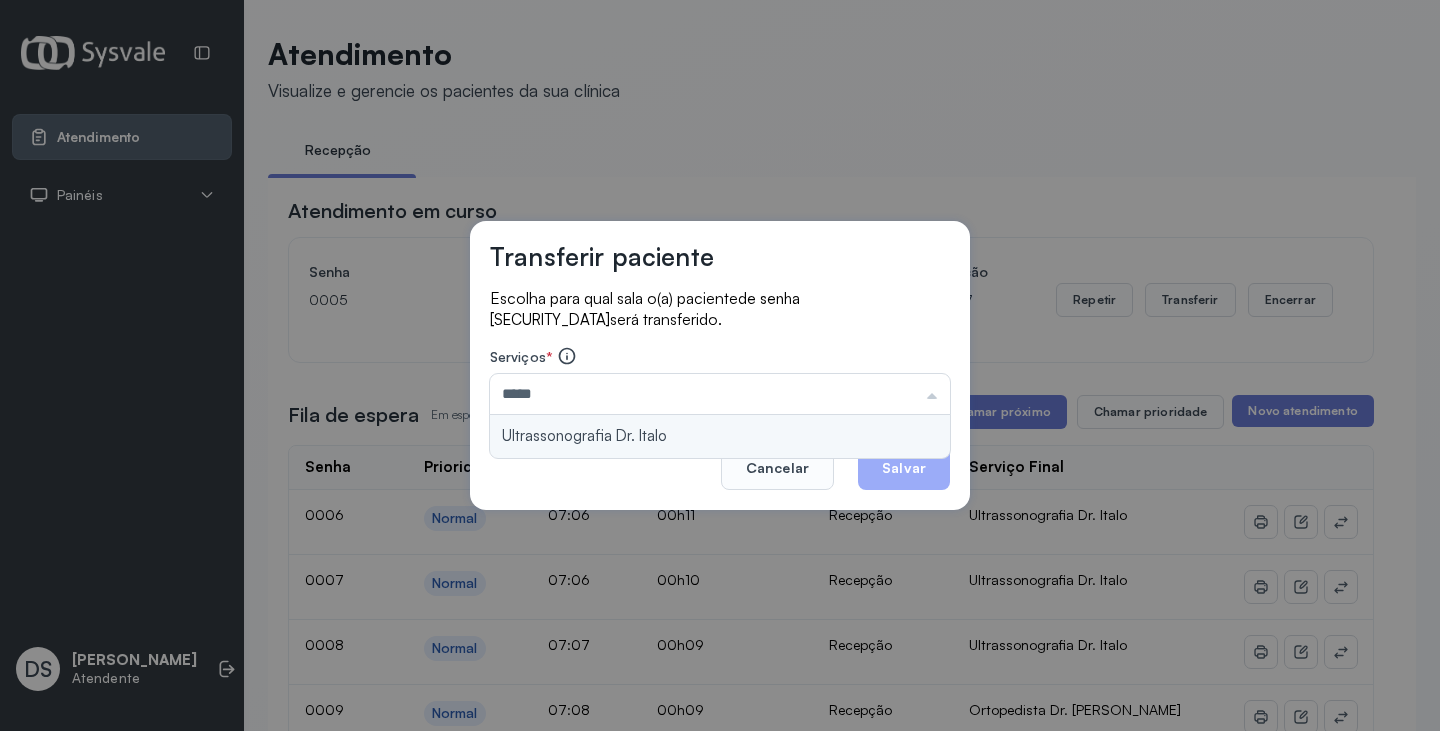 type on "**********" 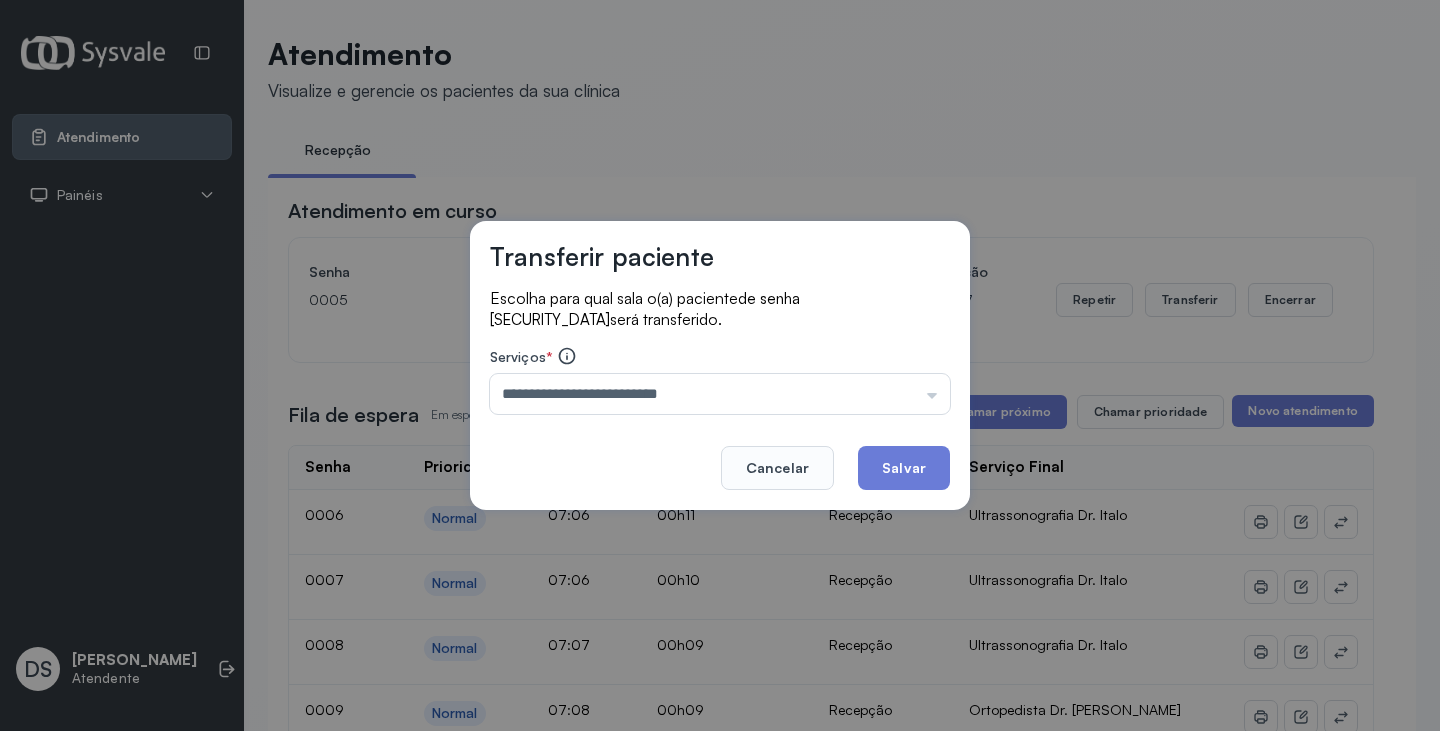 drag, startPoint x: 845, startPoint y: 415, endPoint x: 870, endPoint y: 443, distance: 37.536648 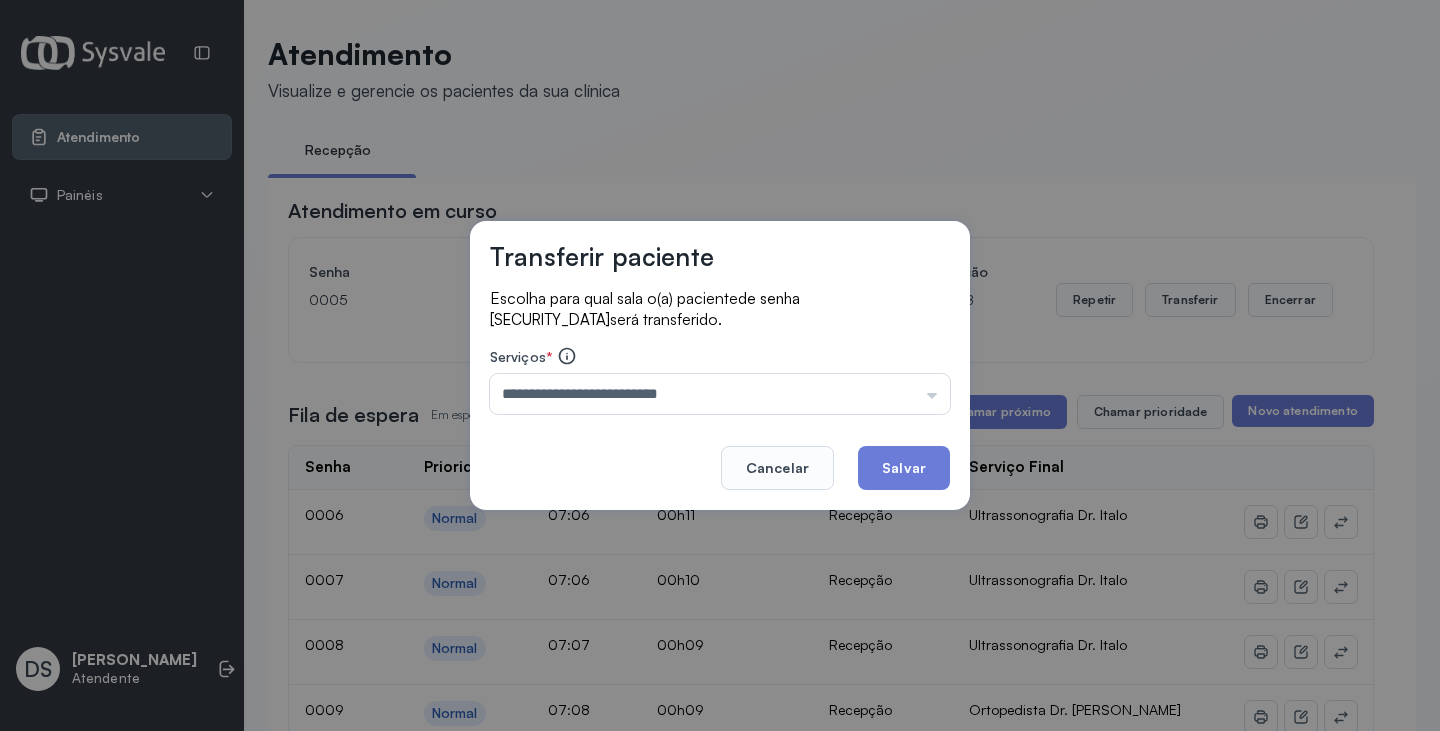 click on "Salvar" 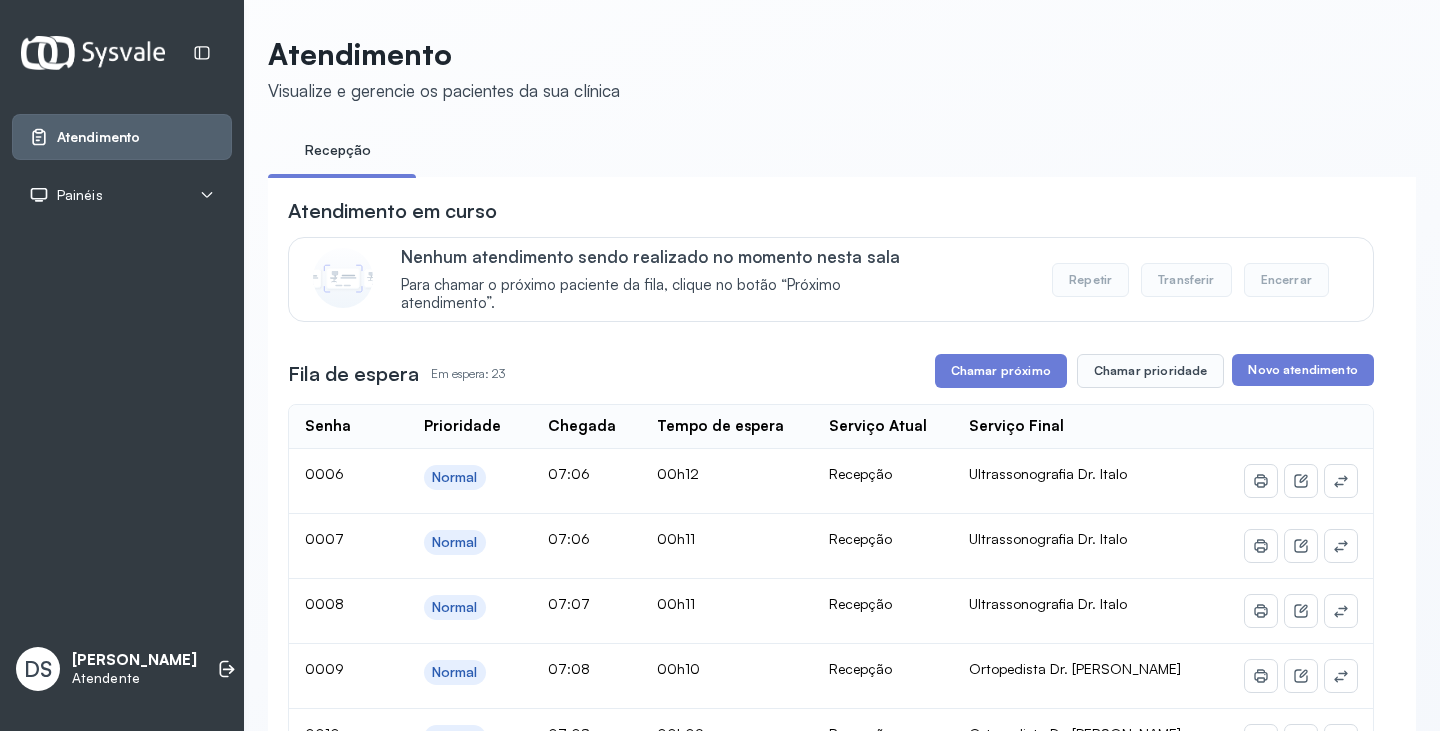 click on "Chamar próximo" at bounding box center [1001, 371] 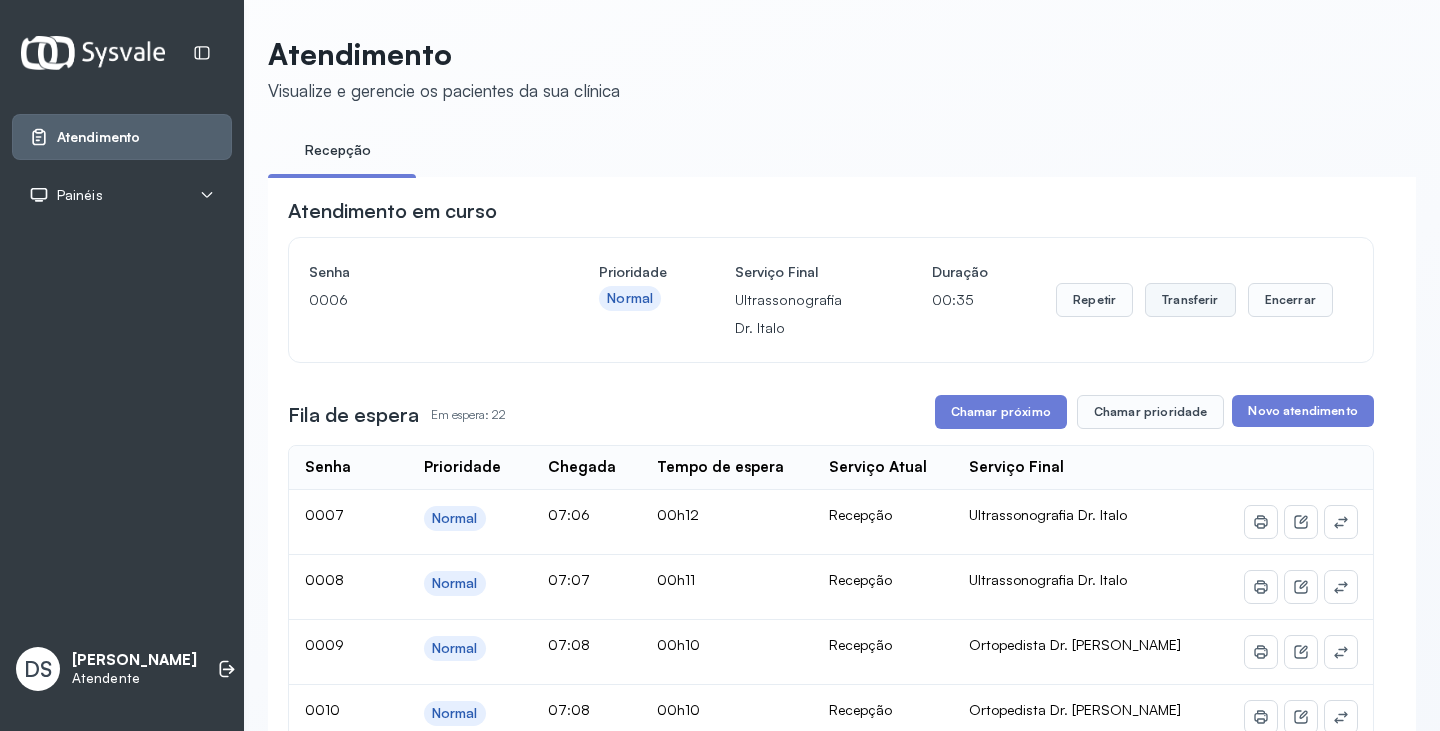 click on "Transferir" at bounding box center [1190, 300] 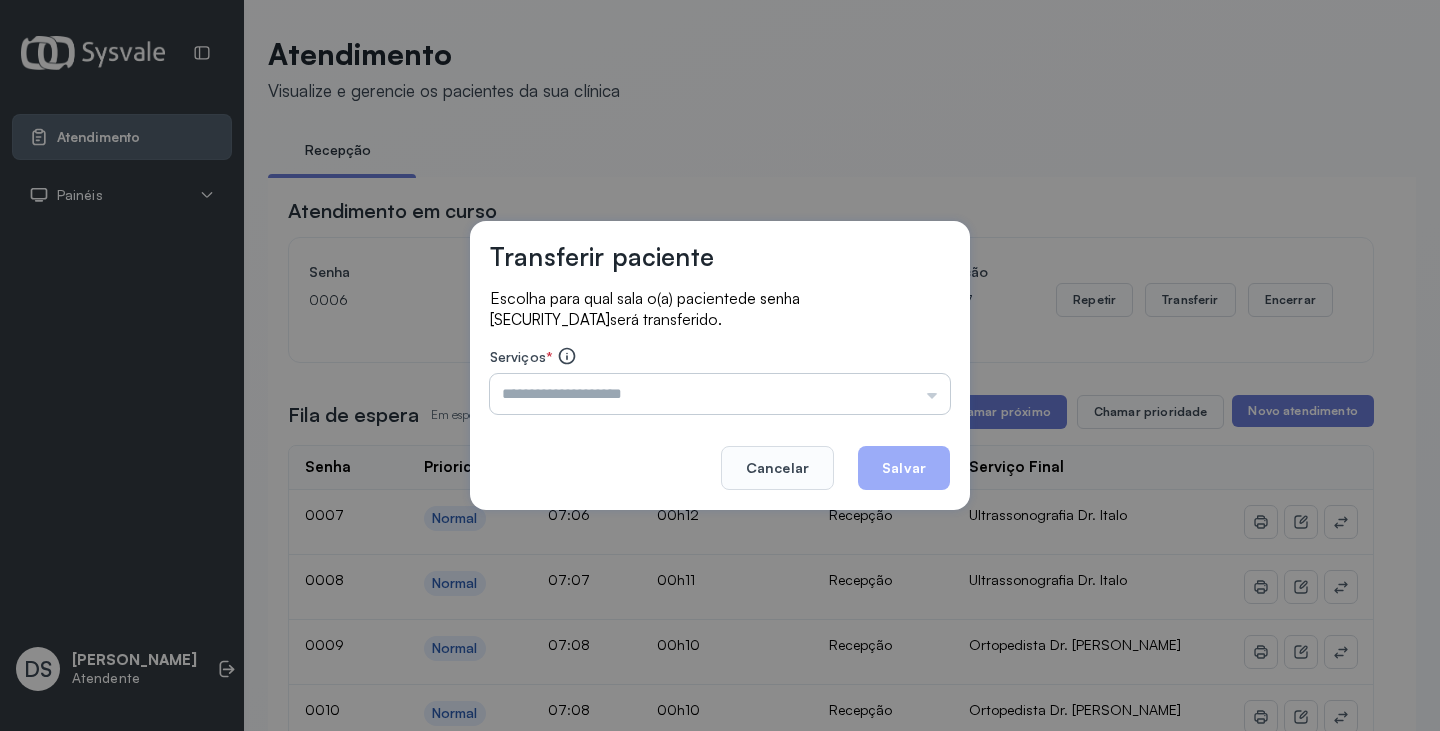 click at bounding box center (720, 394) 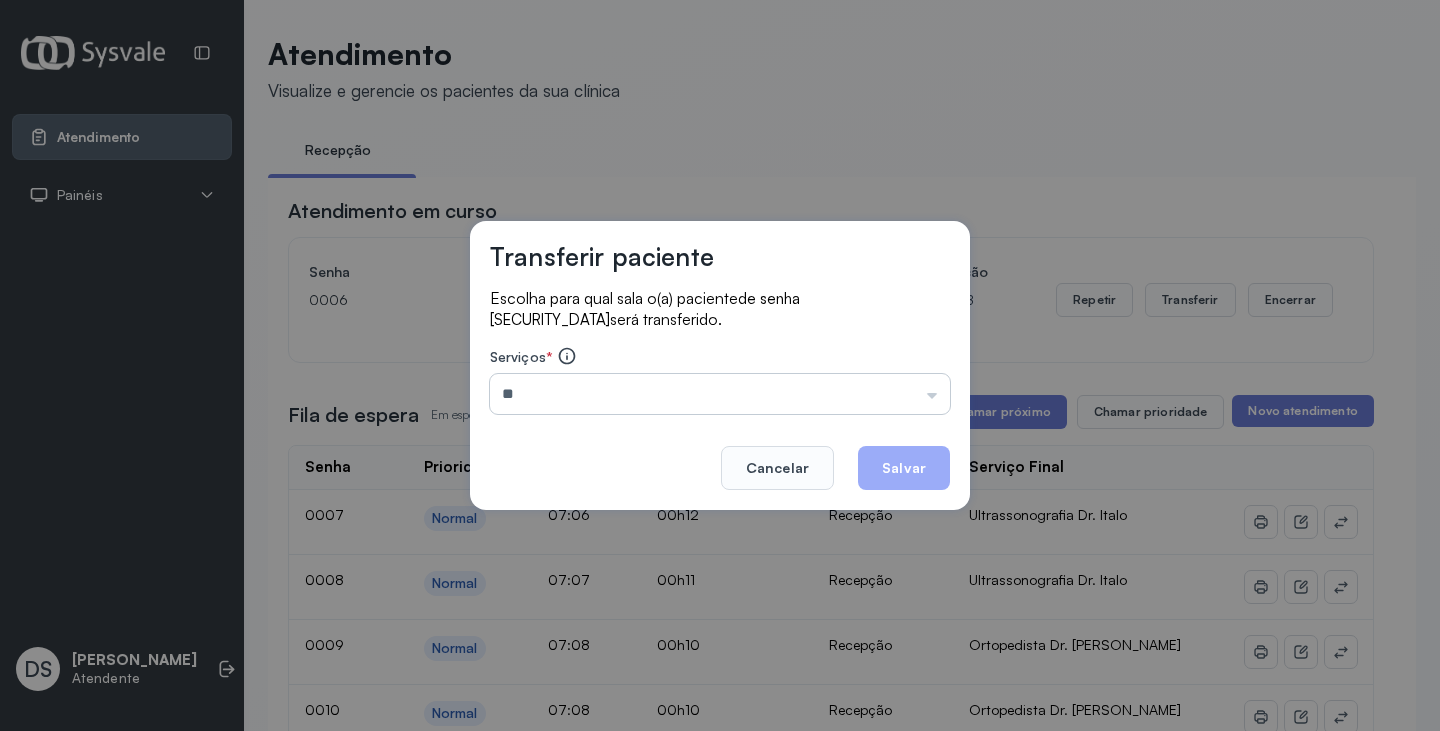 type on "*" 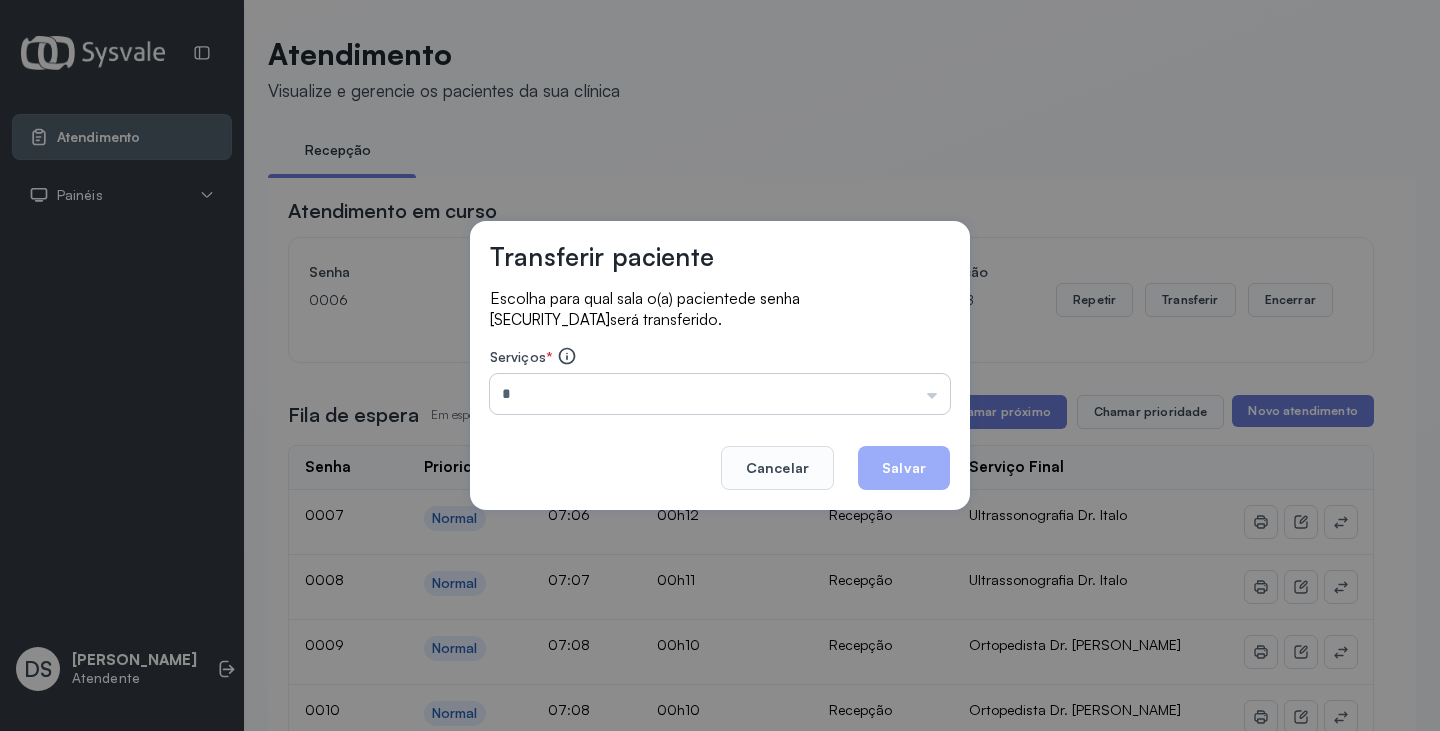 type 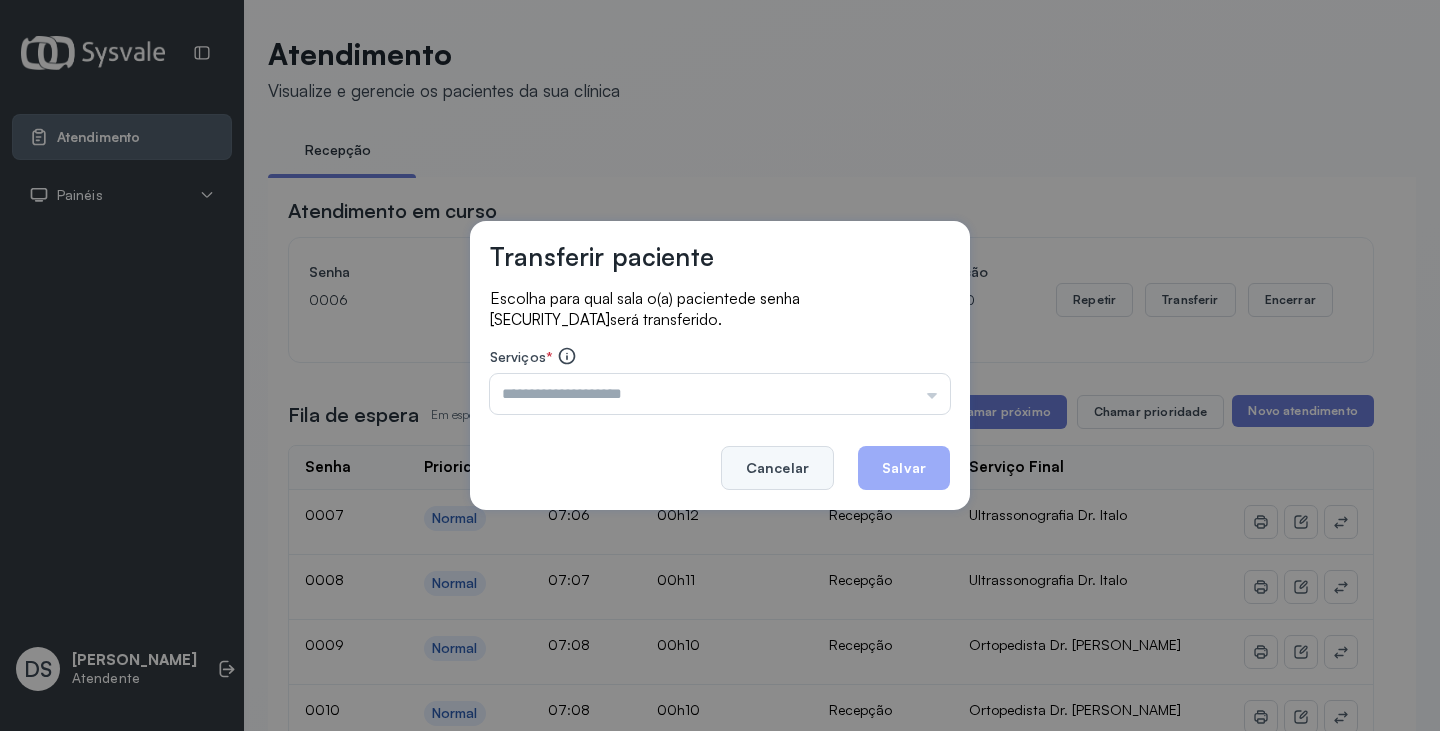 click on "Cancelar" 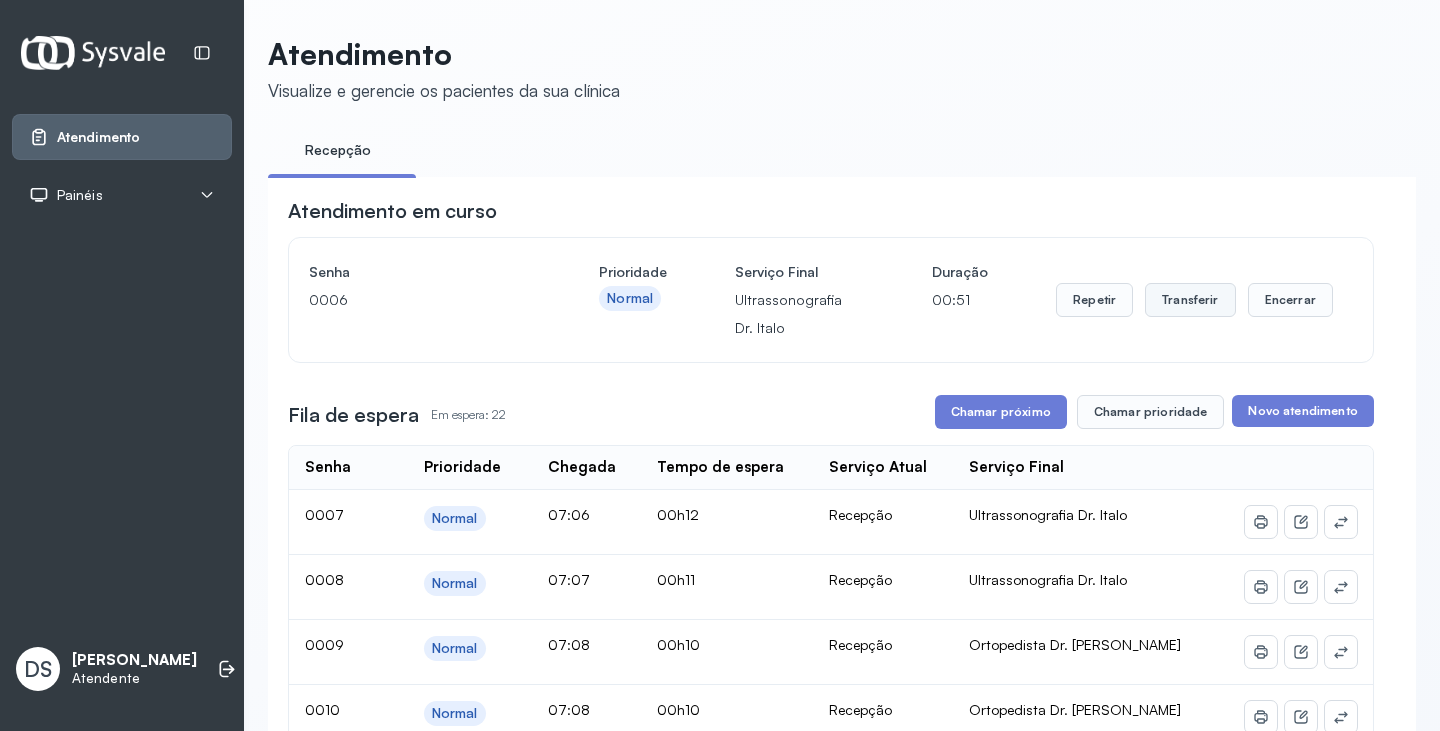 click on "Transferir" at bounding box center (1190, 300) 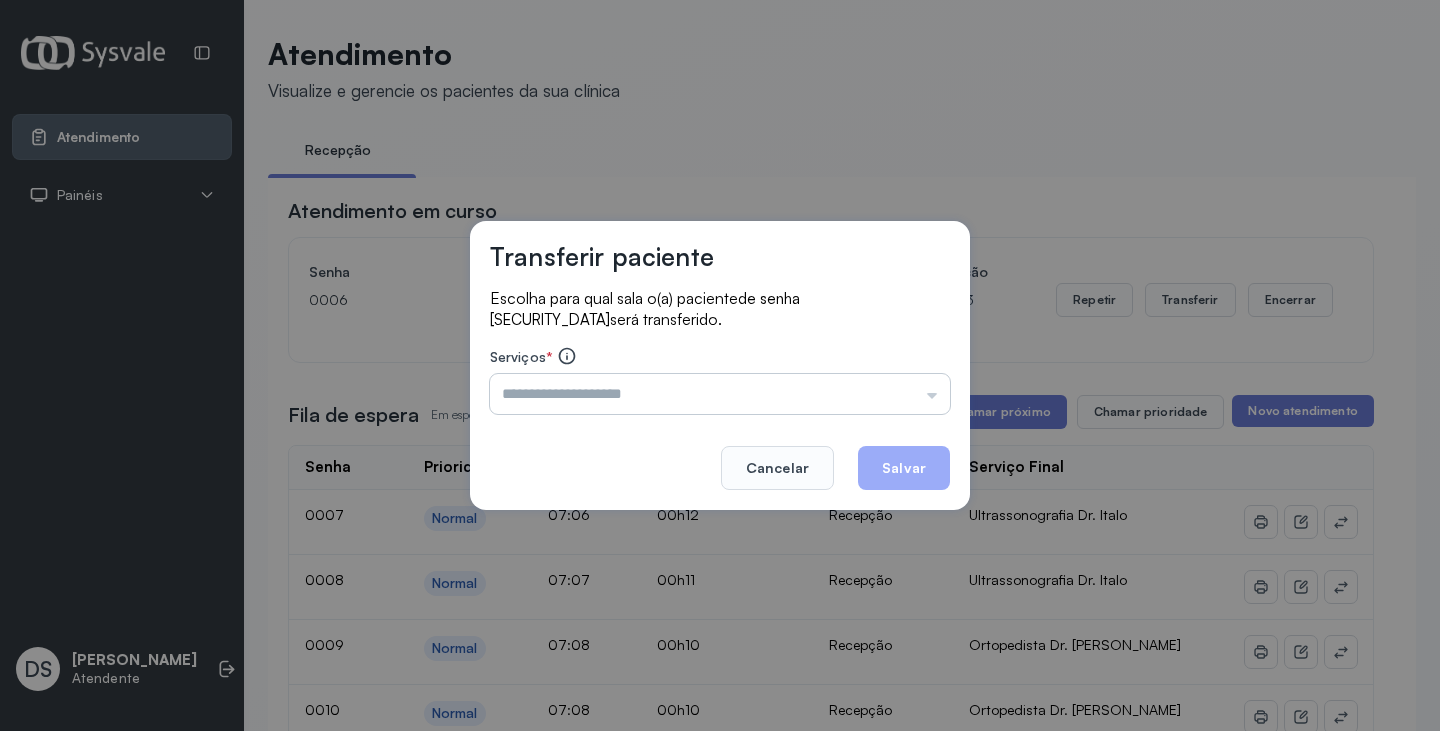 click at bounding box center [720, 394] 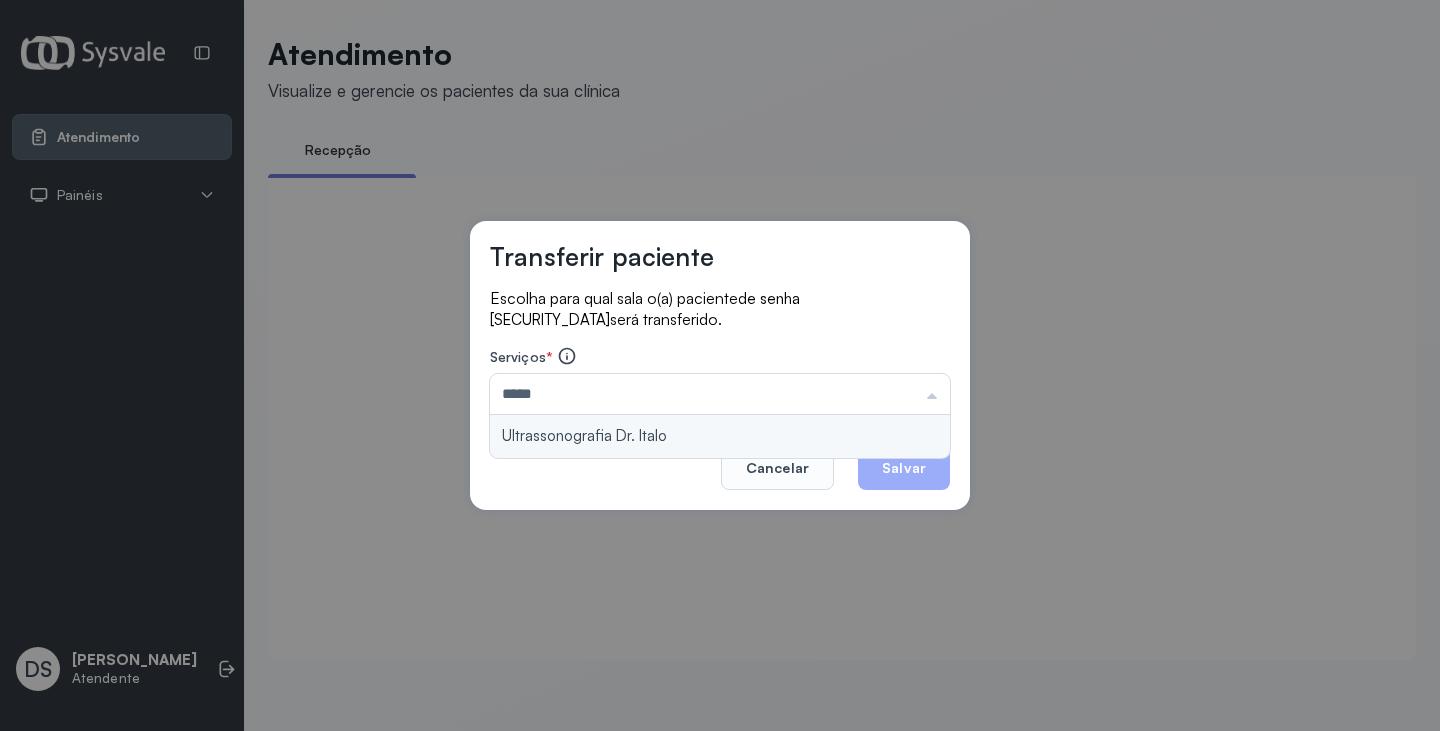 type on "**********" 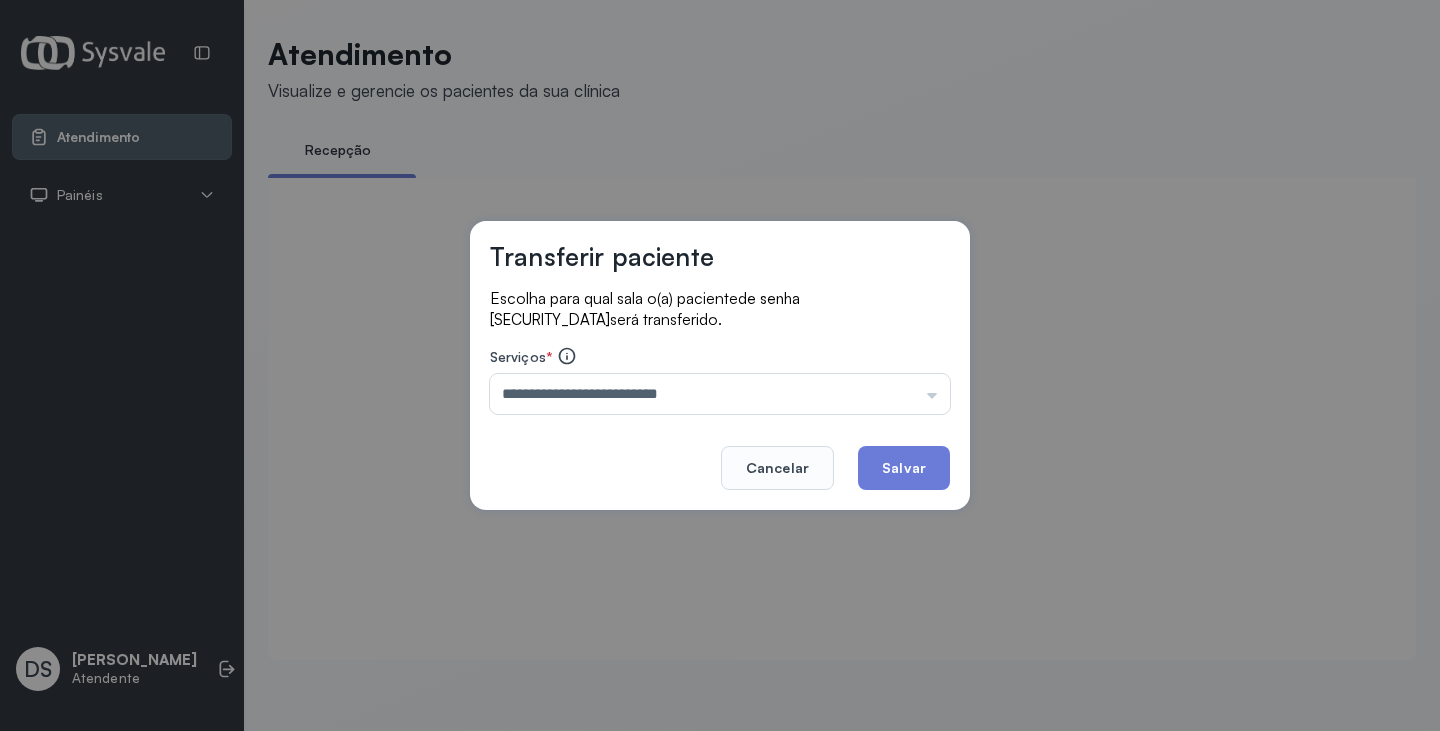 click on "**********" at bounding box center (720, 365) 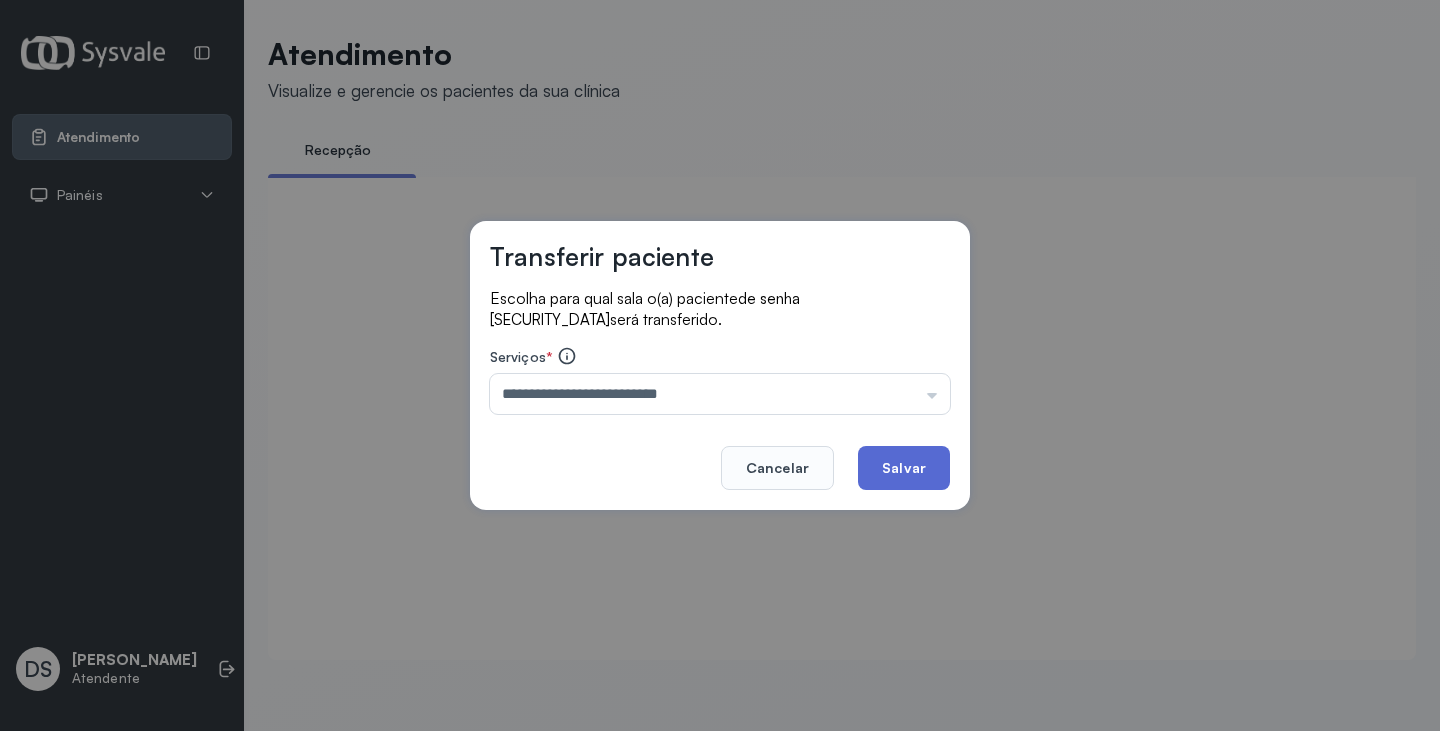 click on "Salvar" 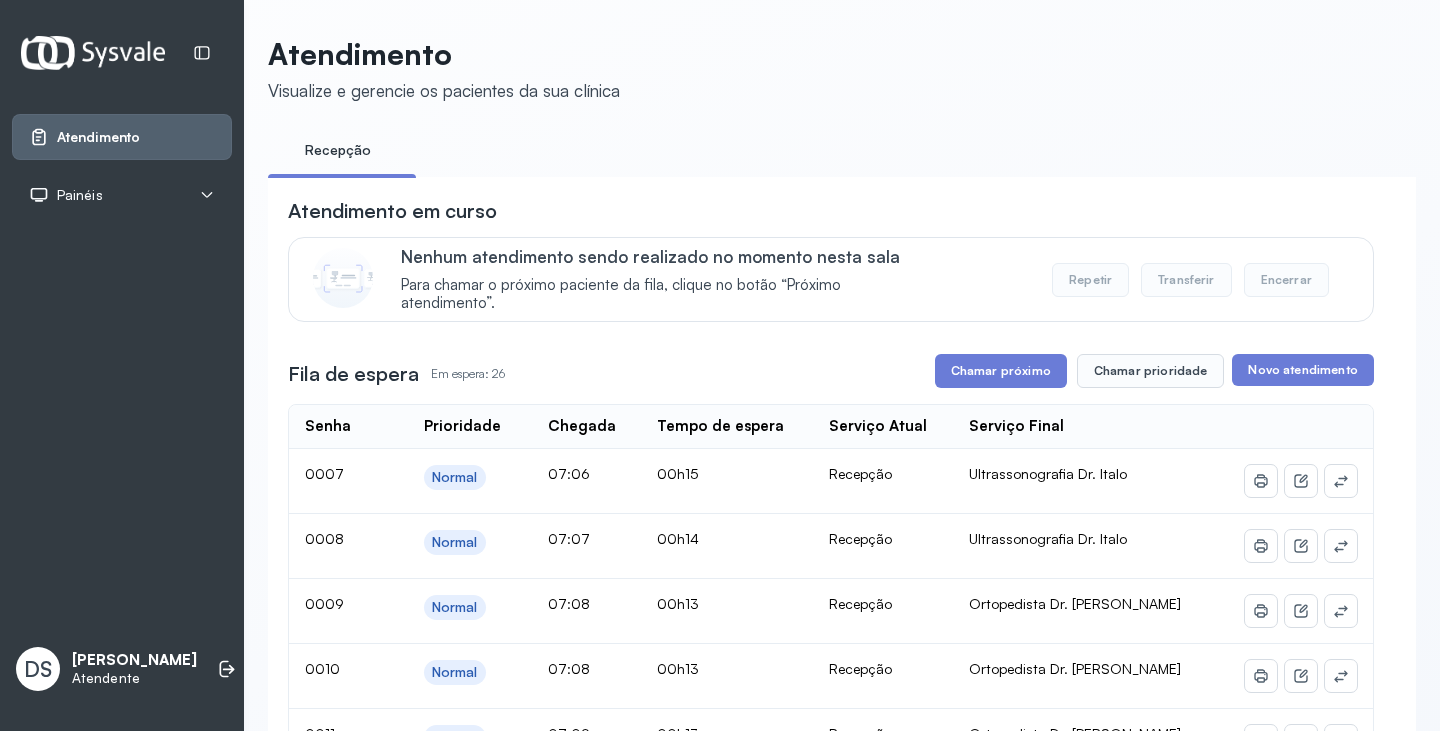 click on "Chamar próximo" at bounding box center [1001, 371] 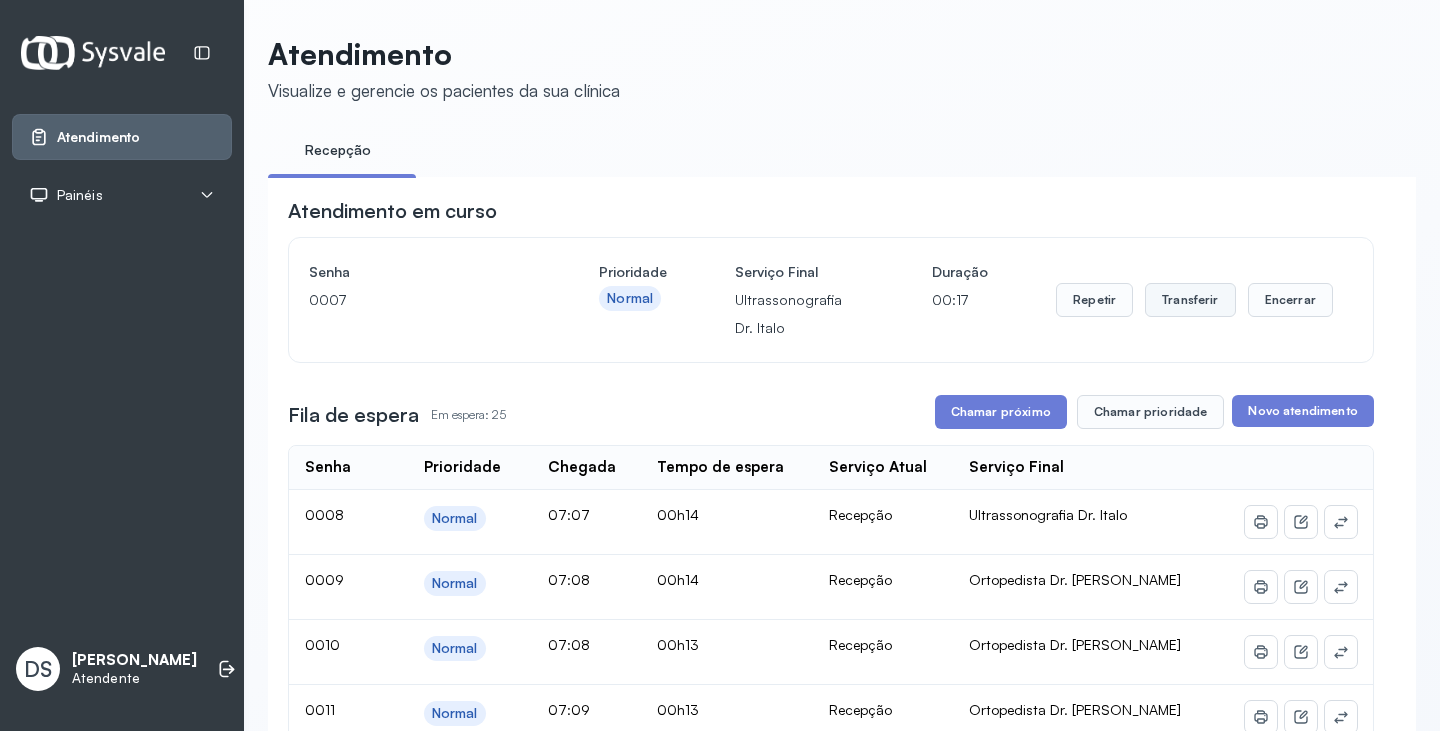click on "Transferir" at bounding box center [1190, 300] 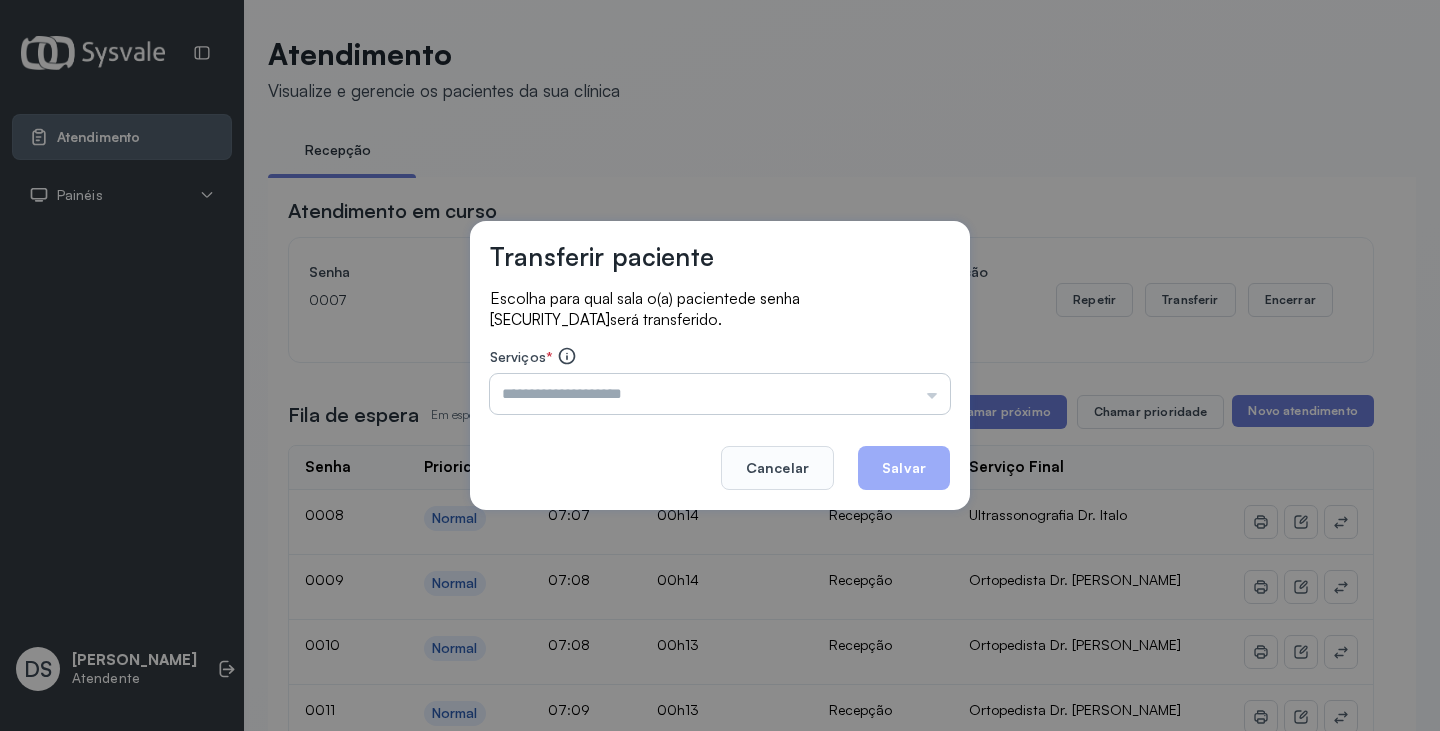click at bounding box center [720, 394] 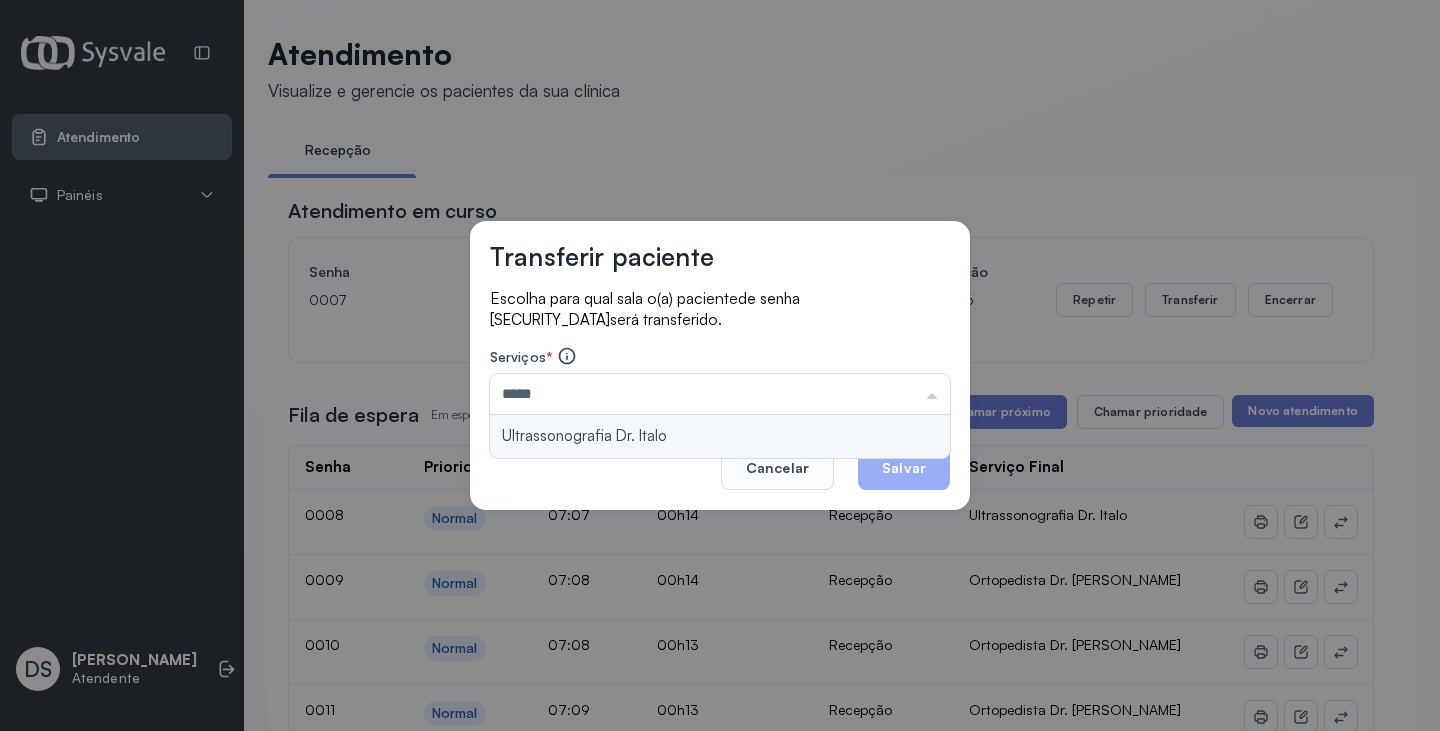 type on "**********" 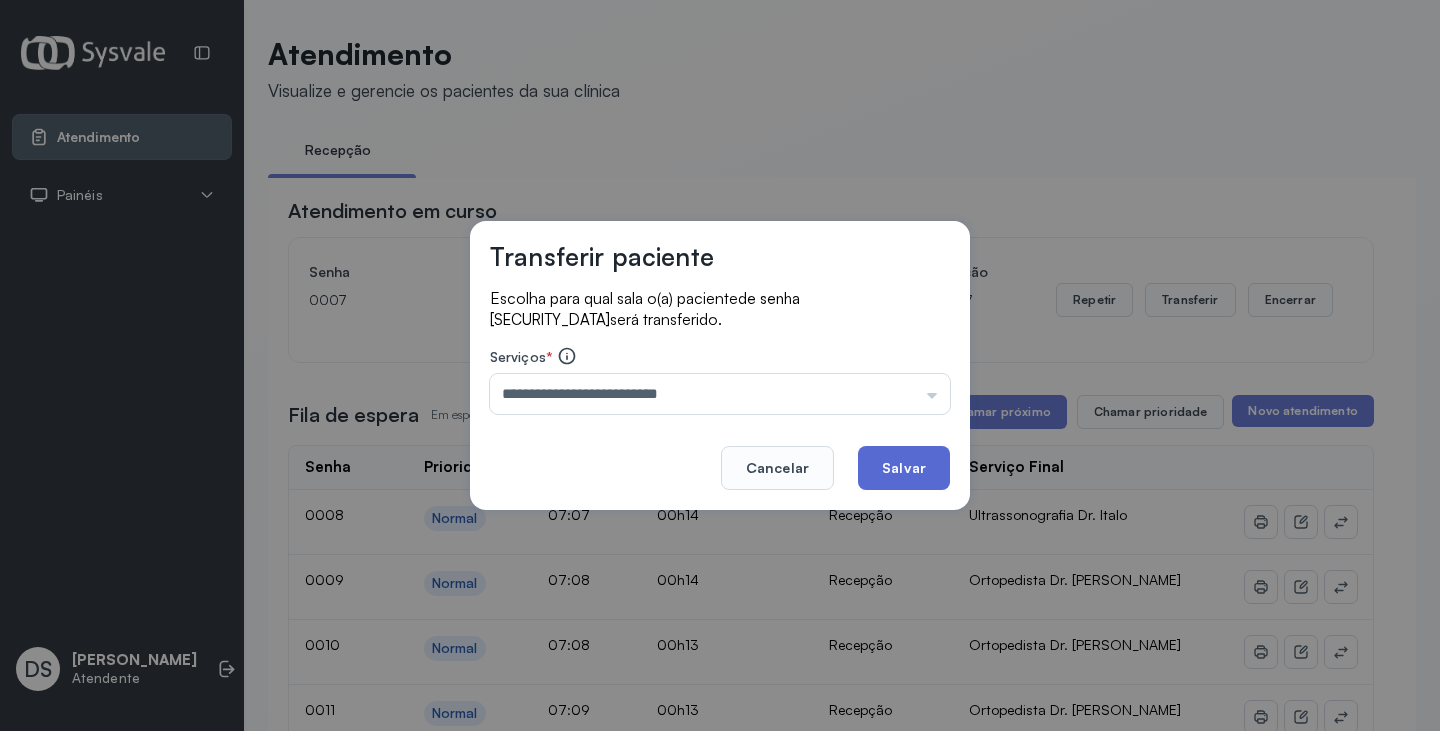 drag, startPoint x: 835, startPoint y: 421, endPoint x: 883, endPoint y: 452, distance: 57.14018 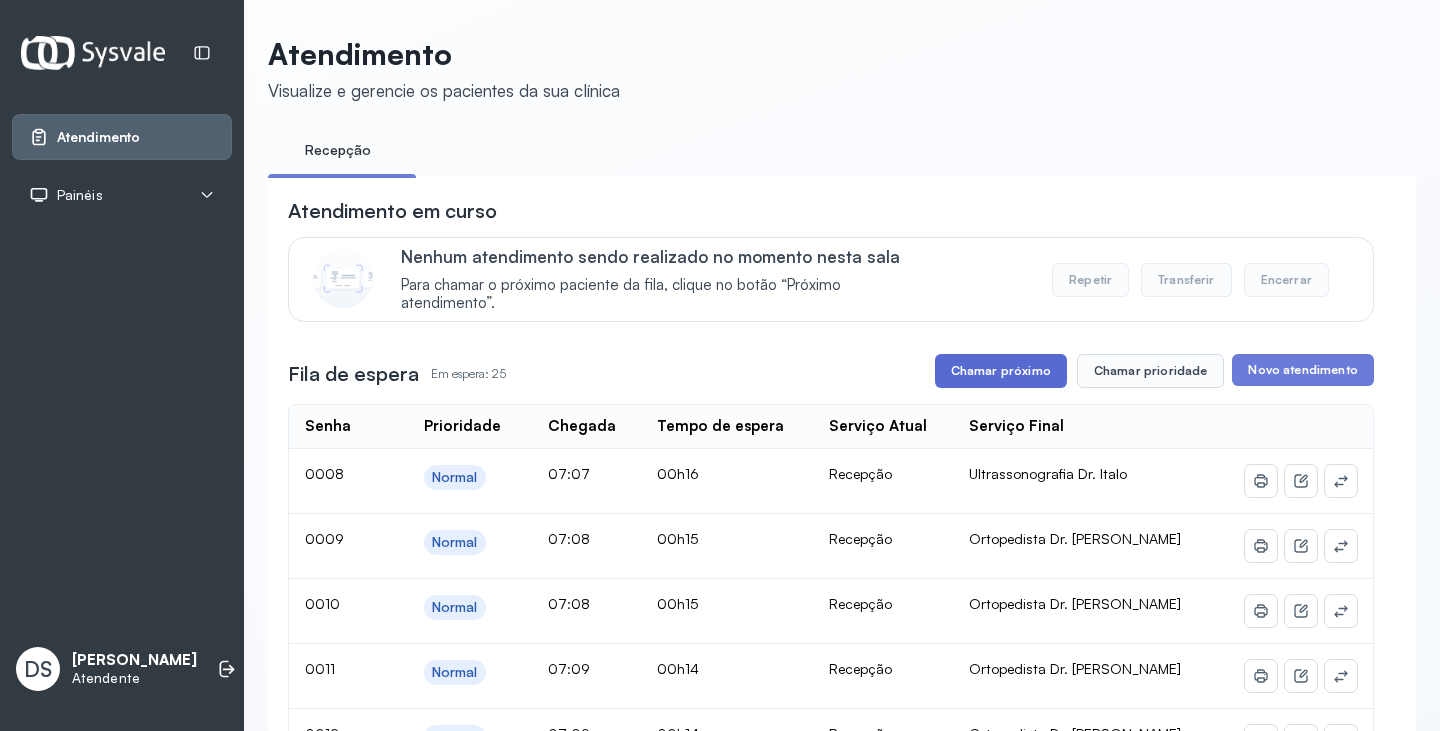 click on "Chamar próximo" at bounding box center [1001, 371] 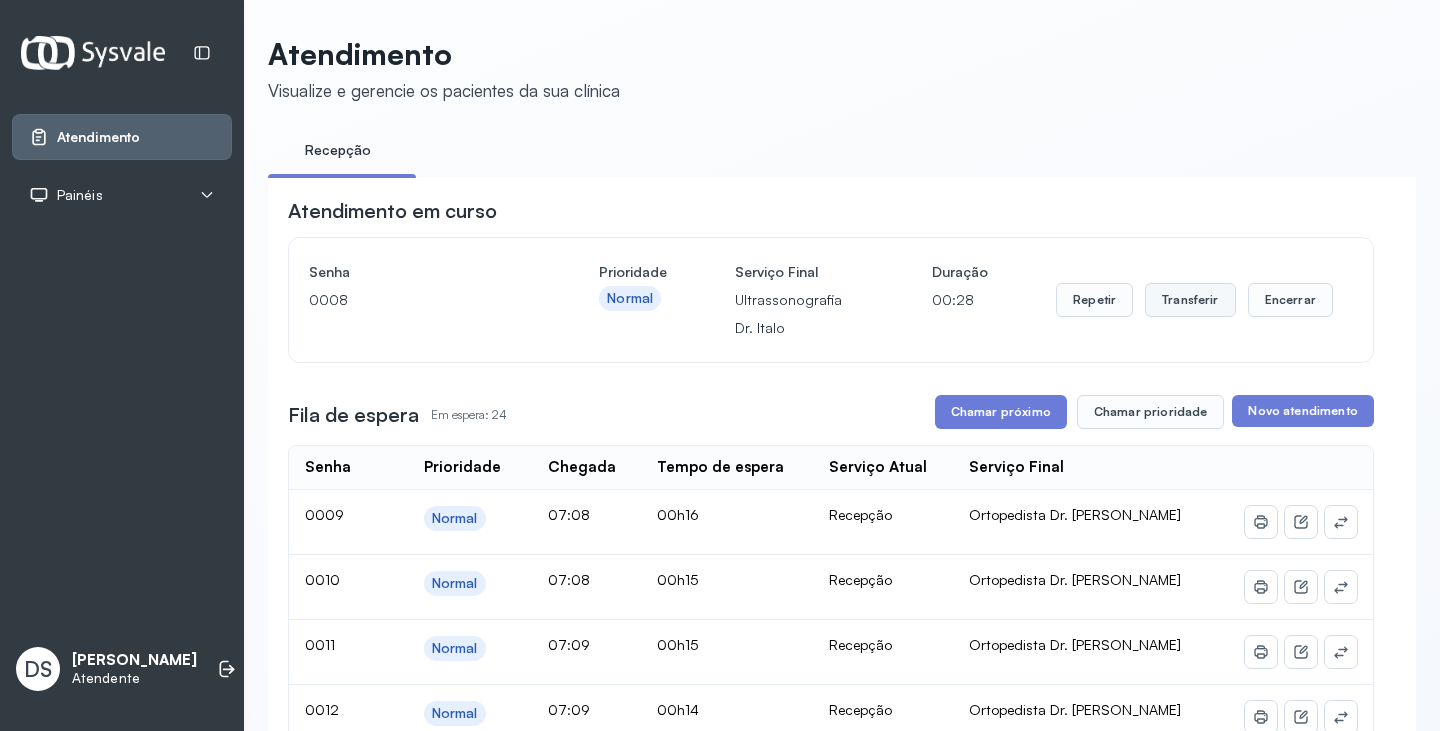 click on "Transferir" at bounding box center [1190, 300] 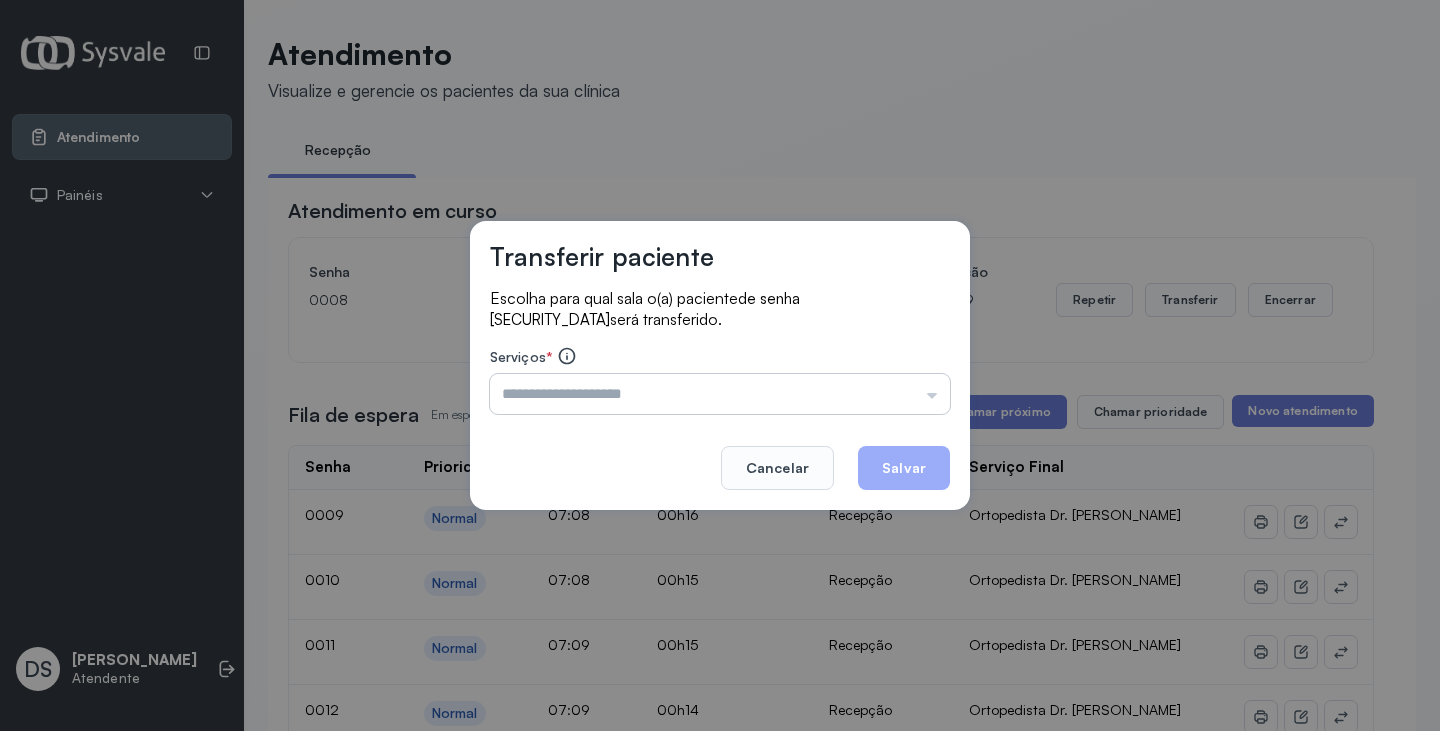 click at bounding box center [720, 394] 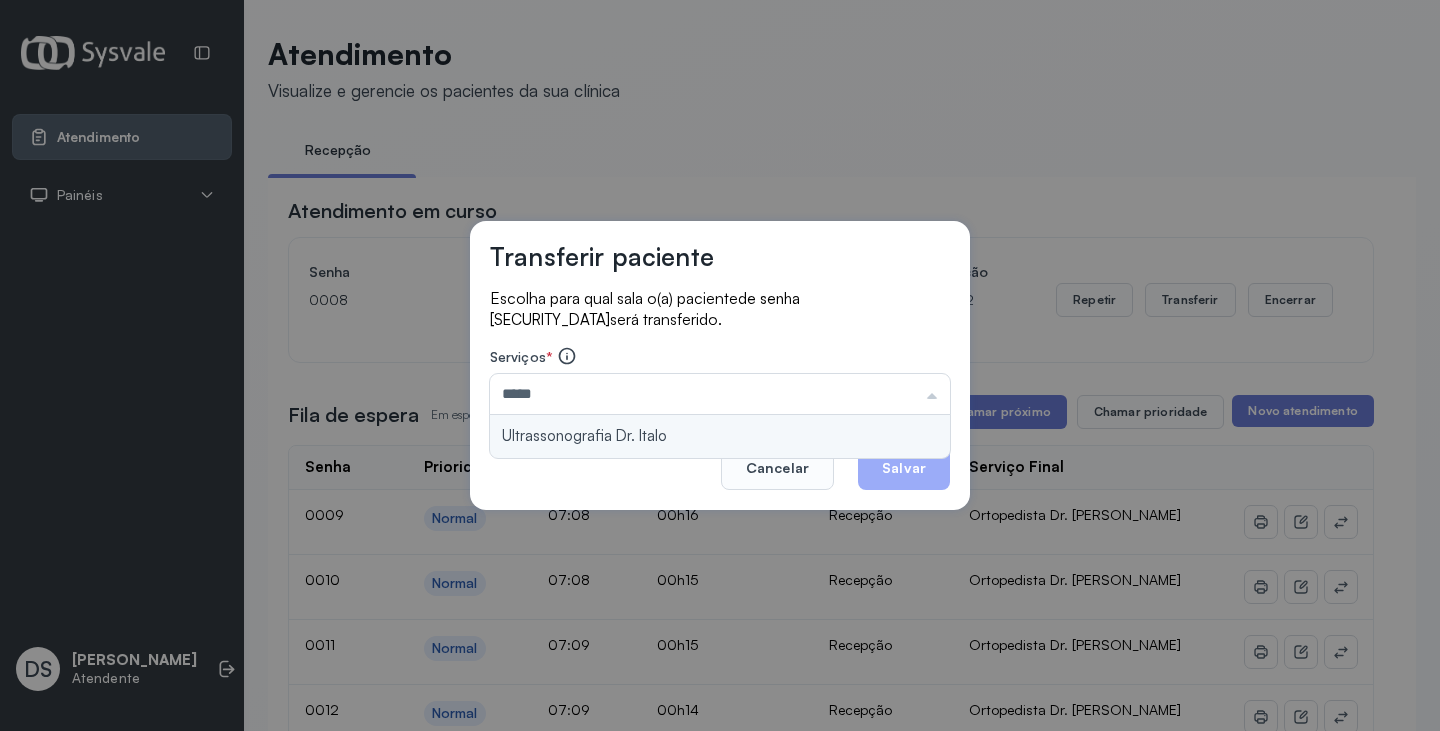 type on "**********" 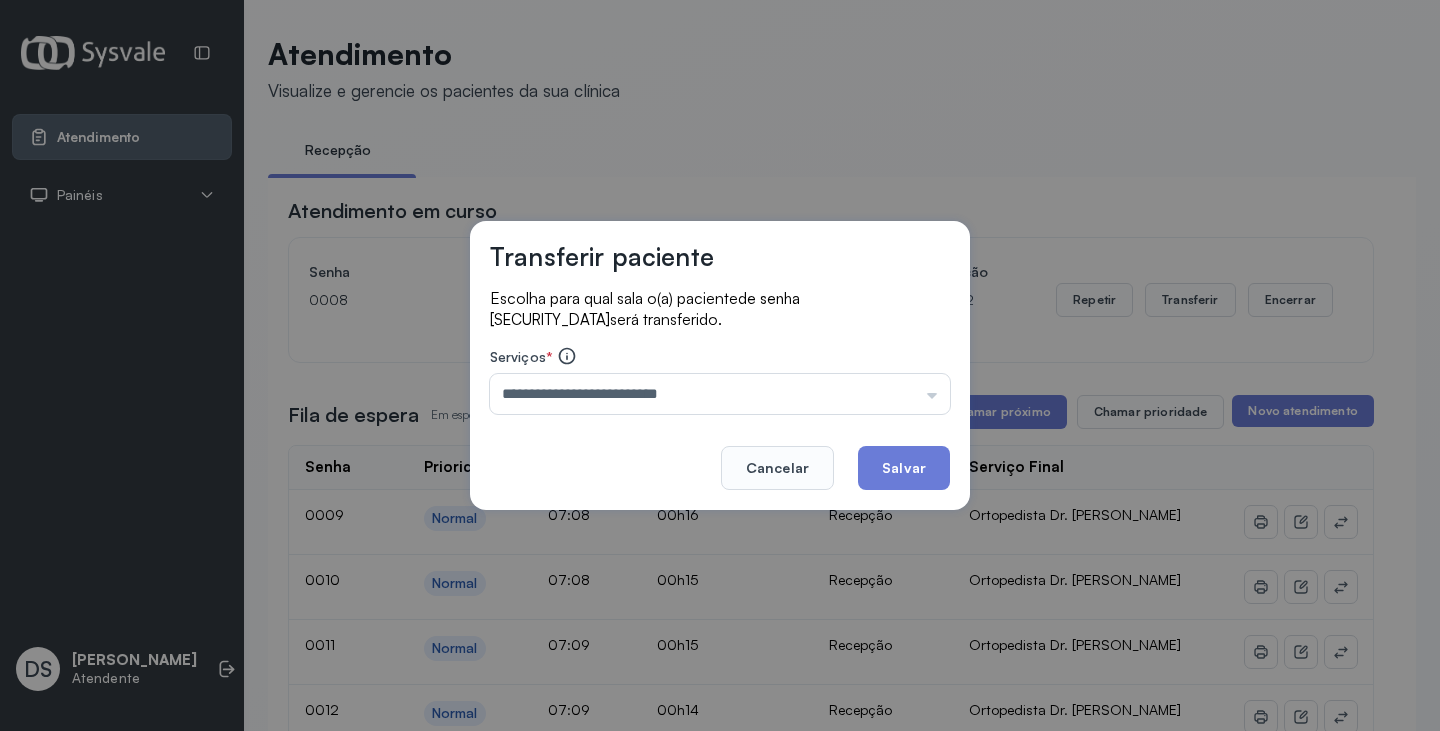 click on "**********" at bounding box center [720, 365] 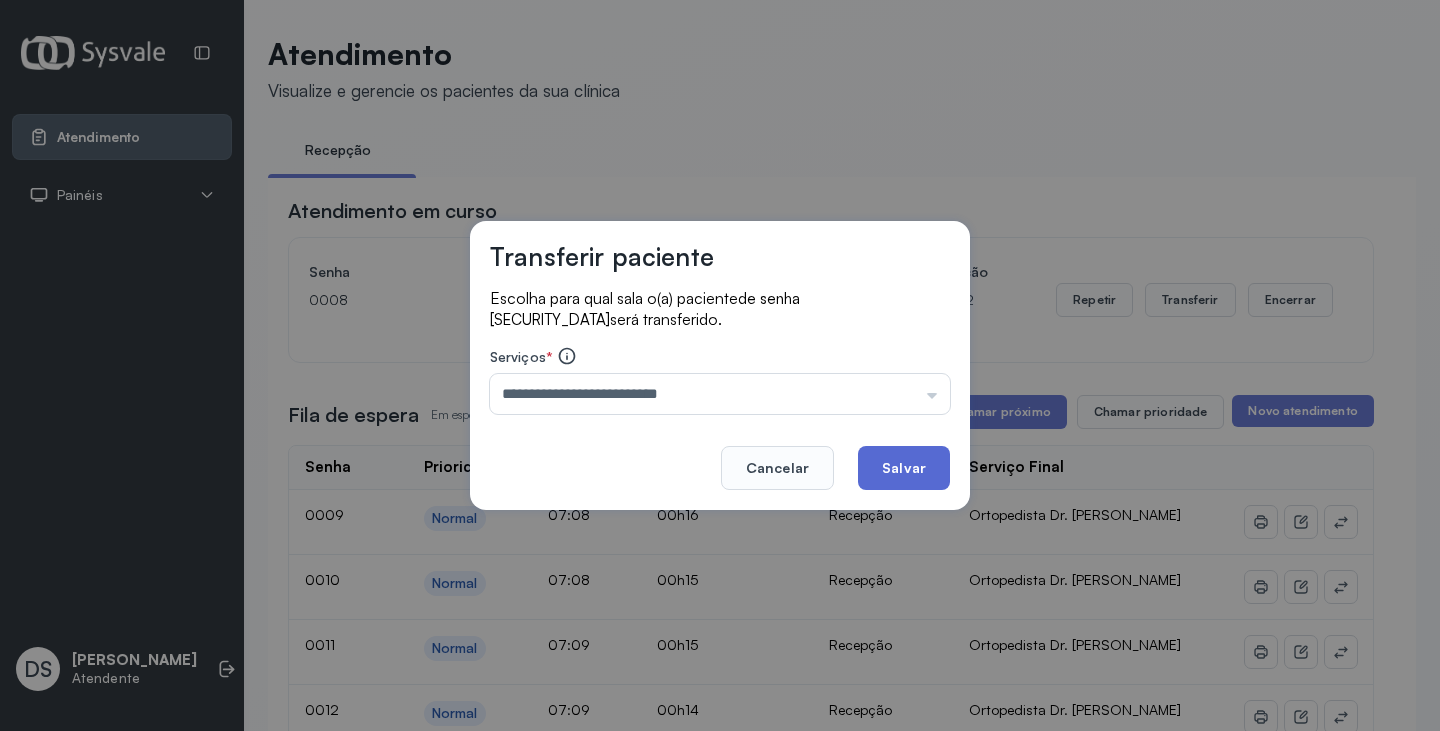 click on "Salvar" 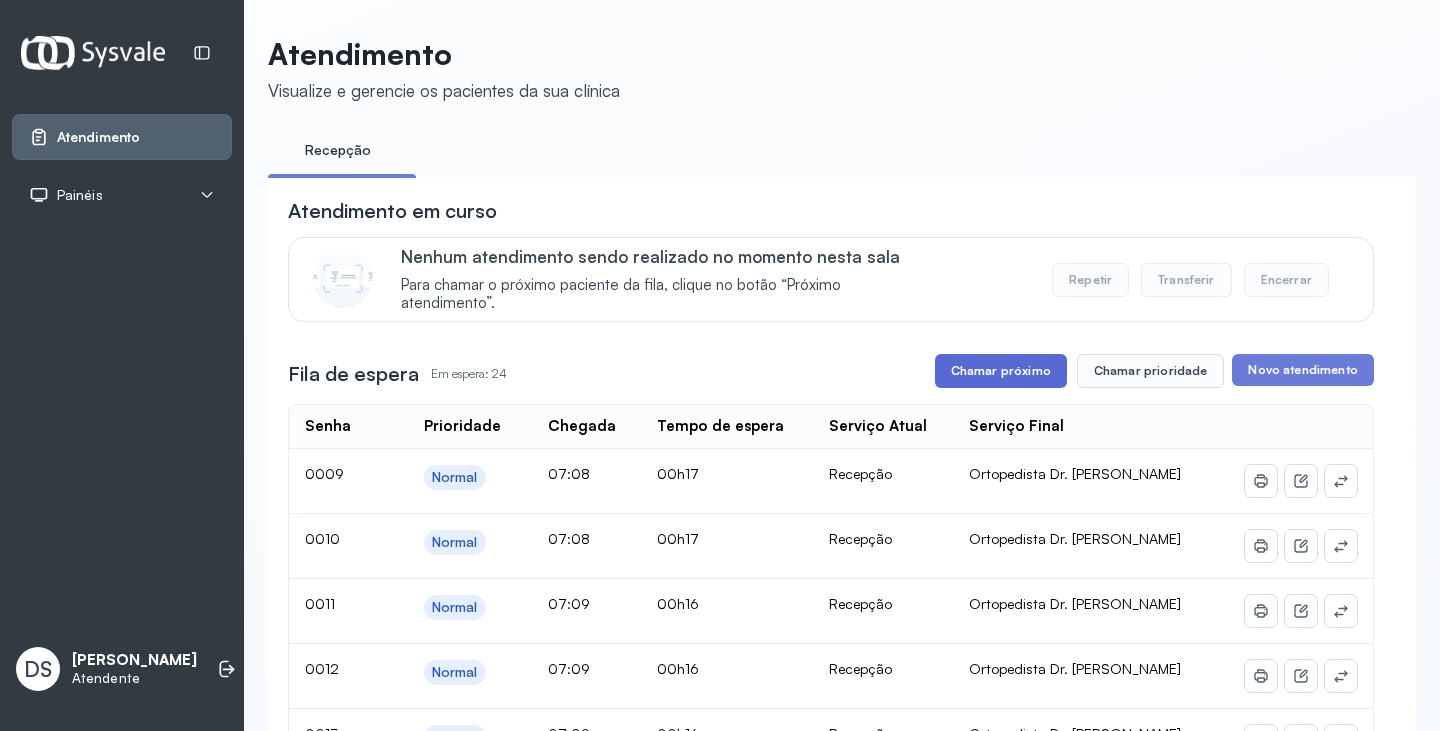 click on "Chamar próximo" at bounding box center (1001, 371) 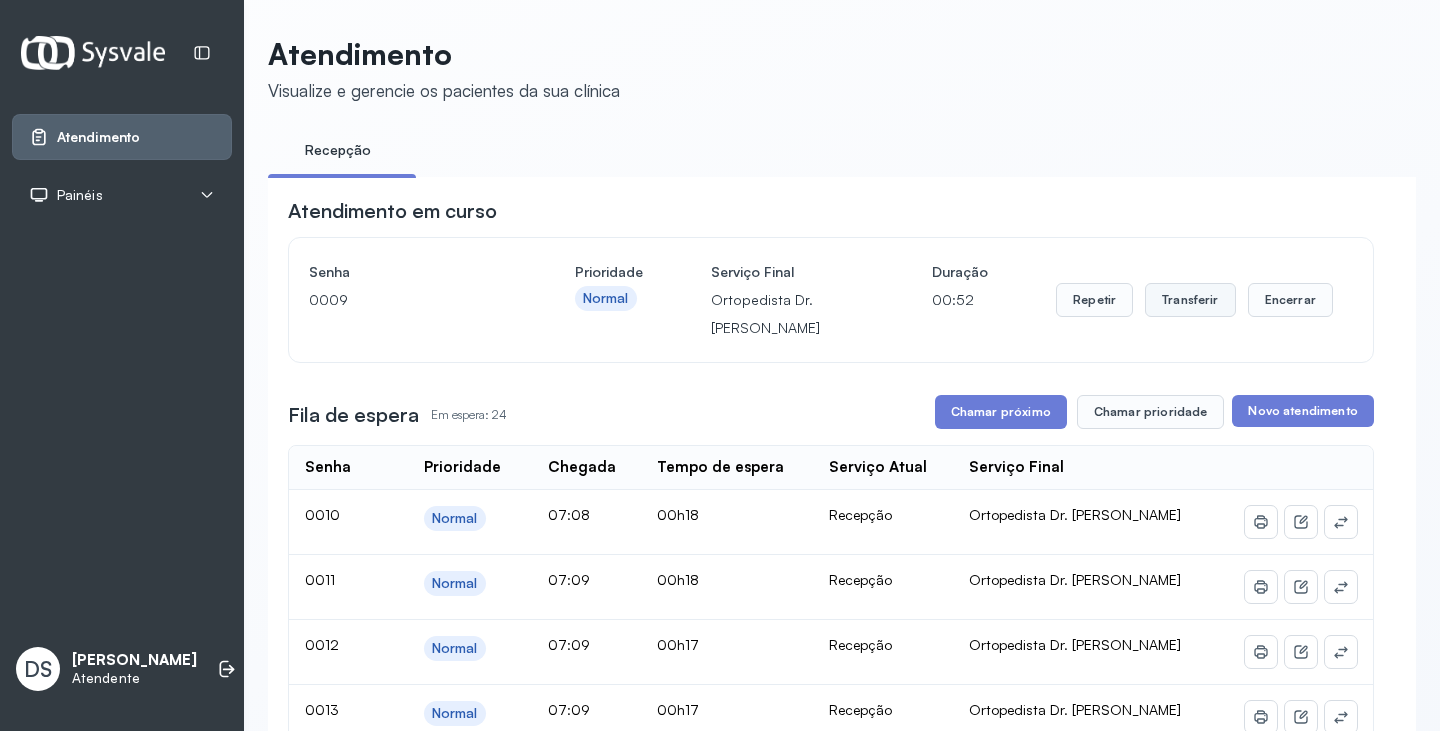 click on "Transferir" at bounding box center (1190, 300) 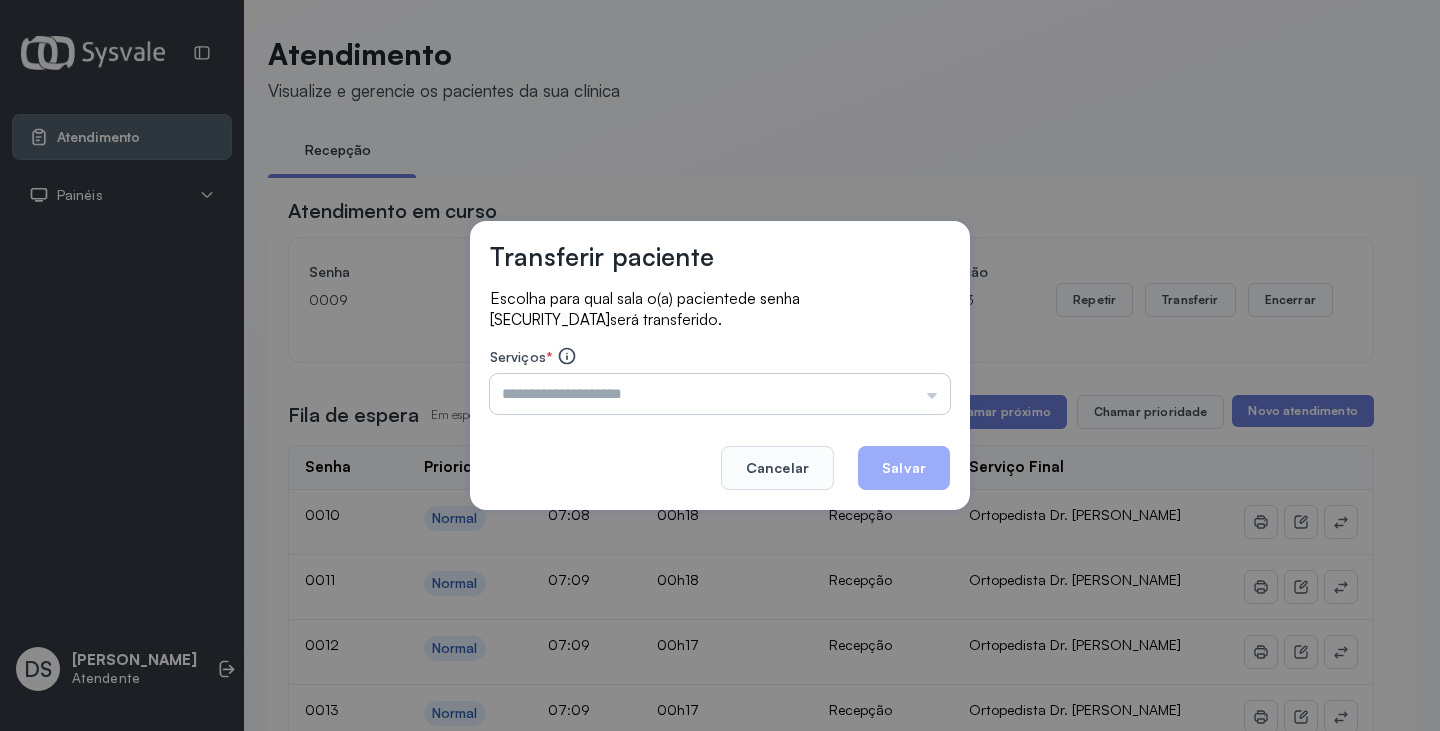 click at bounding box center [720, 394] 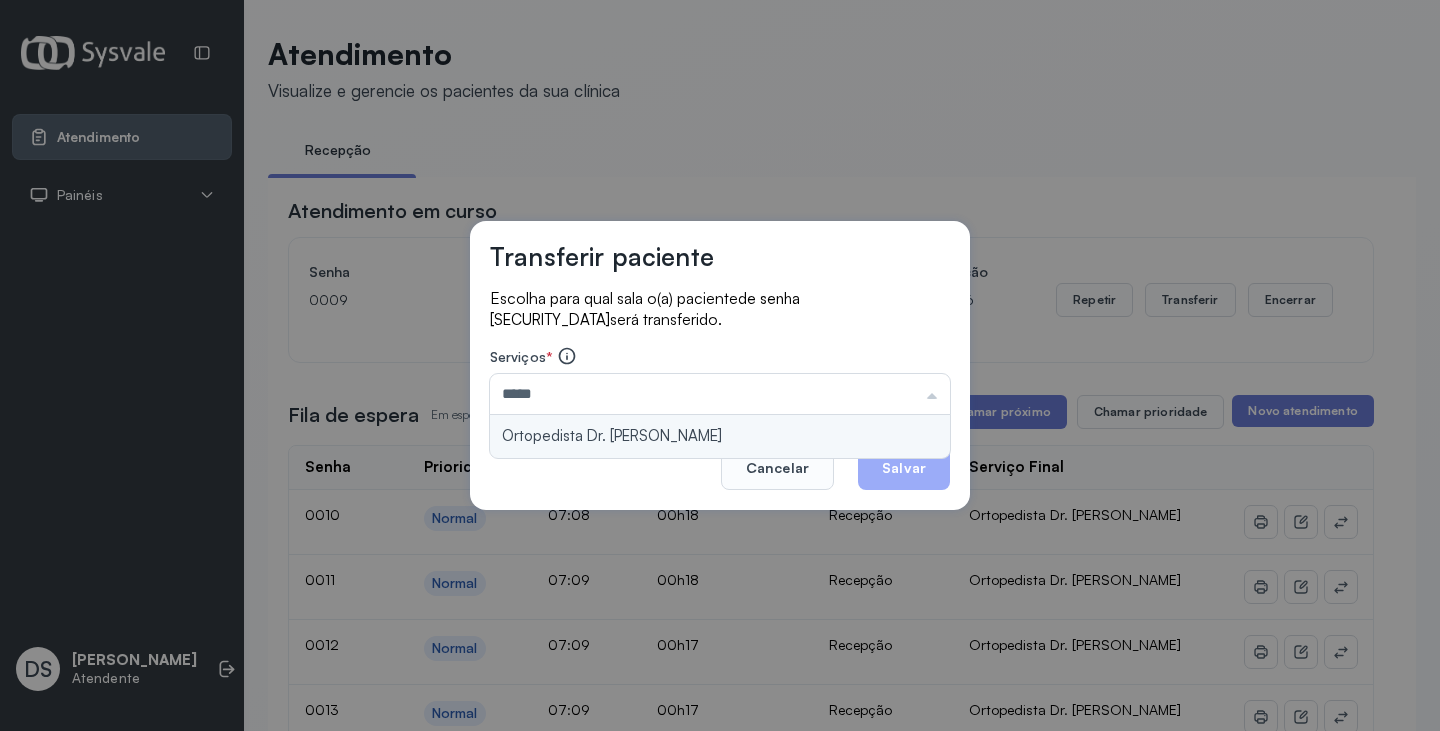 type on "**********" 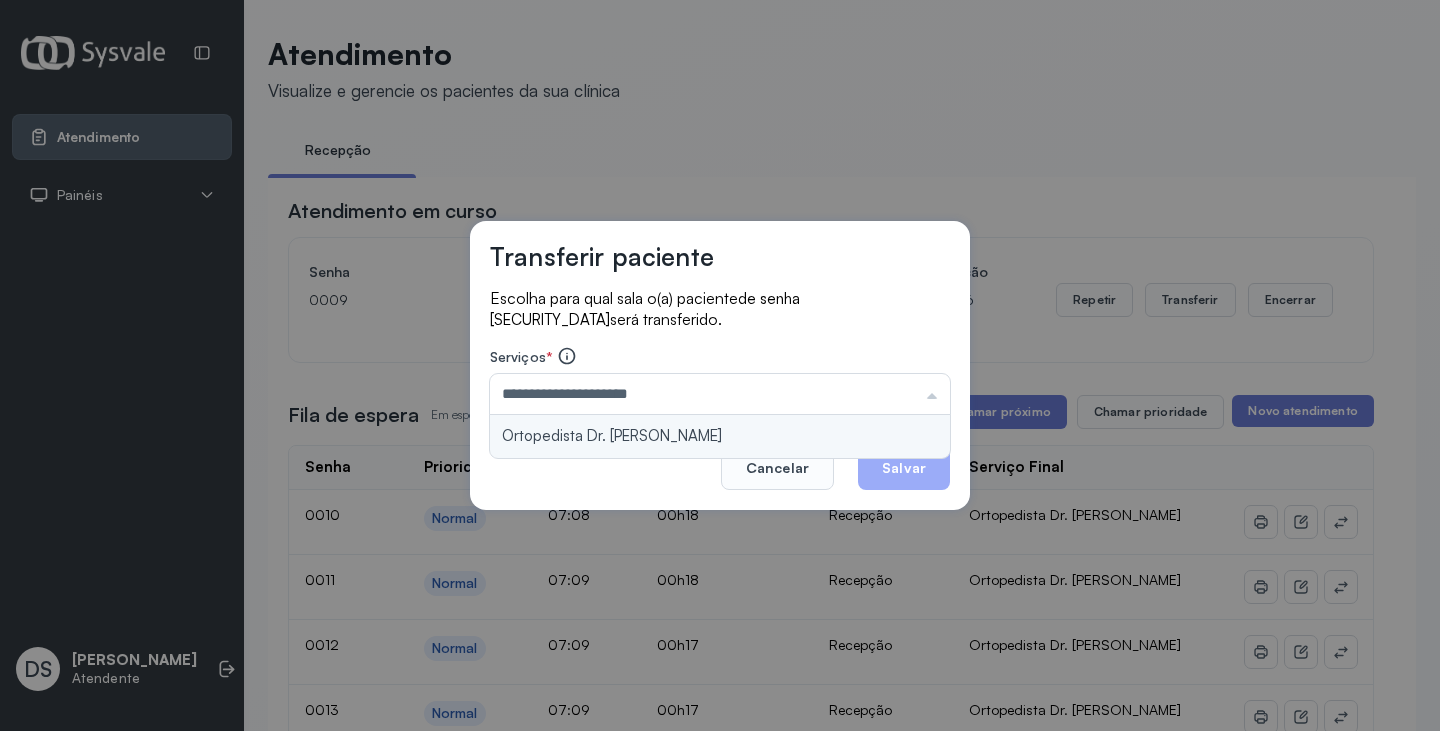 click on "**********" at bounding box center [720, 365] 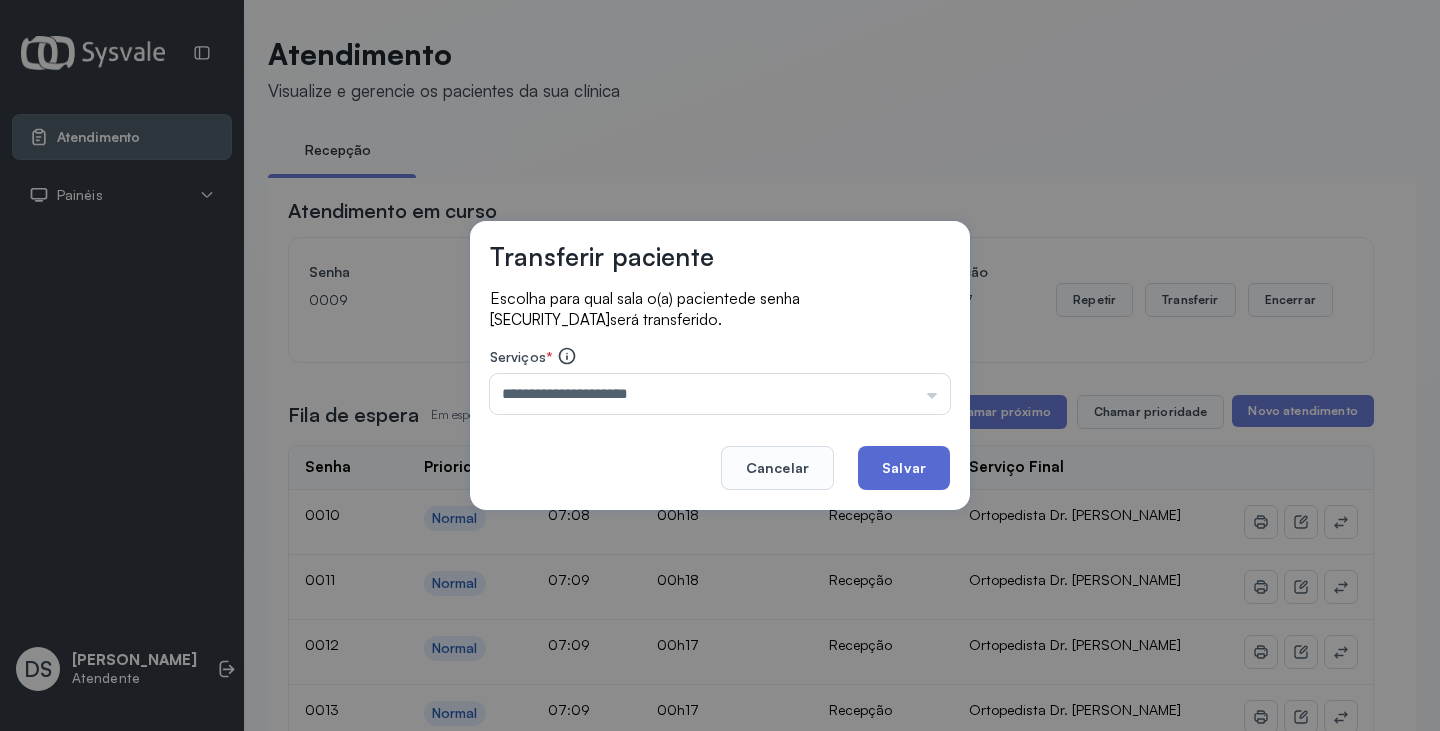 click on "Salvar" 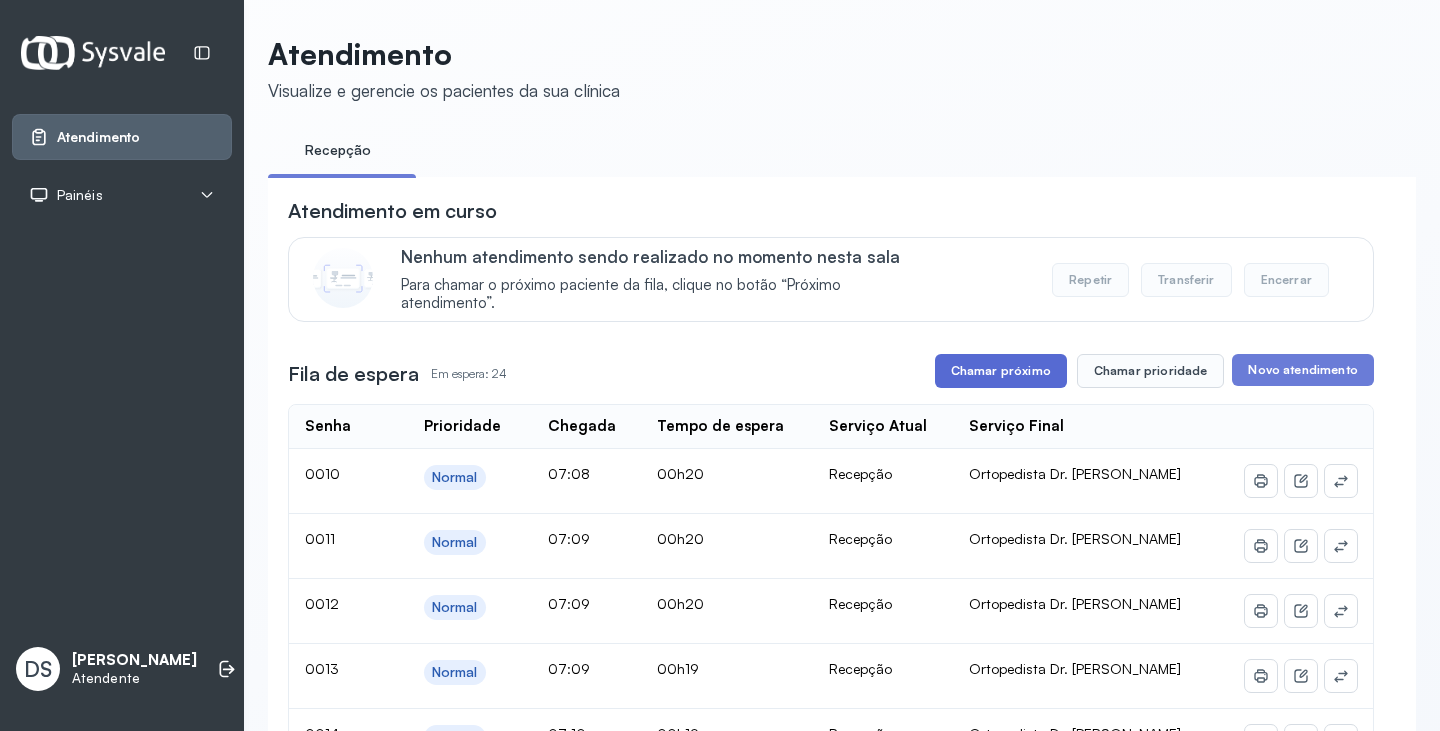 click on "Chamar próximo" at bounding box center [1001, 371] 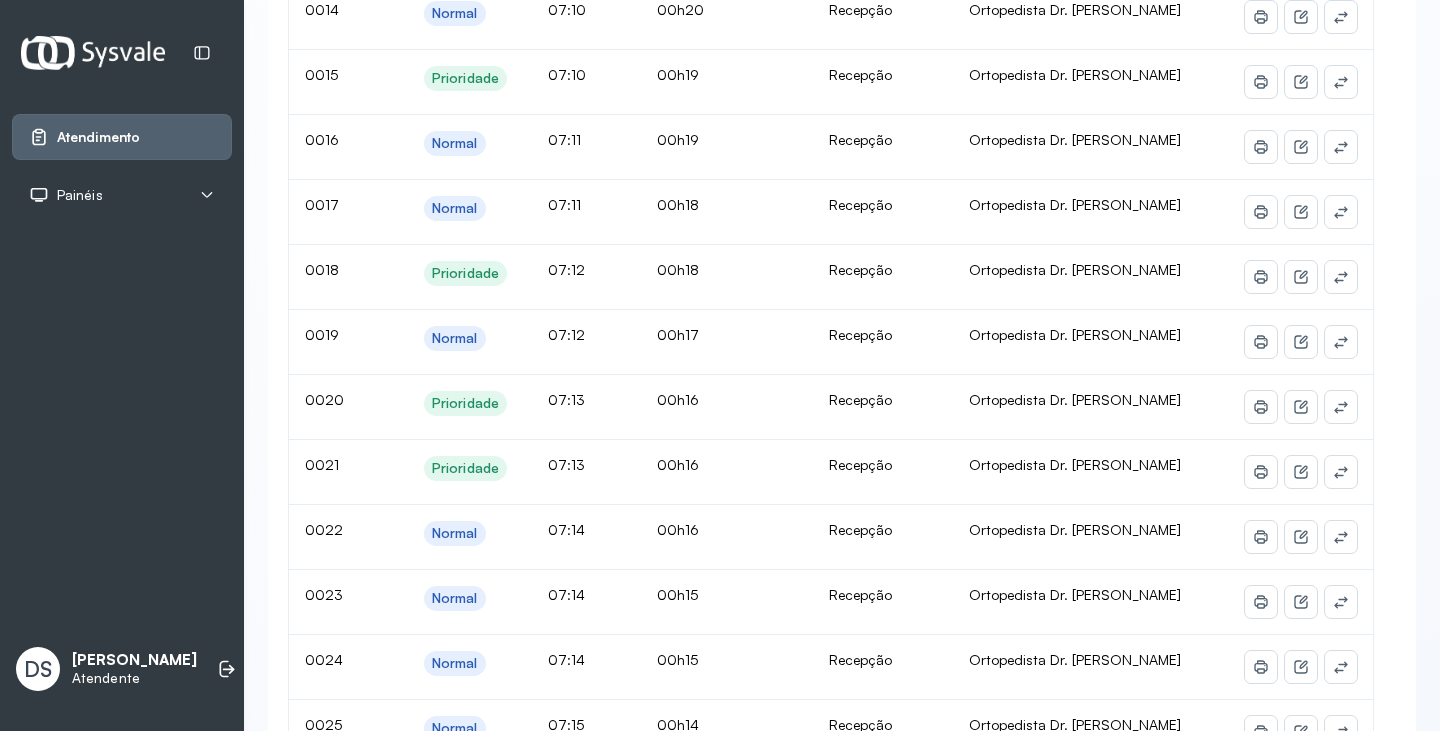 scroll, scrollTop: 0, scrollLeft: 0, axis: both 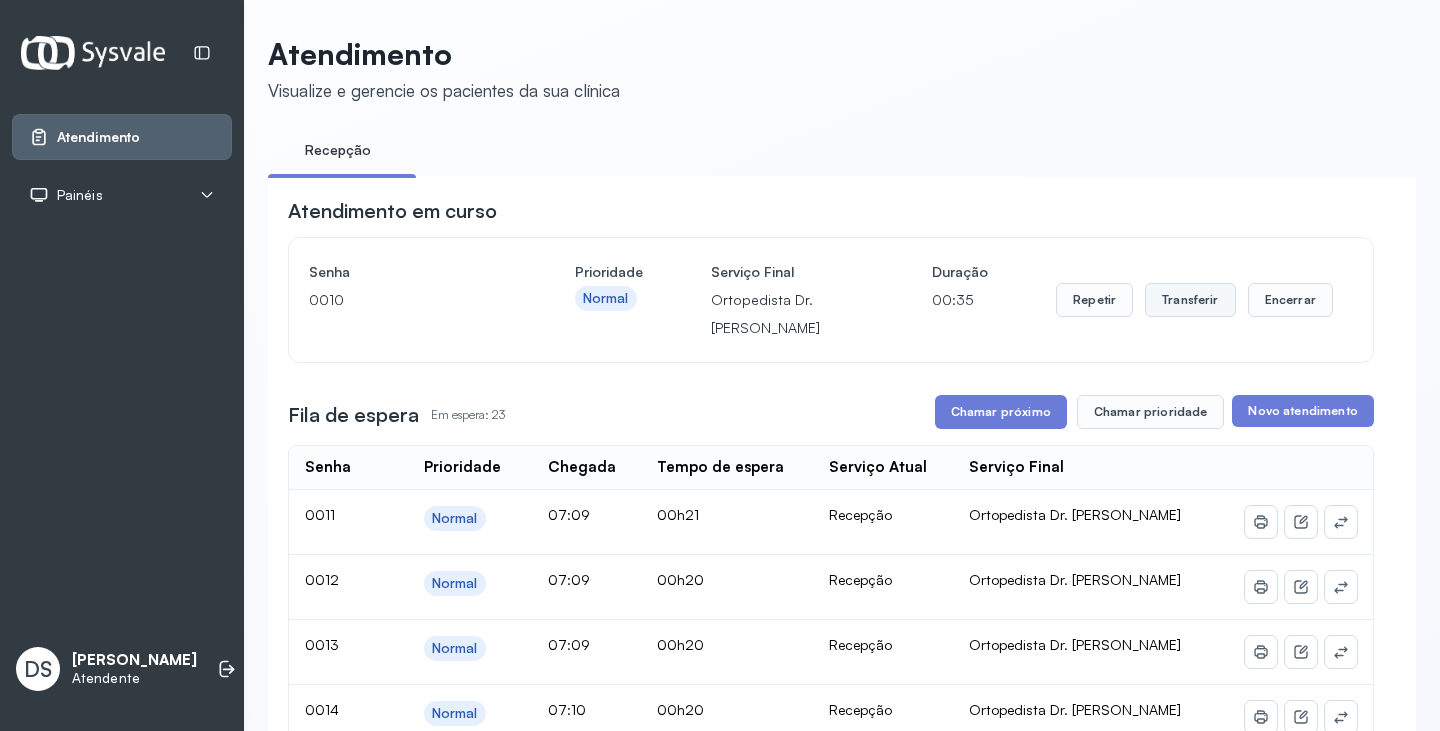 click on "Transferir" at bounding box center (1190, 300) 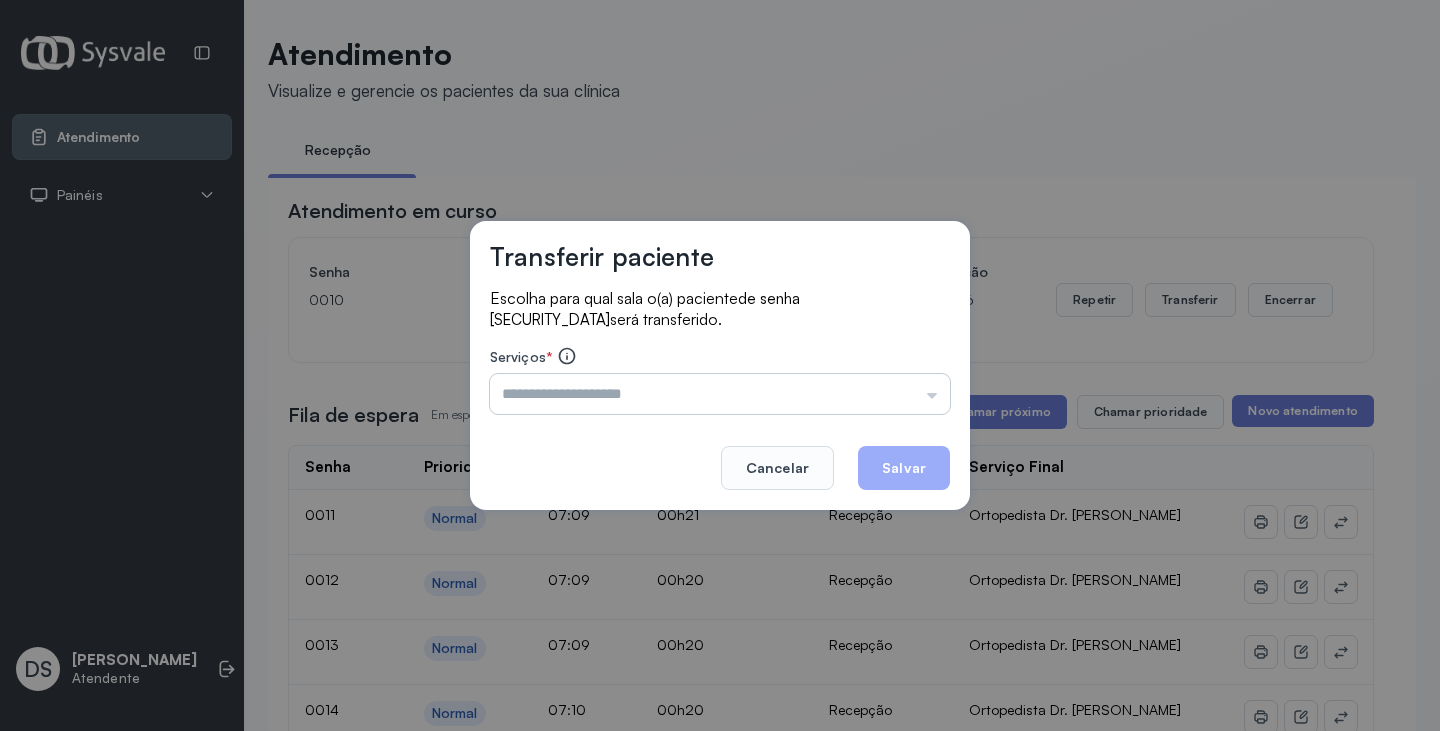click at bounding box center [720, 394] 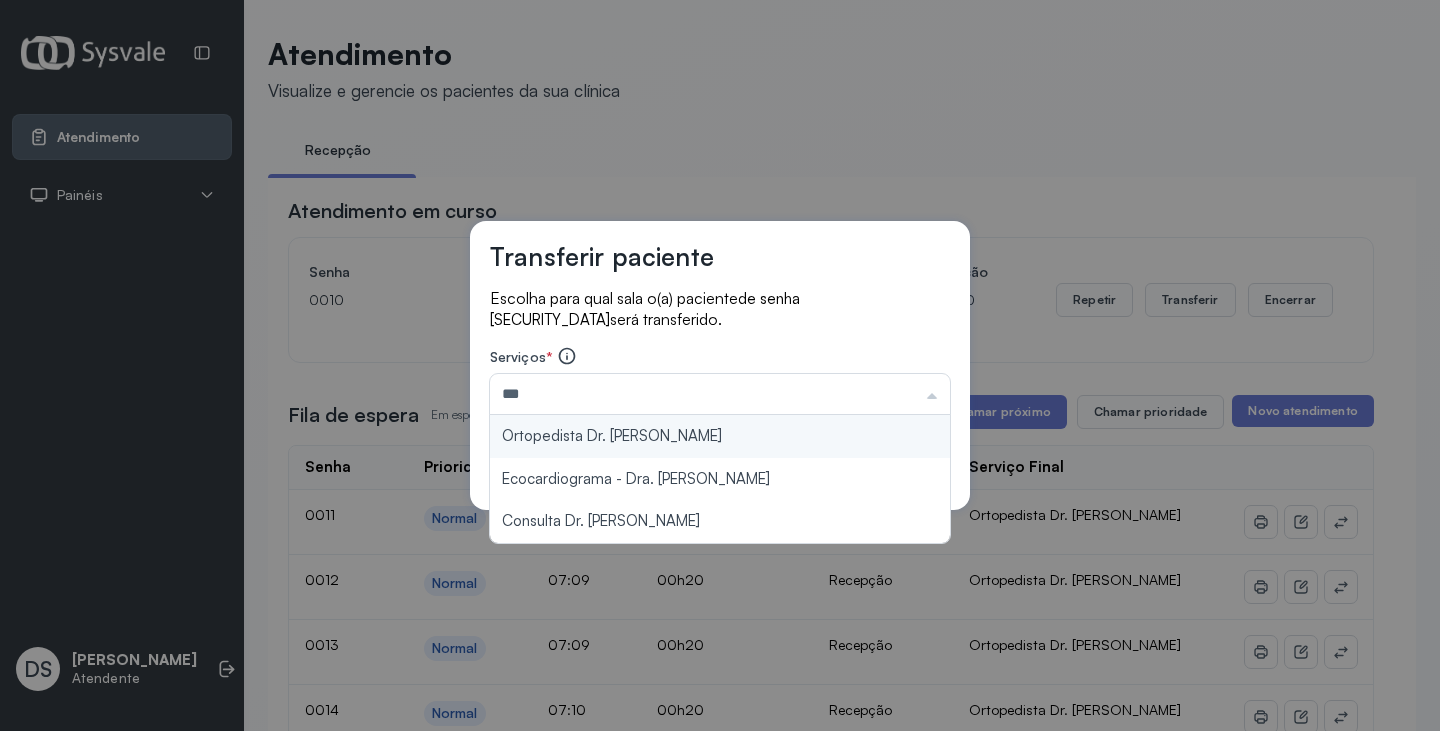 type on "**********" 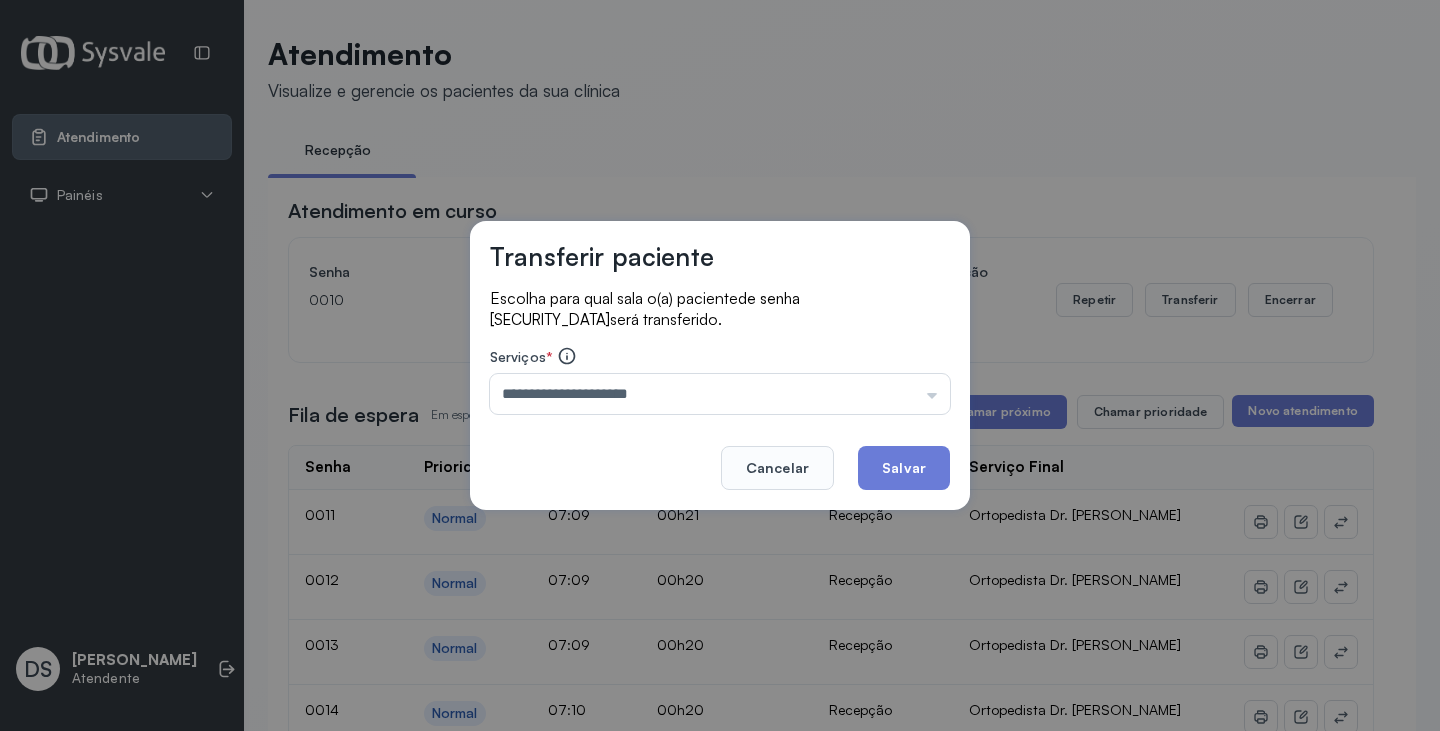 drag, startPoint x: 730, startPoint y: 431, endPoint x: 856, endPoint y: 441, distance: 126.3962 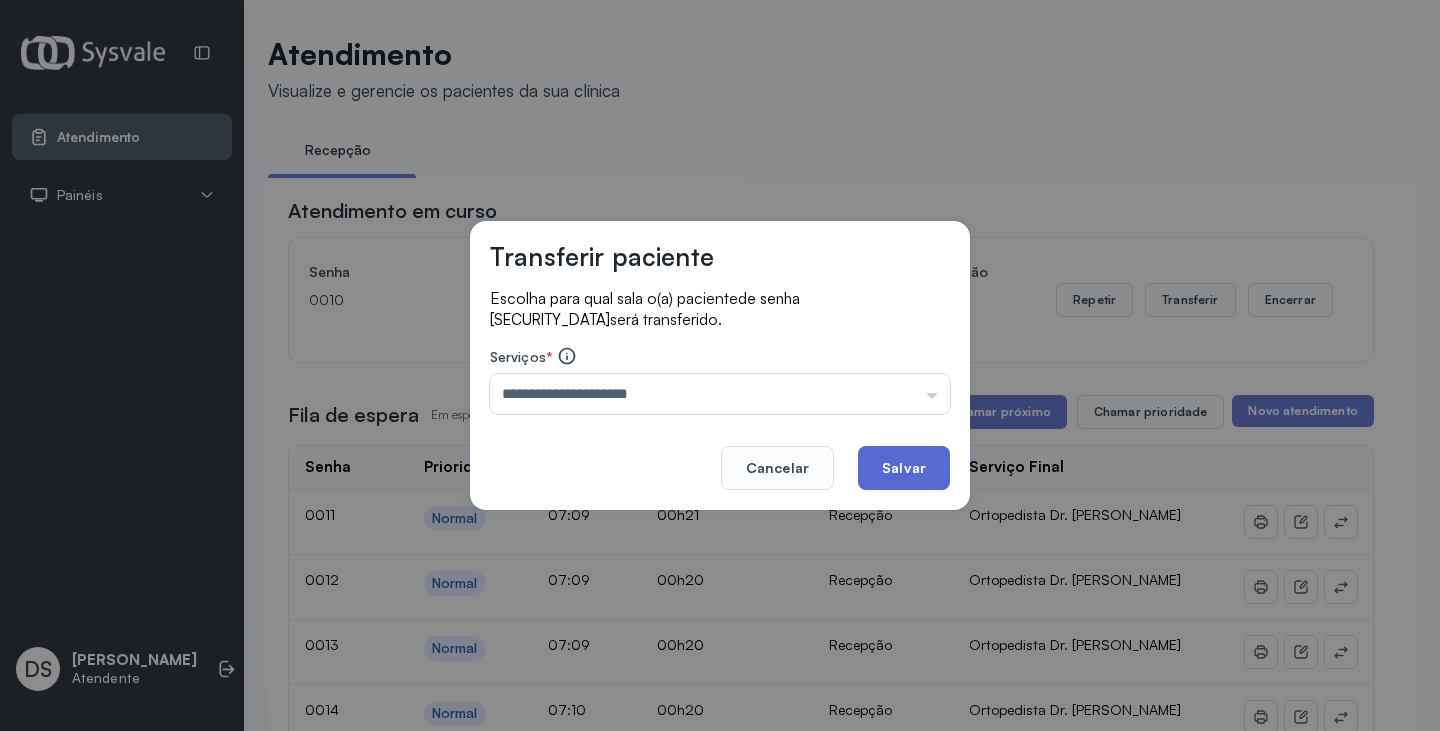 click on "Salvar" 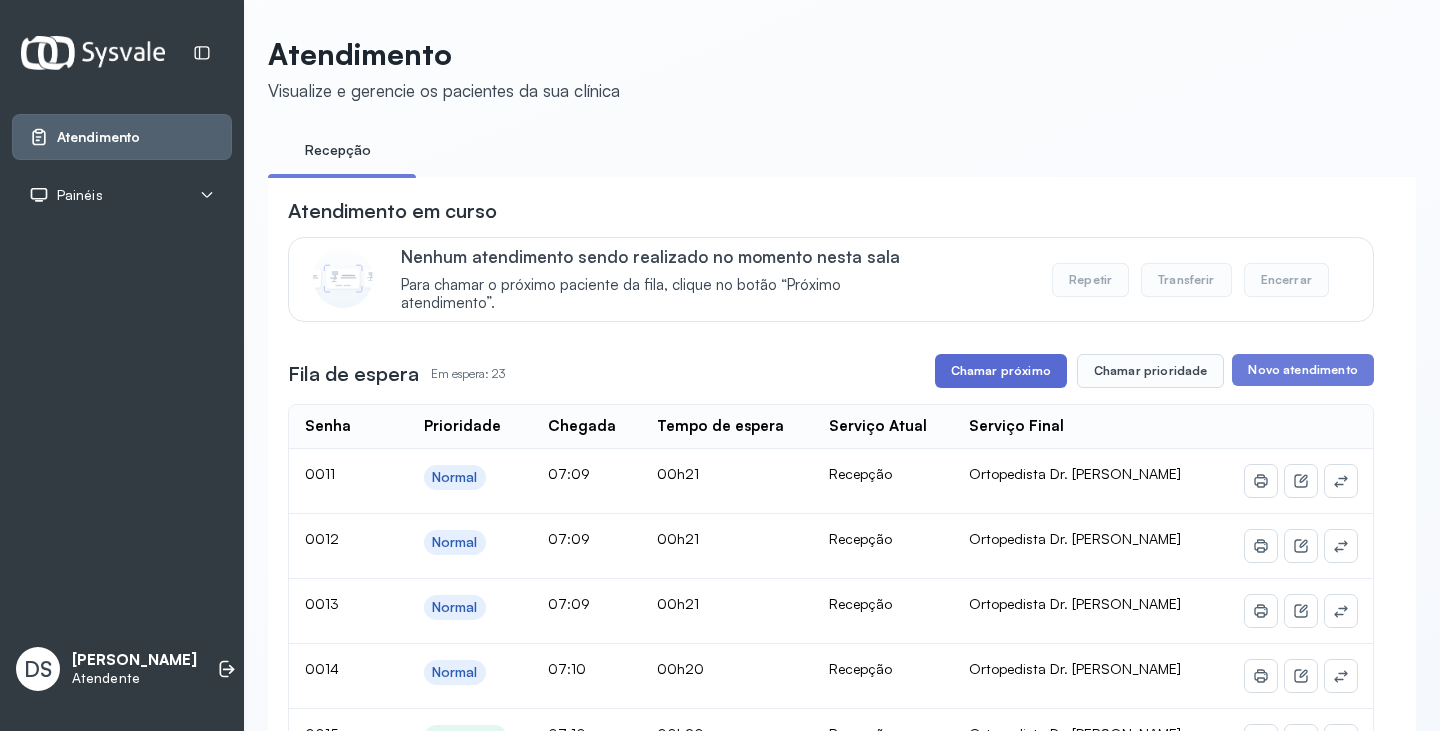 click on "Chamar próximo" at bounding box center [1001, 371] 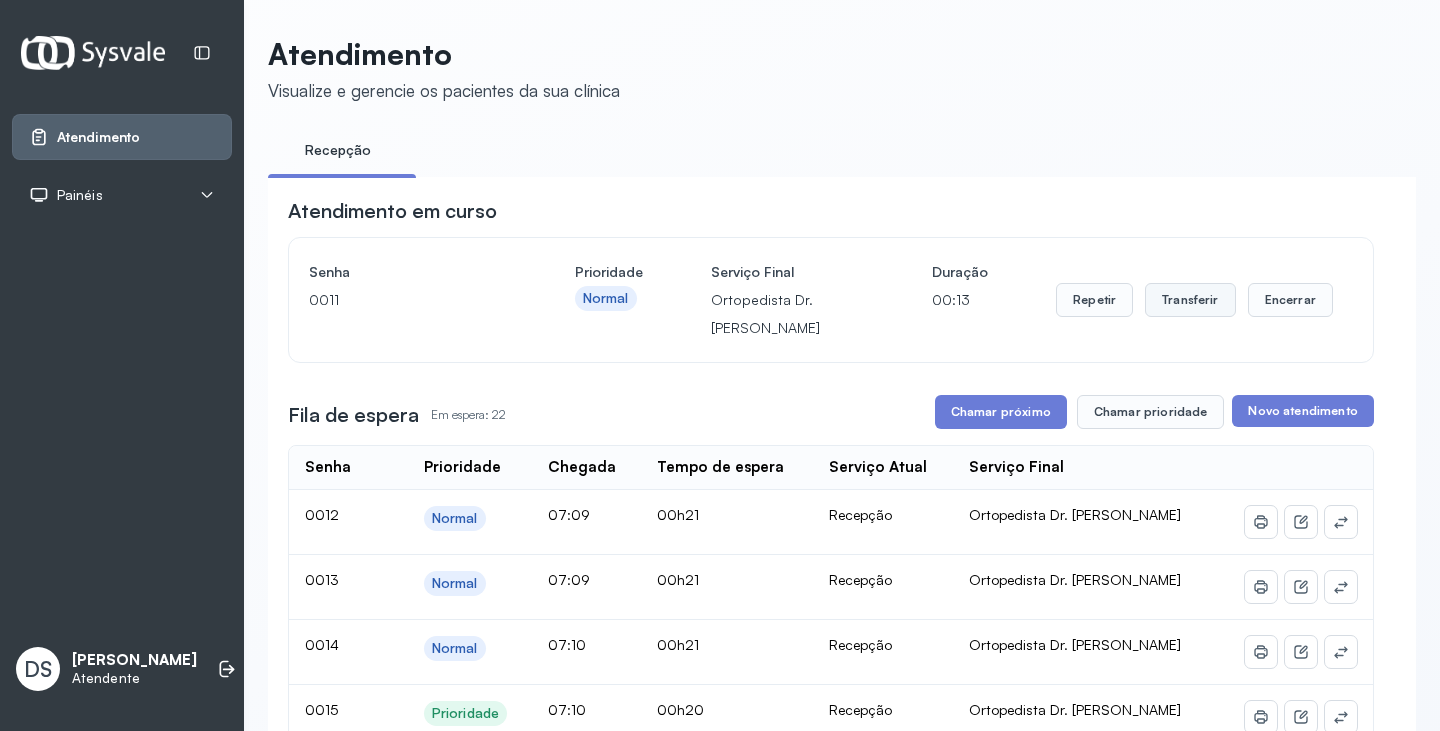 click on "Transferir" at bounding box center (1190, 300) 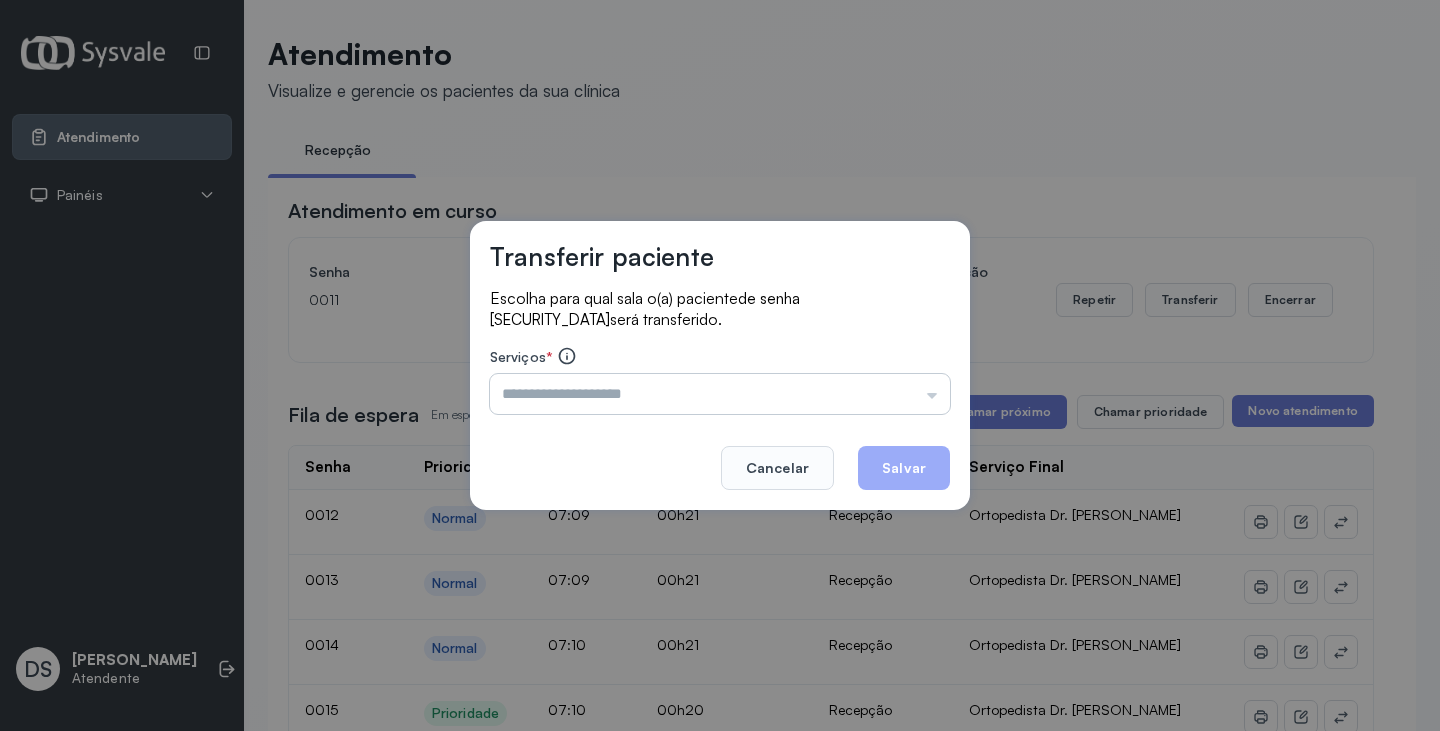 click at bounding box center (720, 394) 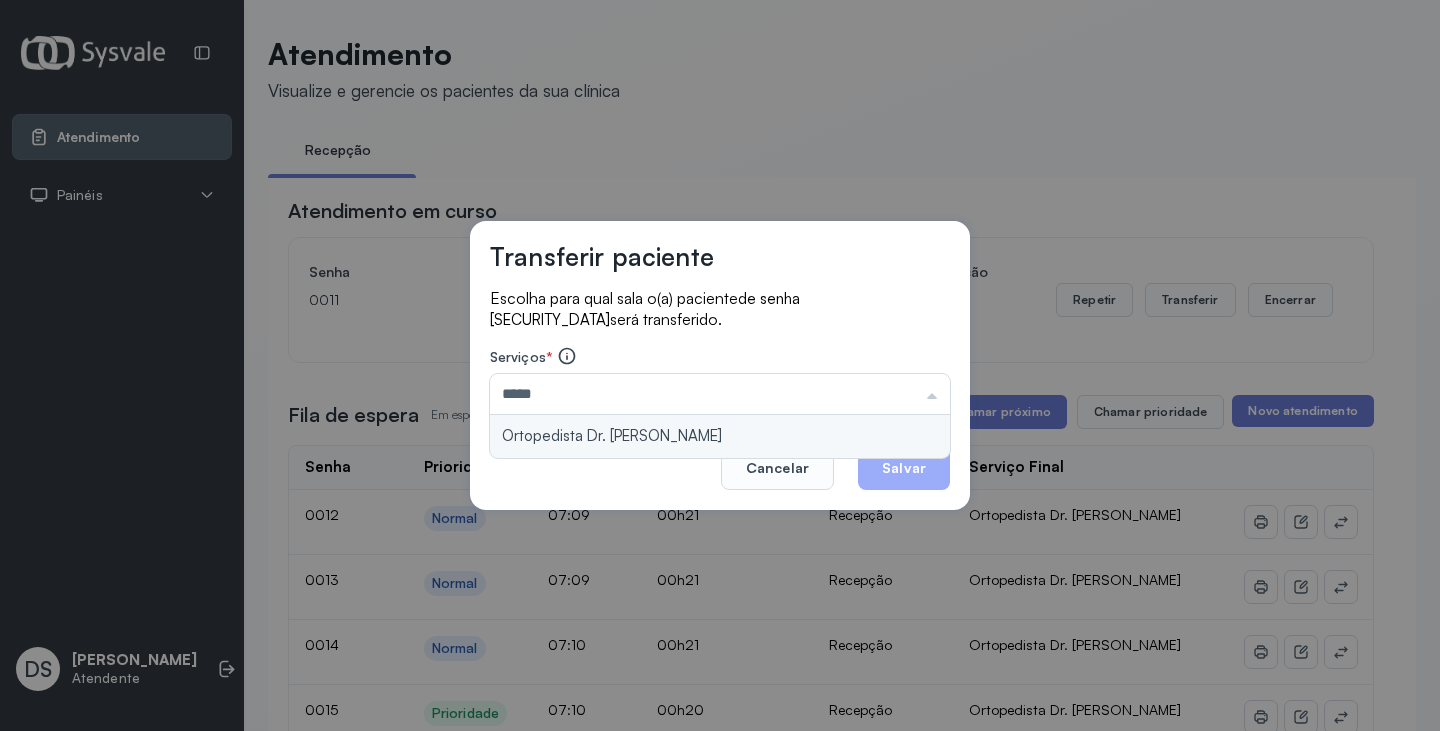 type on "**********" 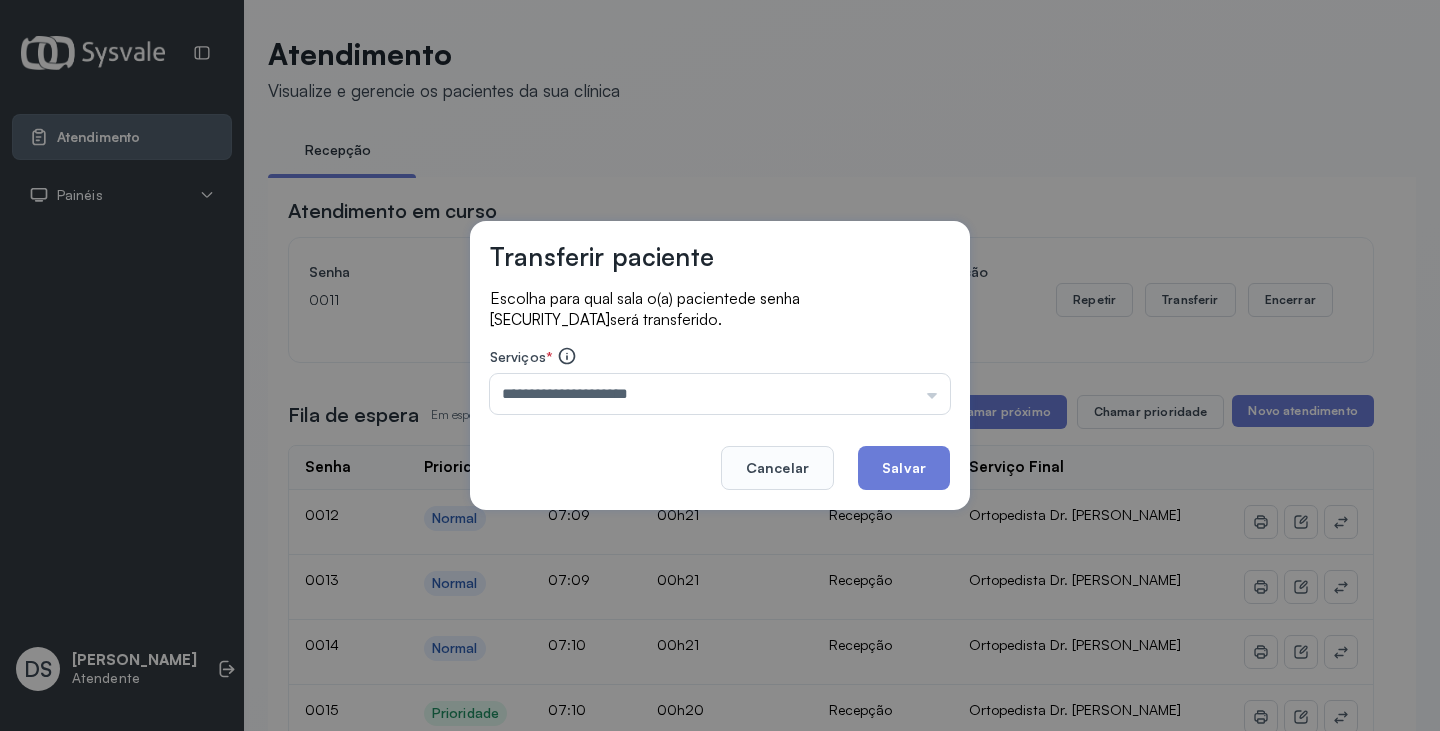 drag, startPoint x: 833, startPoint y: 435, endPoint x: 912, endPoint y: 453, distance: 81.02469 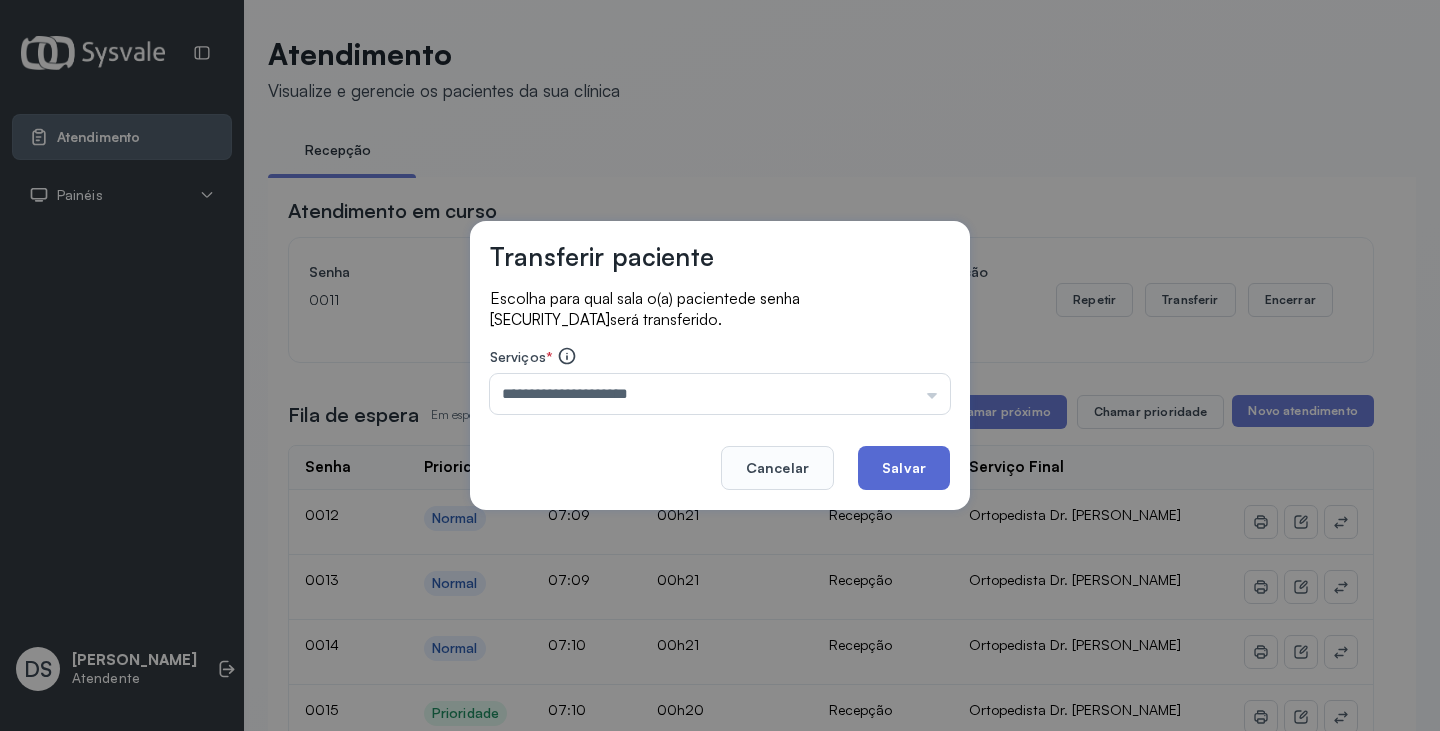 click on "Salvar" 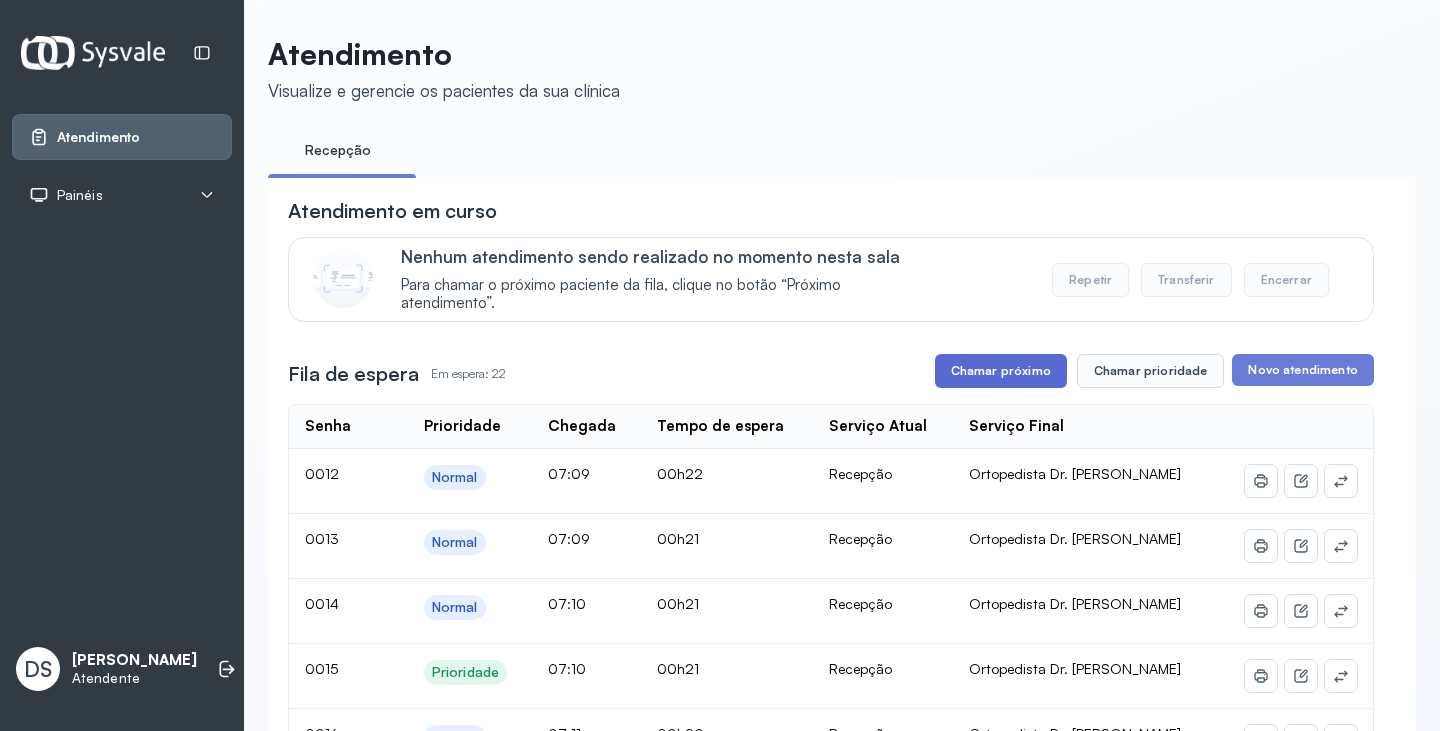 click on "Chamar próximo" at bounding box center [1001, 371] 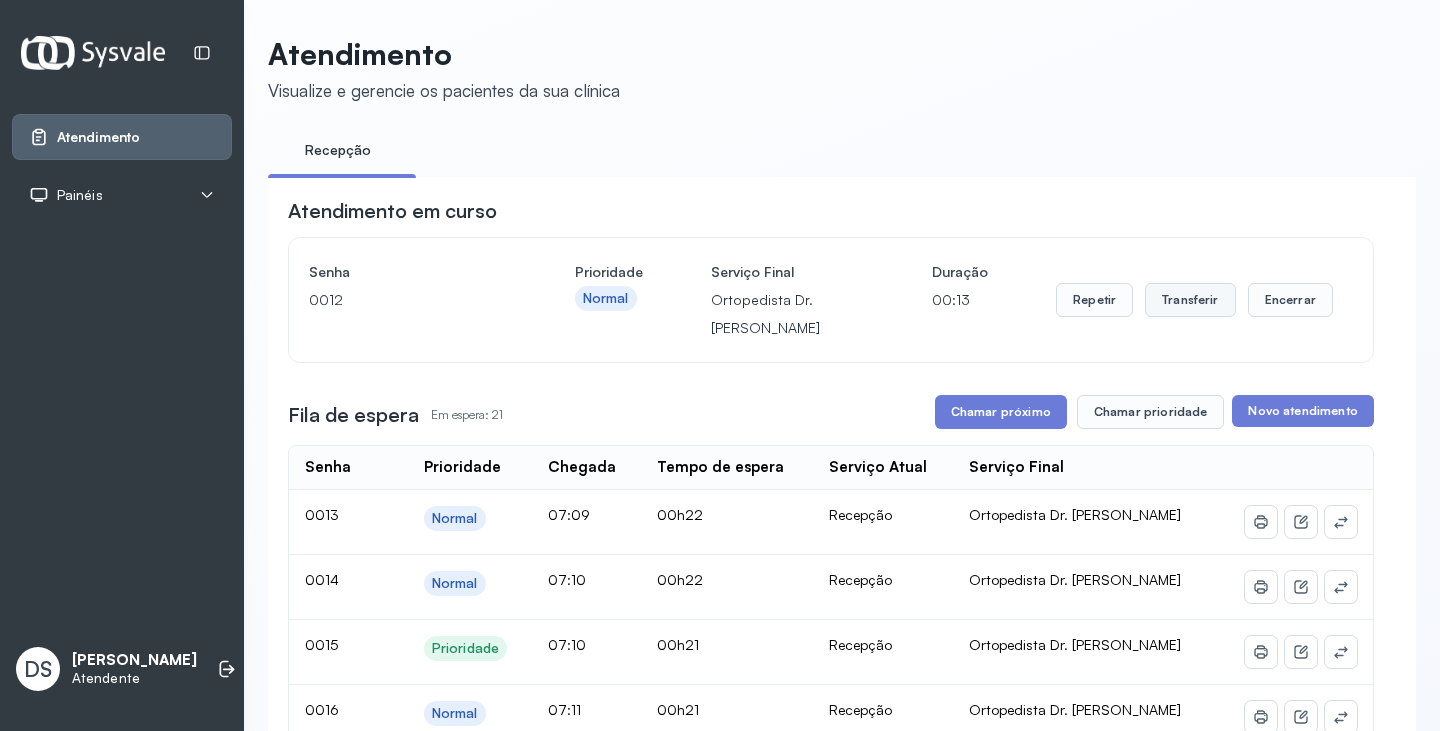 click on "Transferir" at bounding box center [1190, 300] 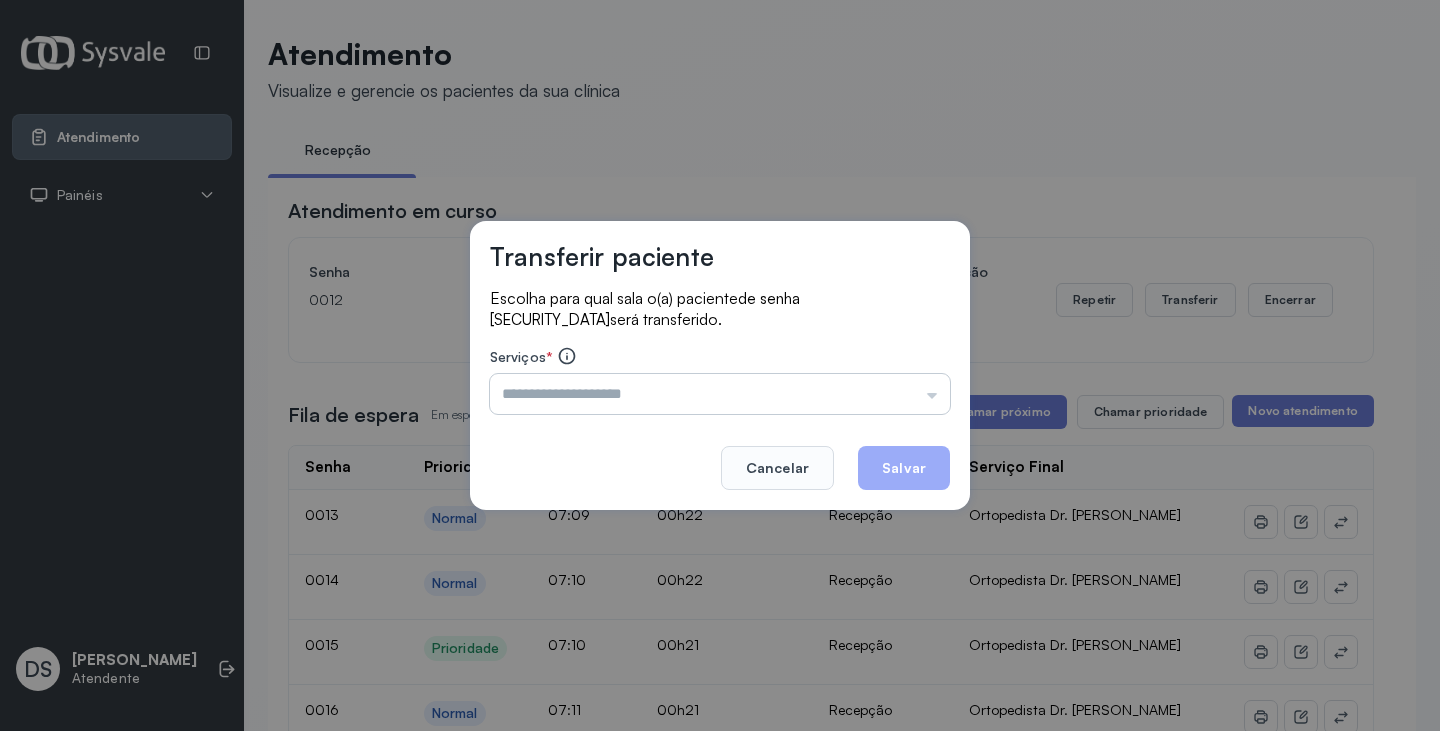 click at bounding box center (720, 394) 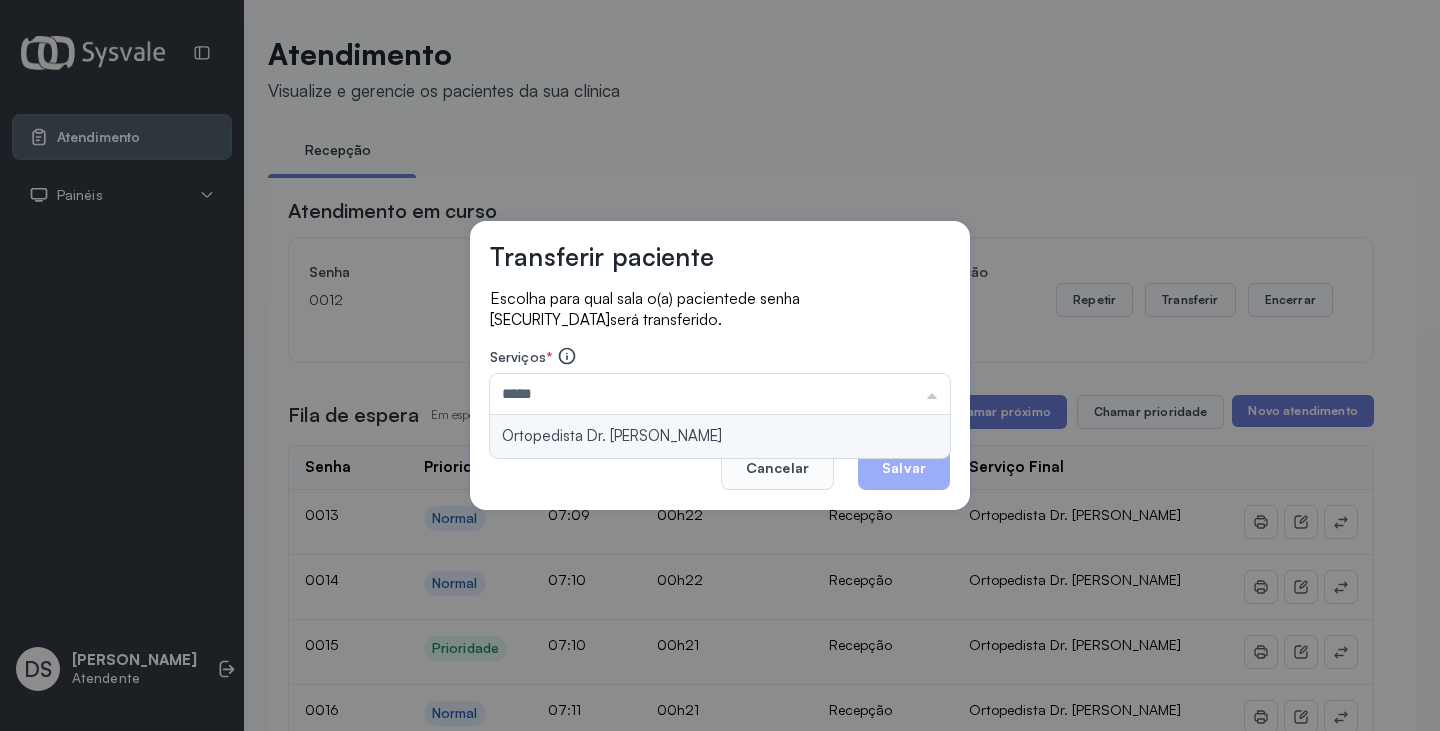 type on "**********" 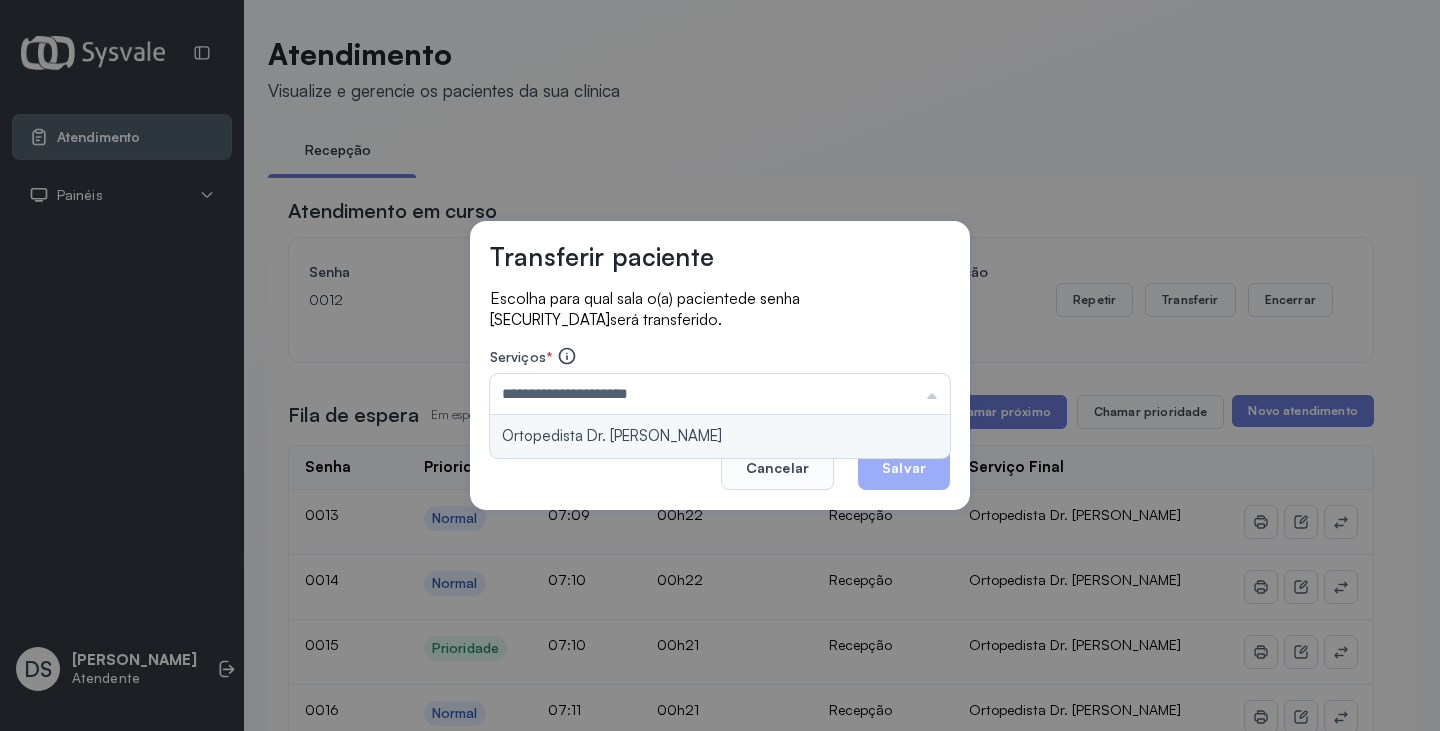 drag, startPoint x: 794, startPoint y: 432, endPoint x: 808, endPoint y: 432, distance: 14 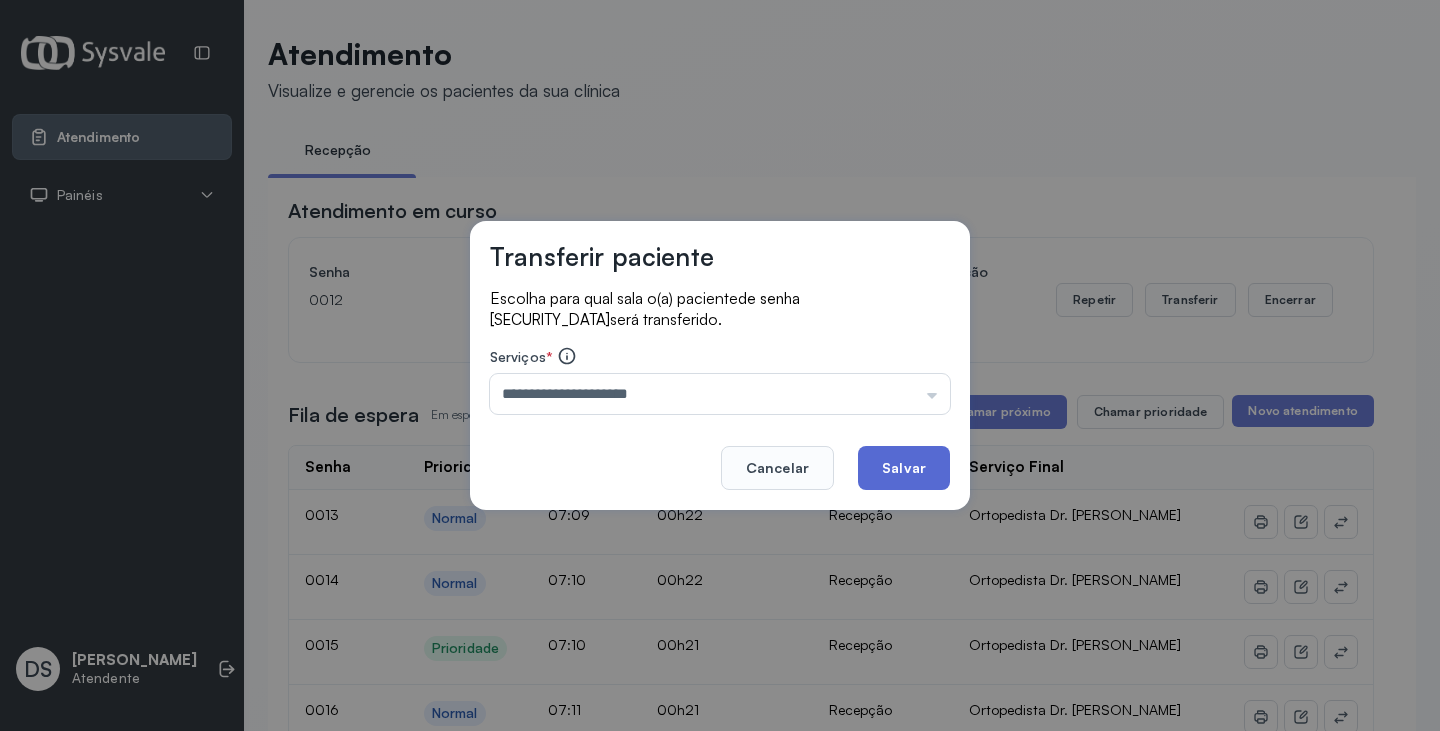 click on "Salvar" 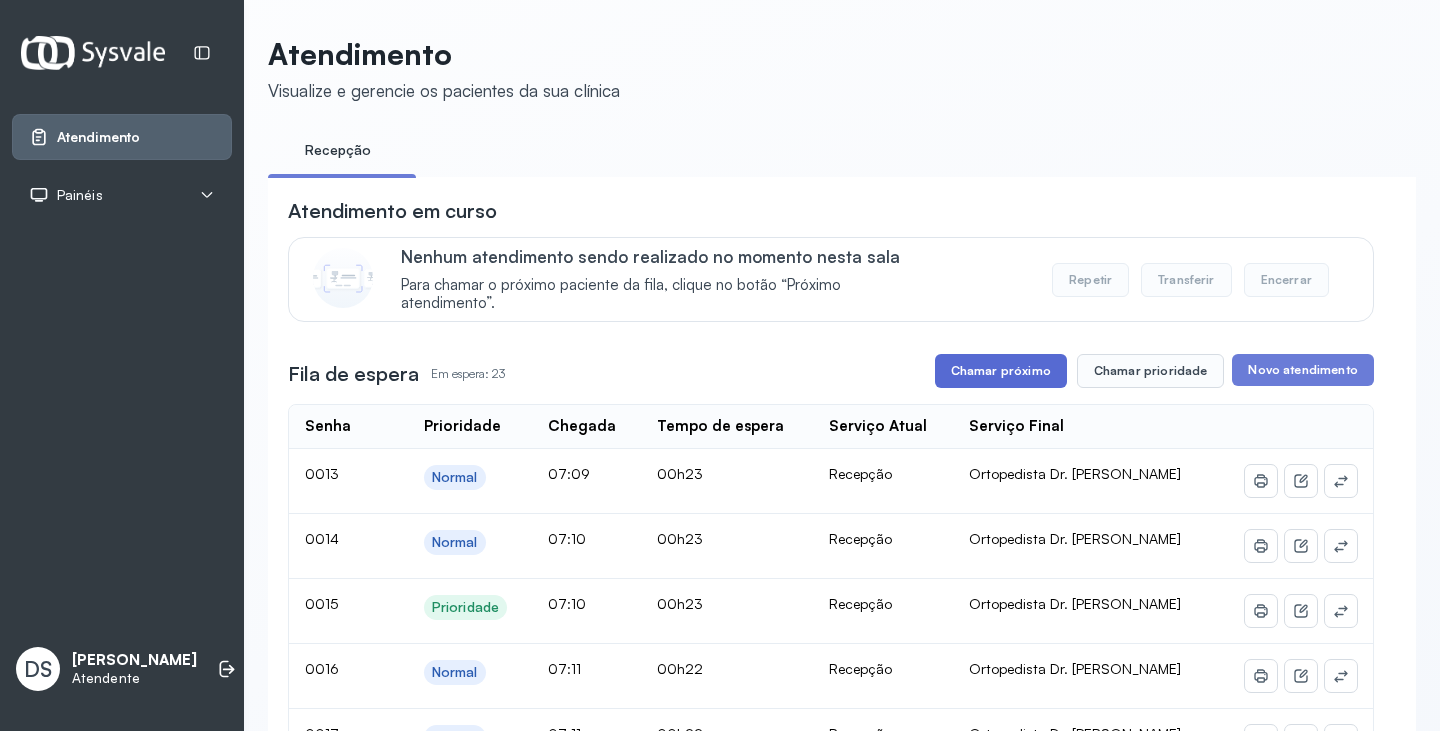 click on "Chamar próximo" at bounding box center (1001, 371) 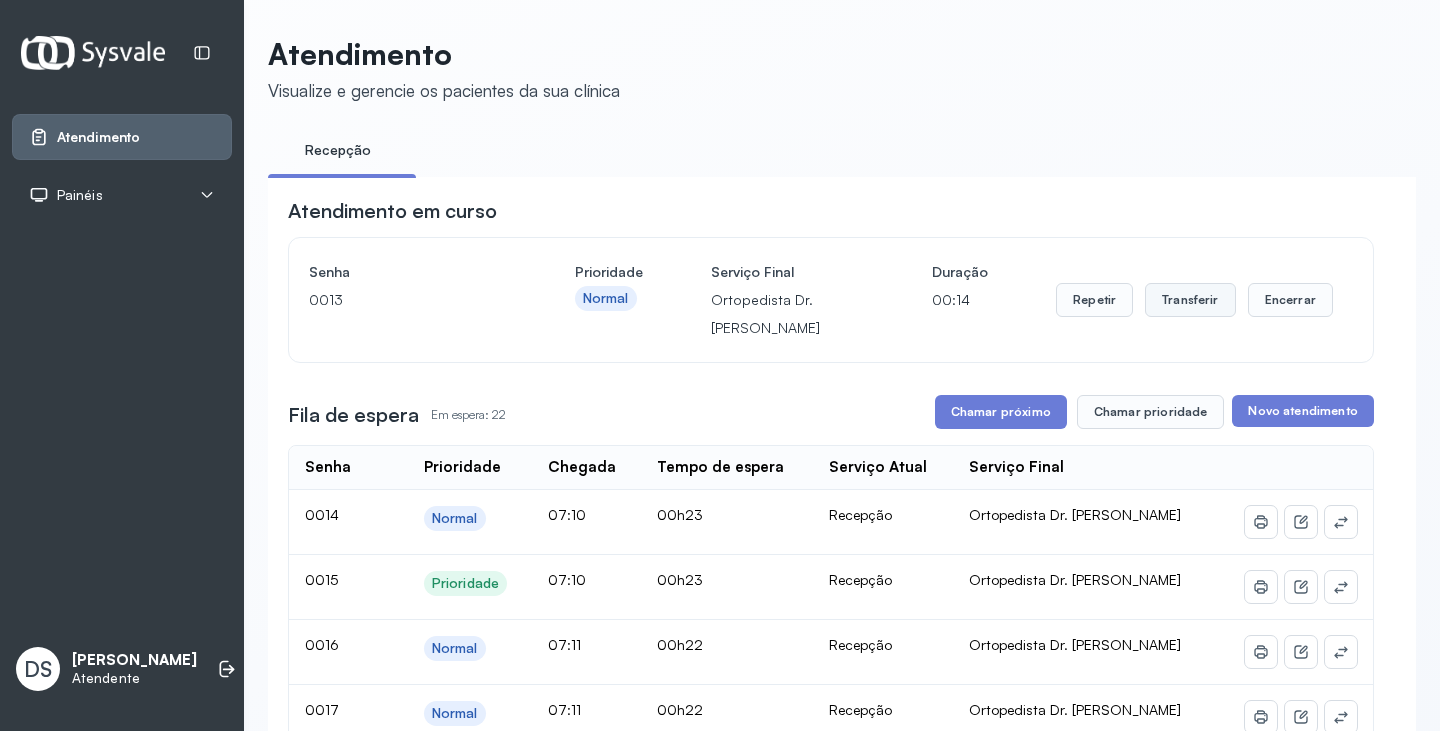 click on "Transferir" at bounding box center [1190, 300] 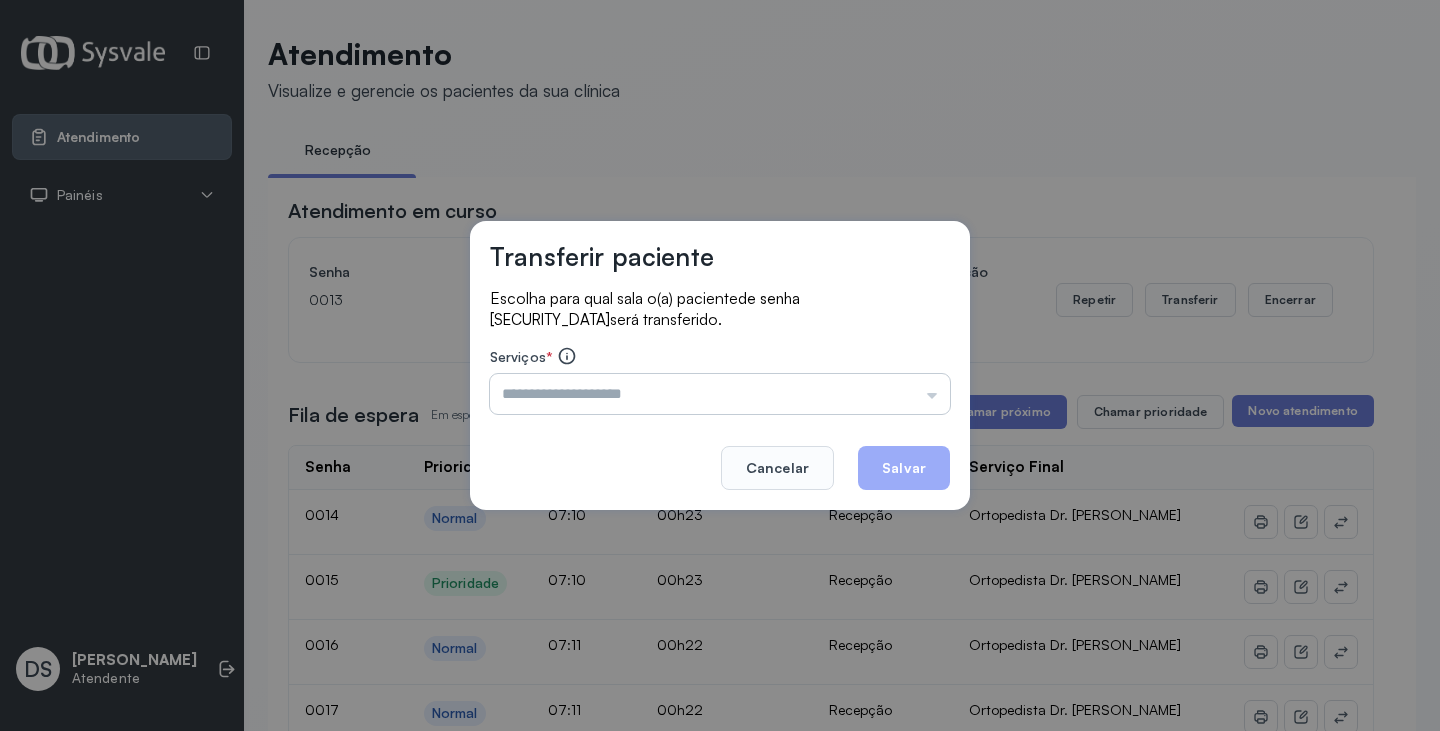click at bounding box center (720, 394) 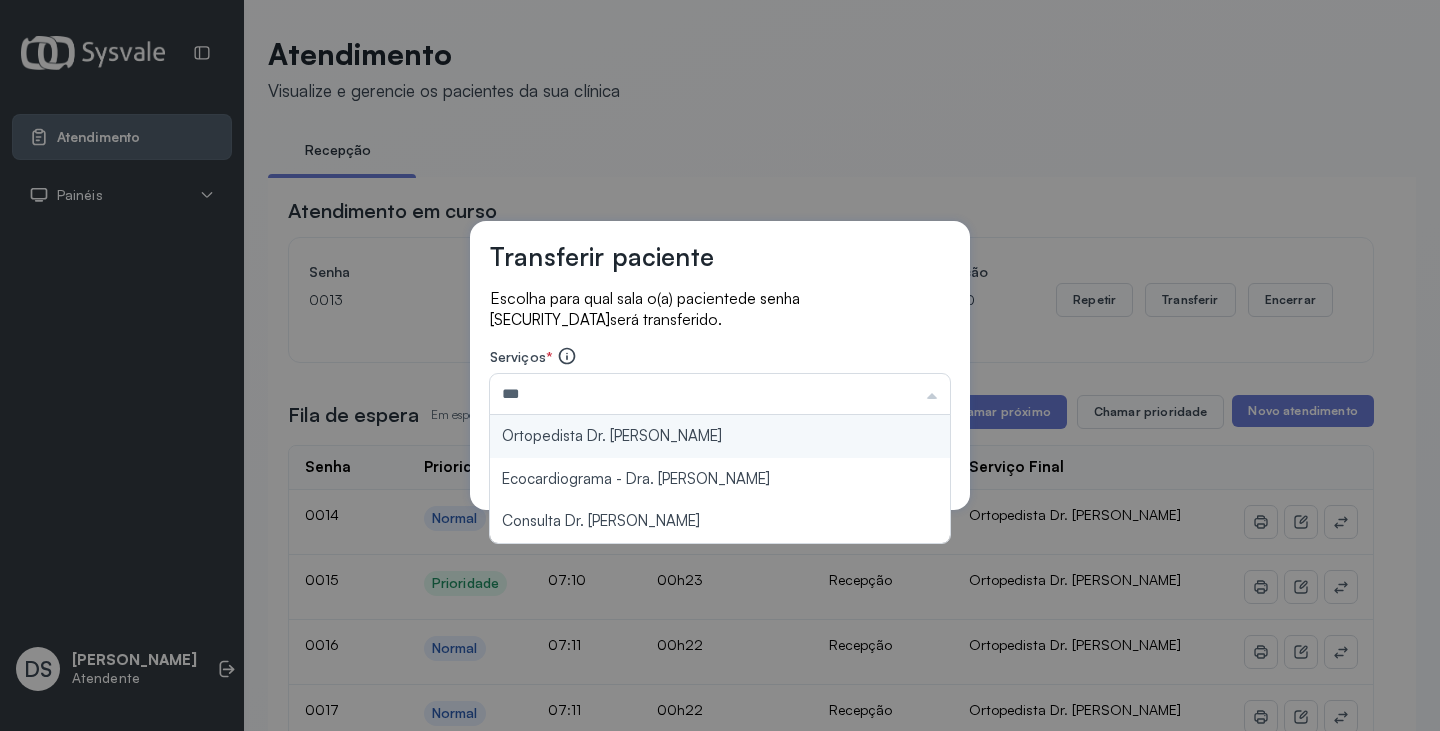 type on "**********" 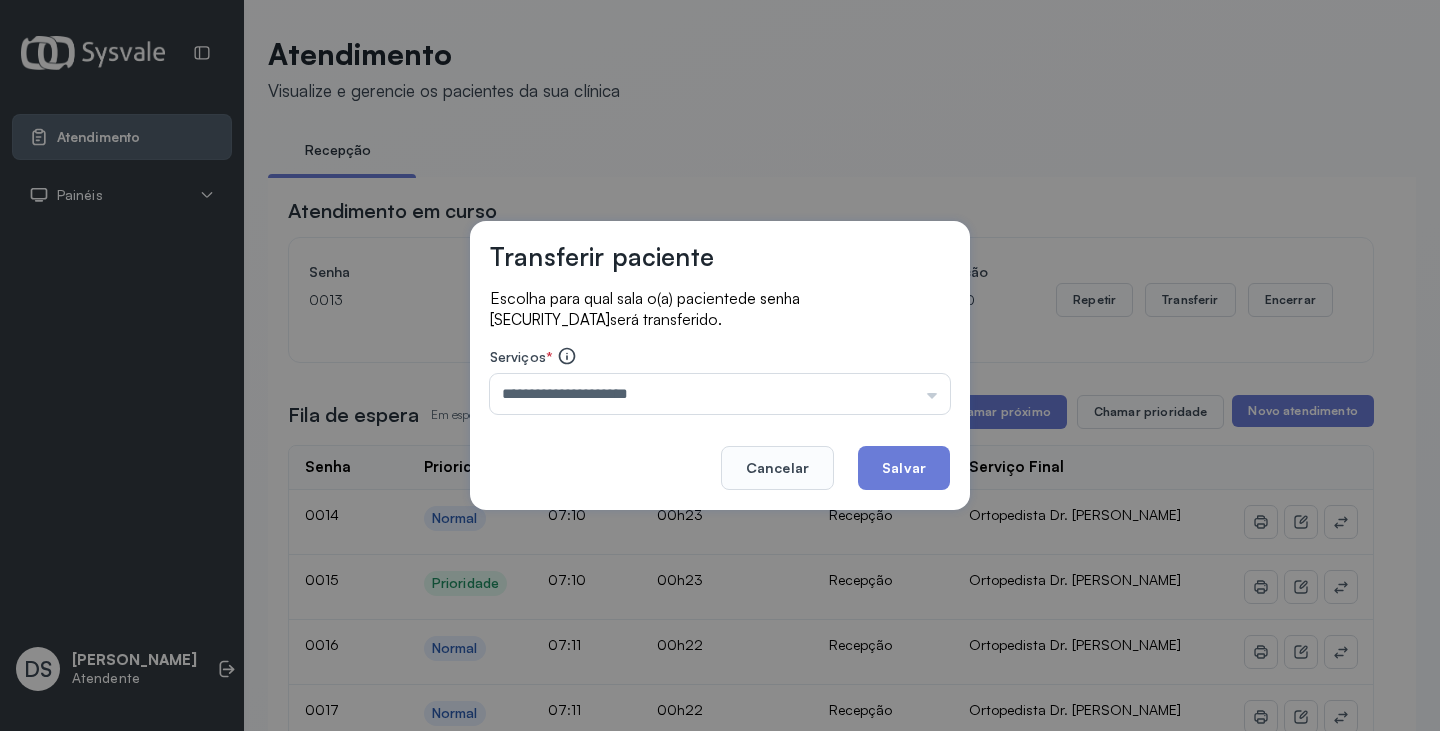 click on "**********" at bounding box center [720, 365] 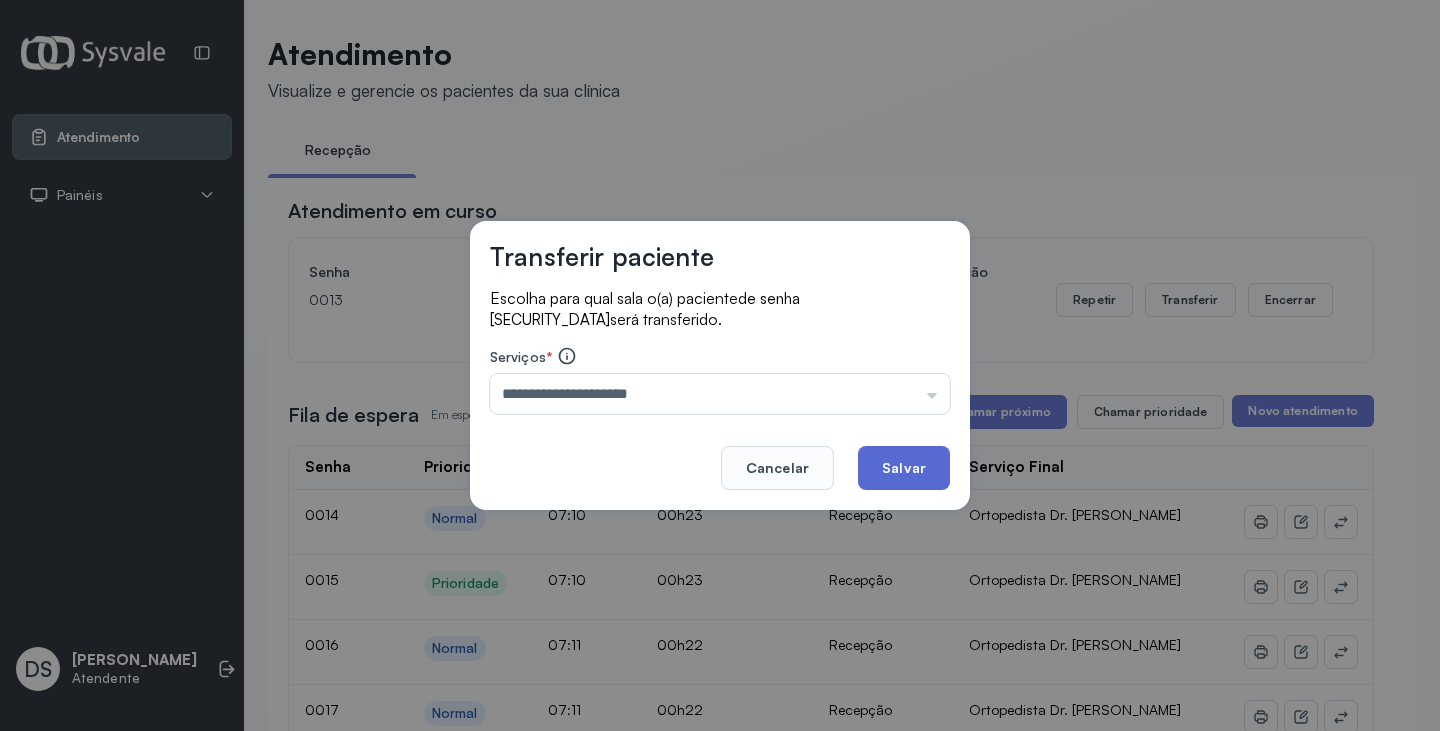 click on "Salvar" 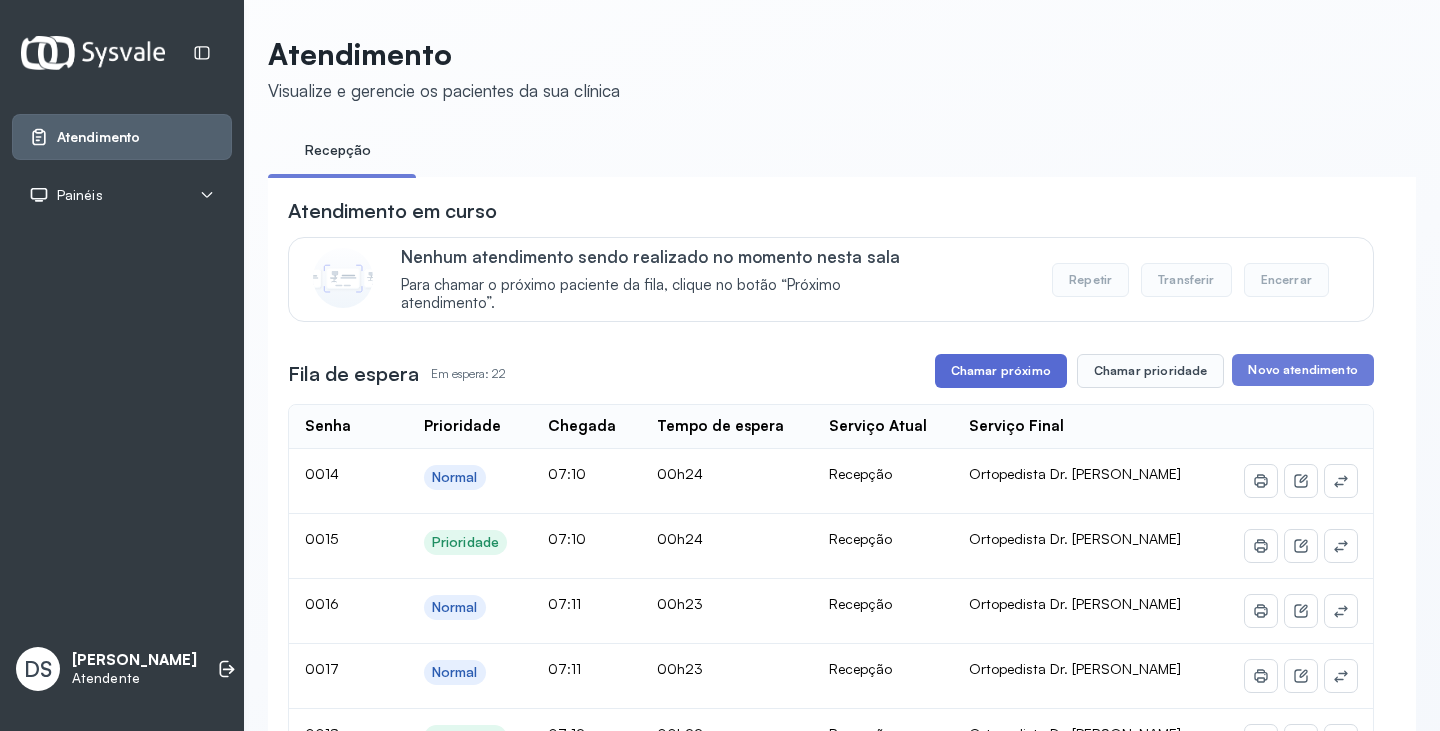 click on "Chamar próximo" at bounding box center [1001, 371] 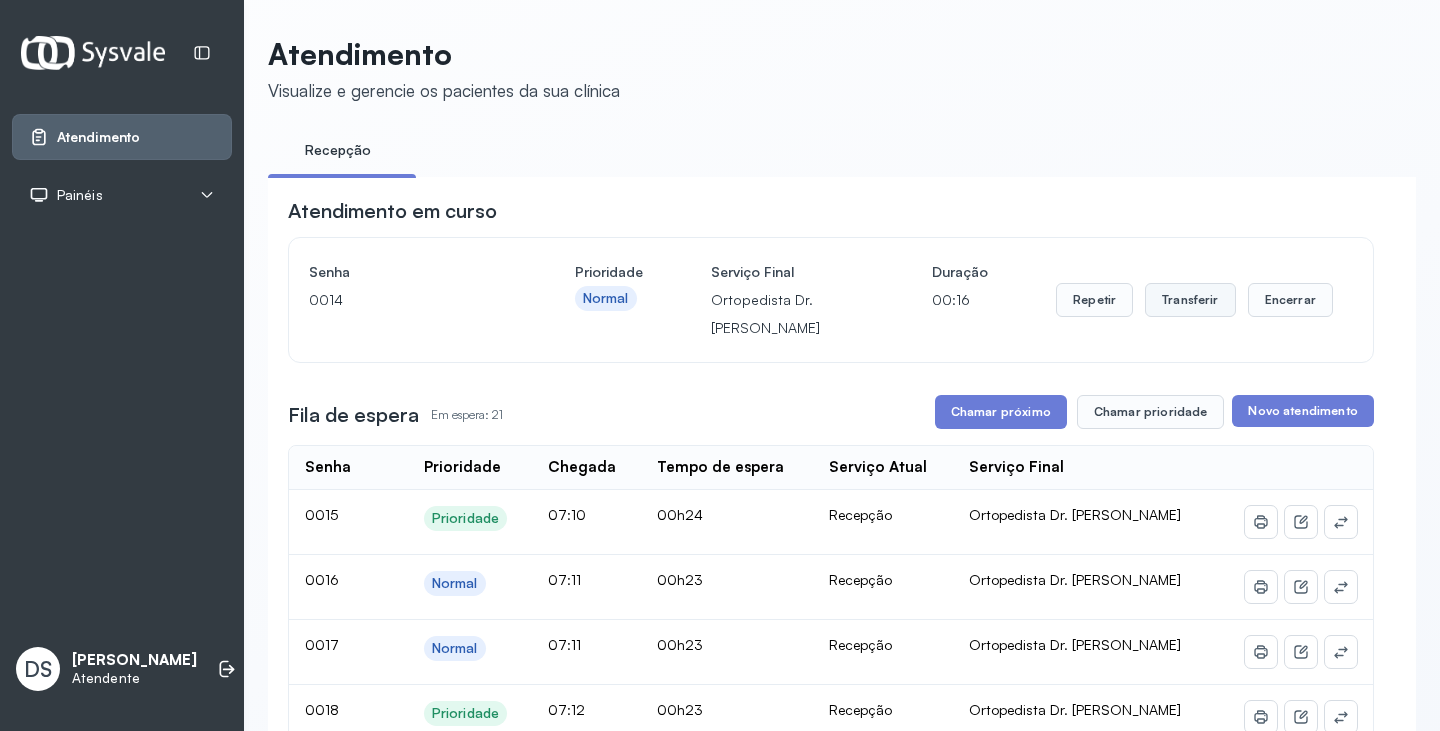 click on "Transferir" at bounding box center (1190, 300) 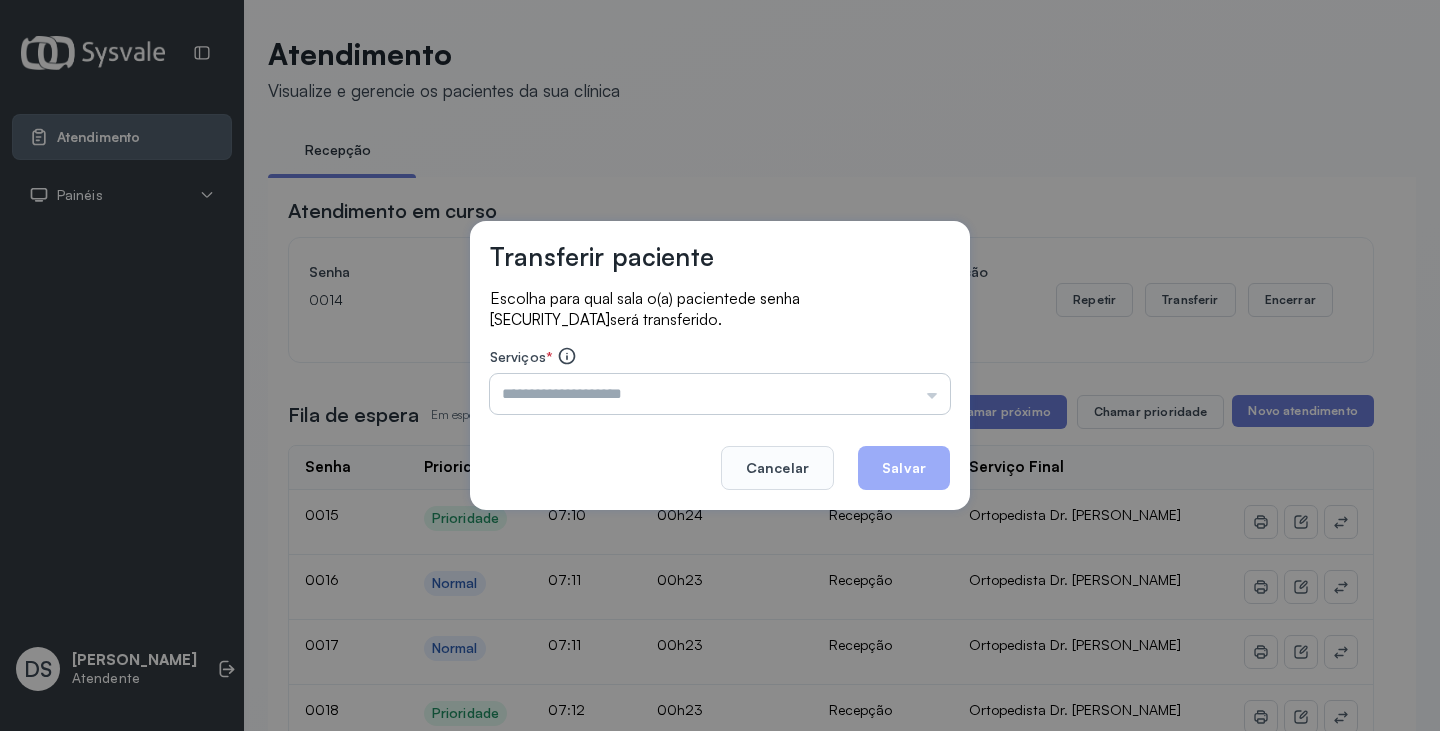 click at bounding box center [720, 394] 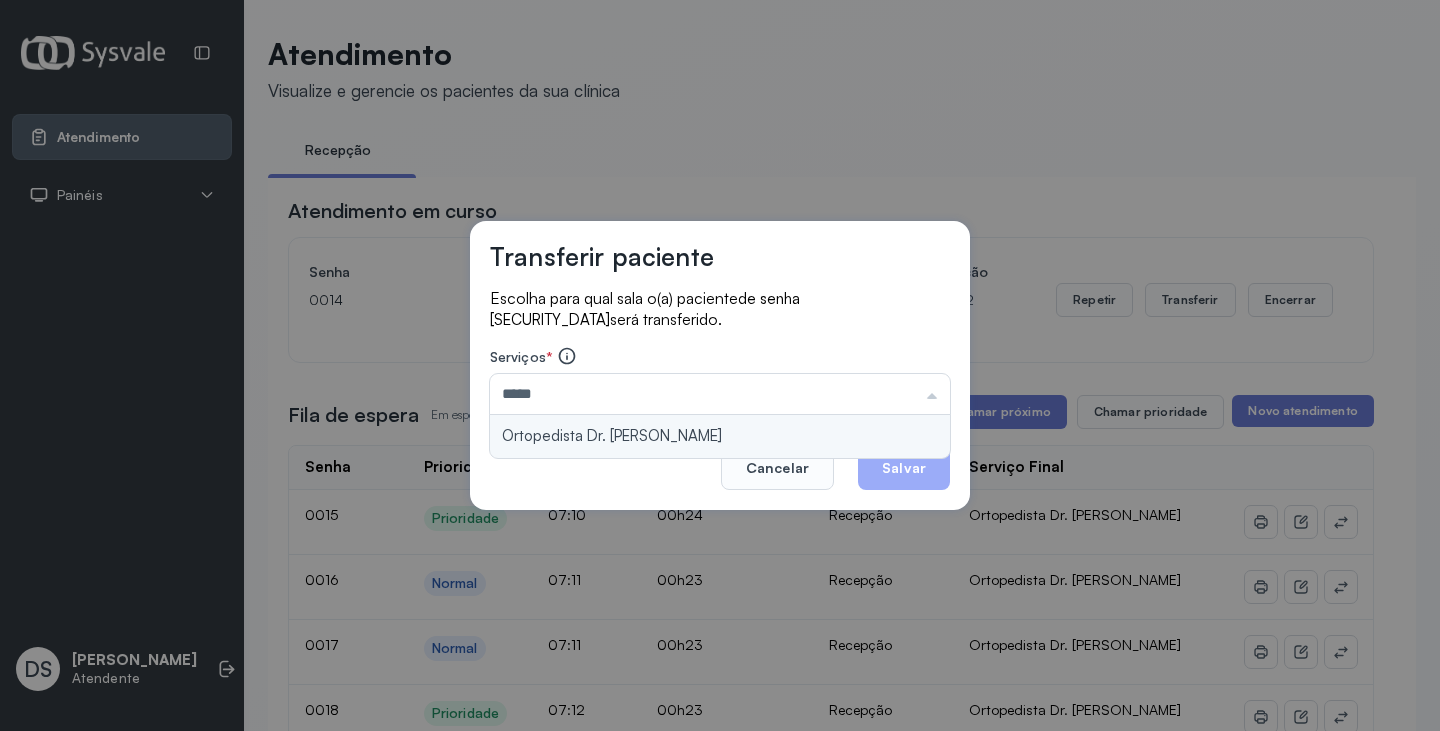 type on "**********" 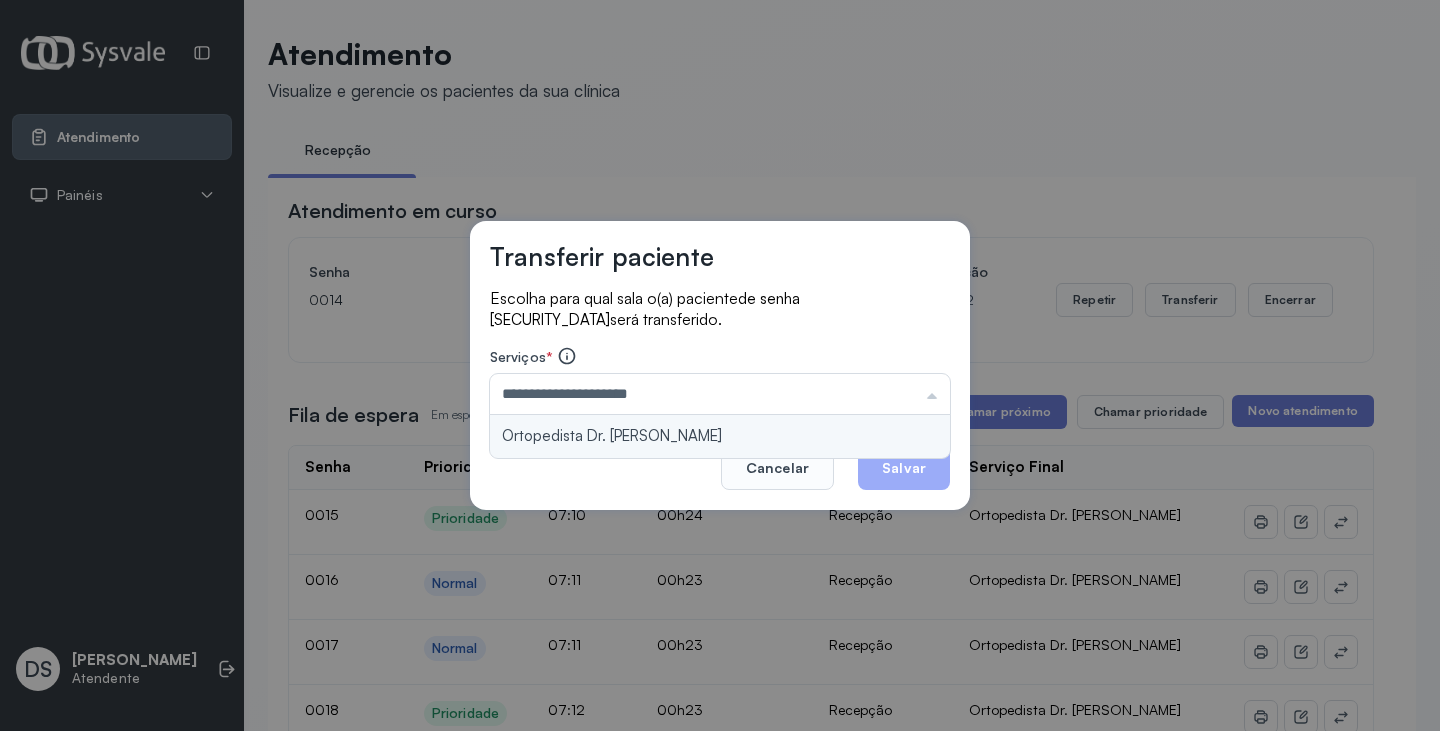 click on "**********" at bounding box center [720, 365] 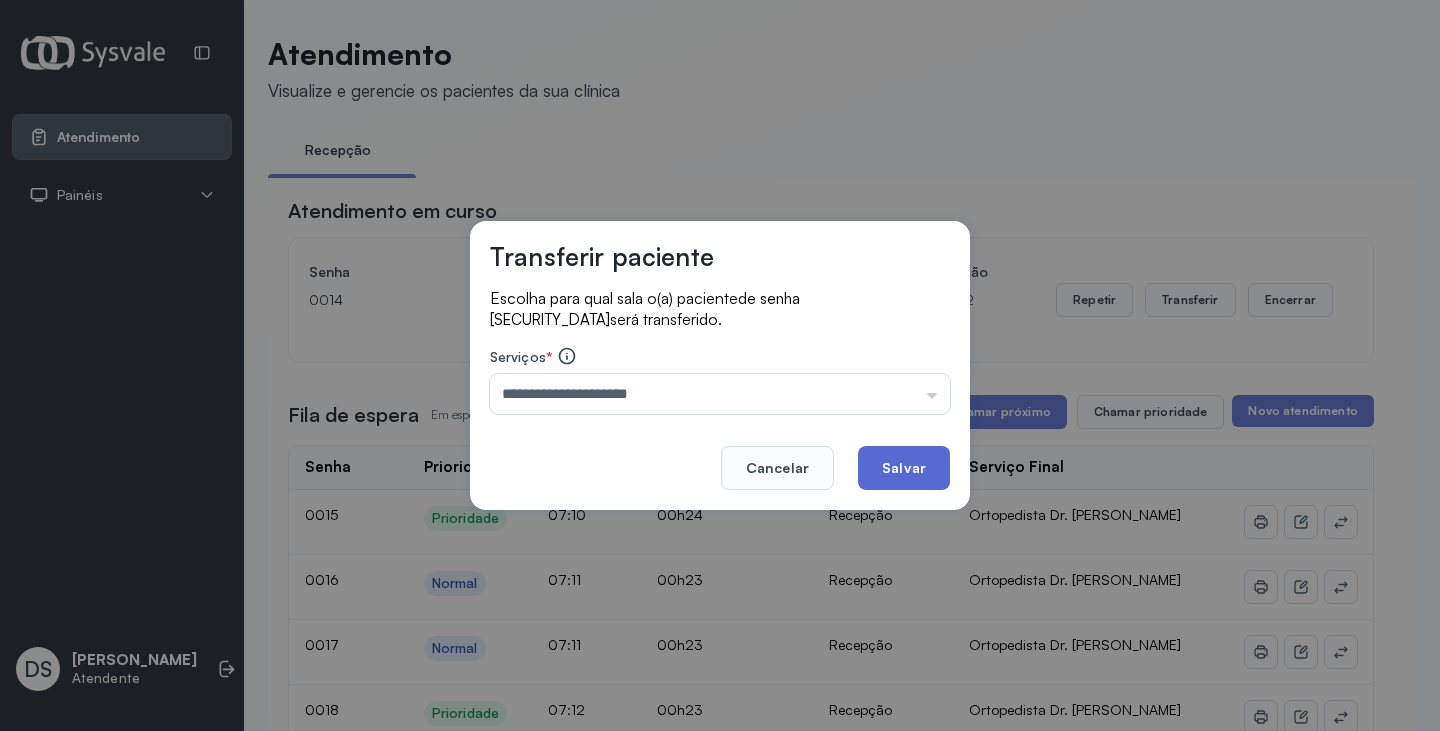 click on "Salvar" 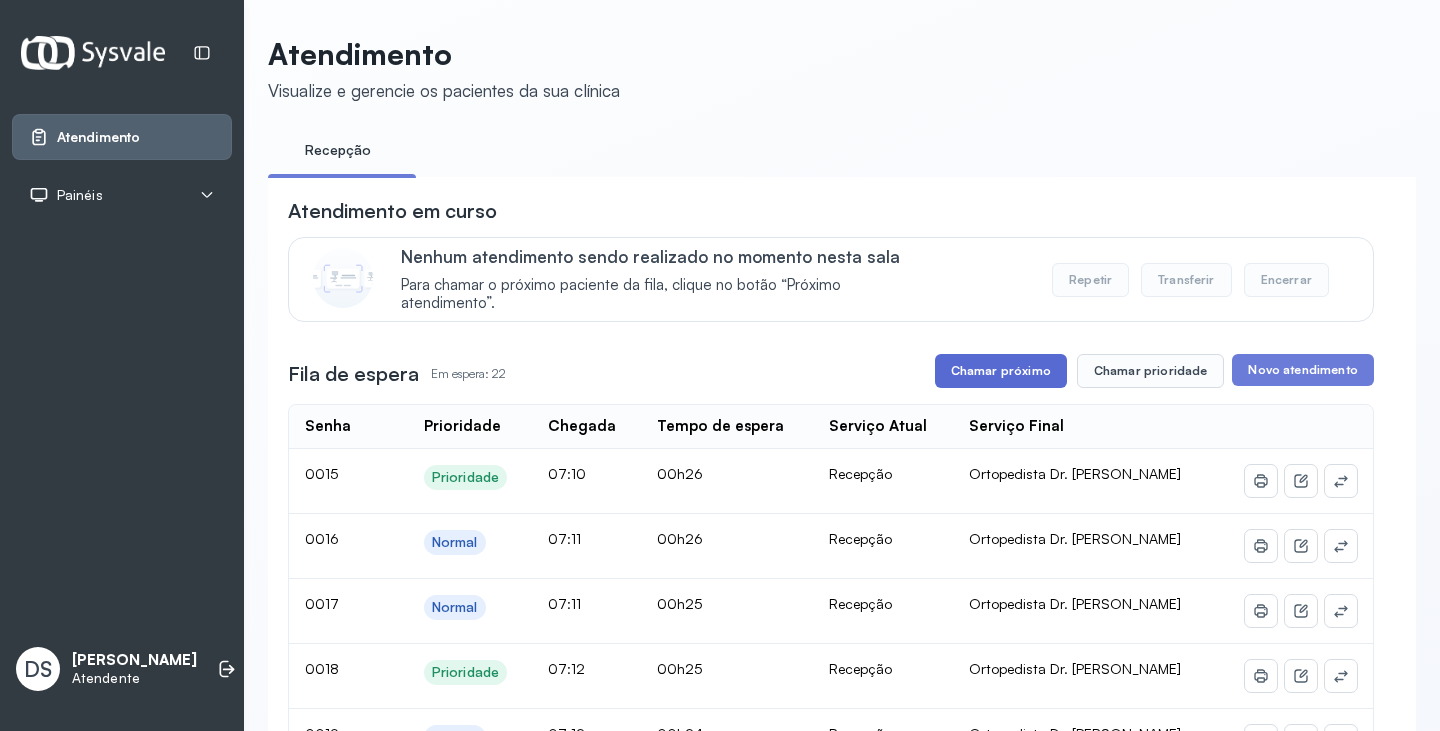 click on "Chamar próximo" at bounding box center (1001, 371) 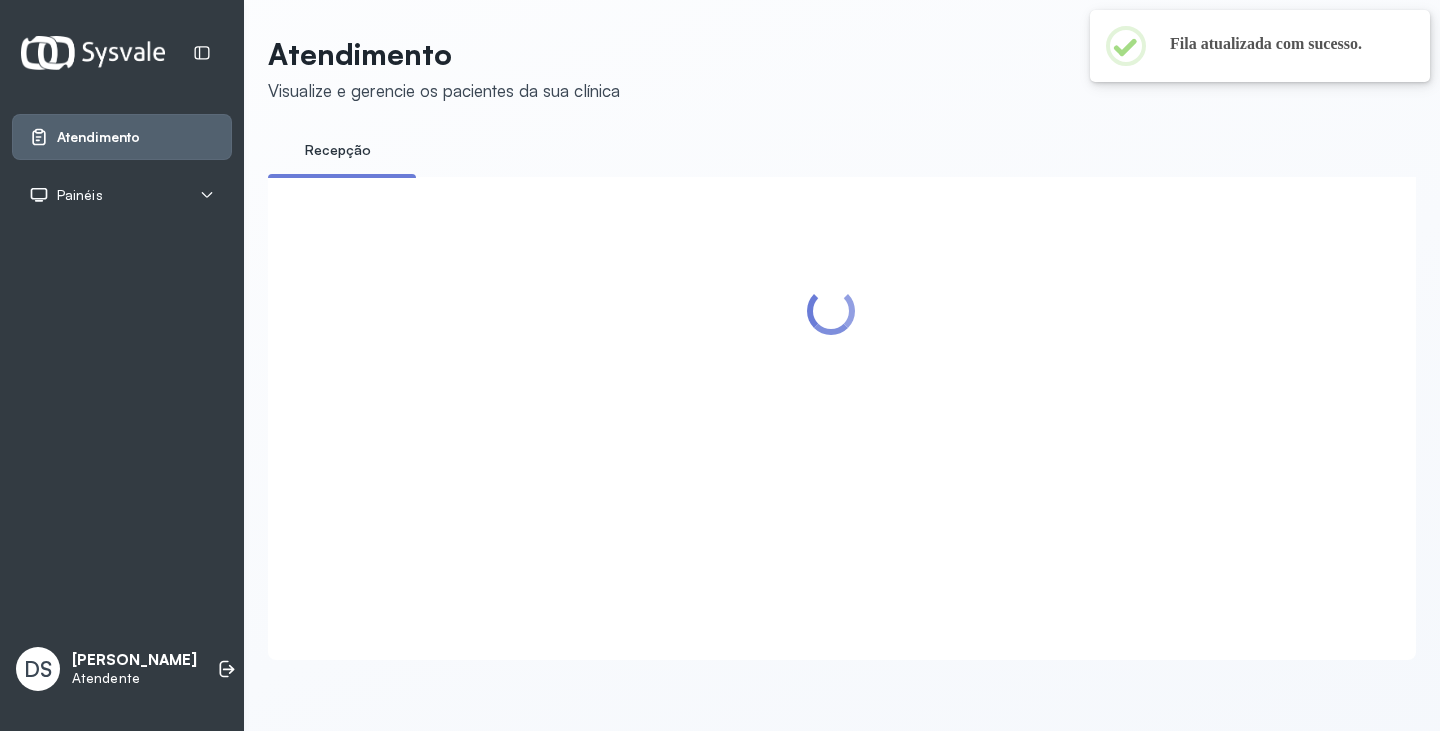 scroll, scrollTop: 5, scrollLeft: 0, axis: vertical 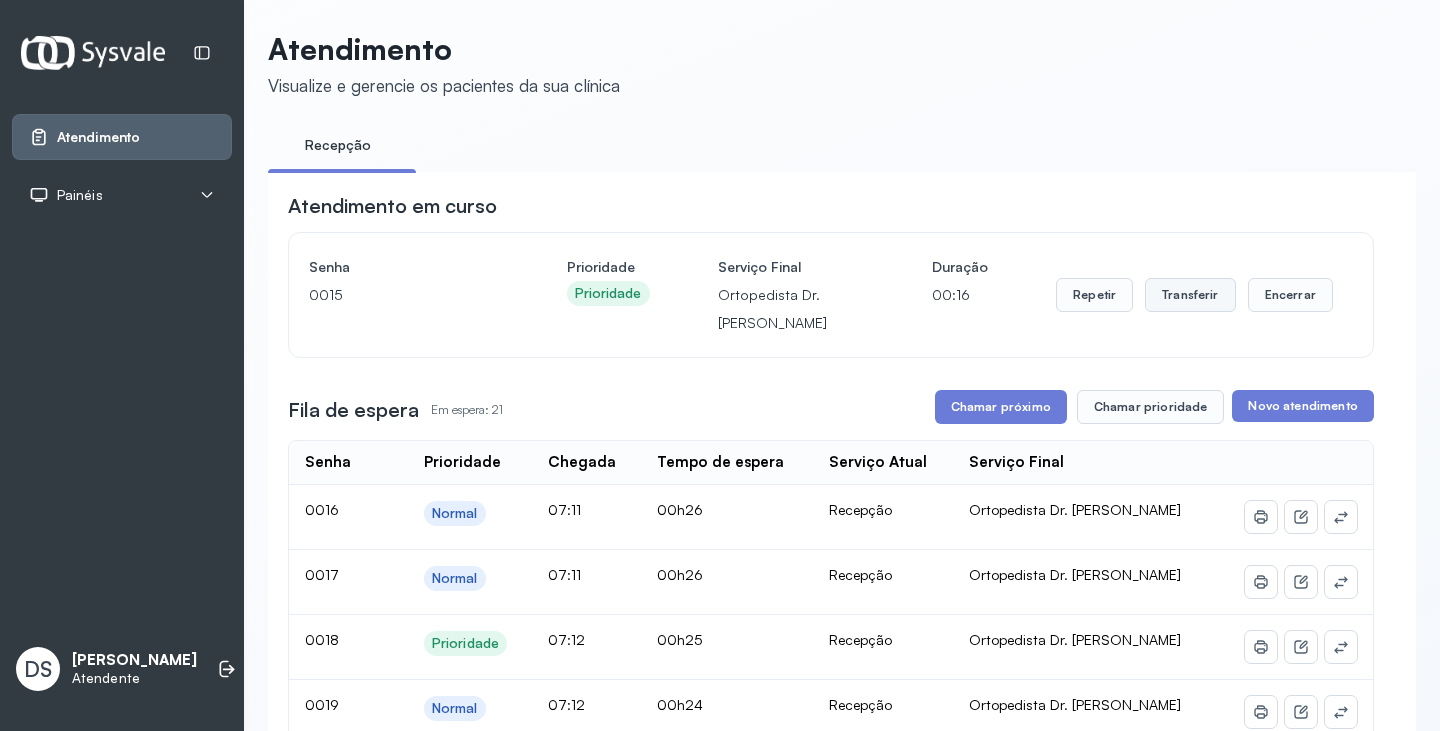 click on "Transferir" at bounding box center [1190, 295] 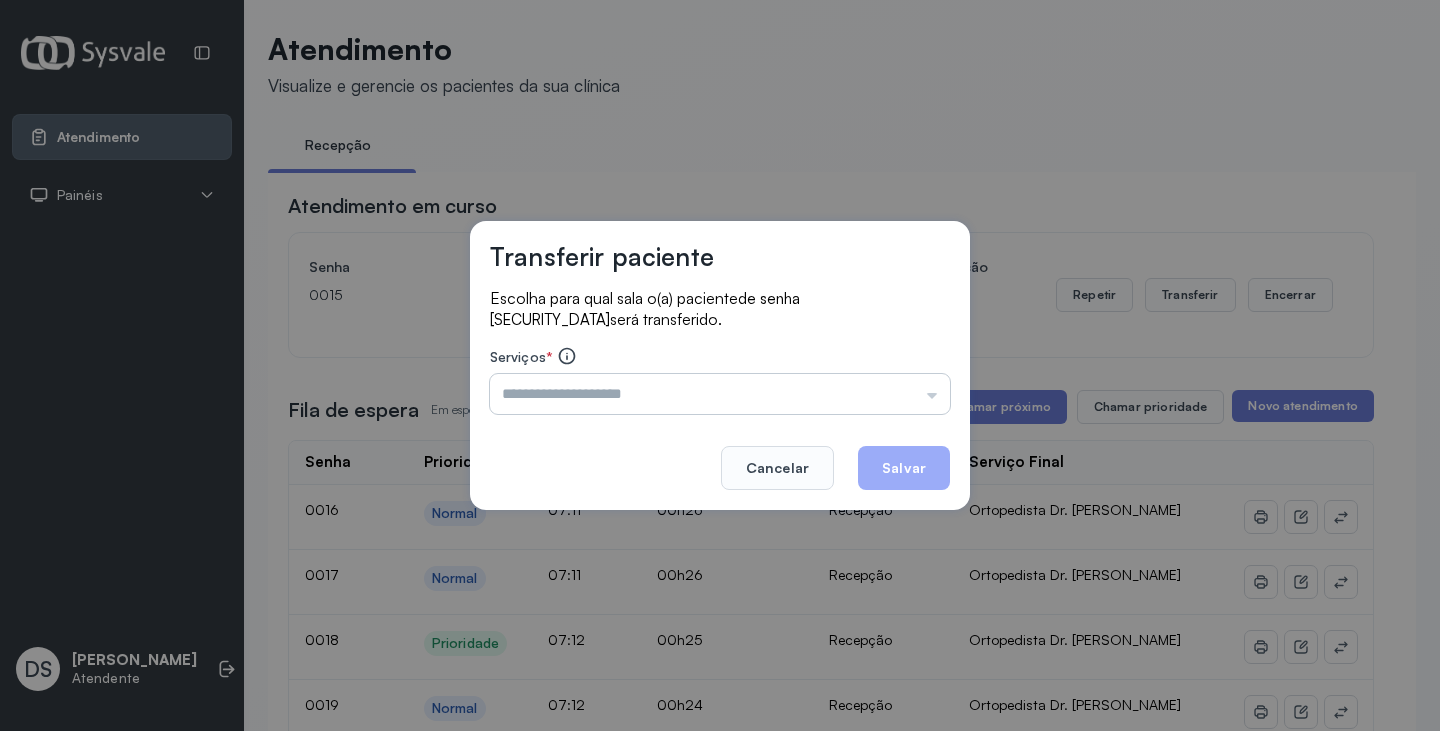 click at bounding box center (720, 394) 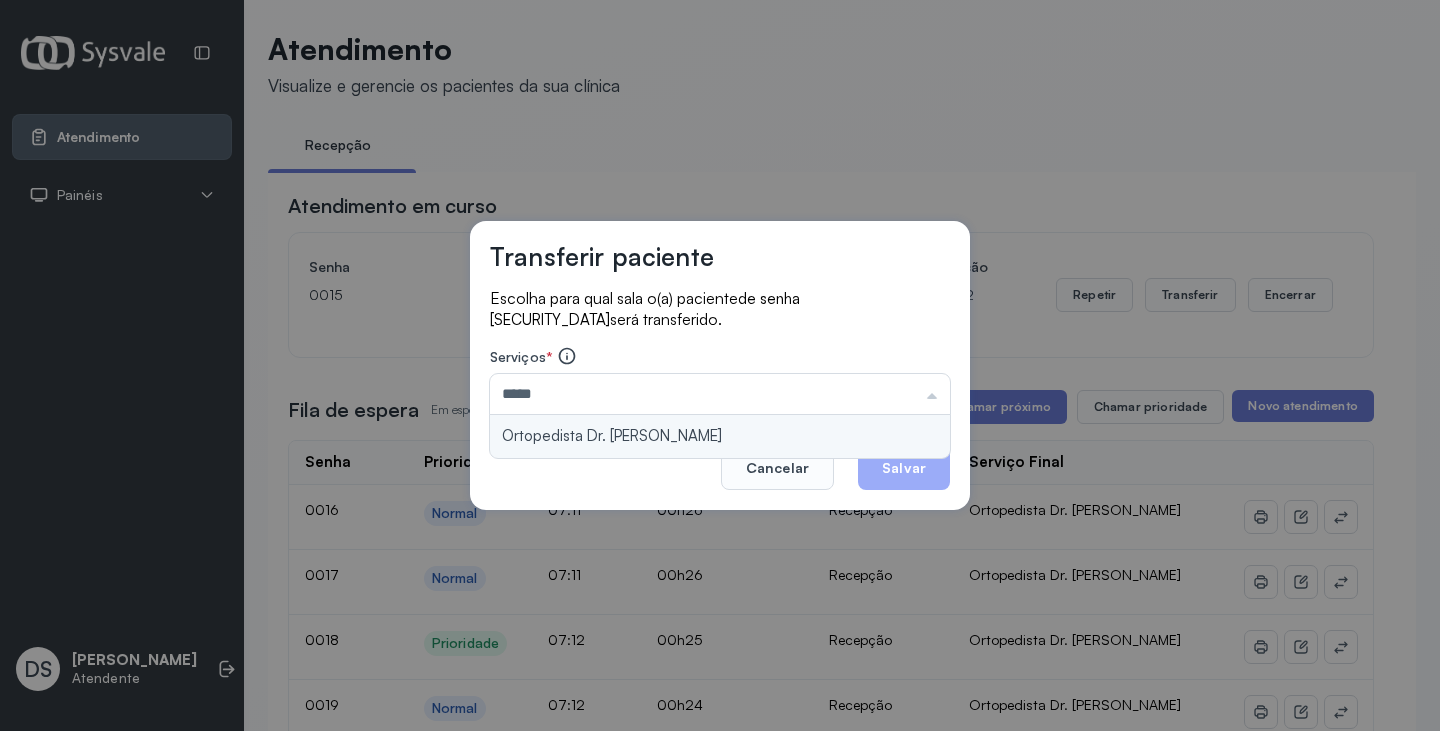 type on "**********" 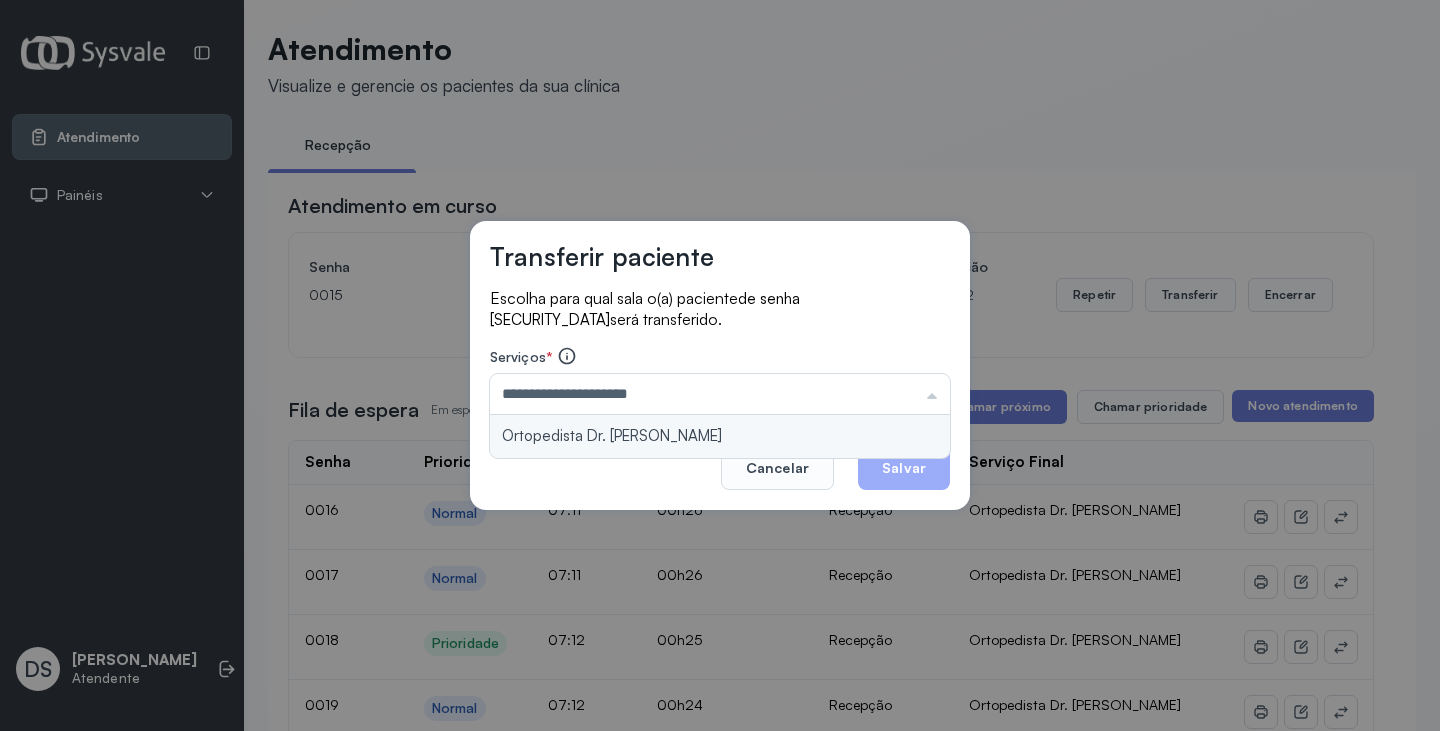 drag, startPoint x: 763, startPoint y: 431, endPoint x: 843, endPoint y: 442, distance: 80.75271 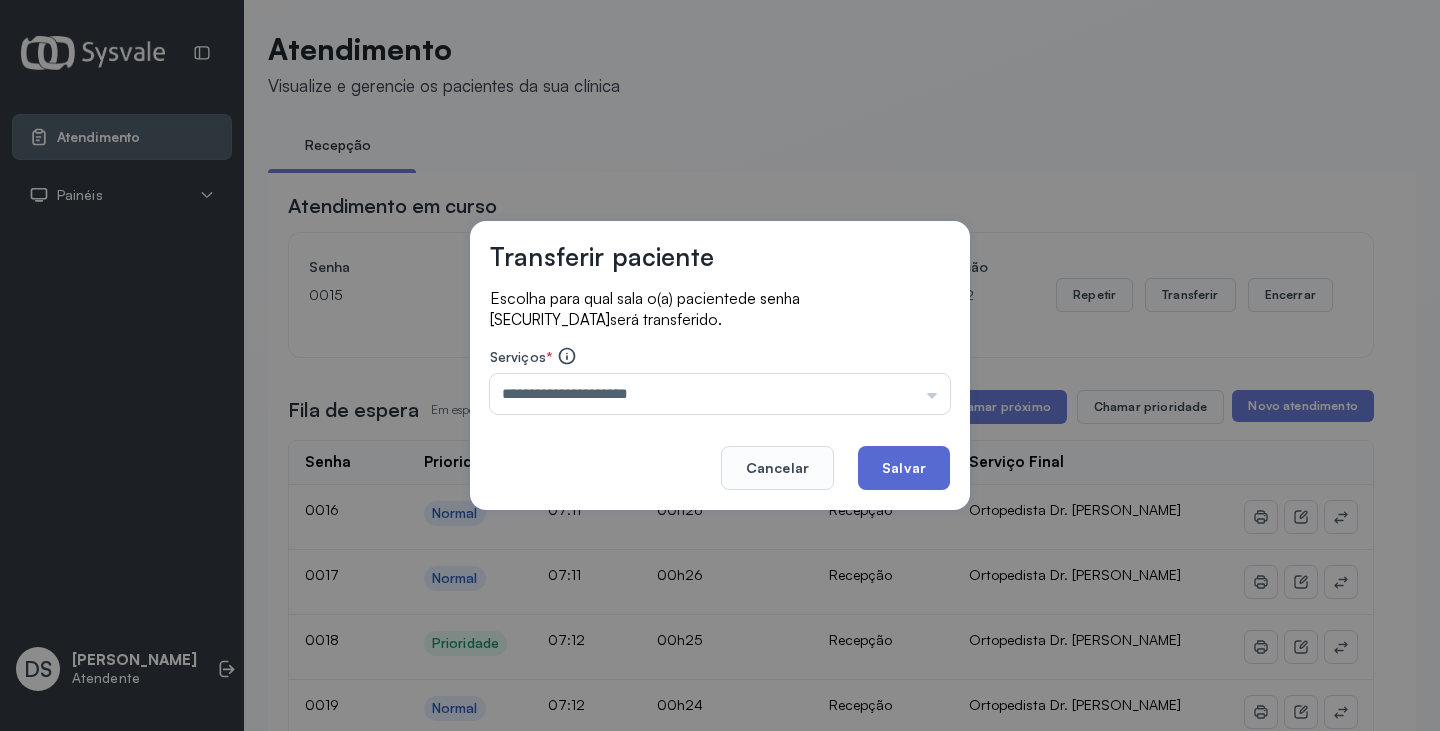 click on "Salvar" 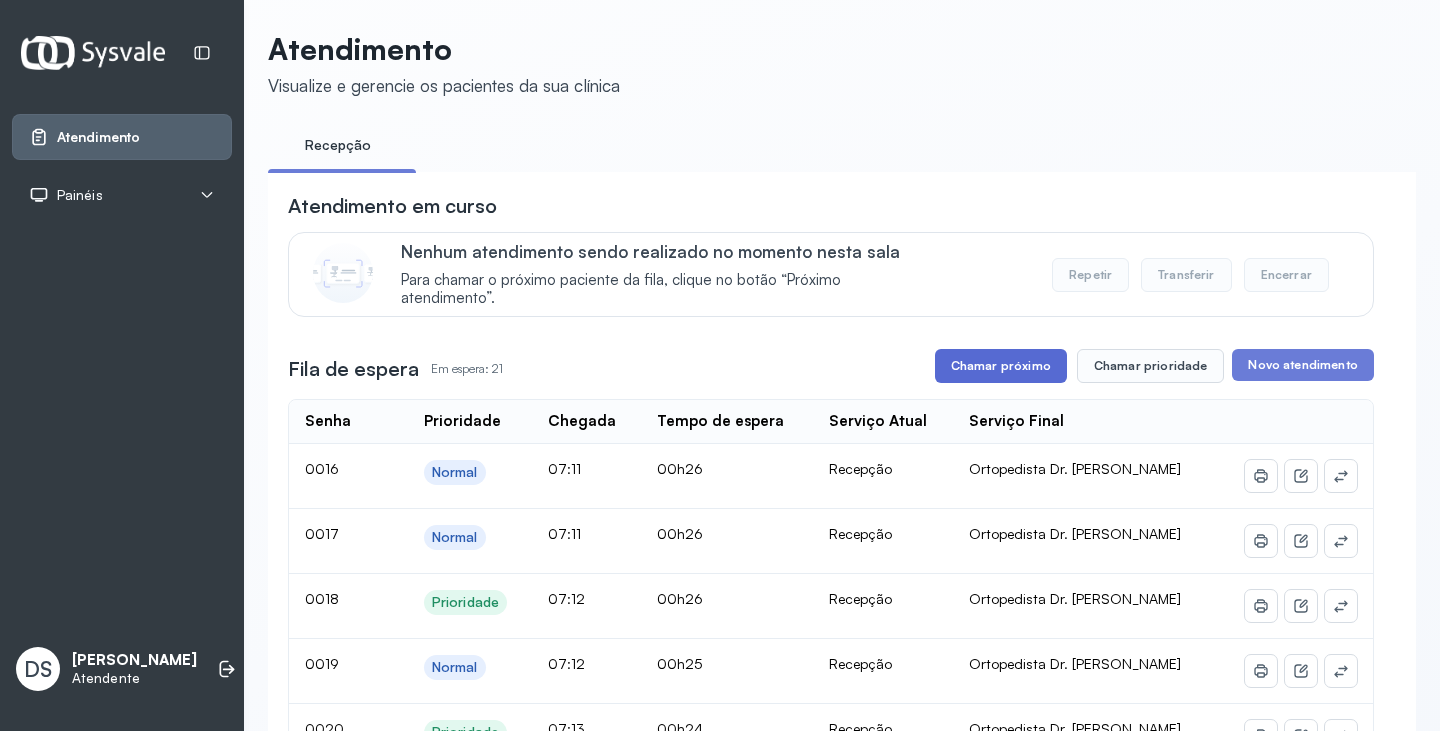 click on "Chamar próximo" at bounding box center (1001, 366) 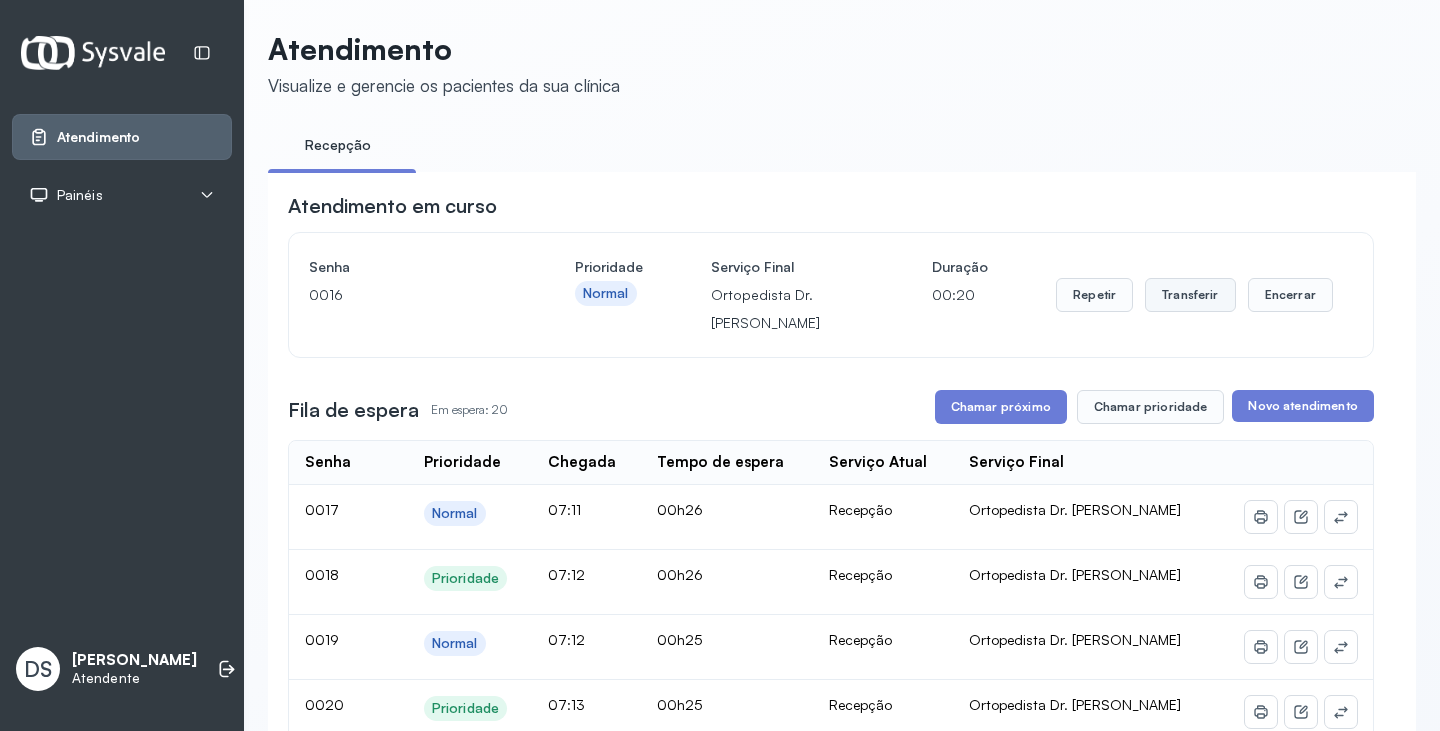 click on "Transferir" at bounding box center (1190, 295) 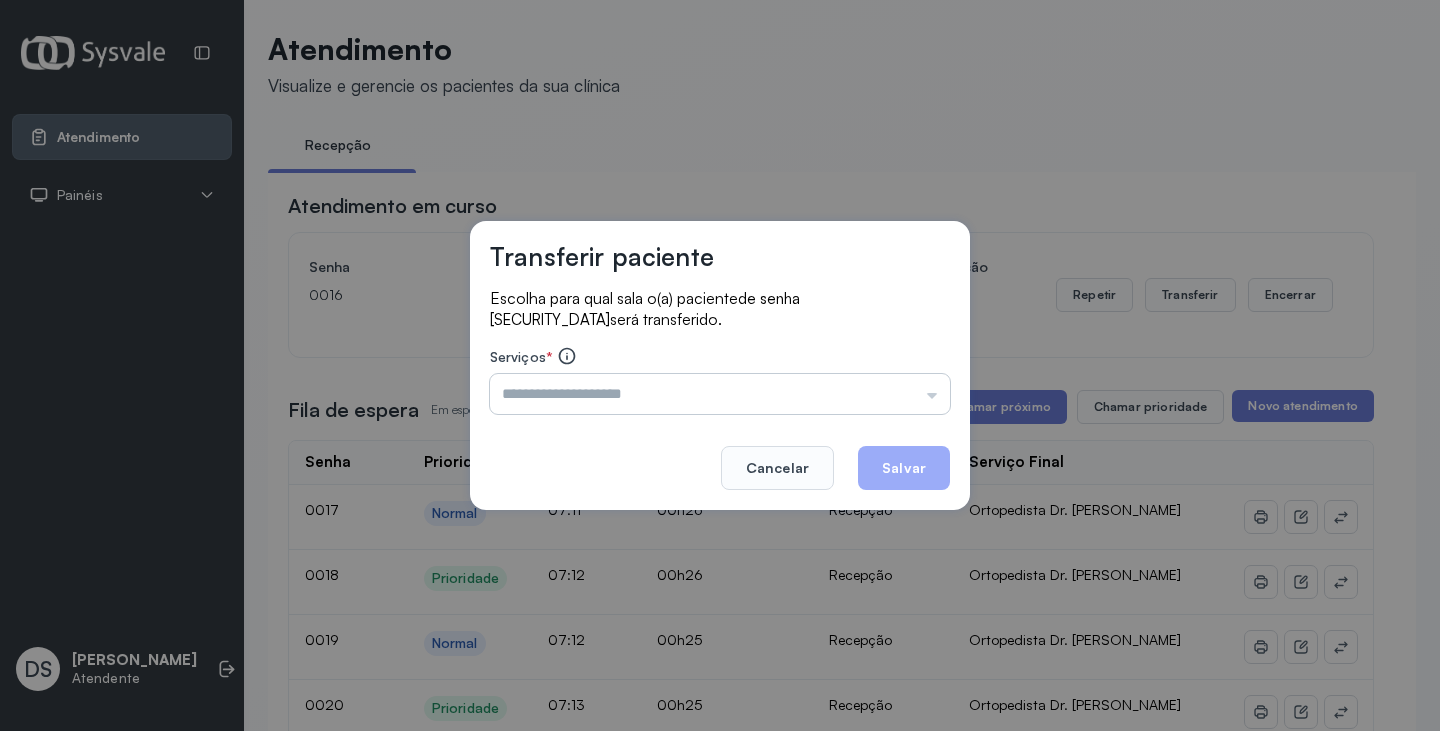 click at bounding box center [720, 394] 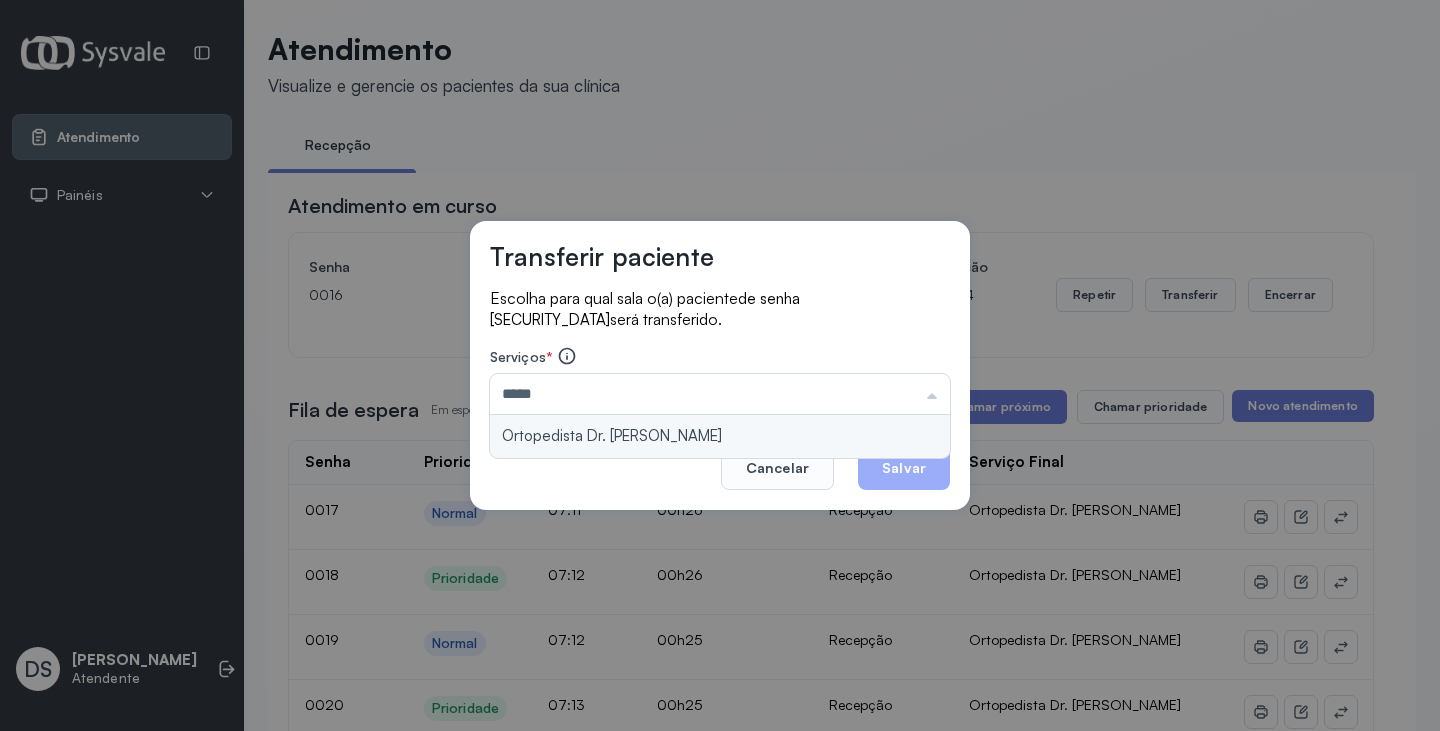 type on "**********" 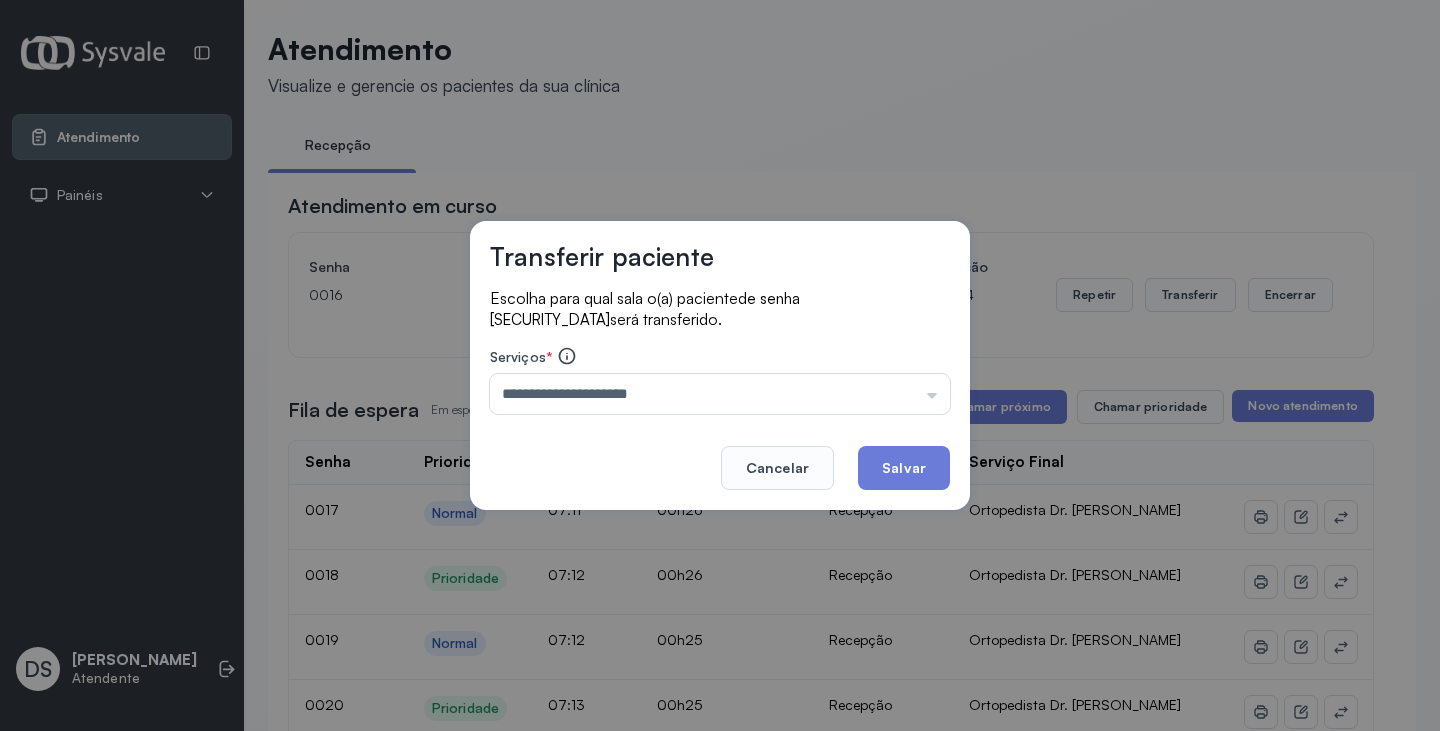 click on "**********" at bounding box center (720, 365) 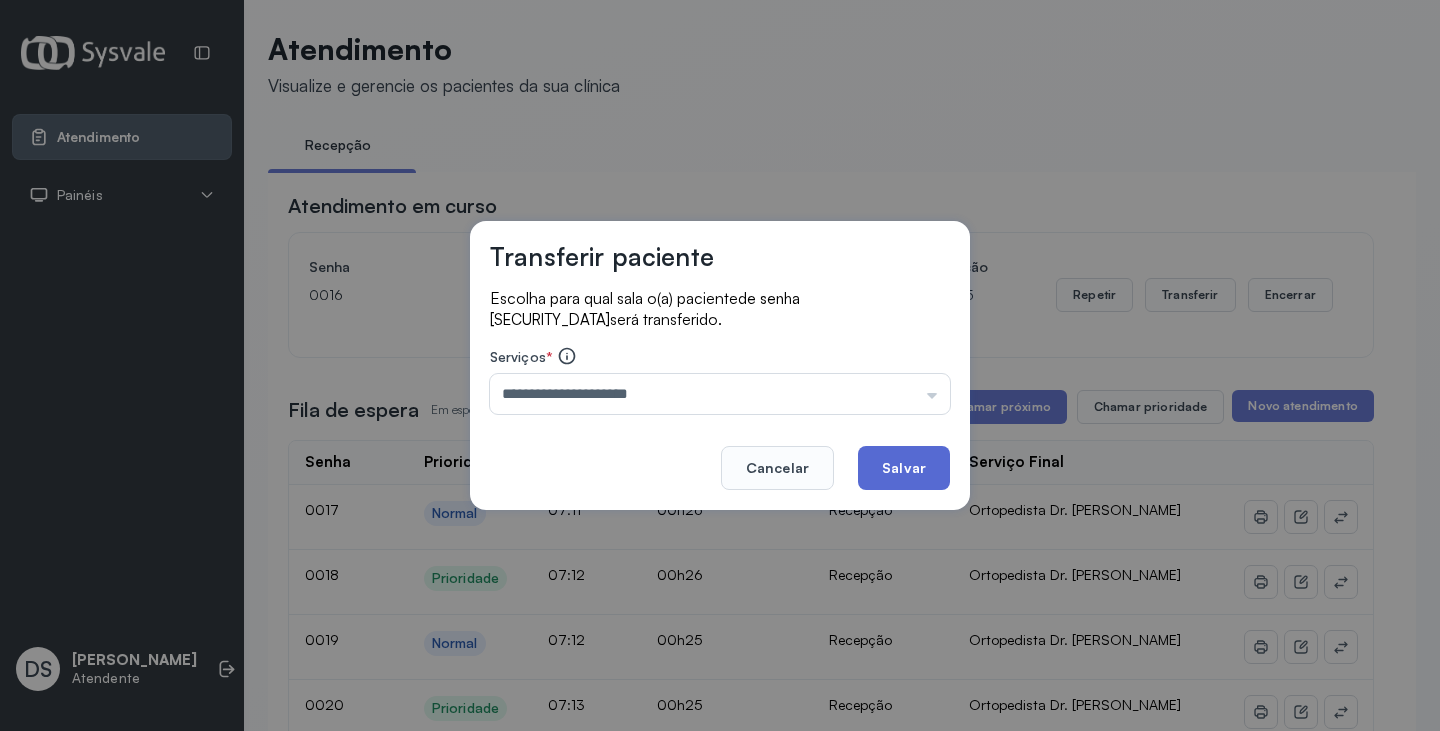 click on "Salvar" 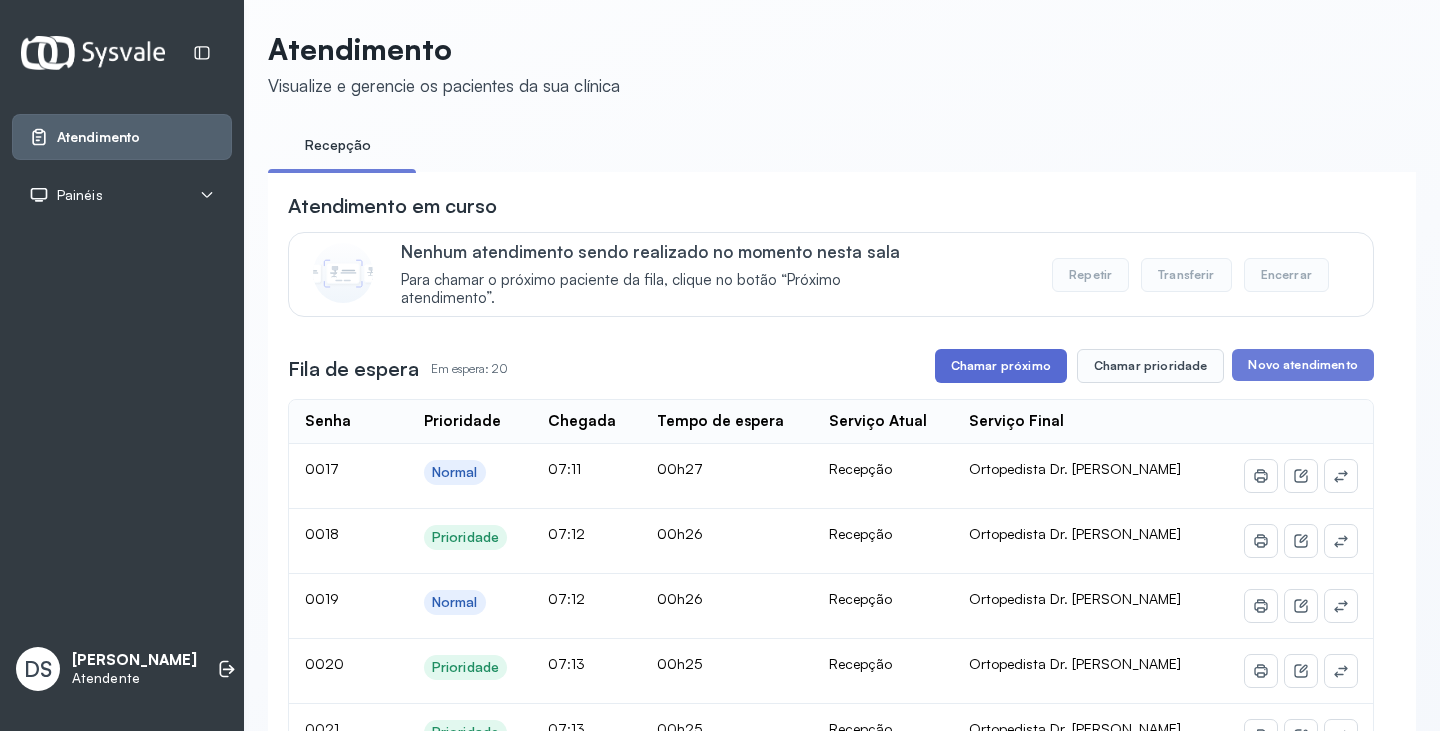 click on "Chamar próximo" at bounding box center [1001, 366] 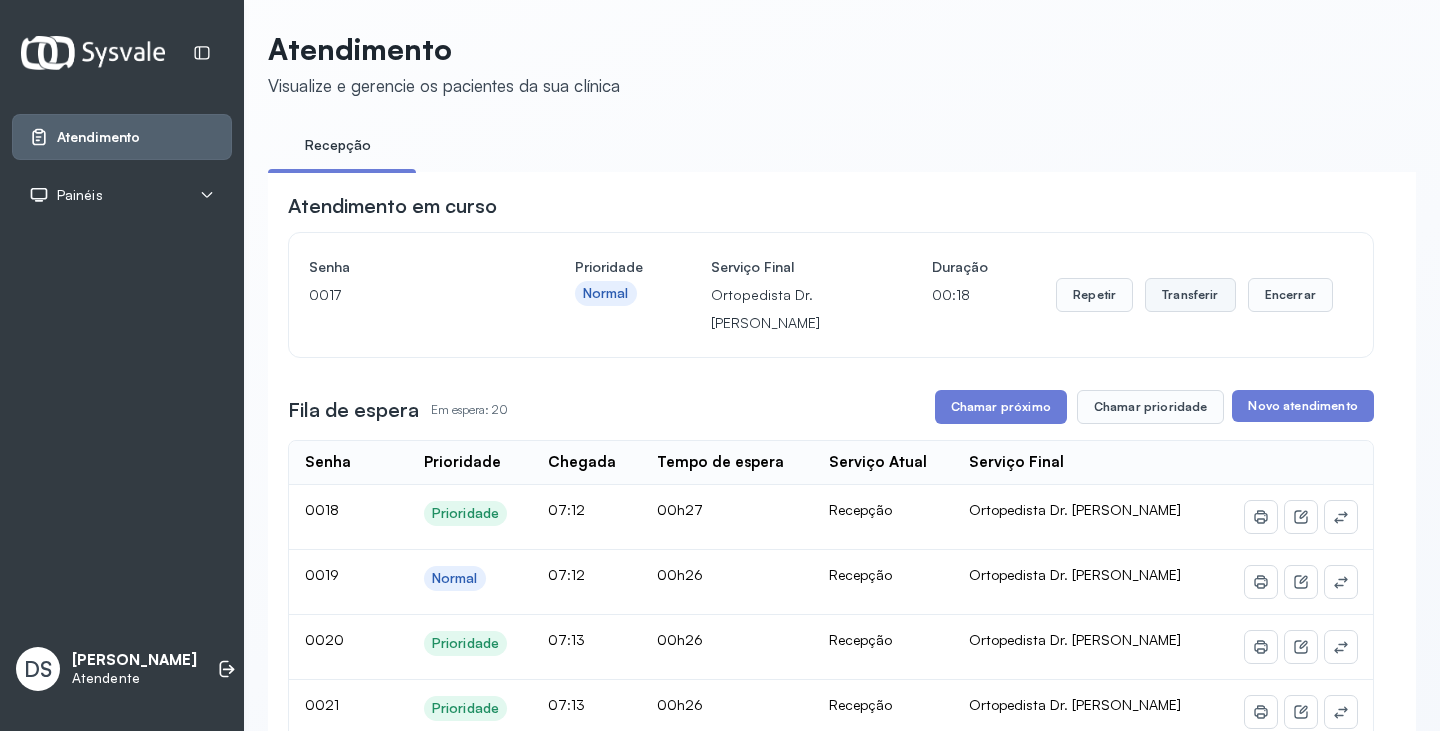 click on "Transferir" at bounding box center (1190, 295) 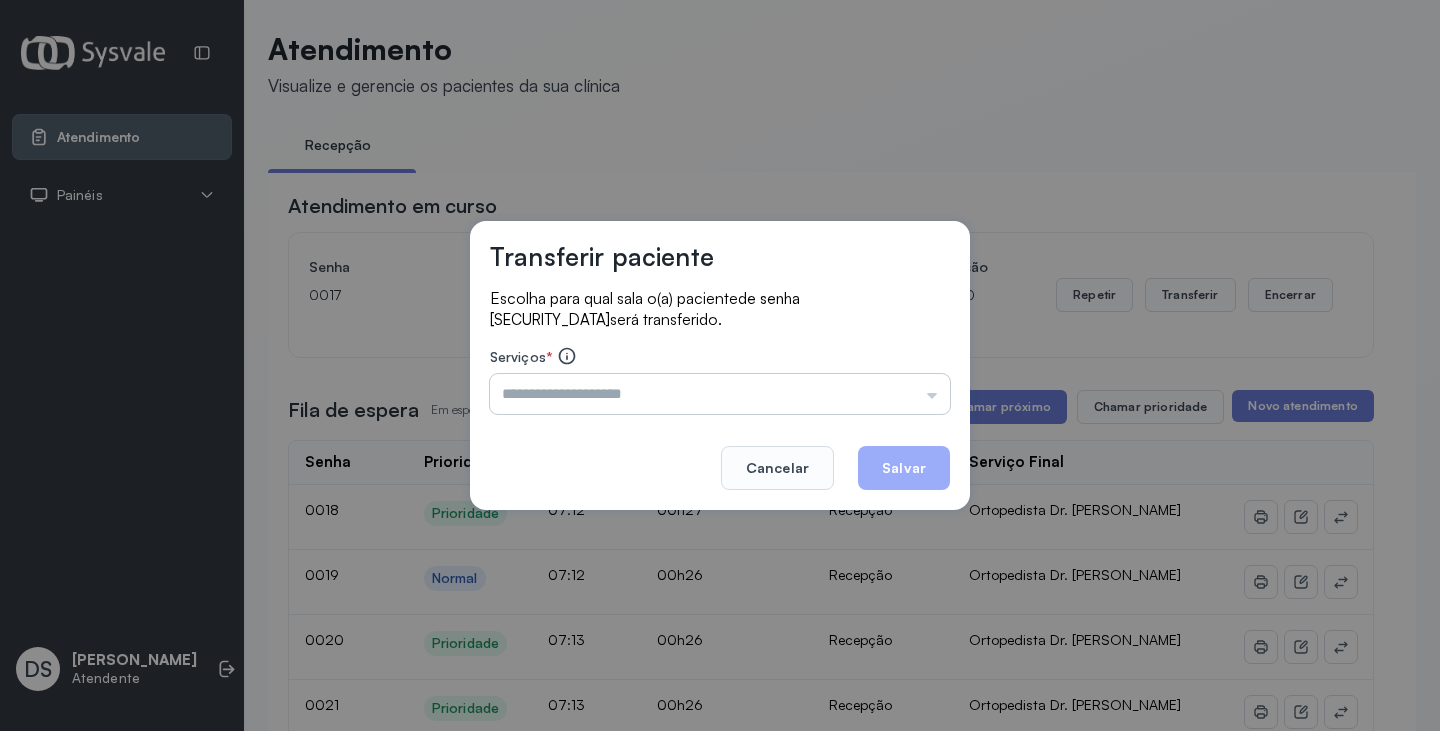 click at bounding box center [720, 394] 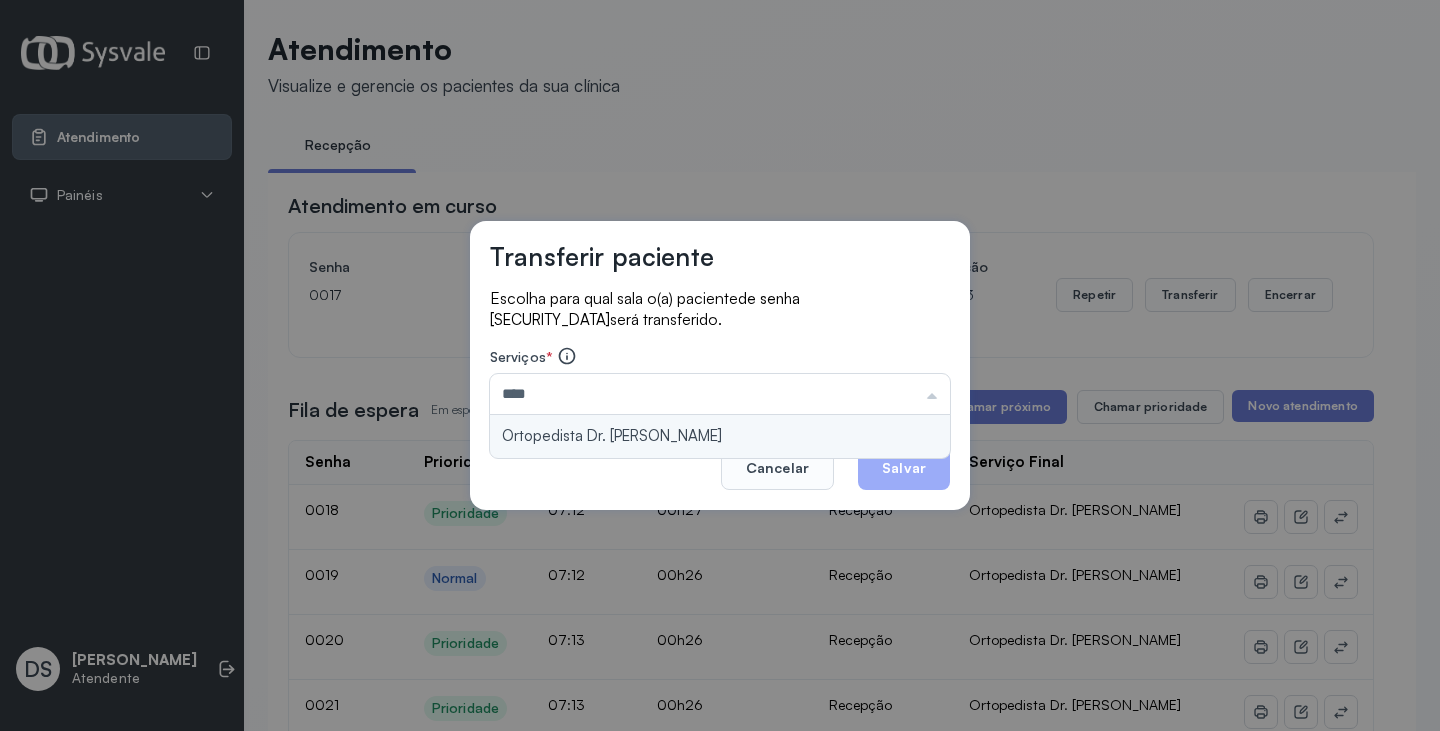 type on "**********" 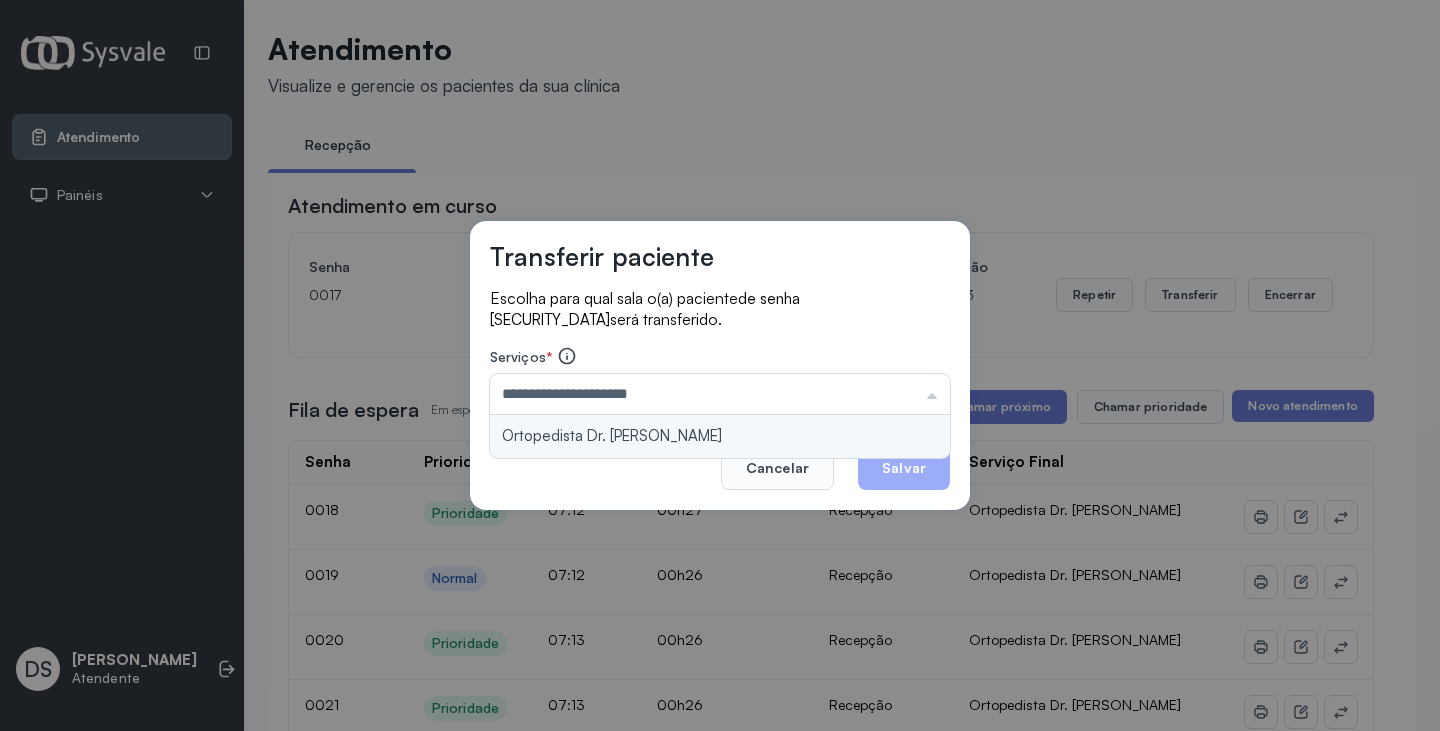 drag, startPoint x: 804, startPoint y: 429, endPoint x: 820, endPoint y: 432, distance: 16.27882 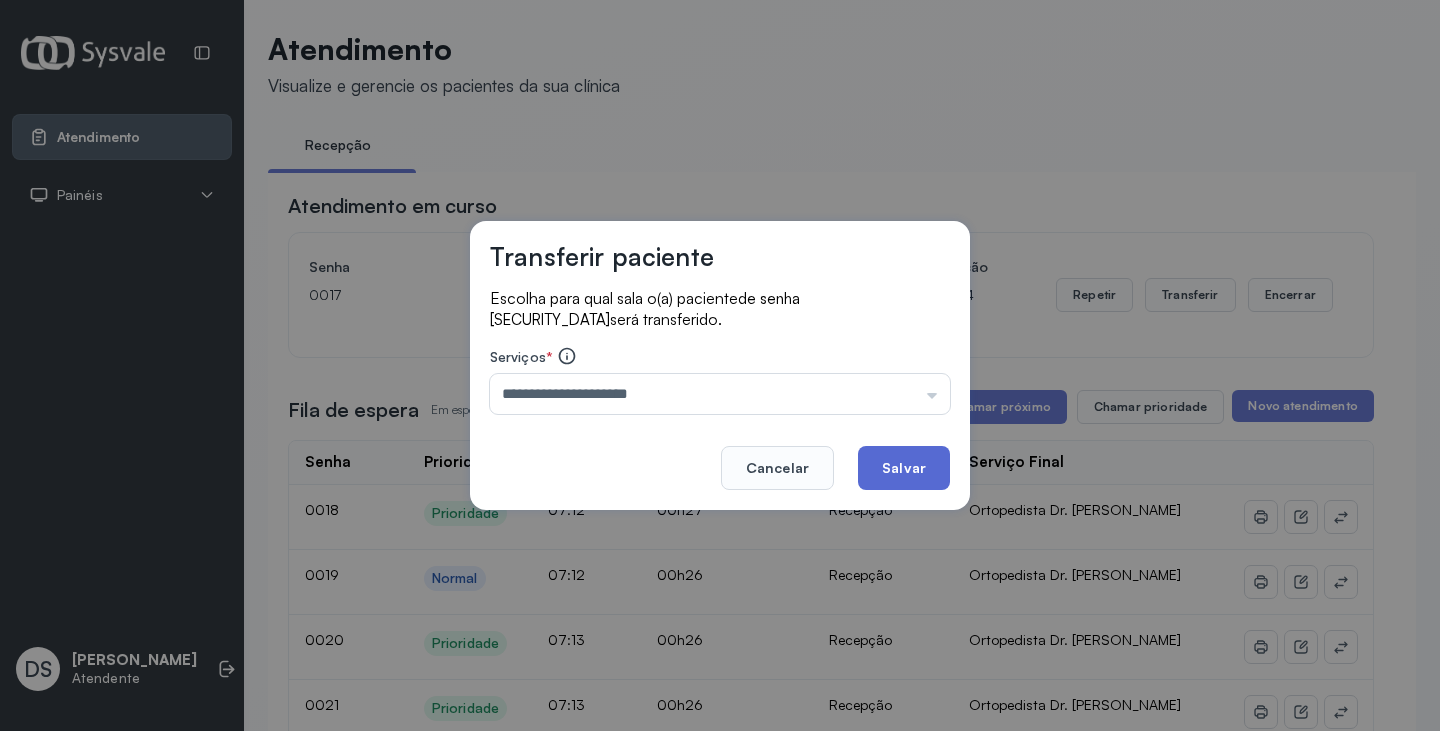 click on "Salvar" 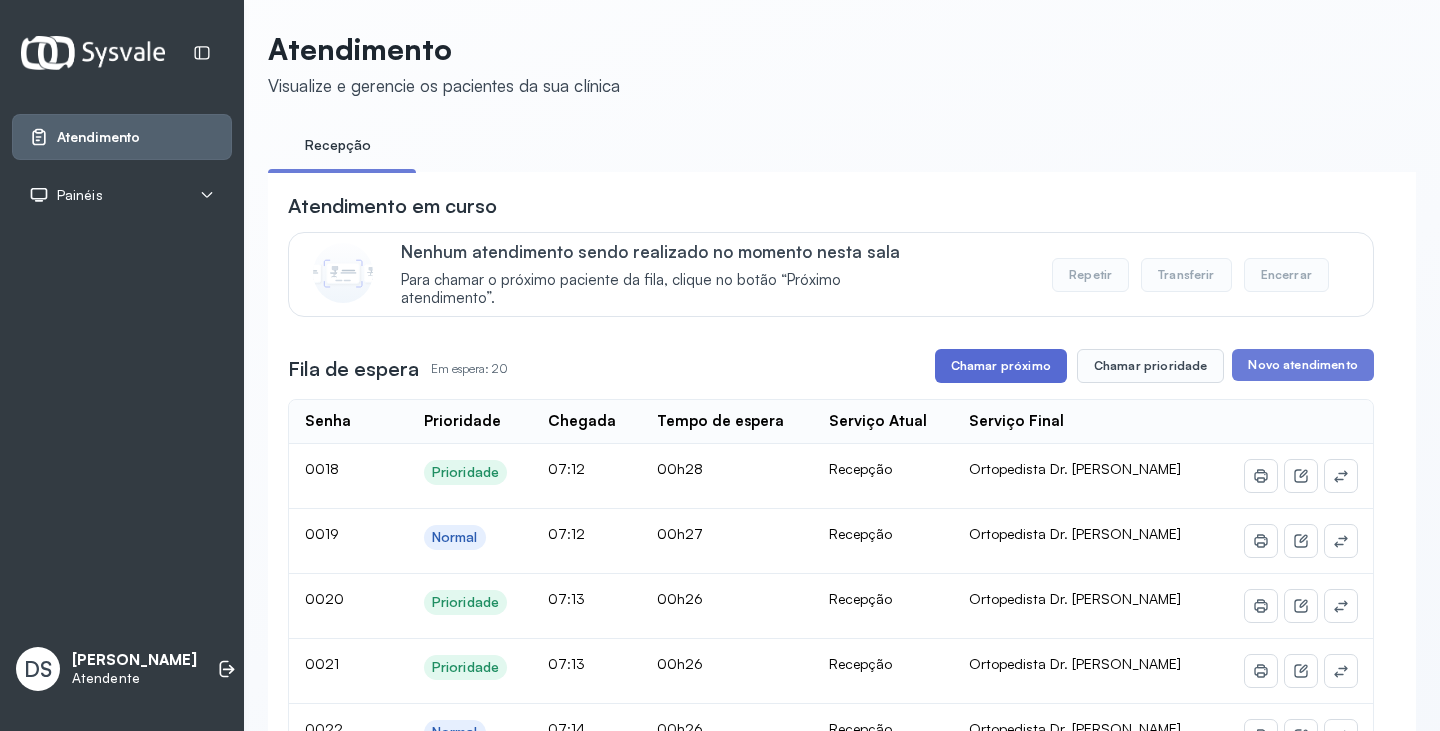 click on "Chamar próximo" at bounding box center [1001, 366] 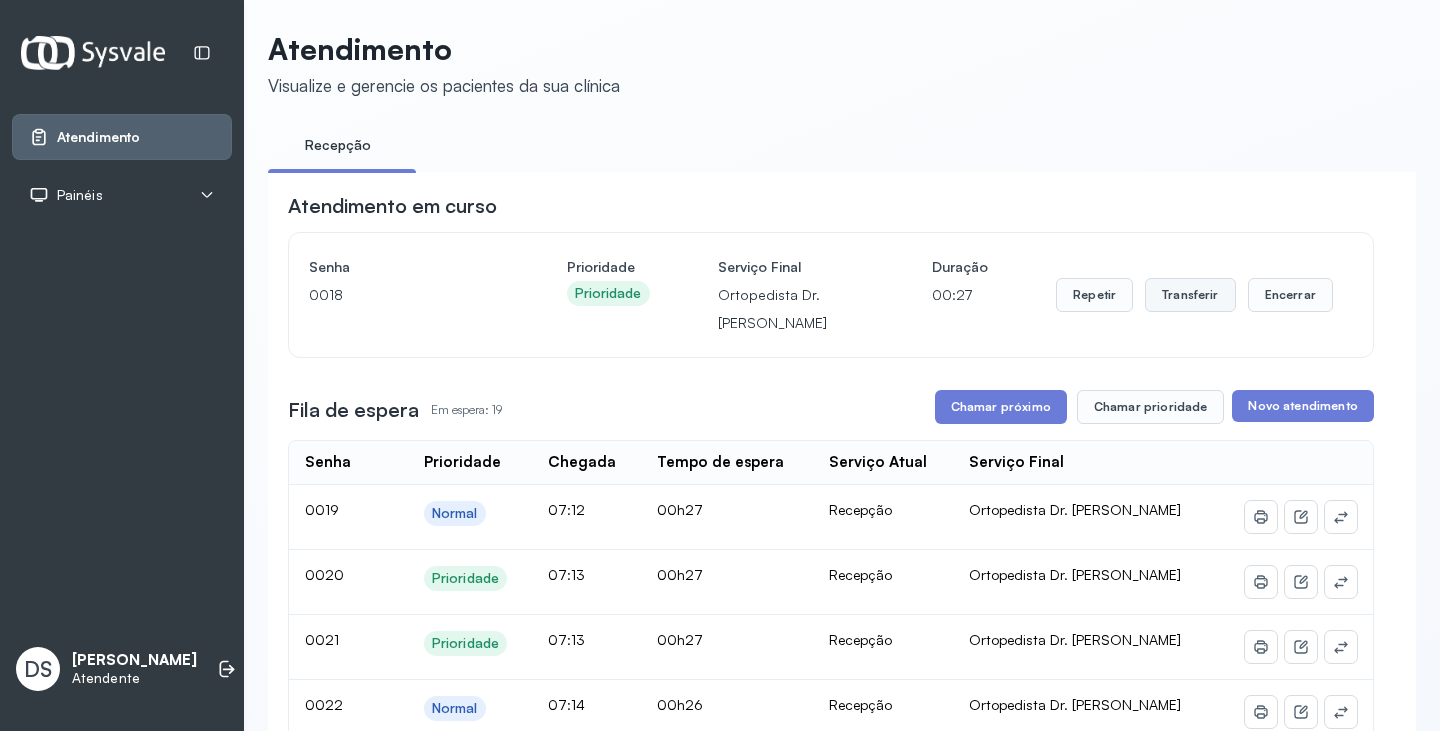 click on "Transferir" at bounding box center [1190, 295] 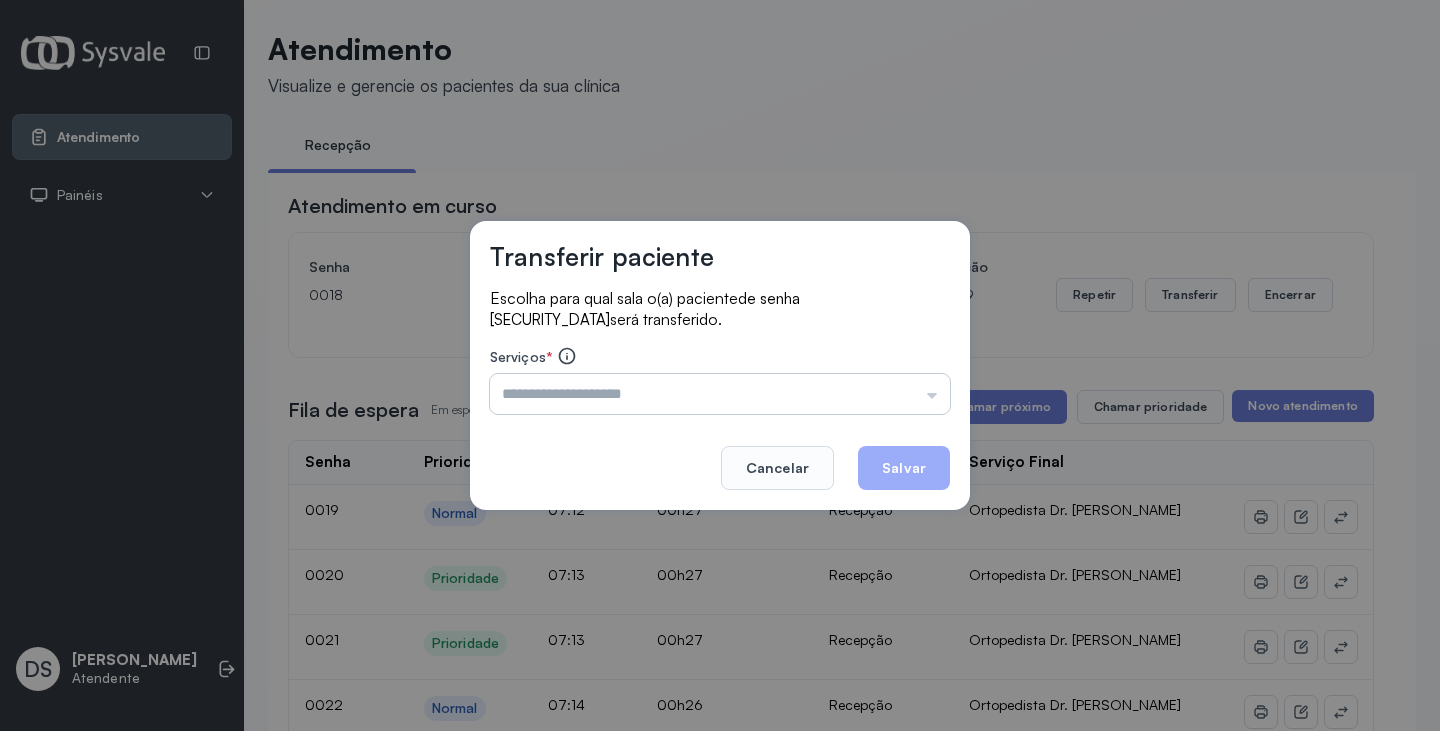 click at bounding box center (720, 394) 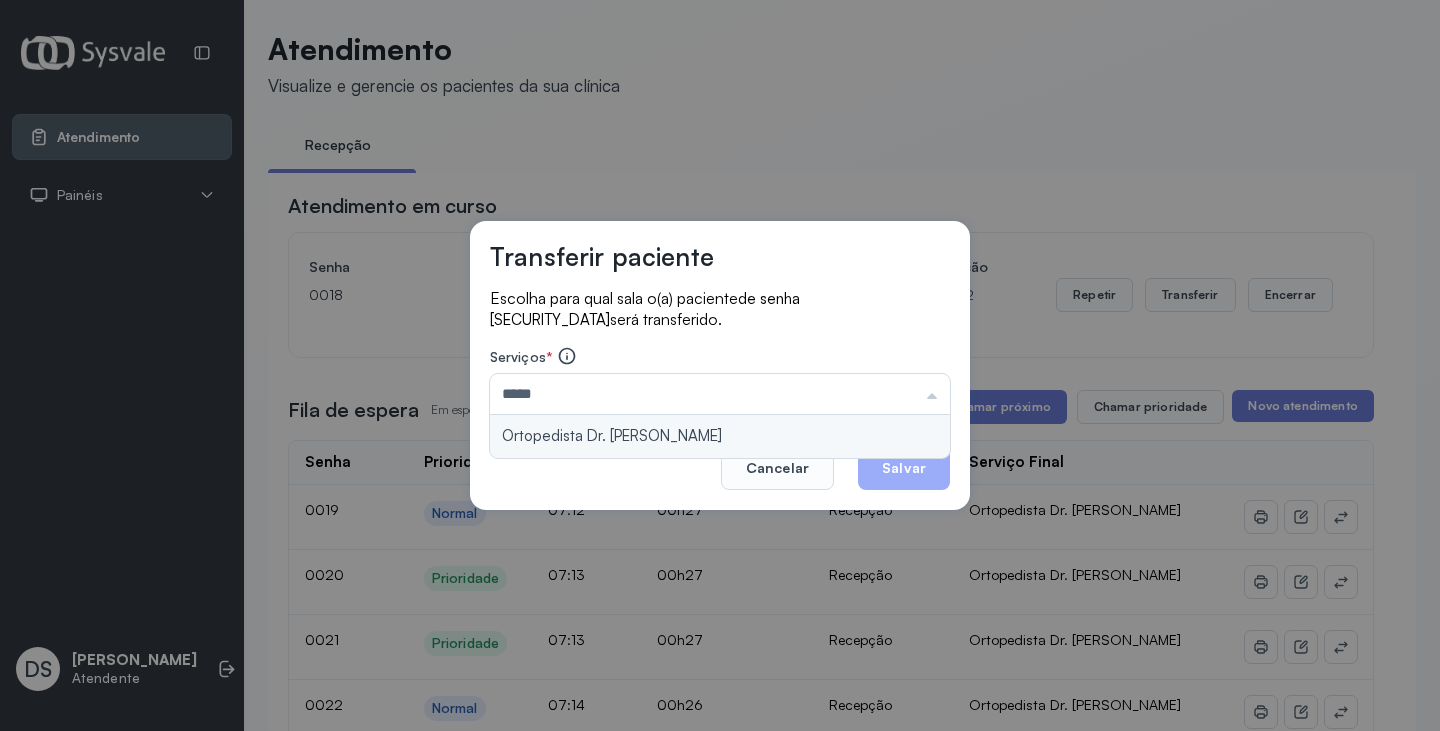type on "**********" 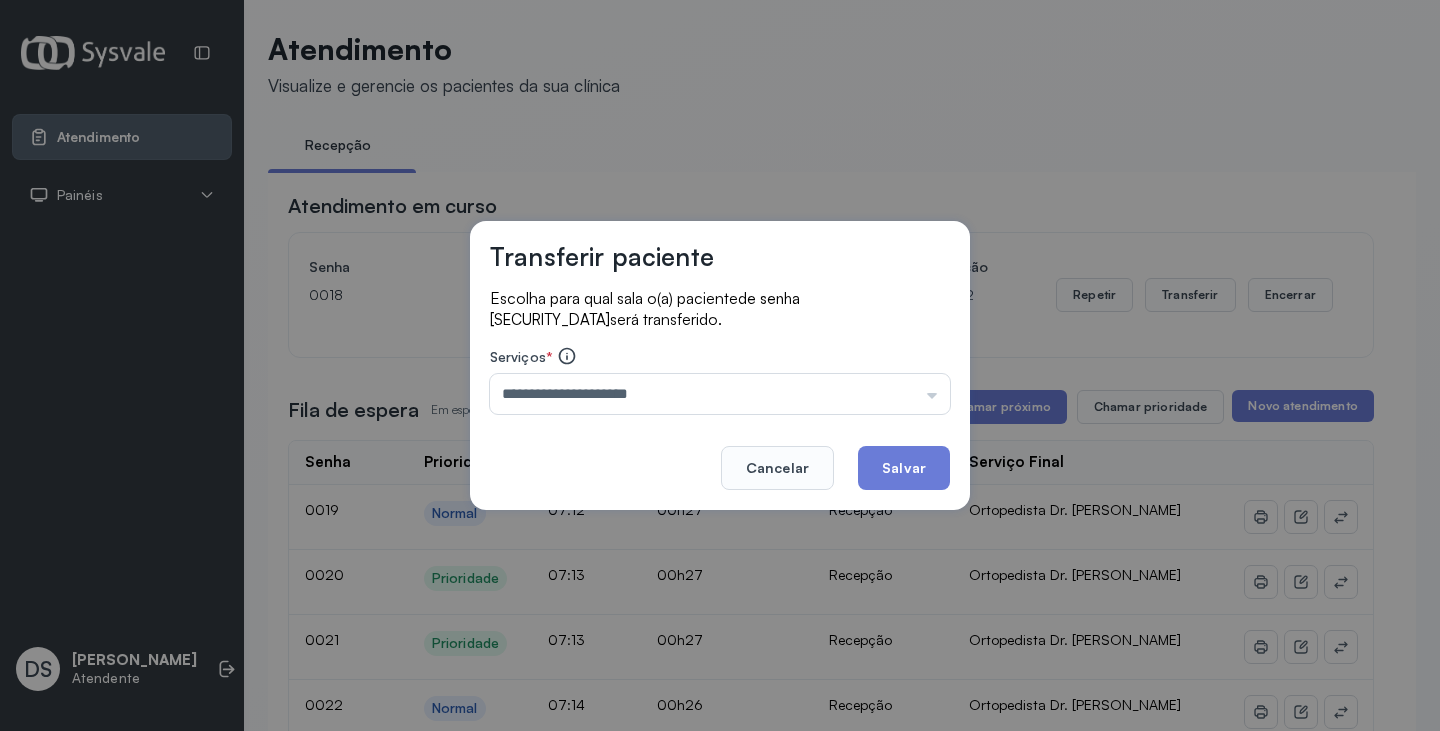 drag, startPoint x: 739, startPoint y: 426, endPoint x: 775, endPoint y: 440, distance: 38.626415 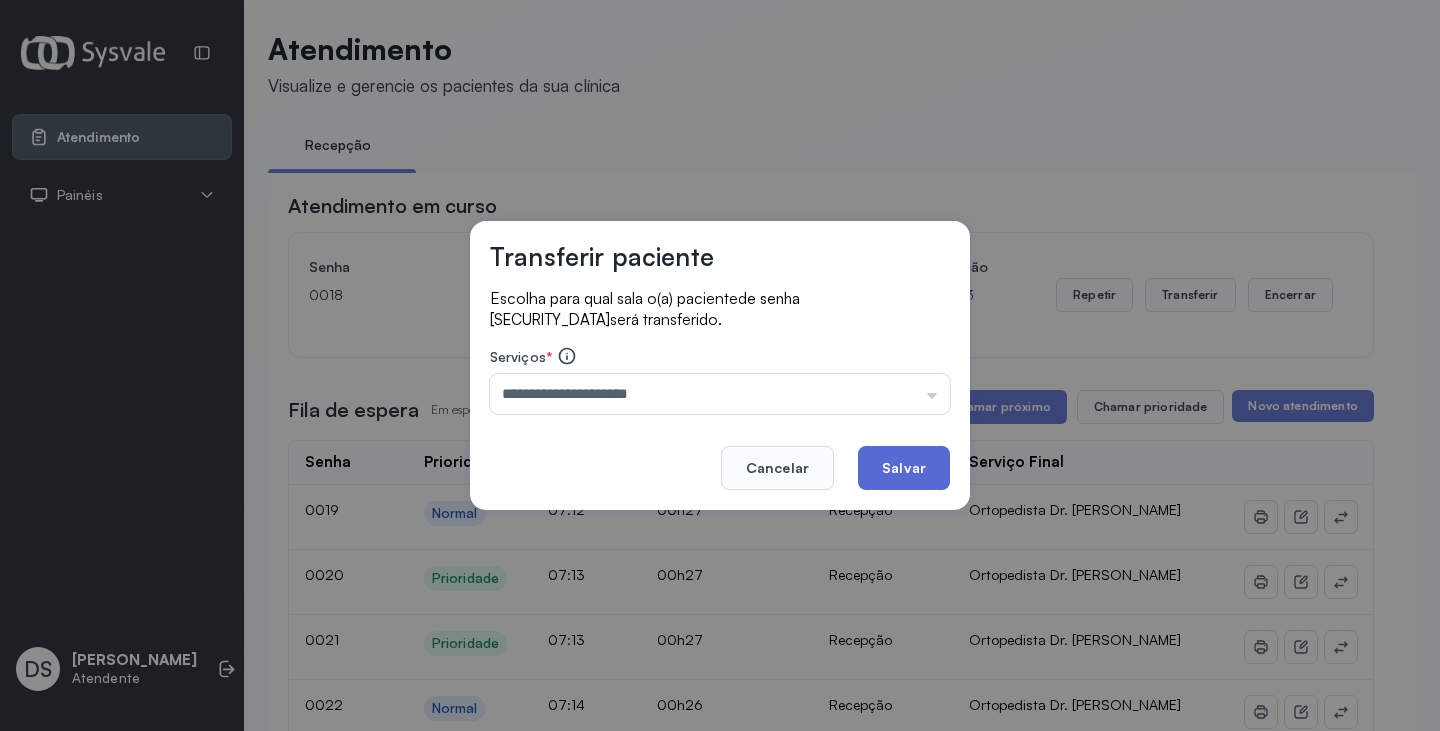 click on "Salvar" 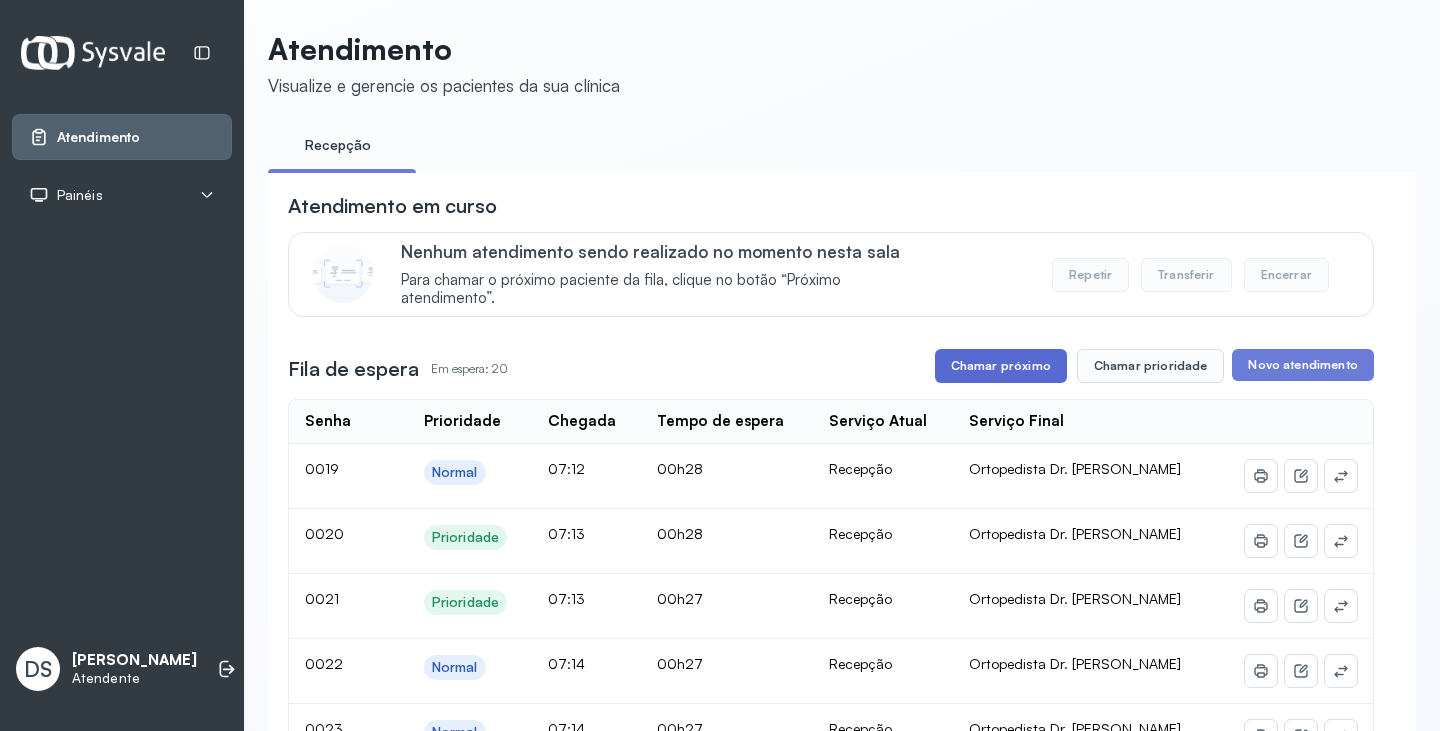 click on "Chamar próximo" at bounding box center (1001, 366) 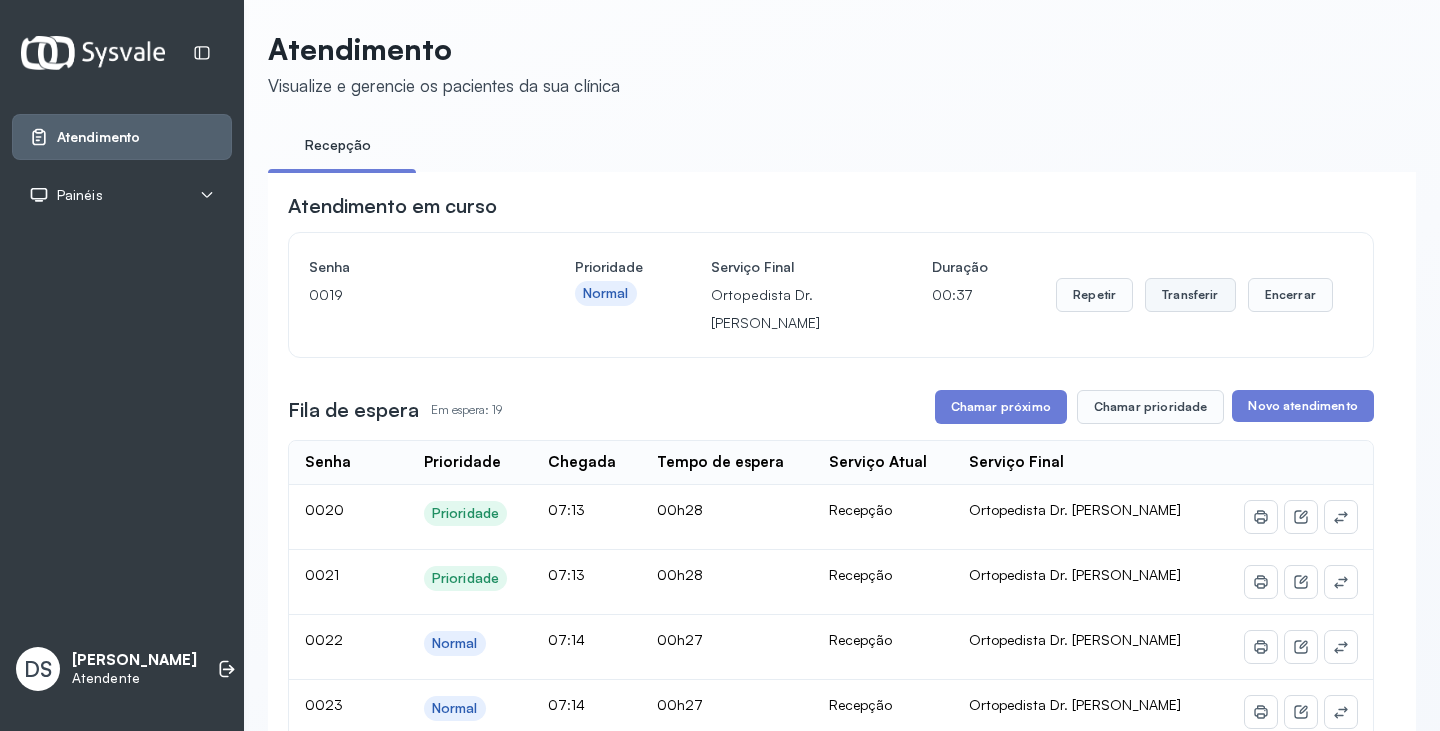 click on "Transferir" at bounding box center [1190, 295] 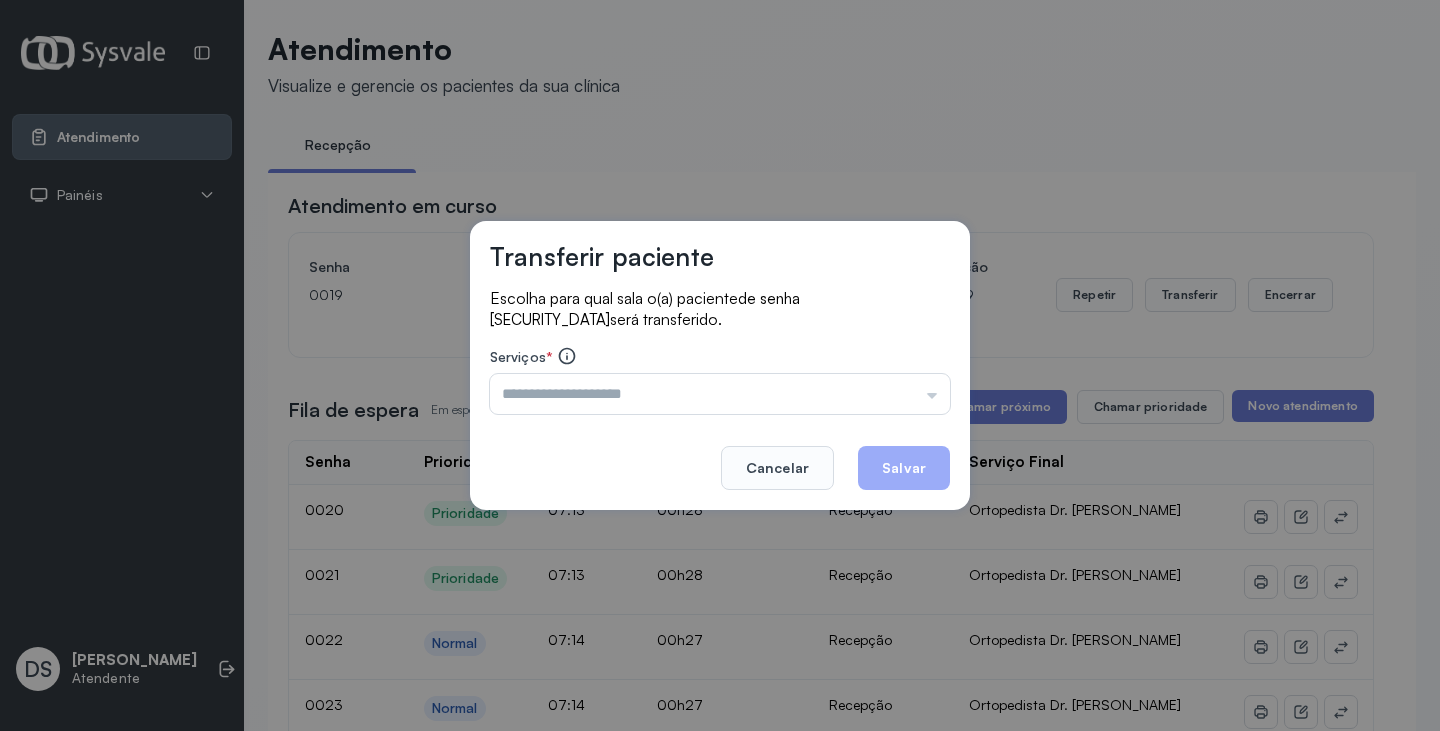 click at bounding box center (720, 394) 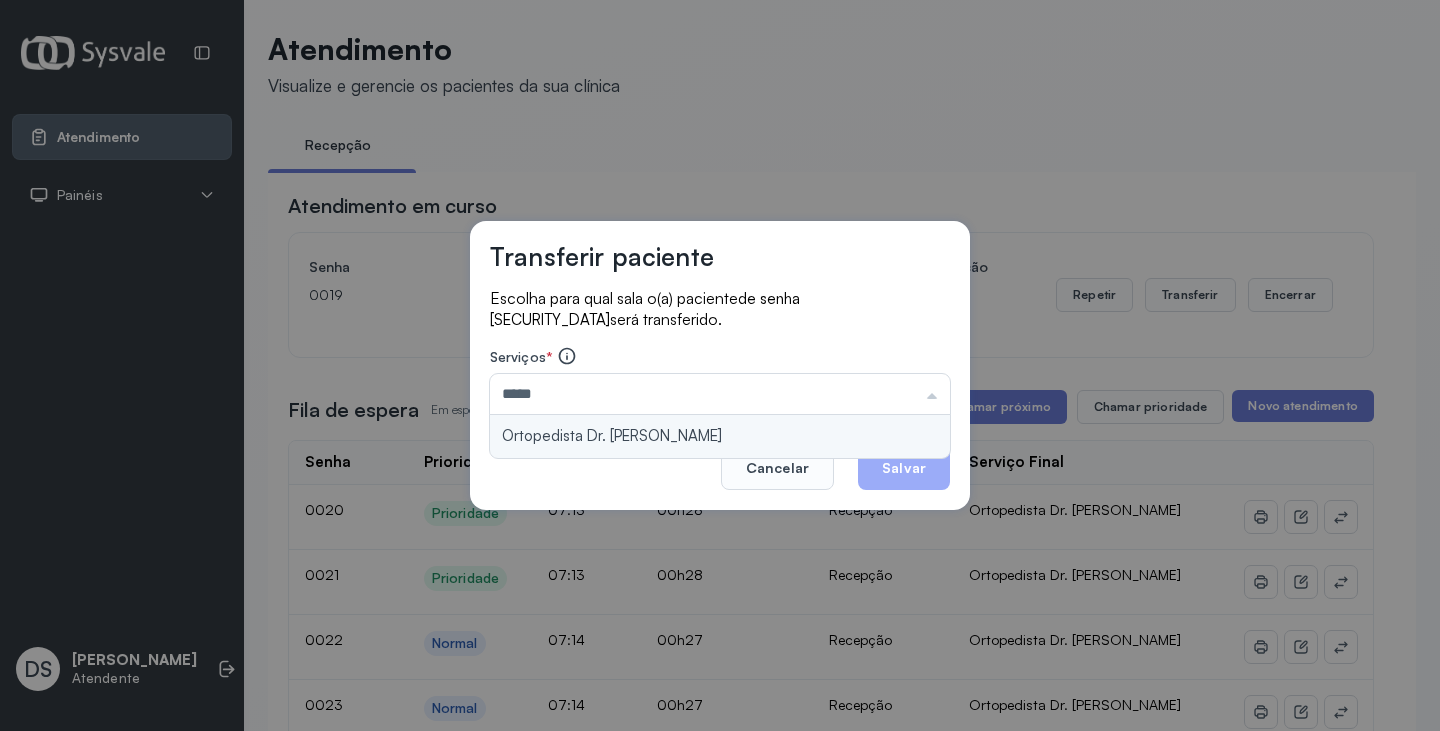 type on "**********" 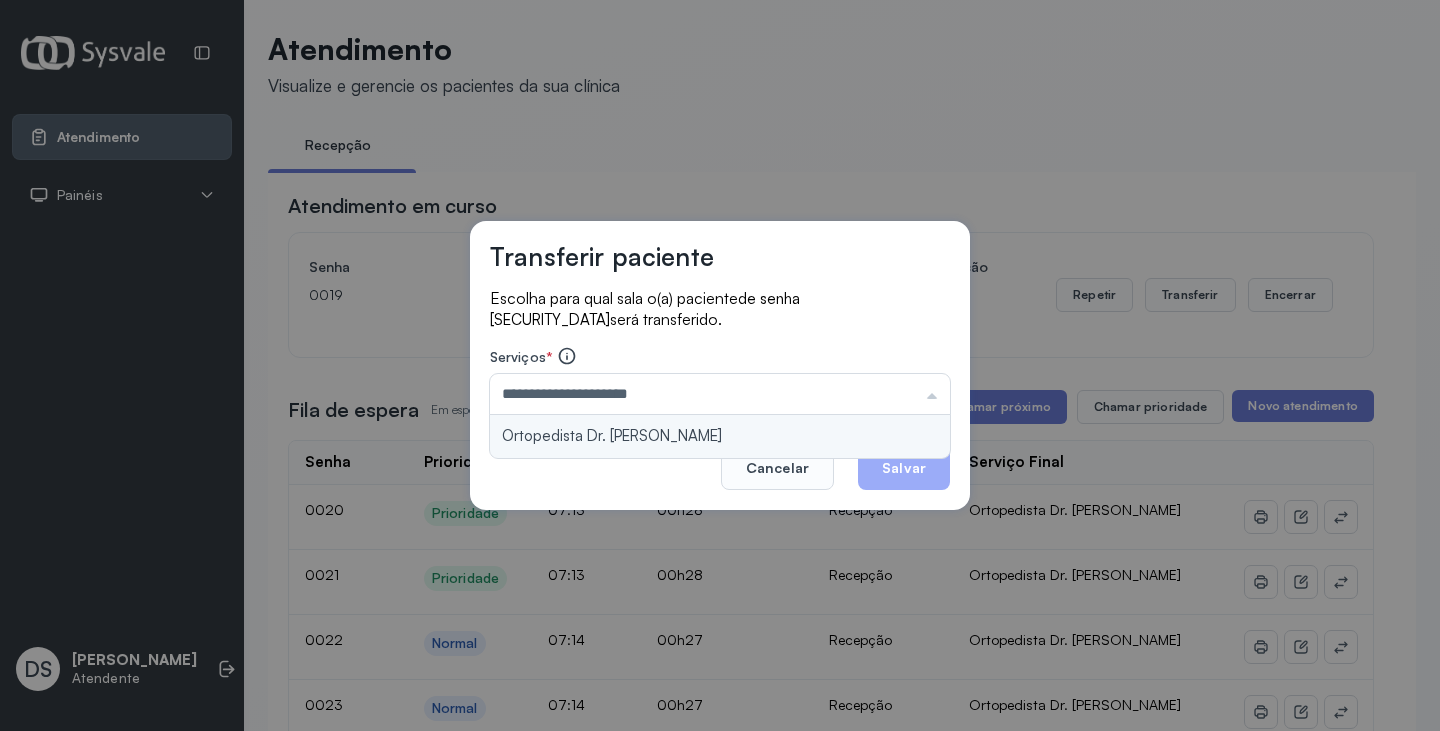 drag, startPoint x: 739, startPoint y: 443, endPoint x: 750, endPoint y: 440, distance: 11.401754 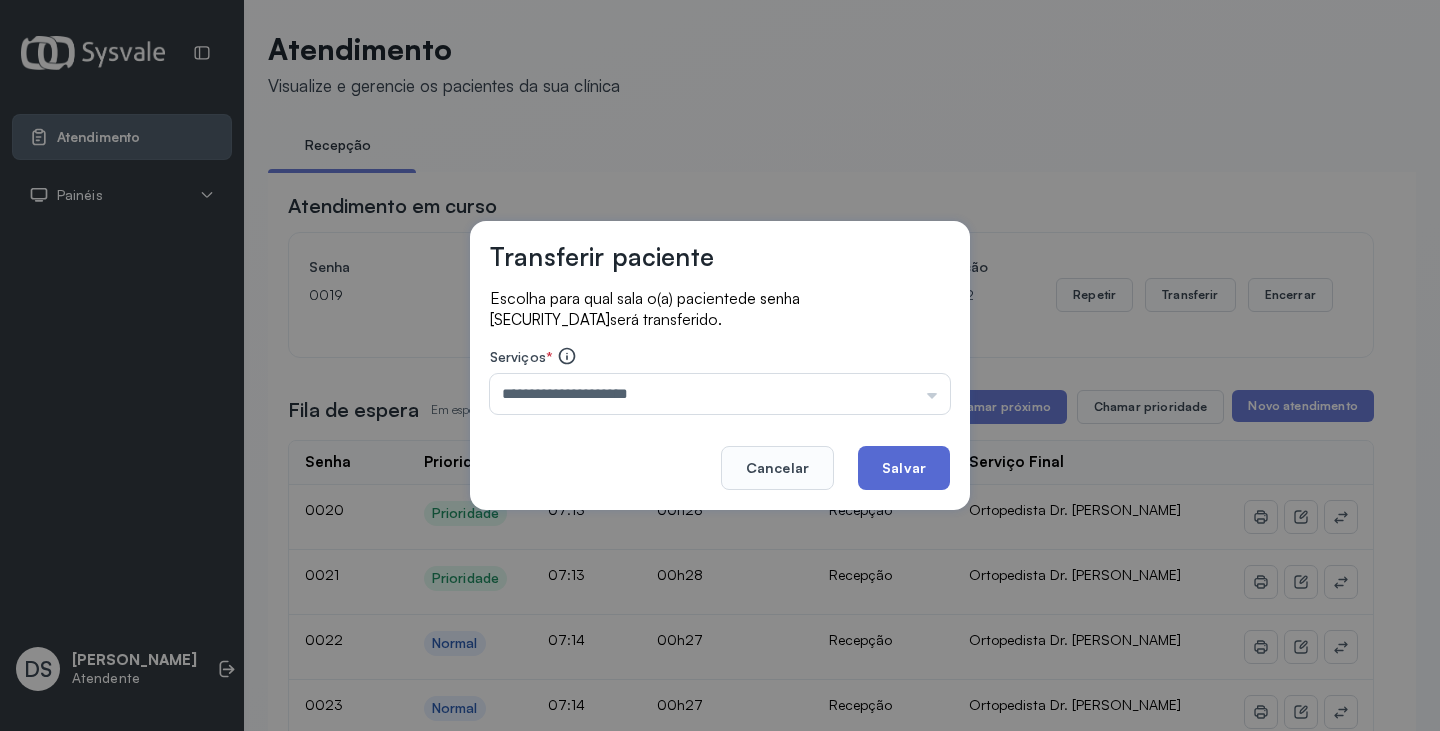 click on "Salvar" 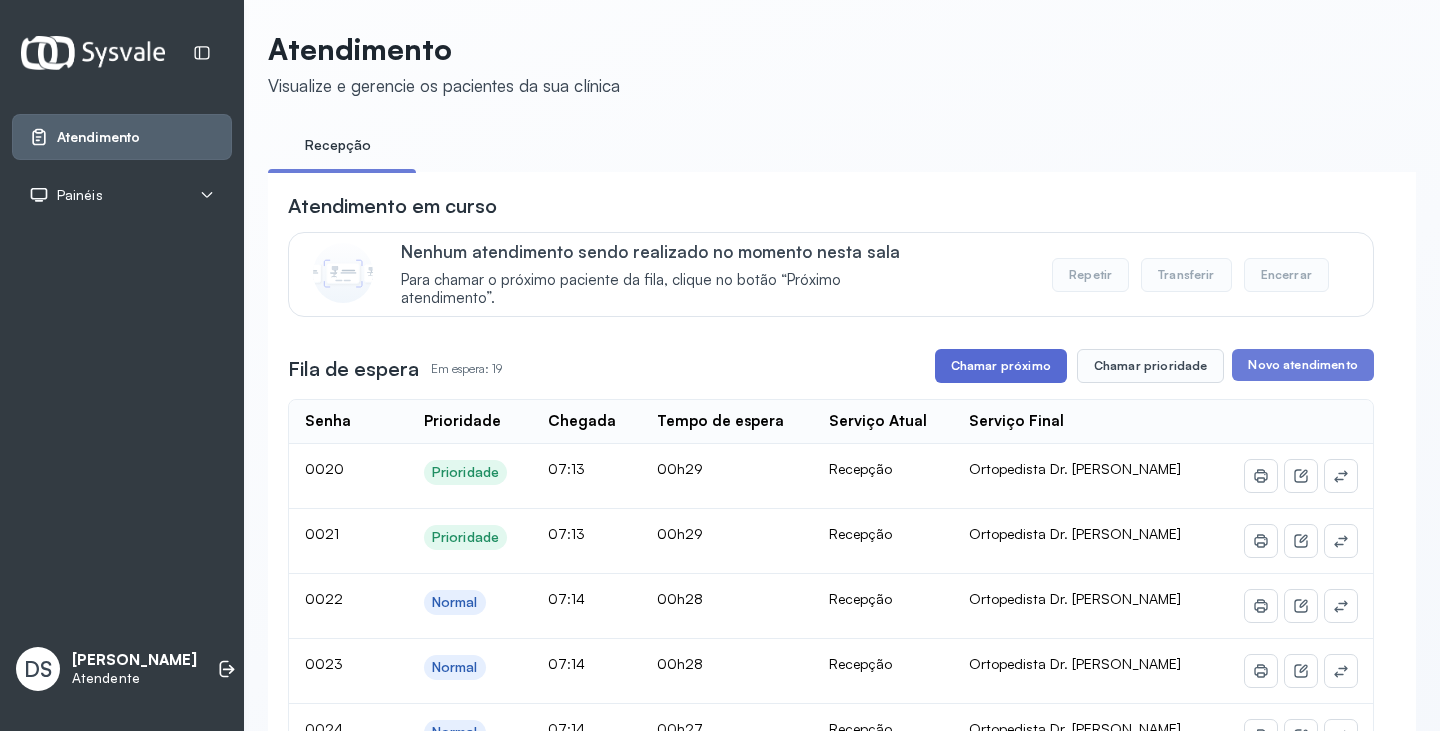 click on "Chamar próximo" at bounding box center [1001, 366] 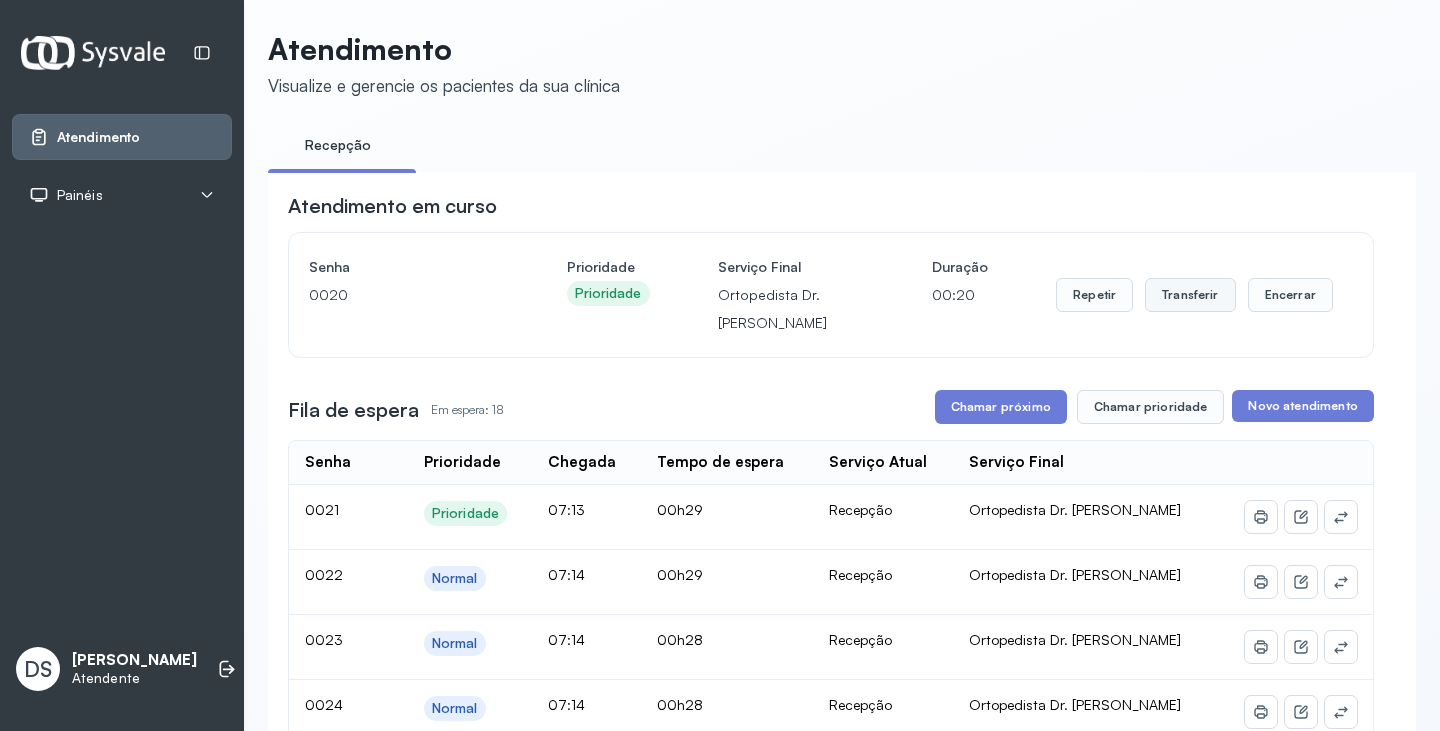 click on "Transferir" at bounding box center [1190, 295] 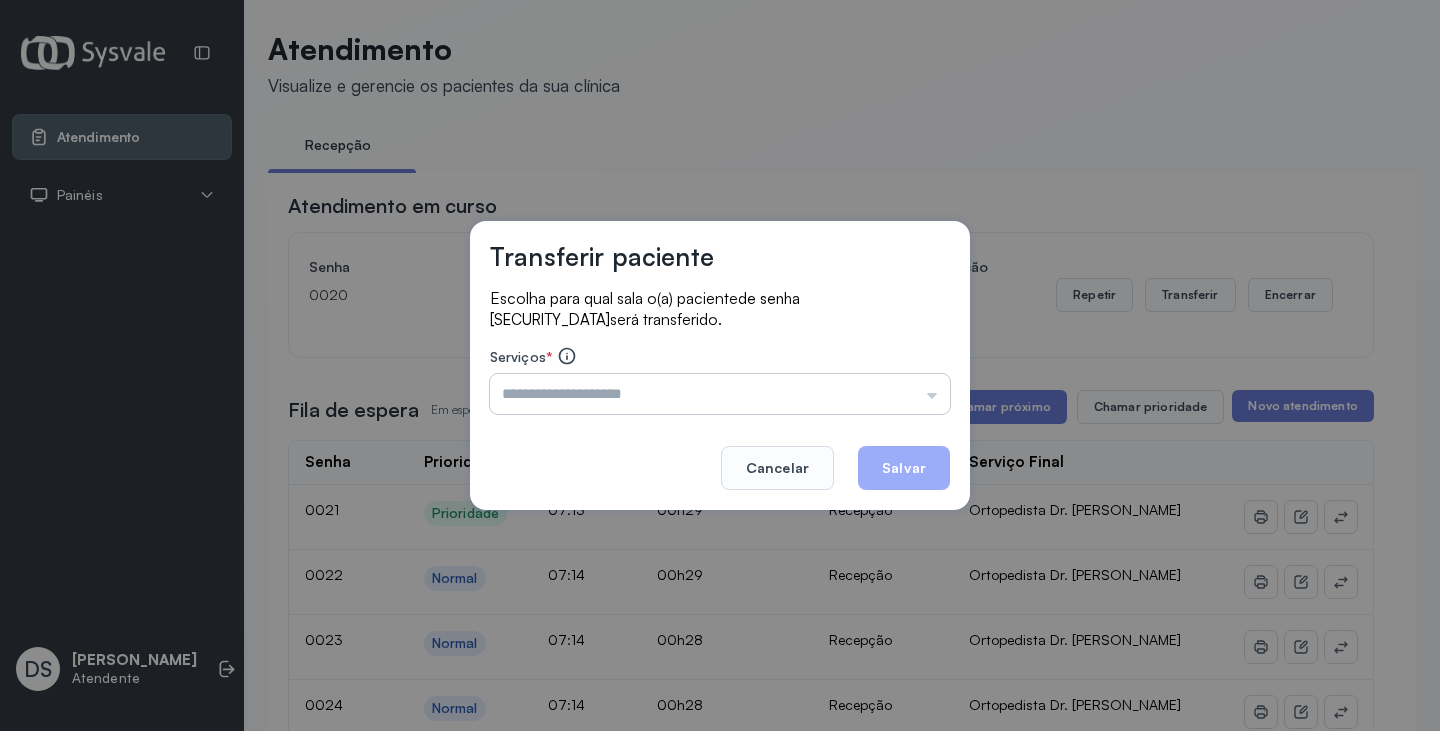 click at bounding box center [720, 394] 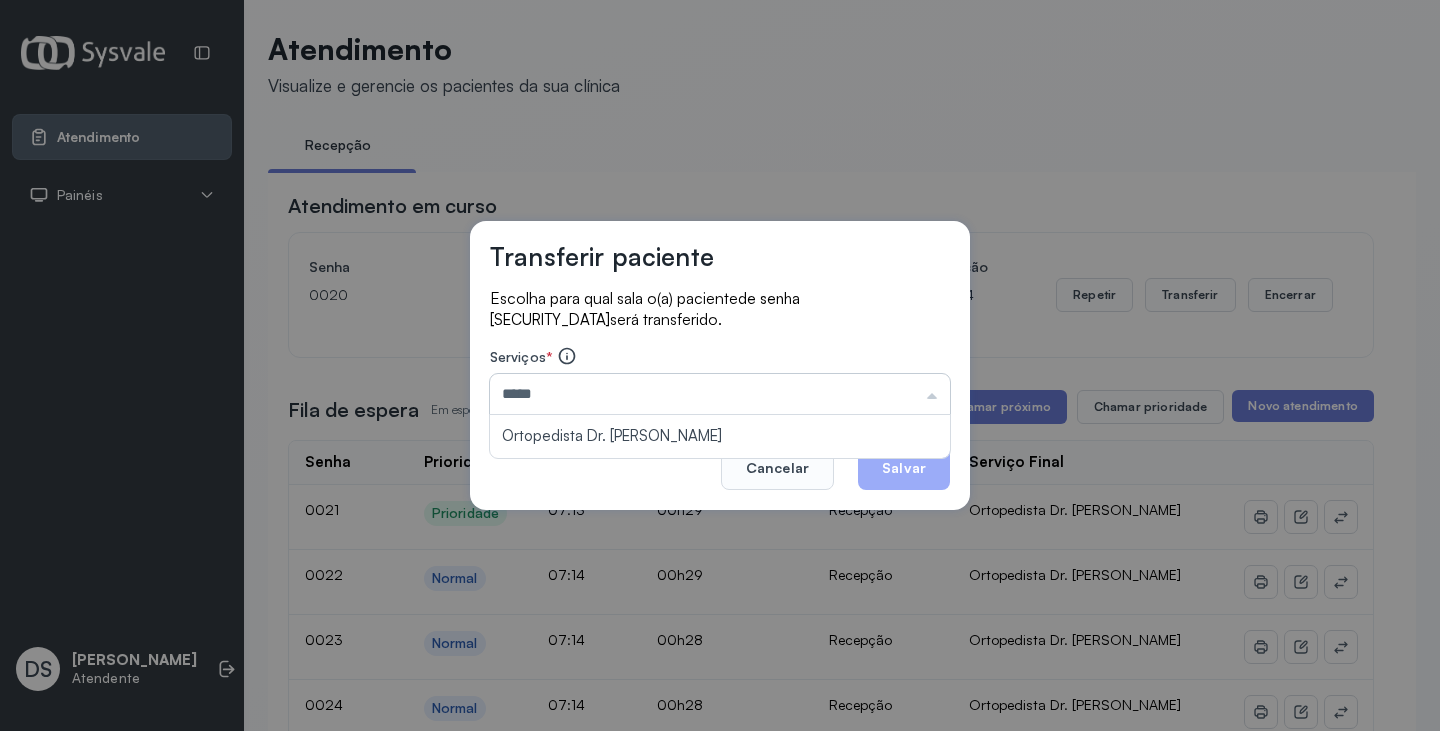 click on "*****" at bounding box center (720, 394) 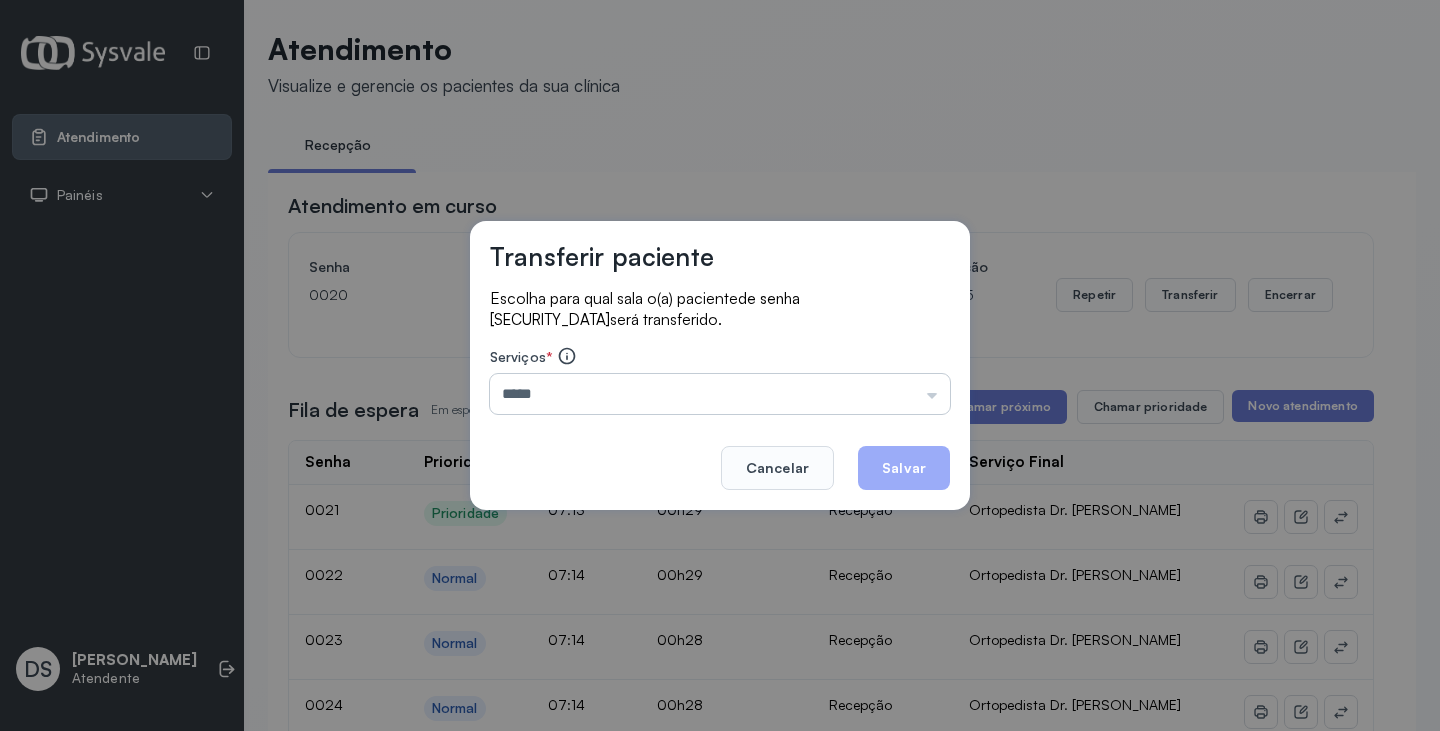 click on "*****" at bounding box center [720, 394] 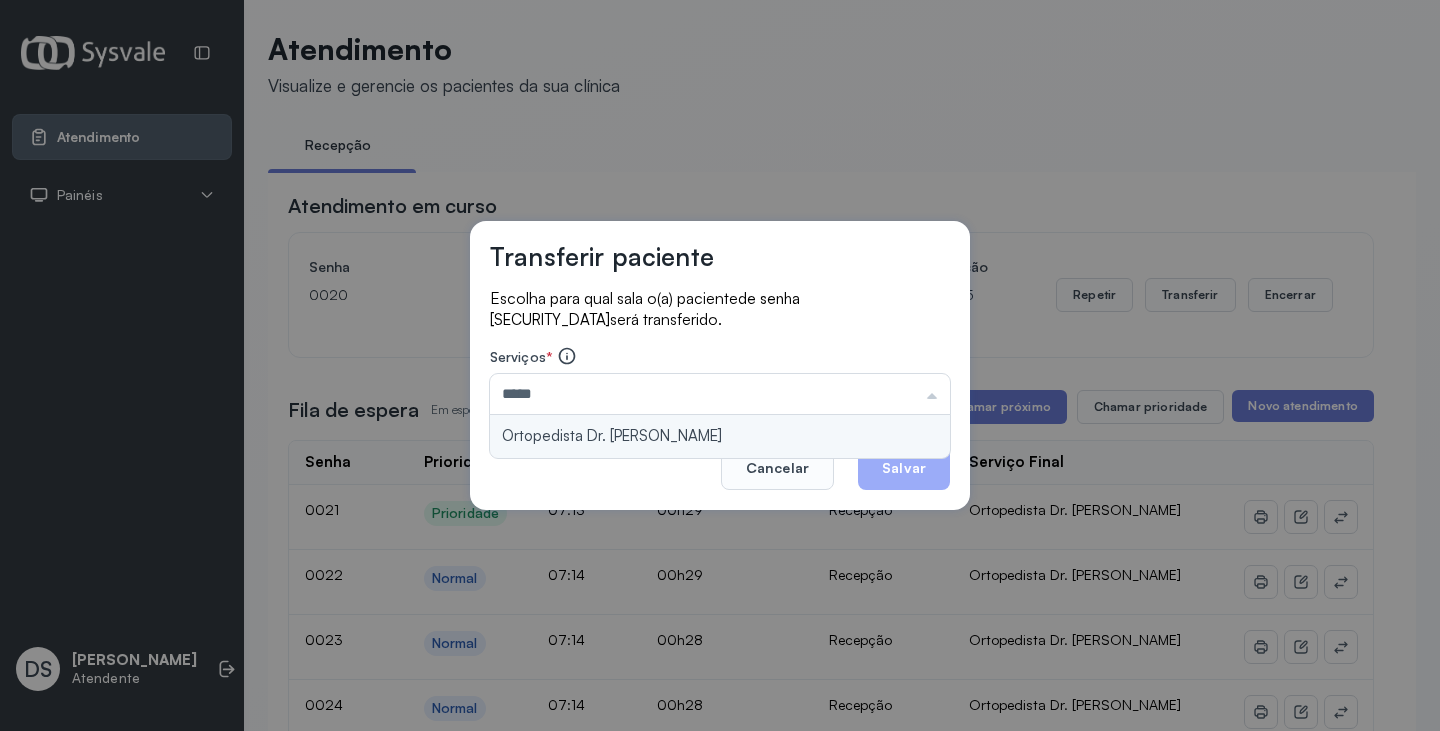 type on "**********" 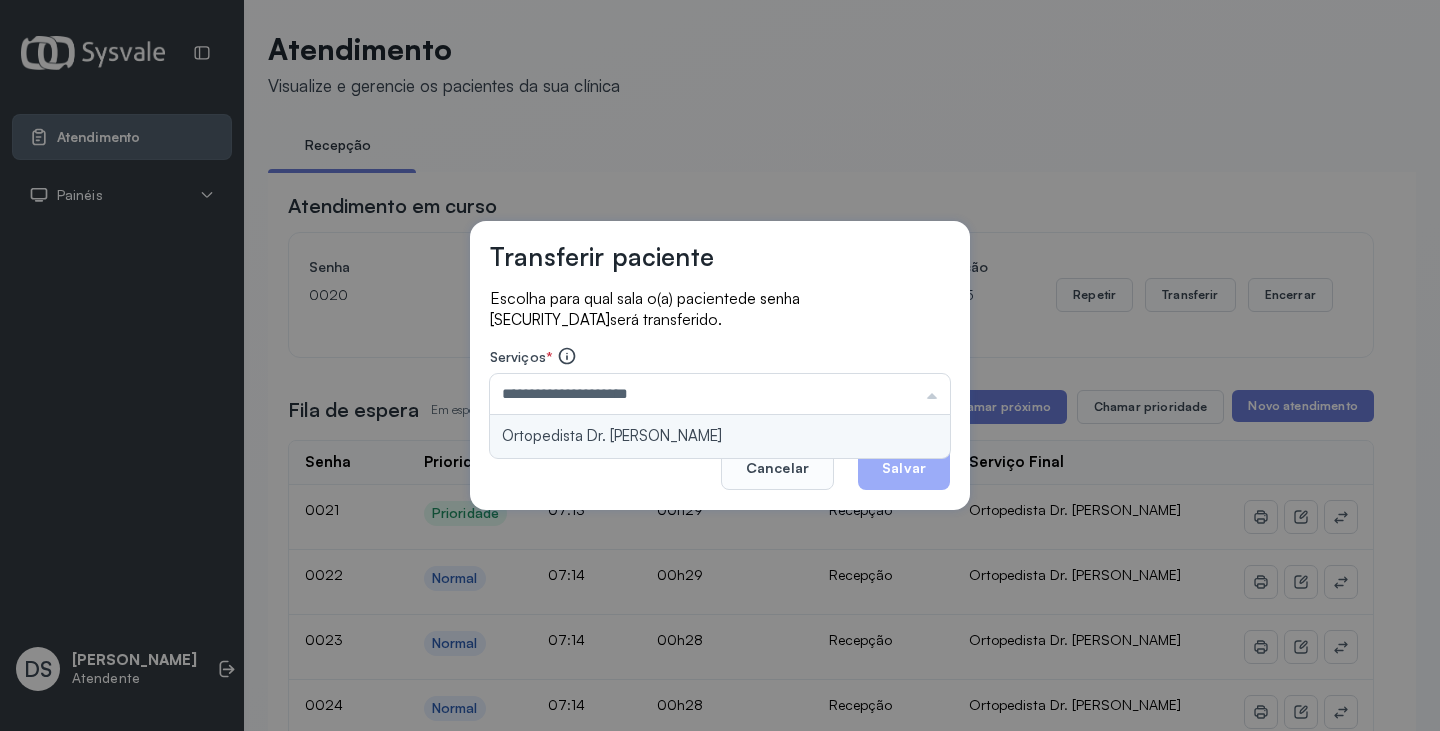 click on "**********" at bounding box center (720, 365) 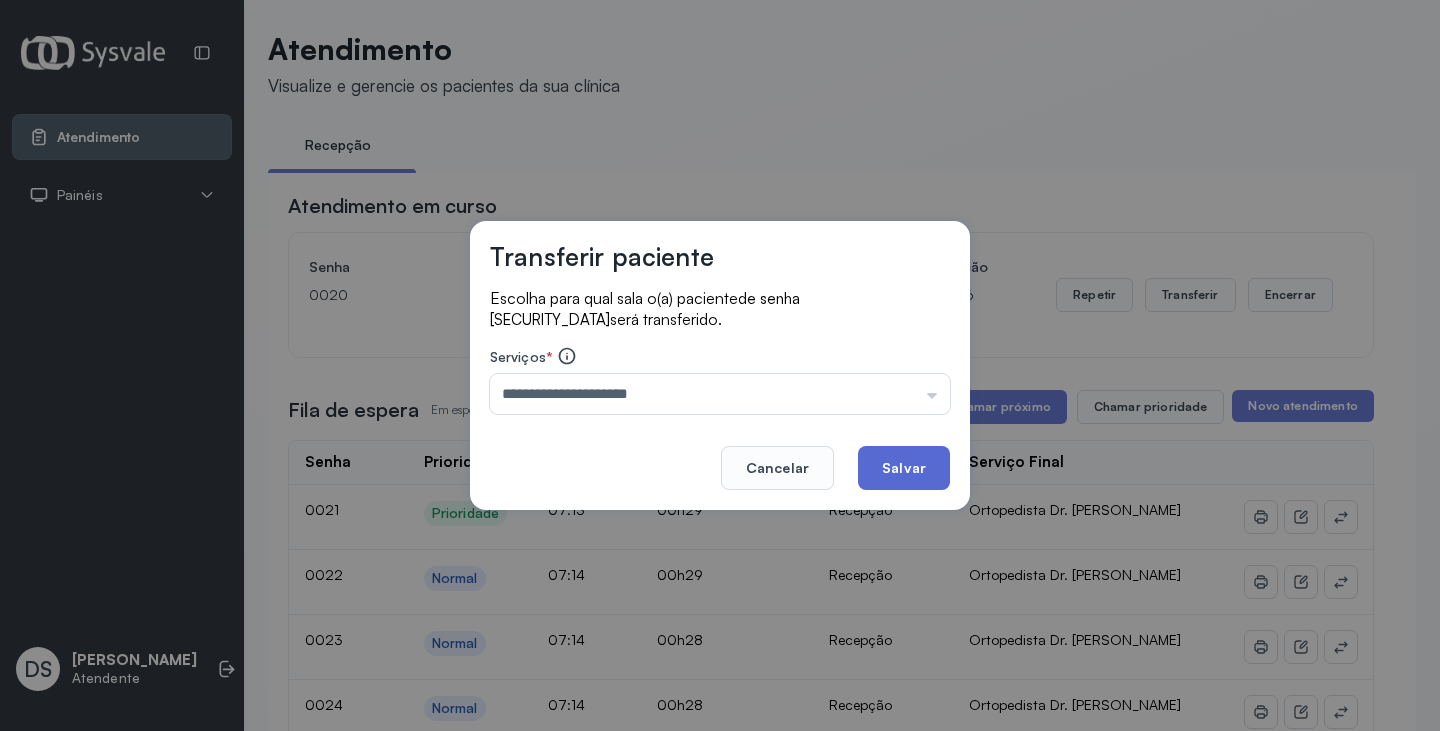click on "Salvar" 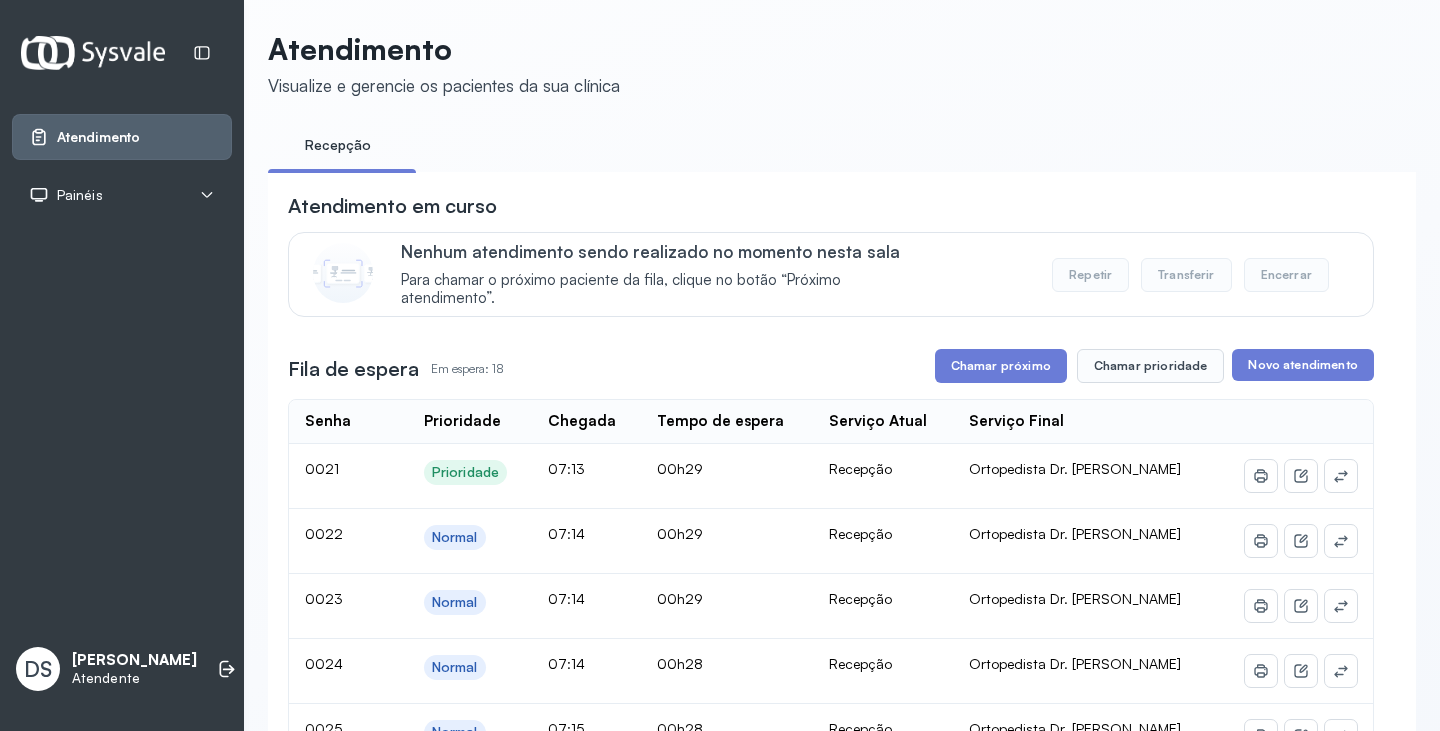 click on "Chamar próximo" at bounding box center [1001, 366] 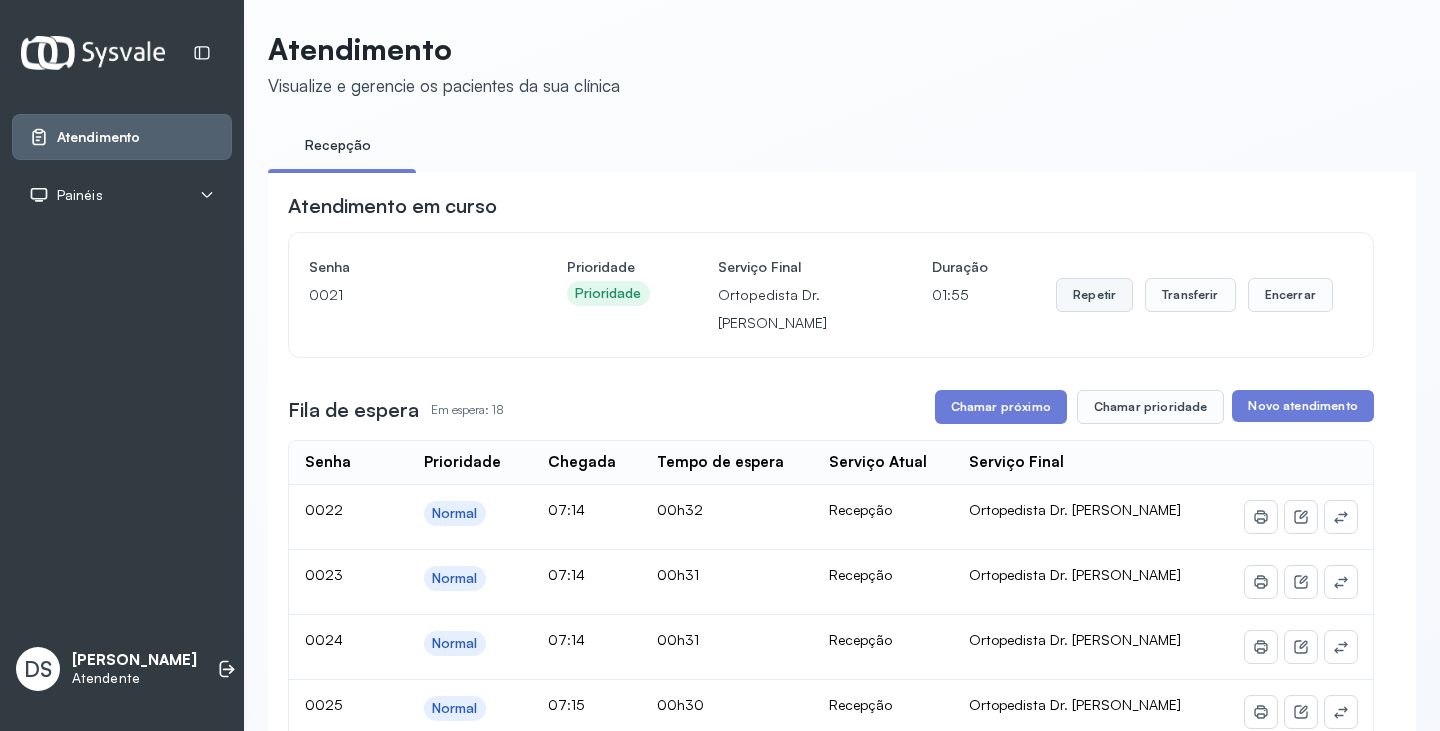 click on "Repetir" at bounding box center (1094, 295) 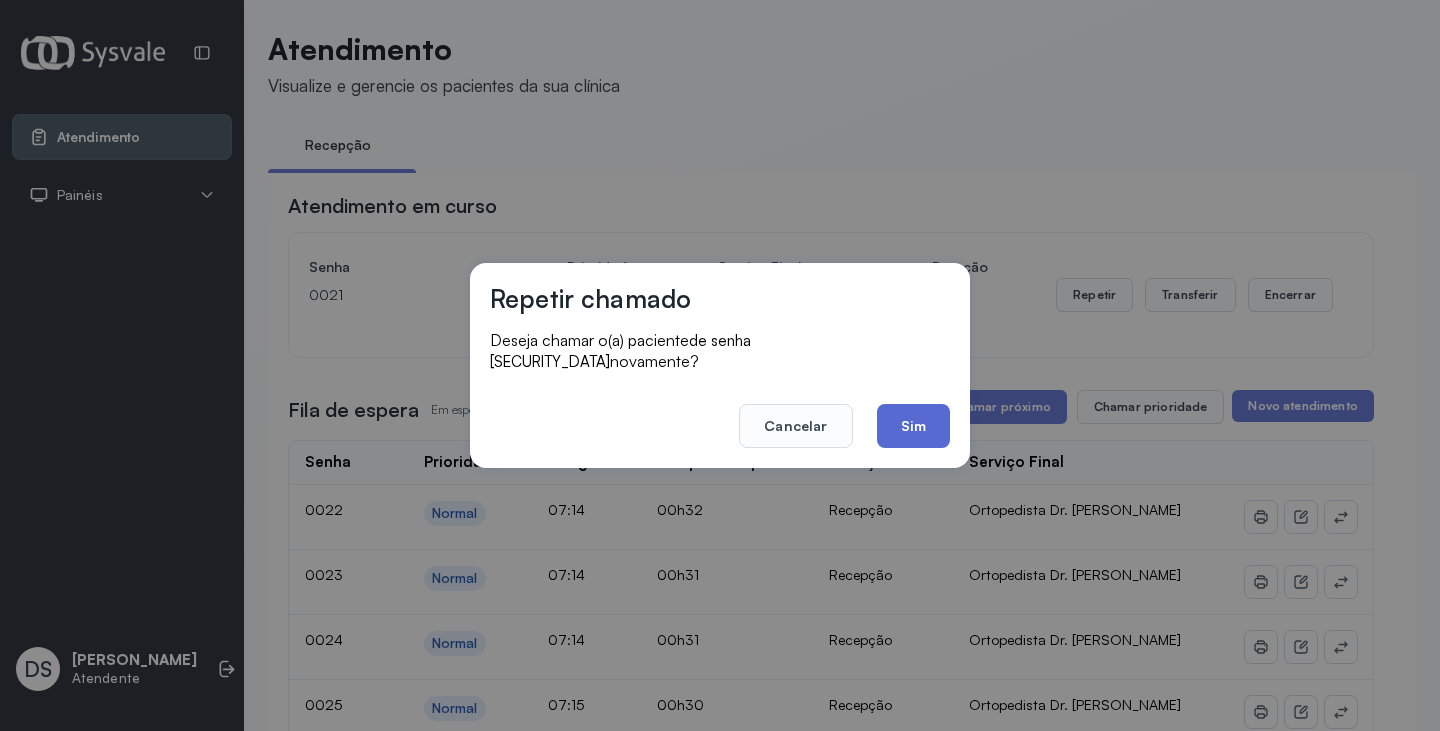 click on "Sim" 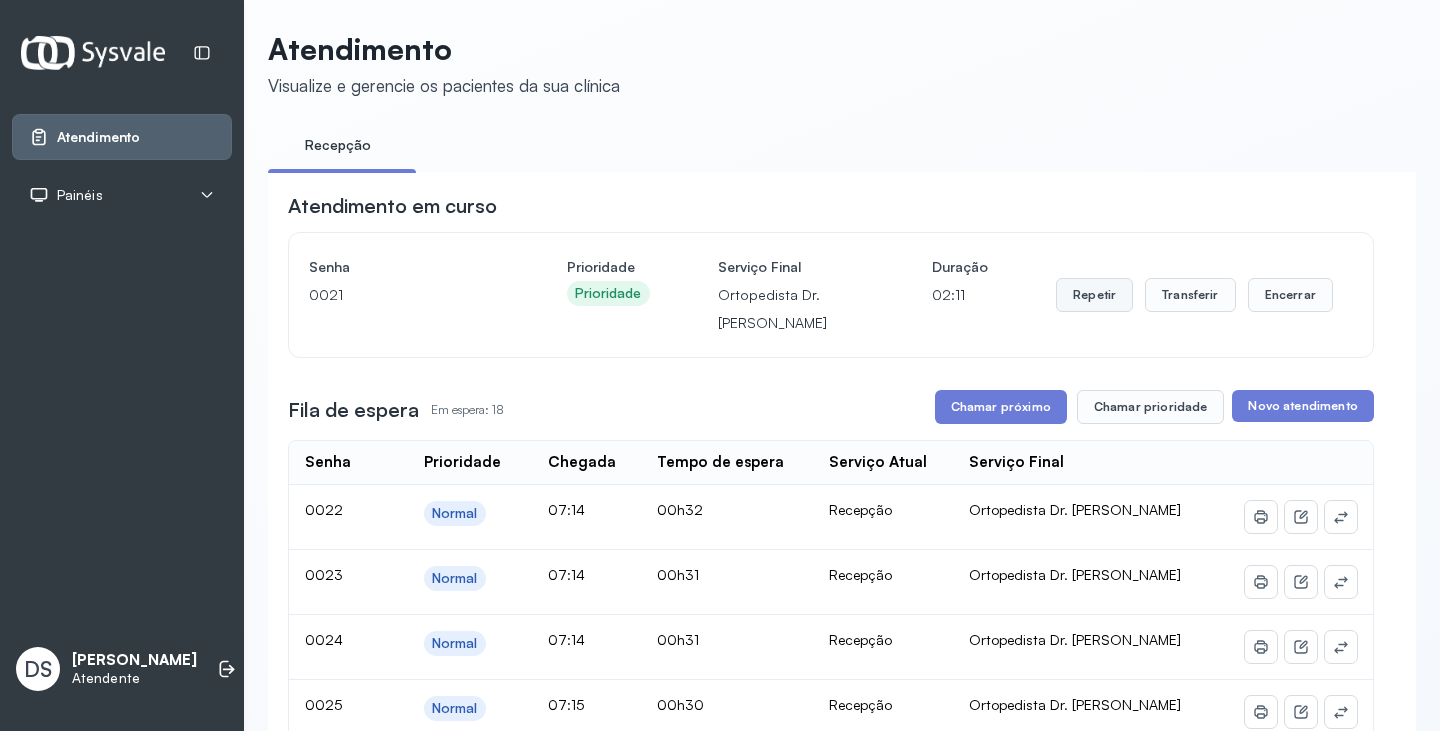 click on "Repetir" at bounding box center (1094, 295) 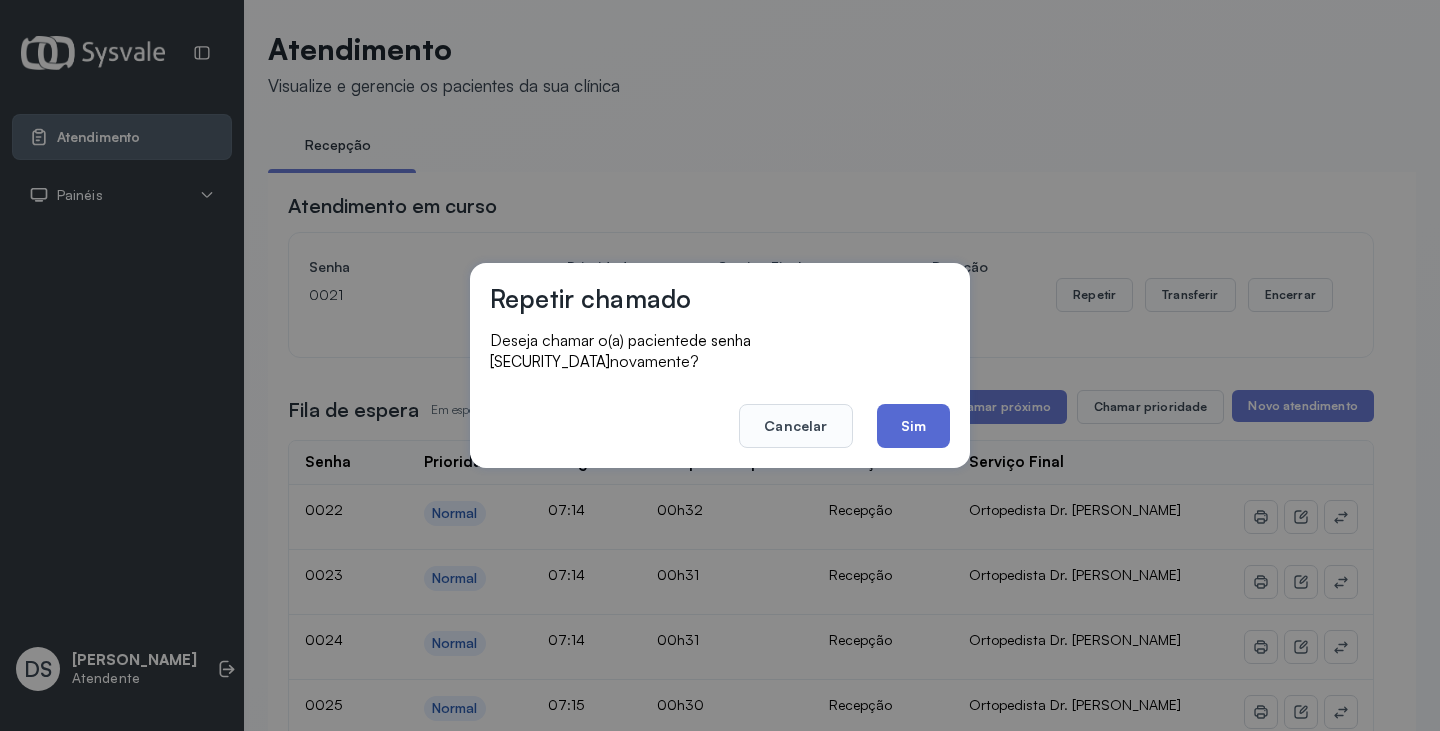 click on "Sim" 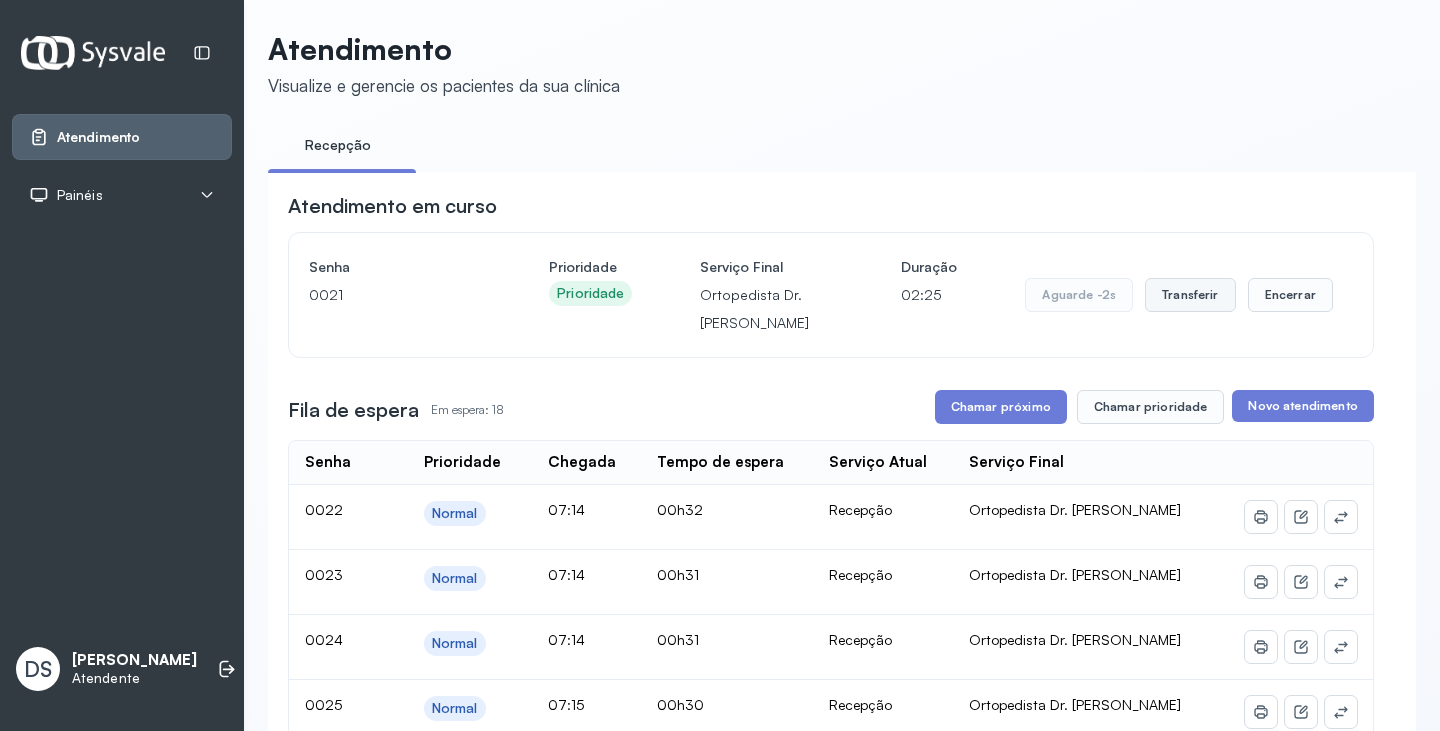 click on "Transferir" at bounding box center [1190, 295] 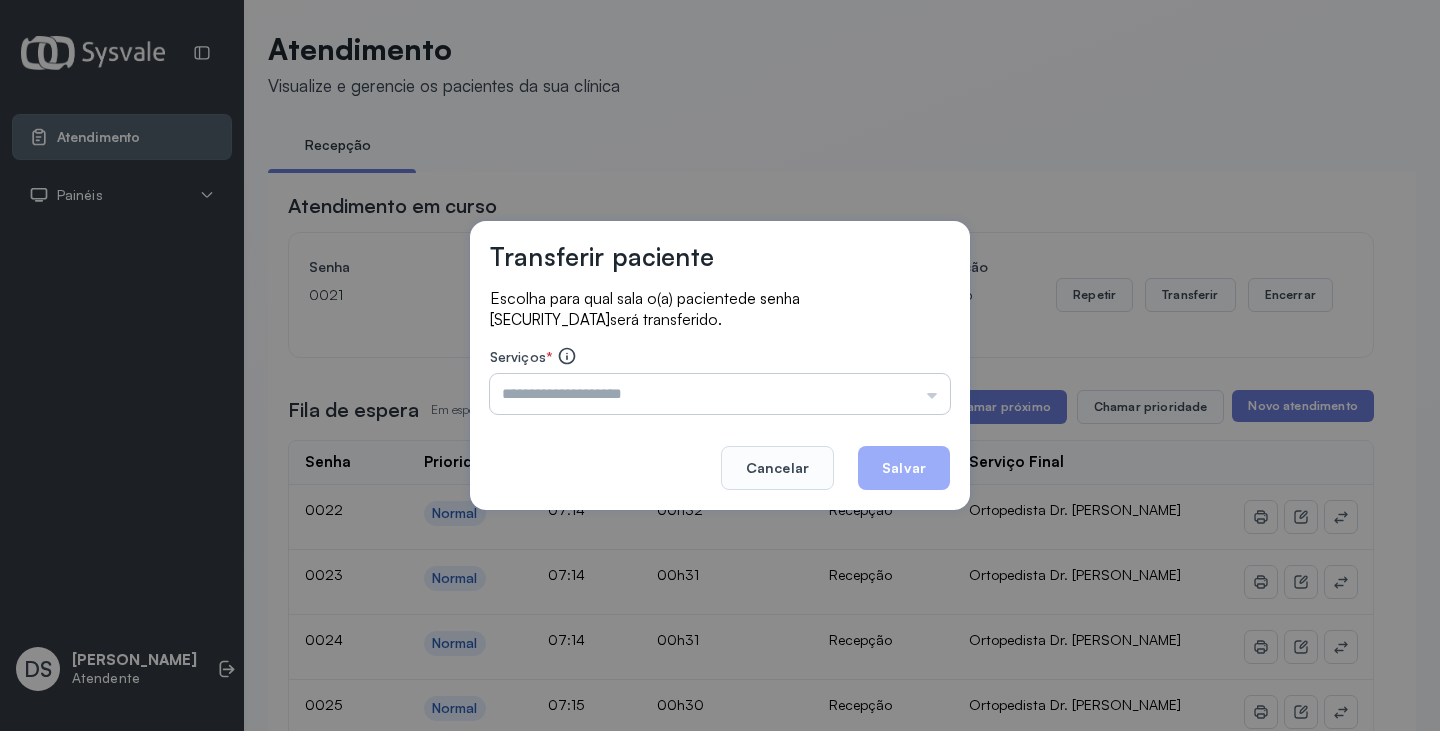 click at bounding box center [720, 394] 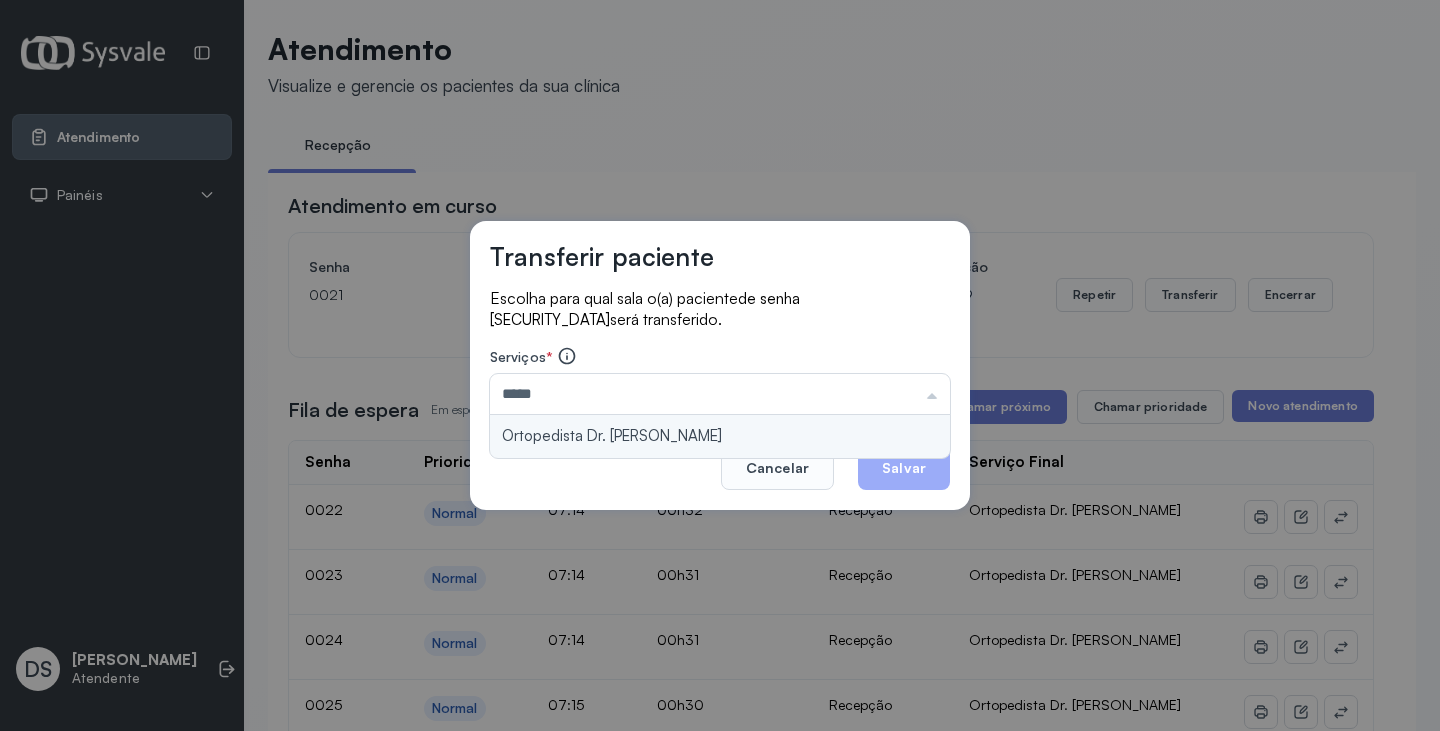 type on "**********" 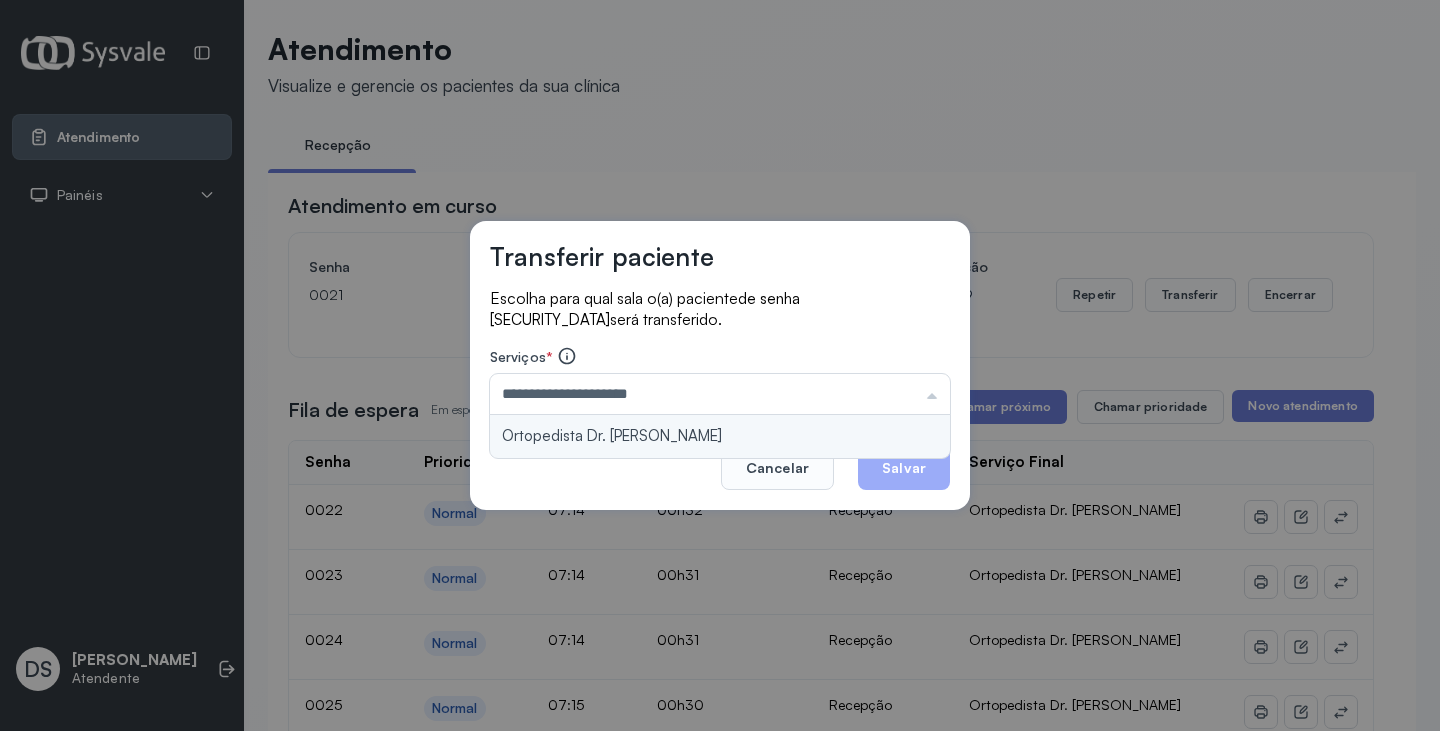 click on "**********" at bounding box center [720, 365] 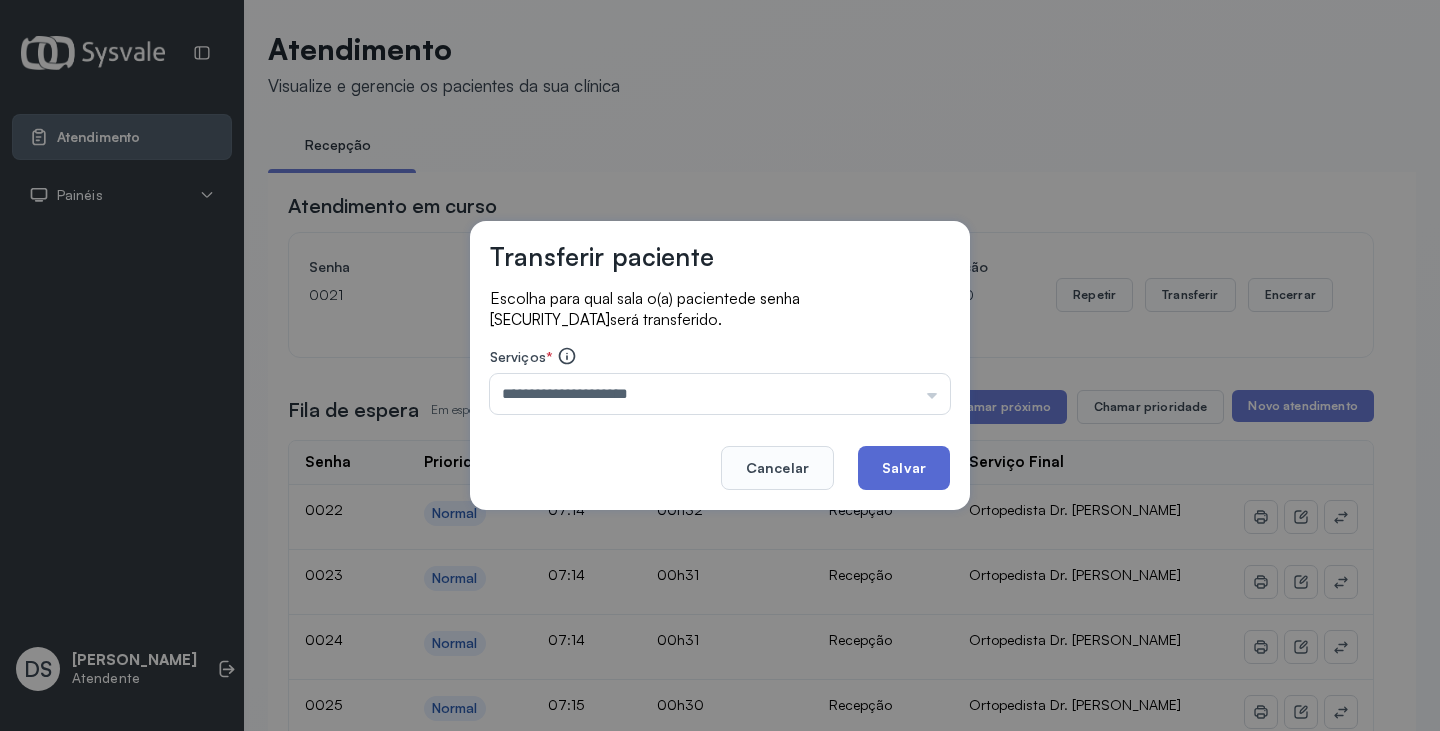 click on "Salvar" 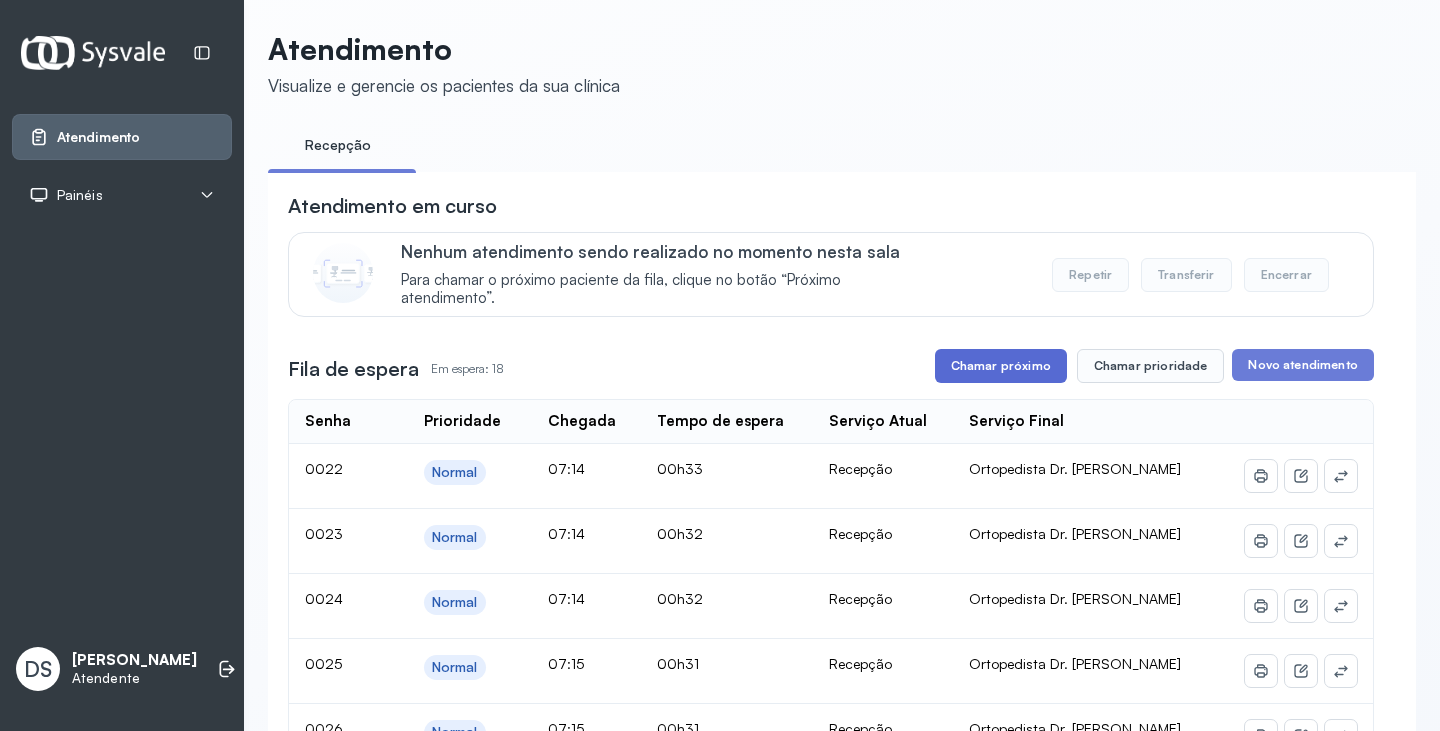 click on "Chamar próximo" at bounding box center [1001, 366] 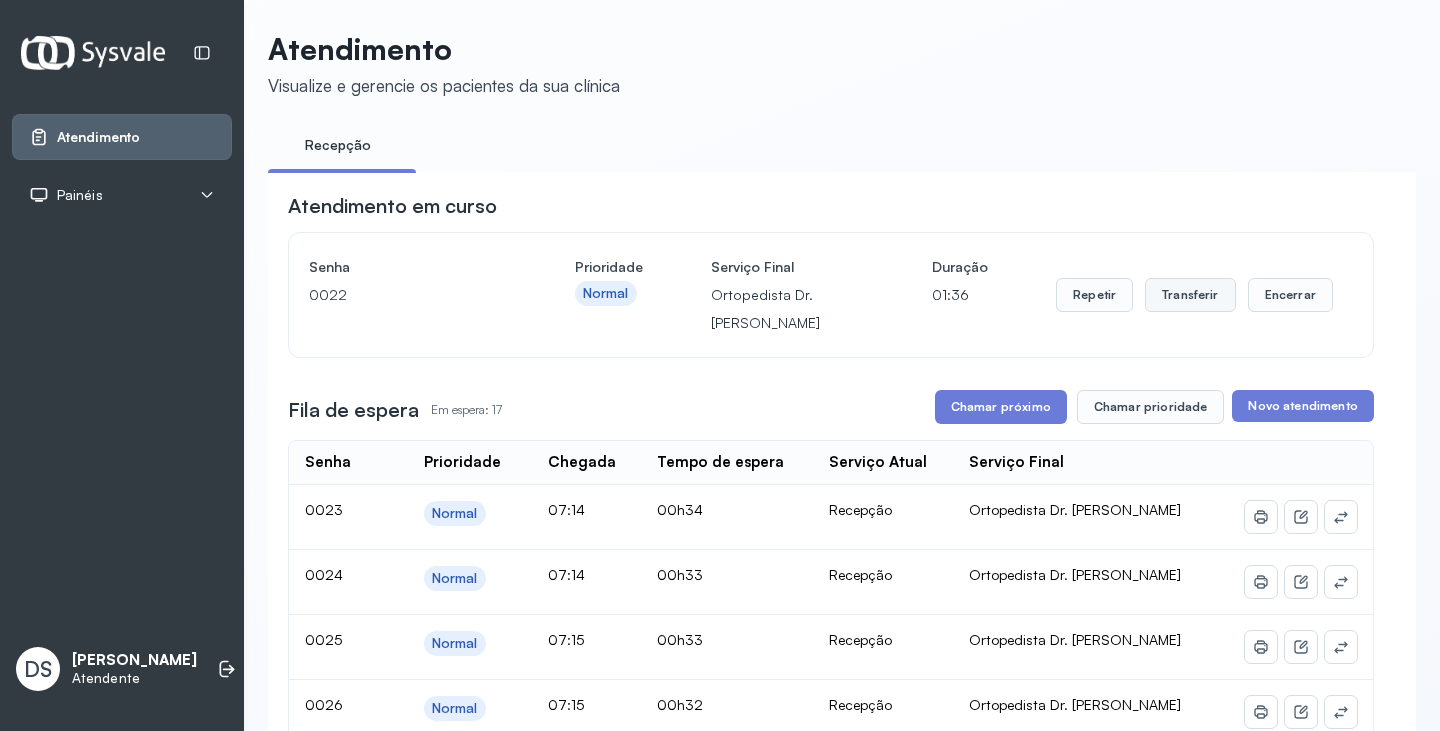 click on "Transferir" at bounding box center [1190, 295] 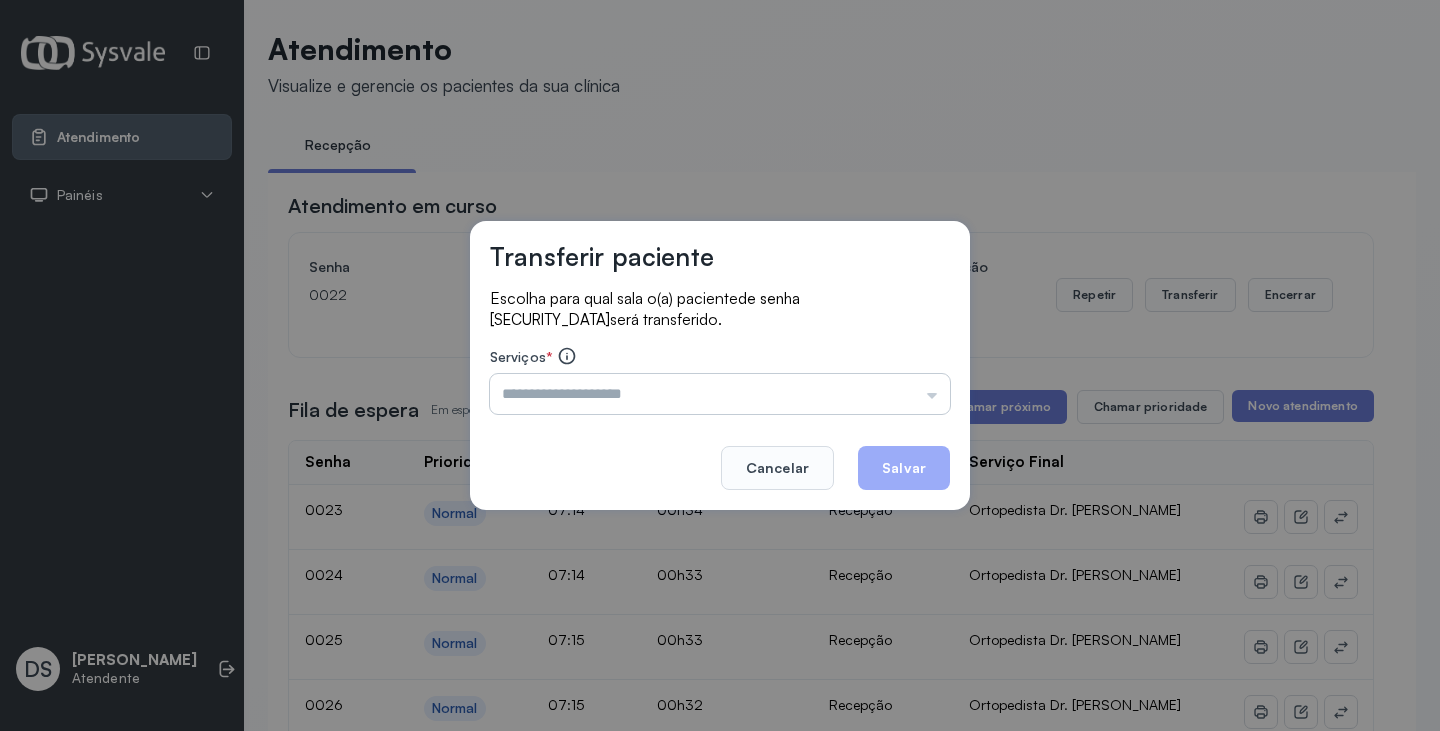 click at bounding box center [720, 394] 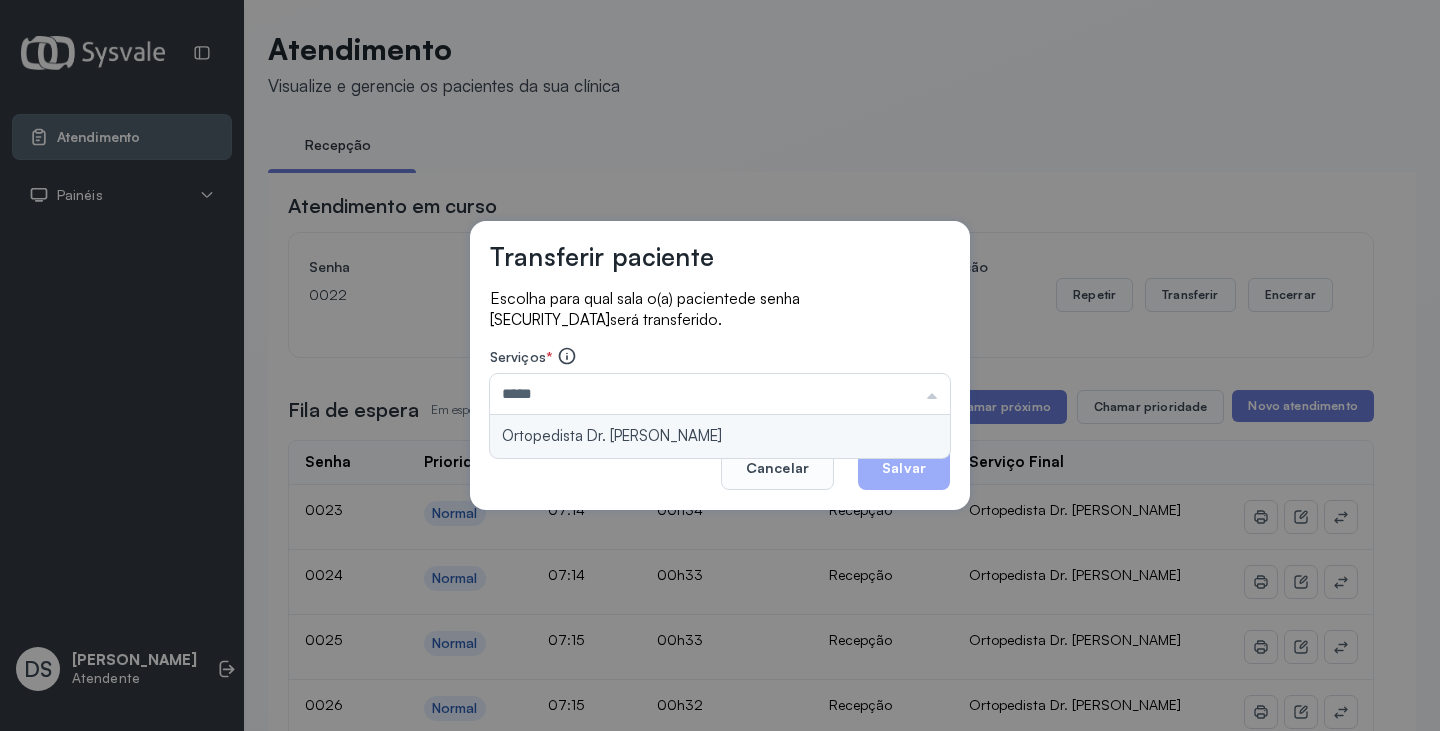 type on "**********" 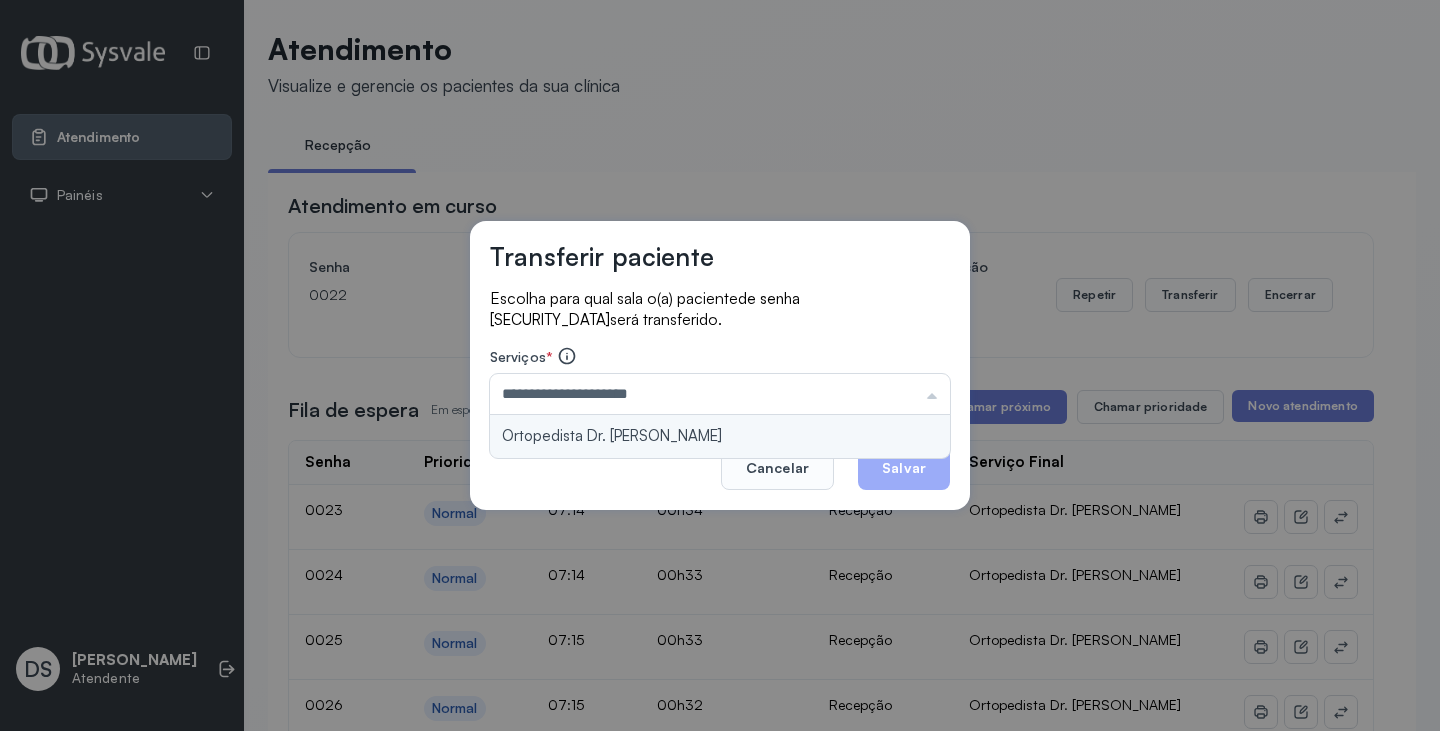 click on "**********" at bounding box center (720, 365) 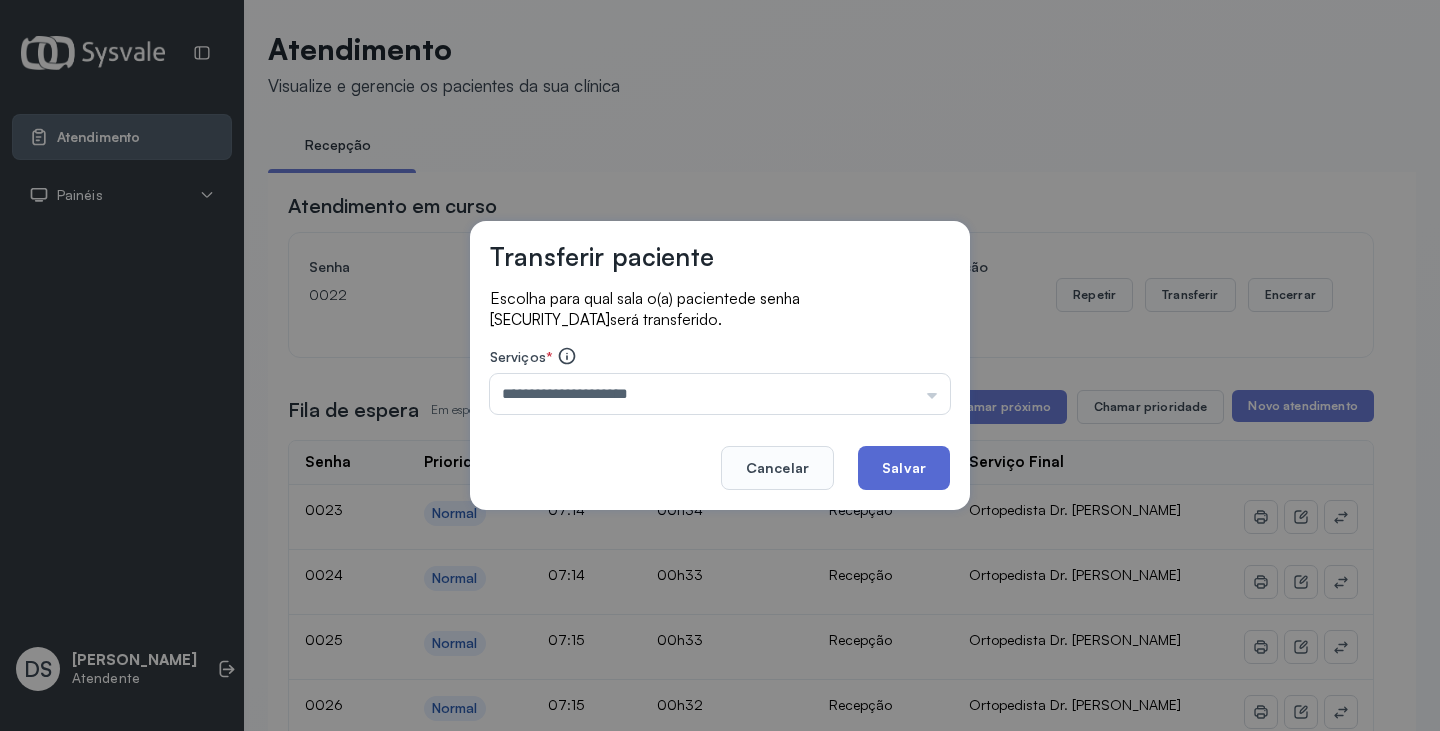 click on "Salvar" 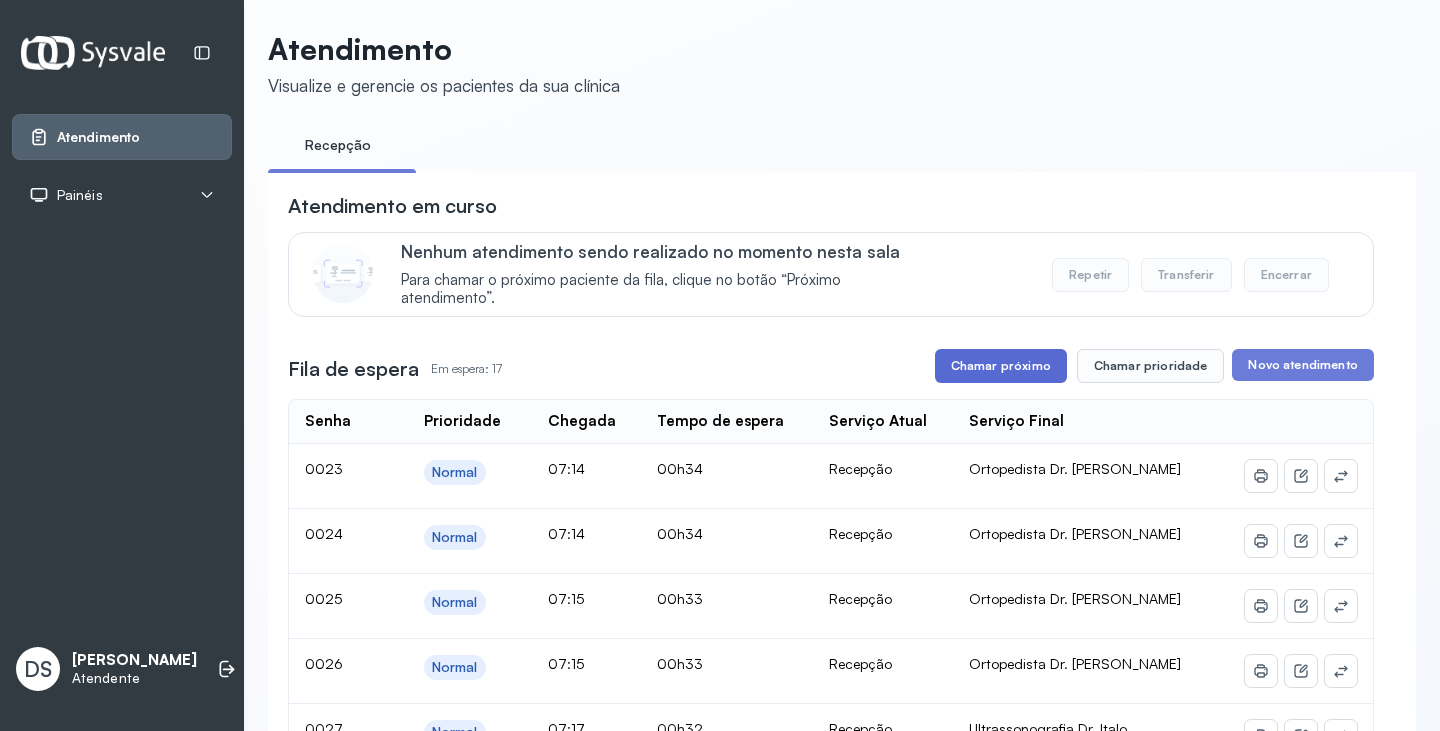 click on "Chamar próximo" at bounding box center (1001, 366) 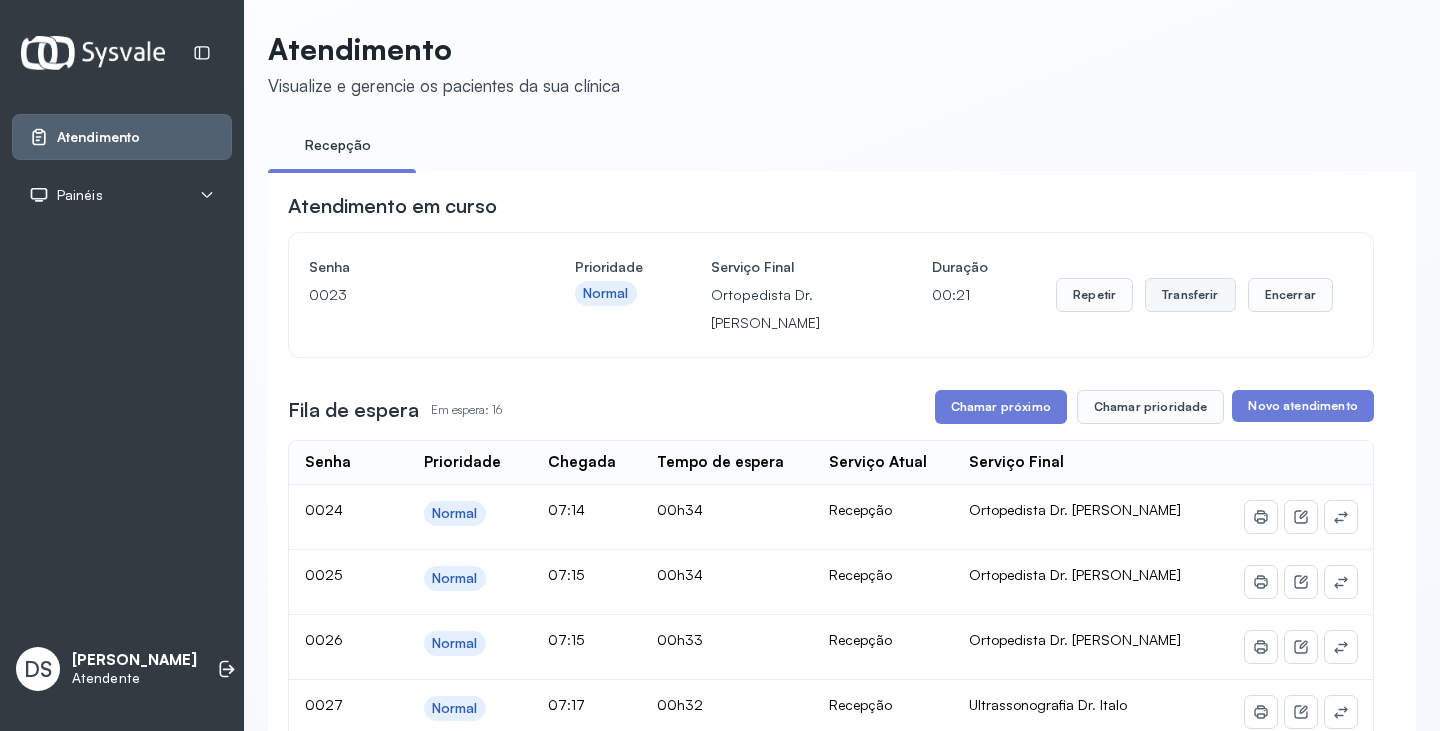 click on "Transferir" at bounding box center (1190, 295) 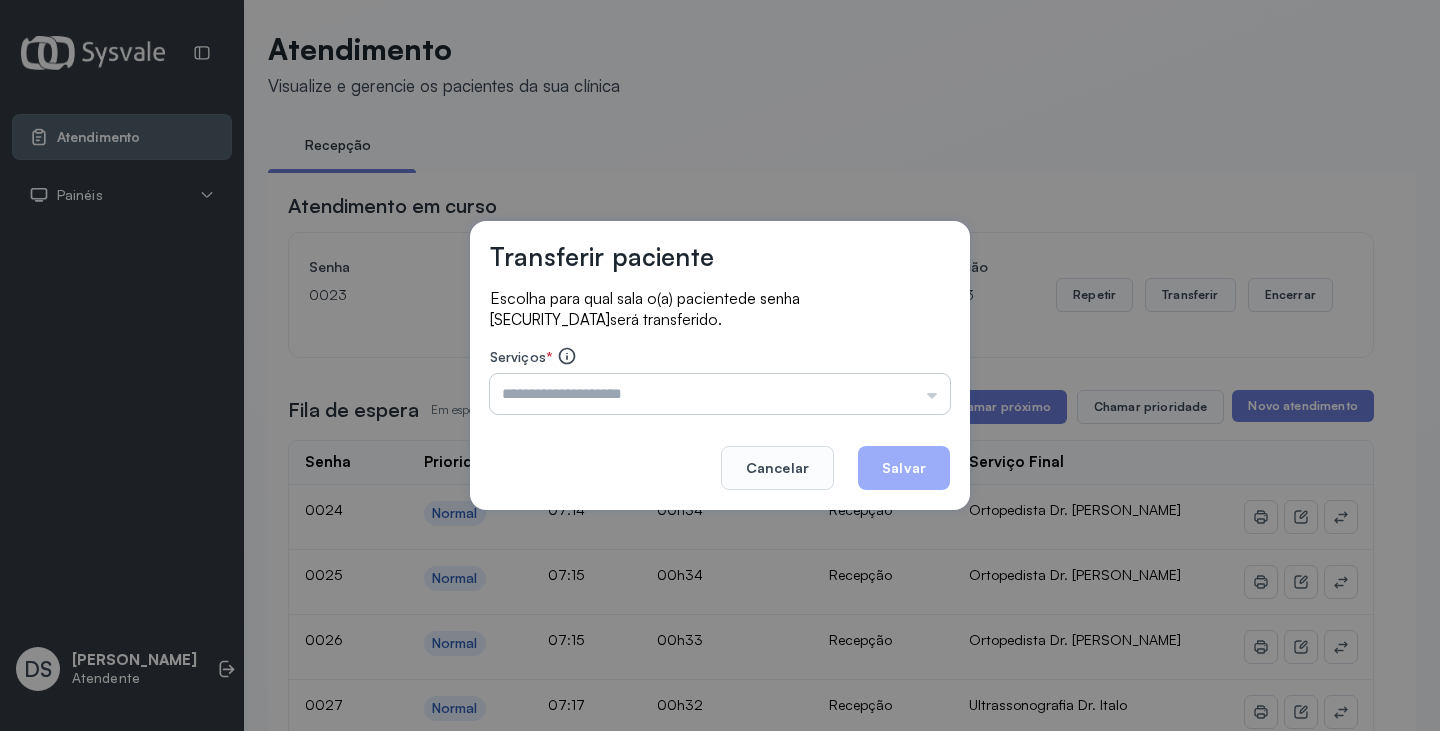 click at bounding box center (720, 394) 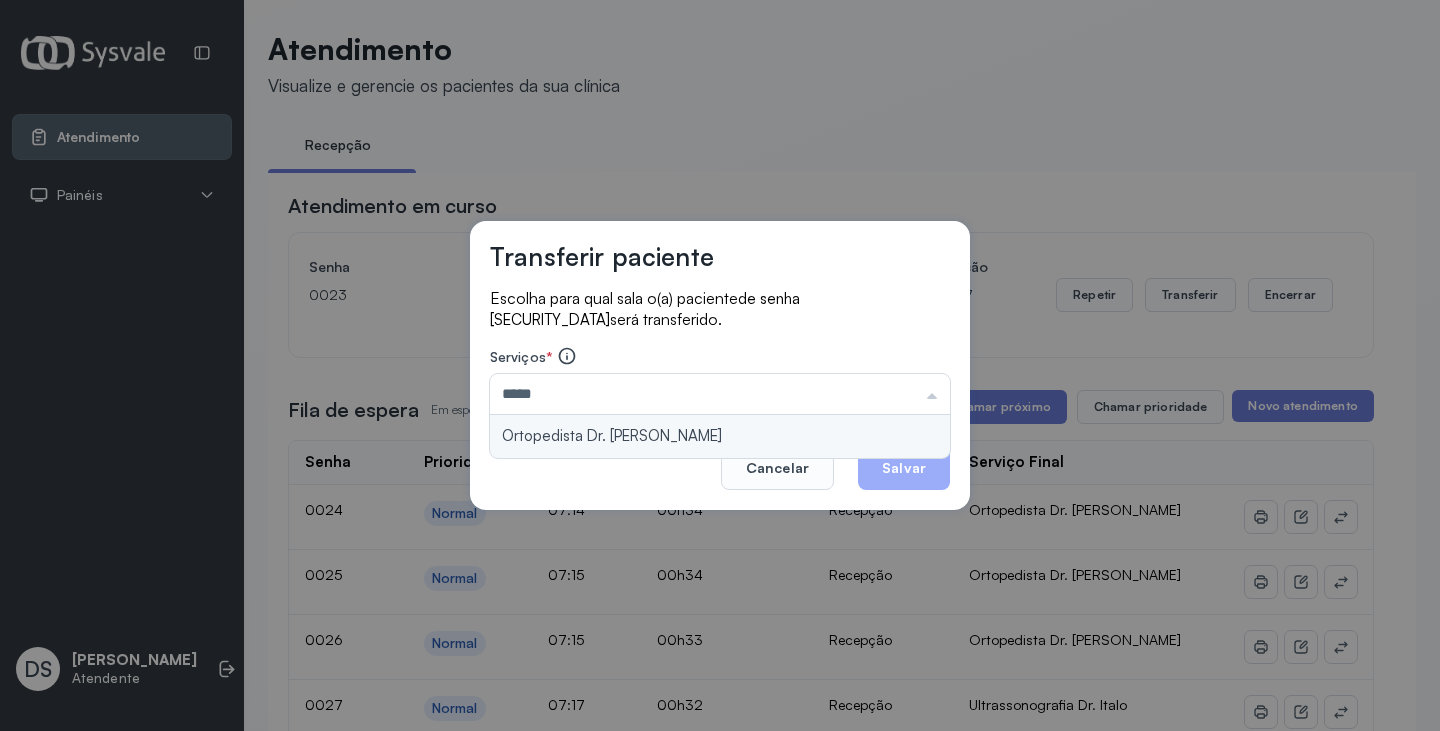 type on "**********" 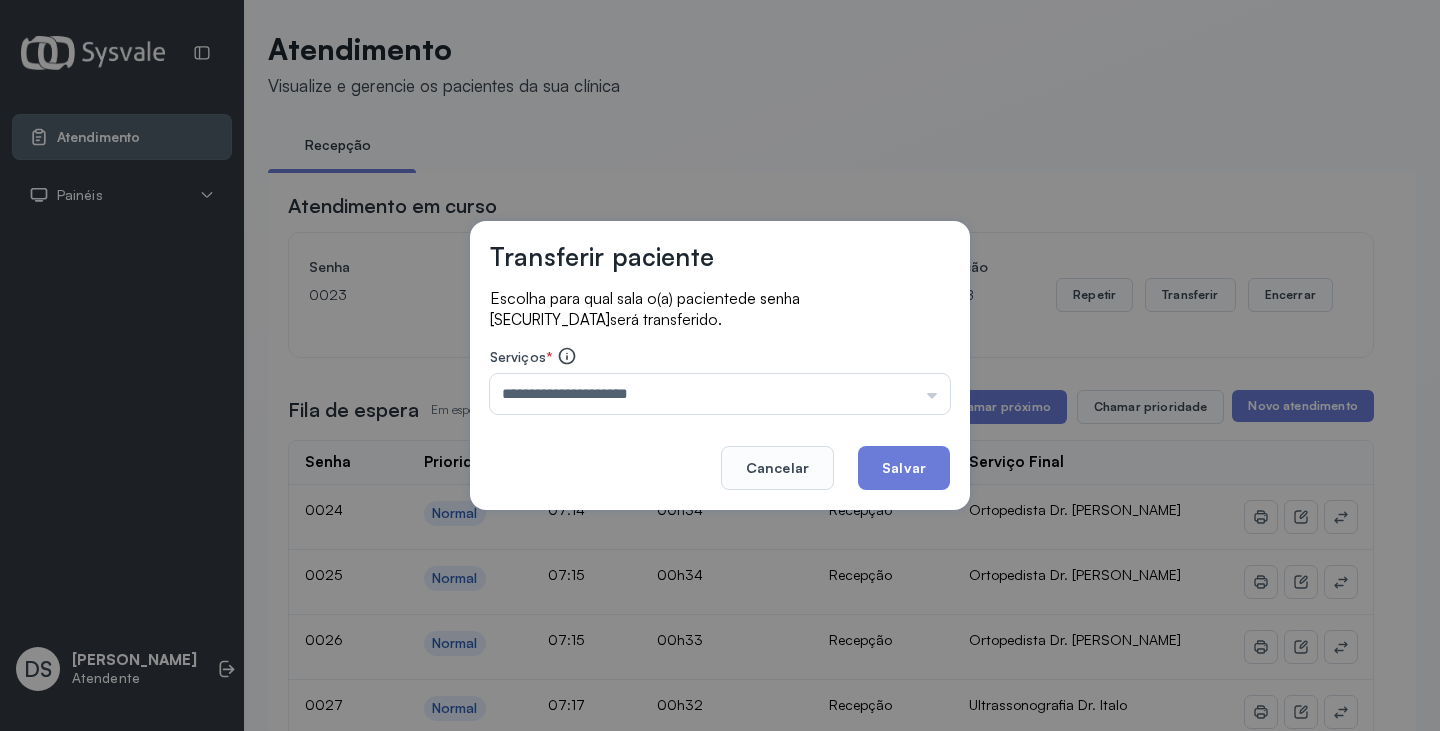 click on "**********" at bounding box center [720, 365] 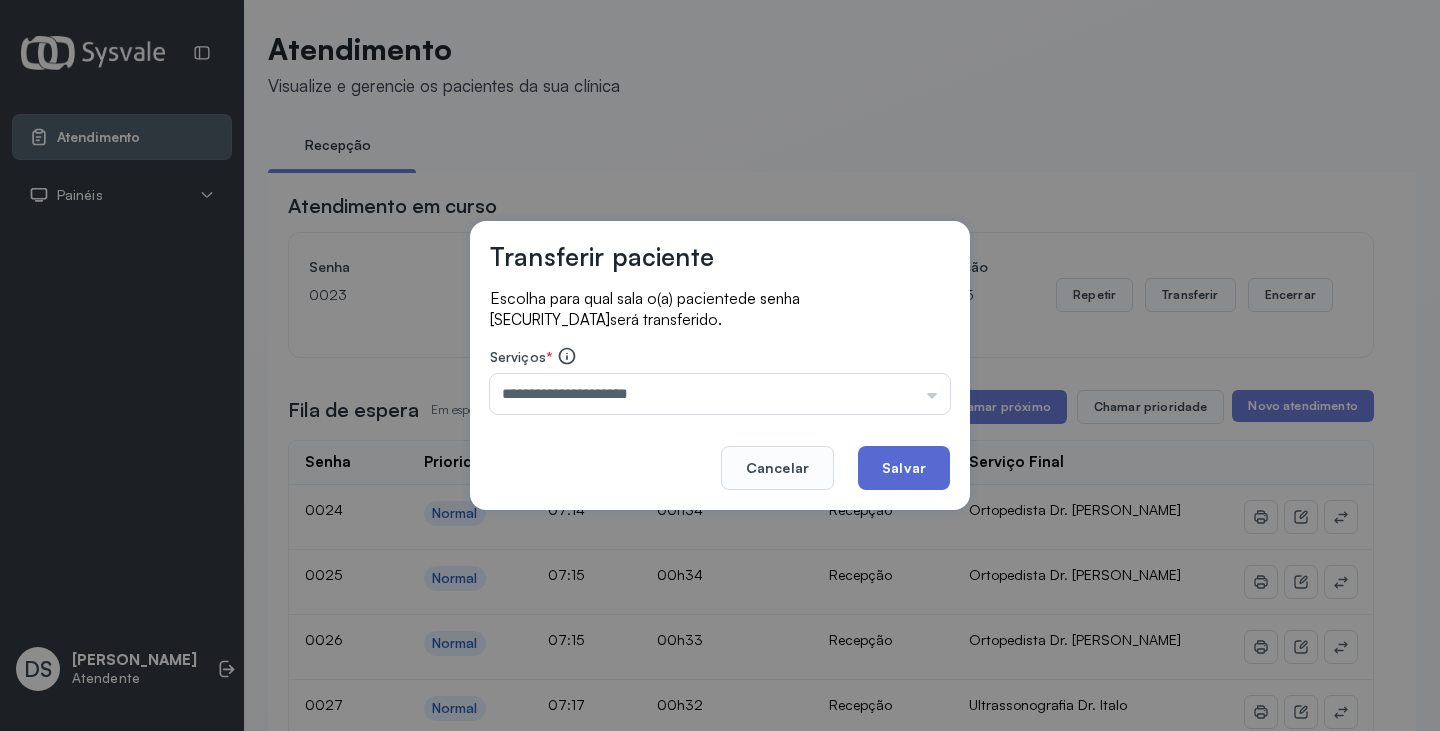 click on "Salvar" 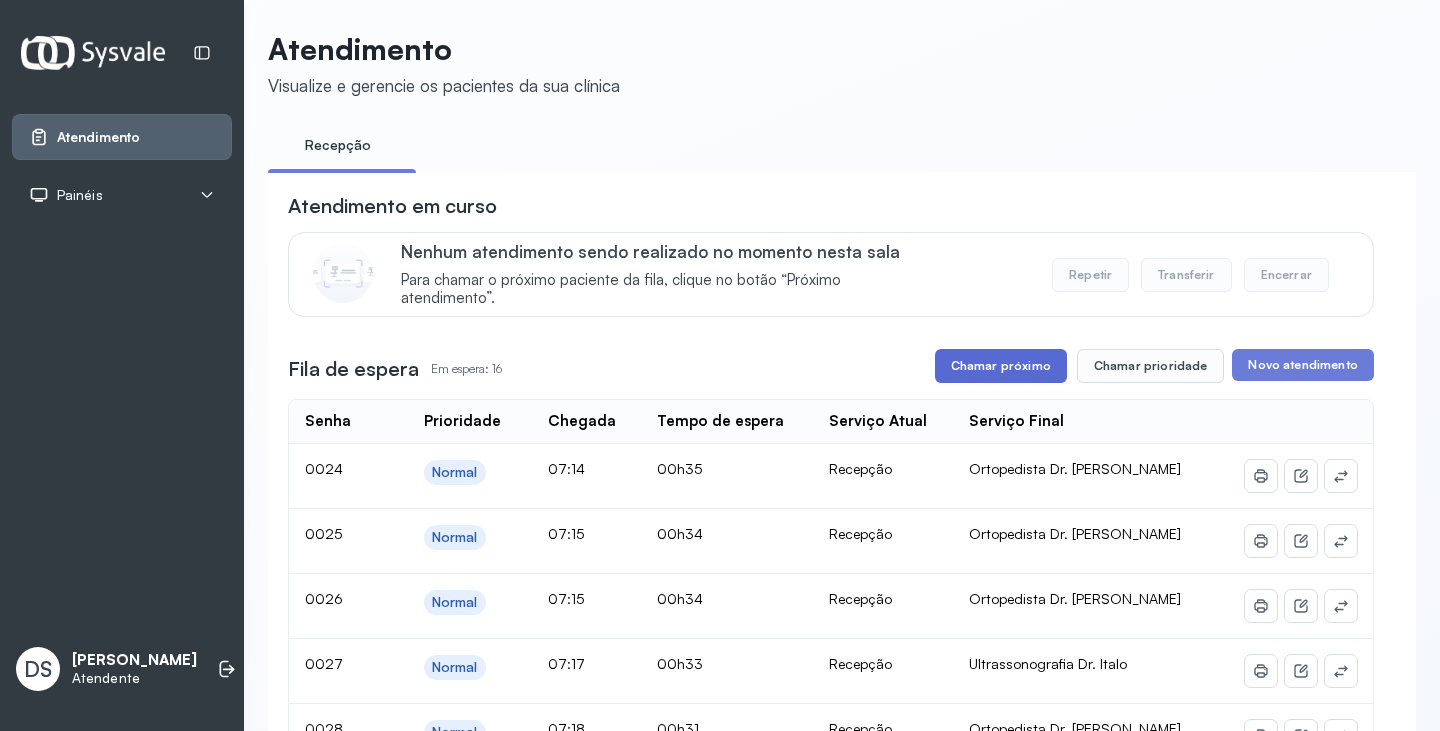 click on "Chamar próximo" at bounding box center [1001, 366] 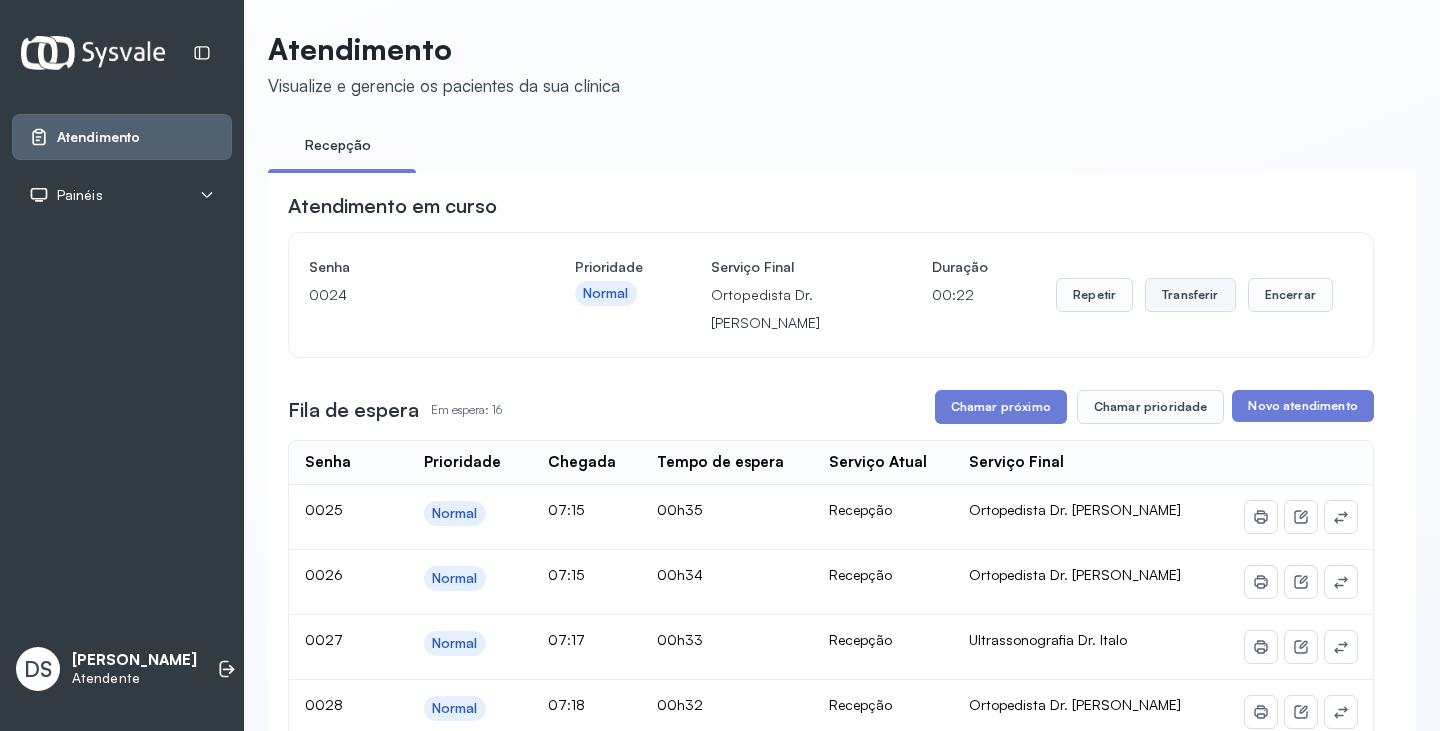 click on "Transferir" at bounding box center (1190, 295) 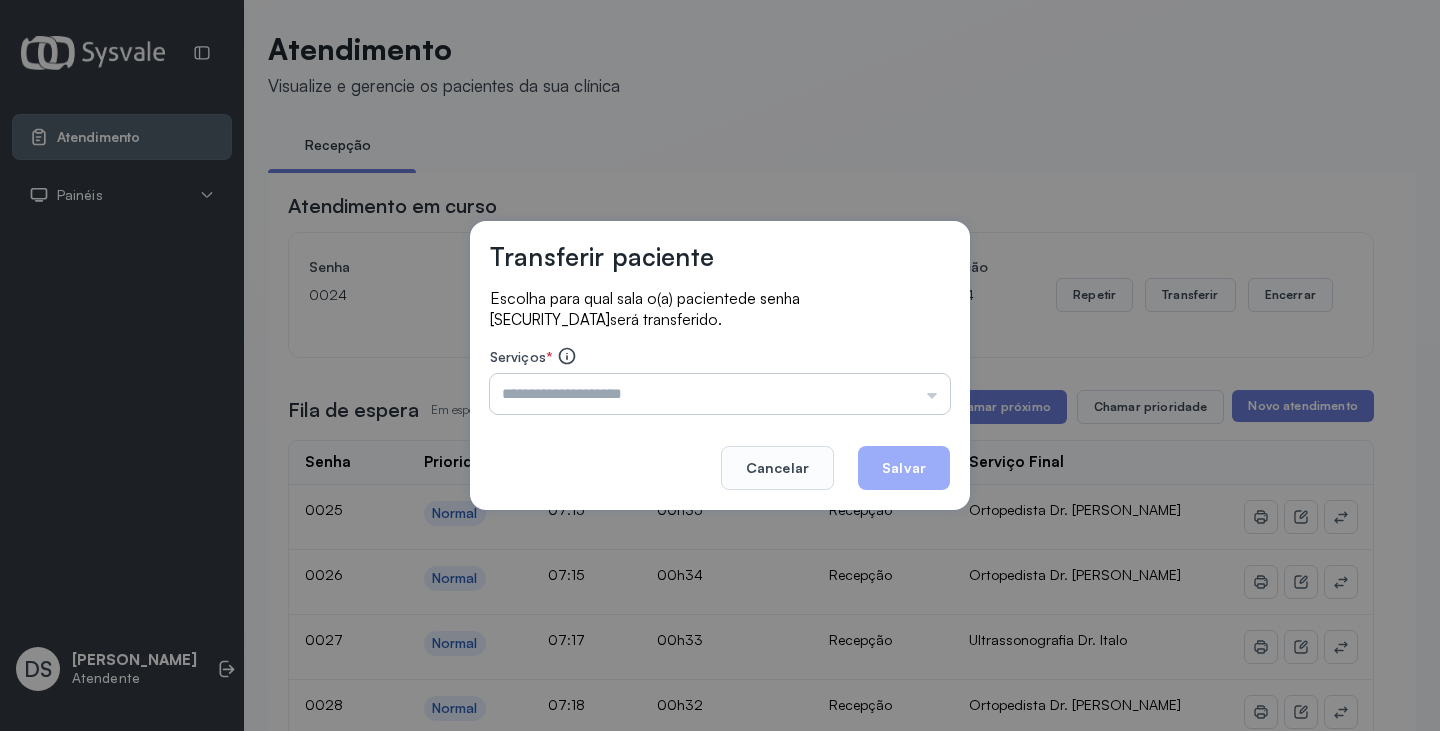 click at bounding box center (720, 394) 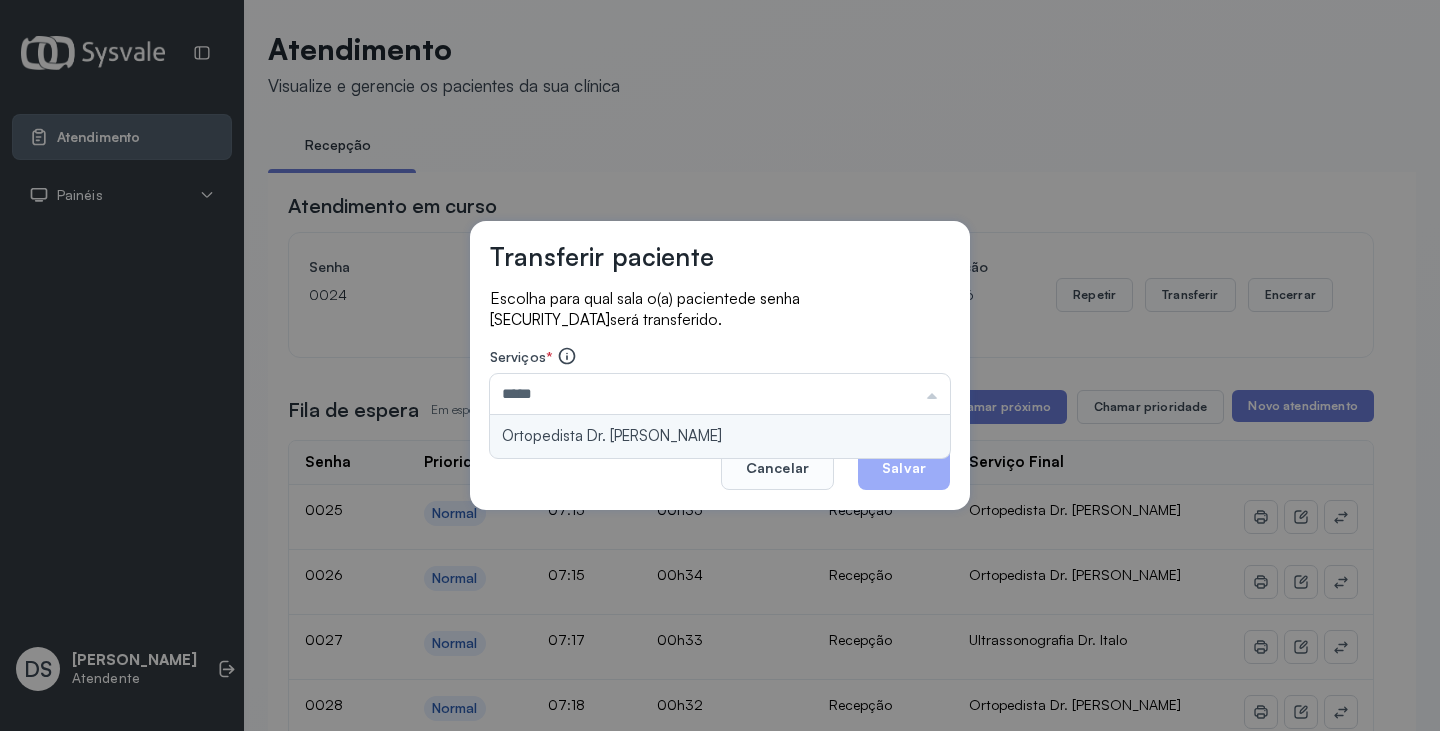 type on "**********" 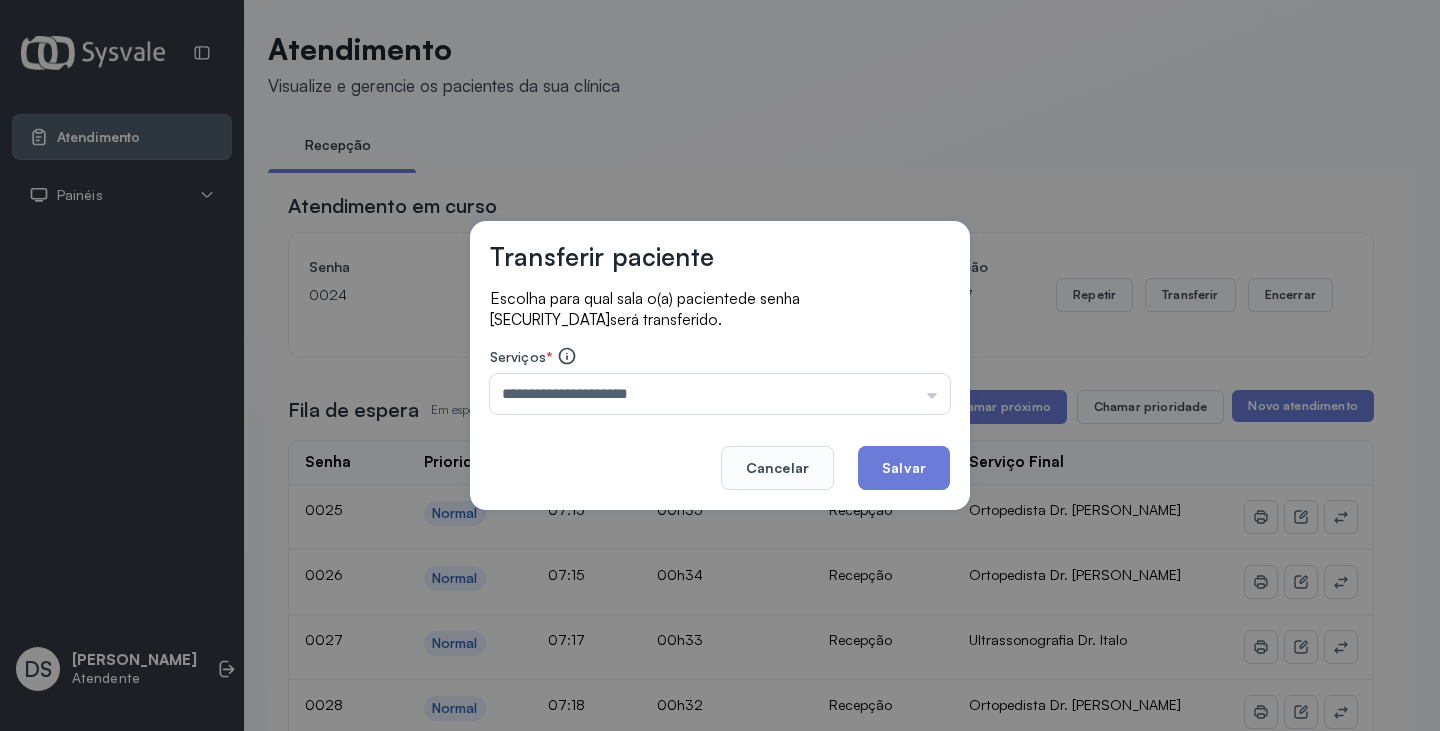 drag, startPoint x: 878, startPoint y: 418, endPoint x: 881, endPoint y: 440, distance: 22.203604 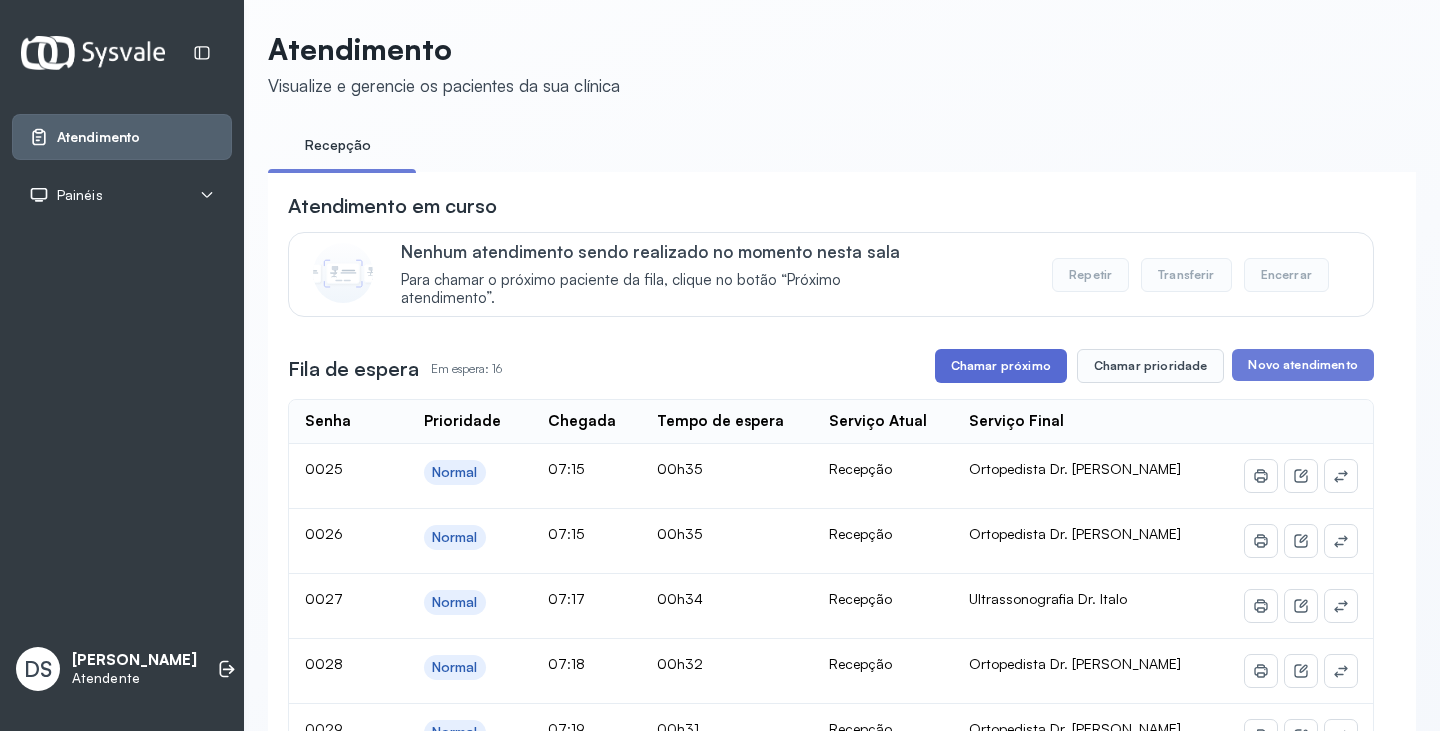 click on "Chamar próximo" at bounding box center (1001, 366) 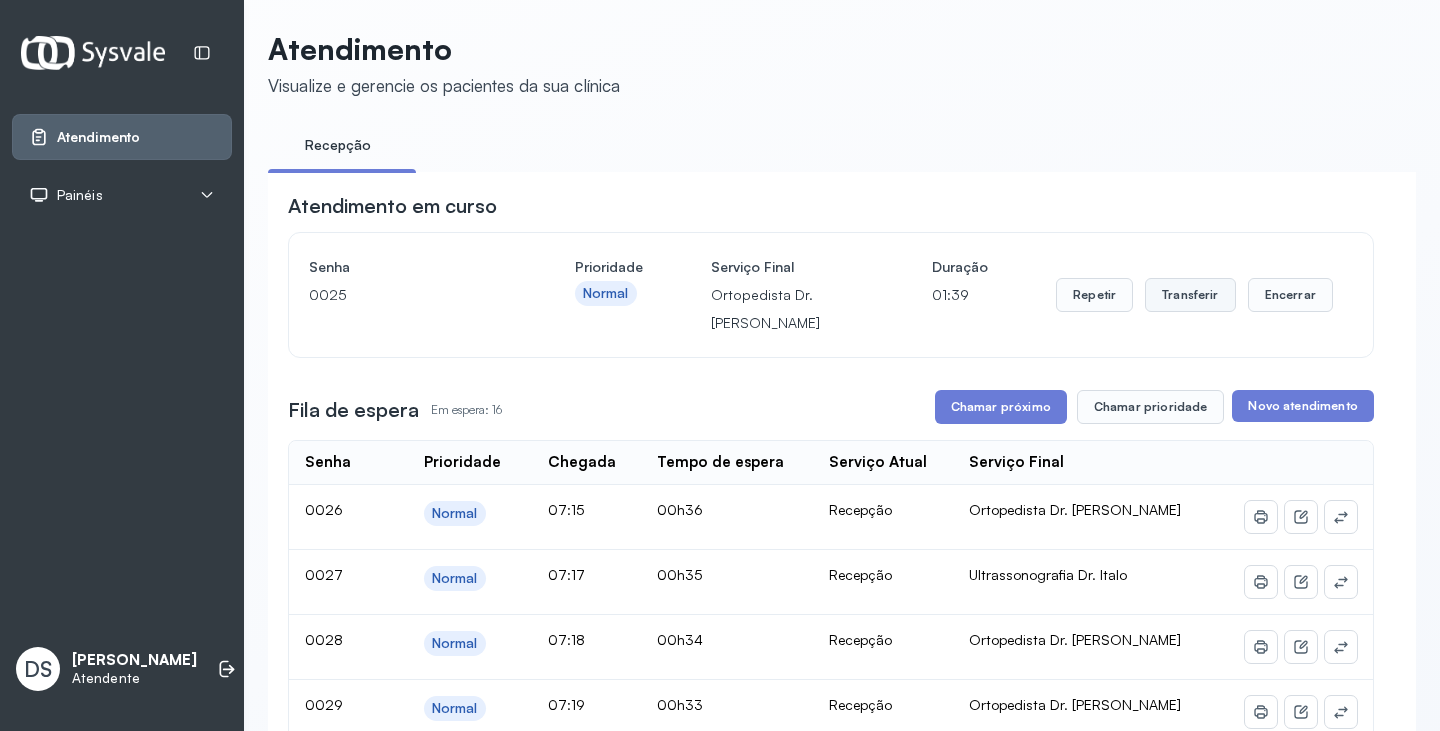 click on "Transferir" at bounding box center [1190, 295] 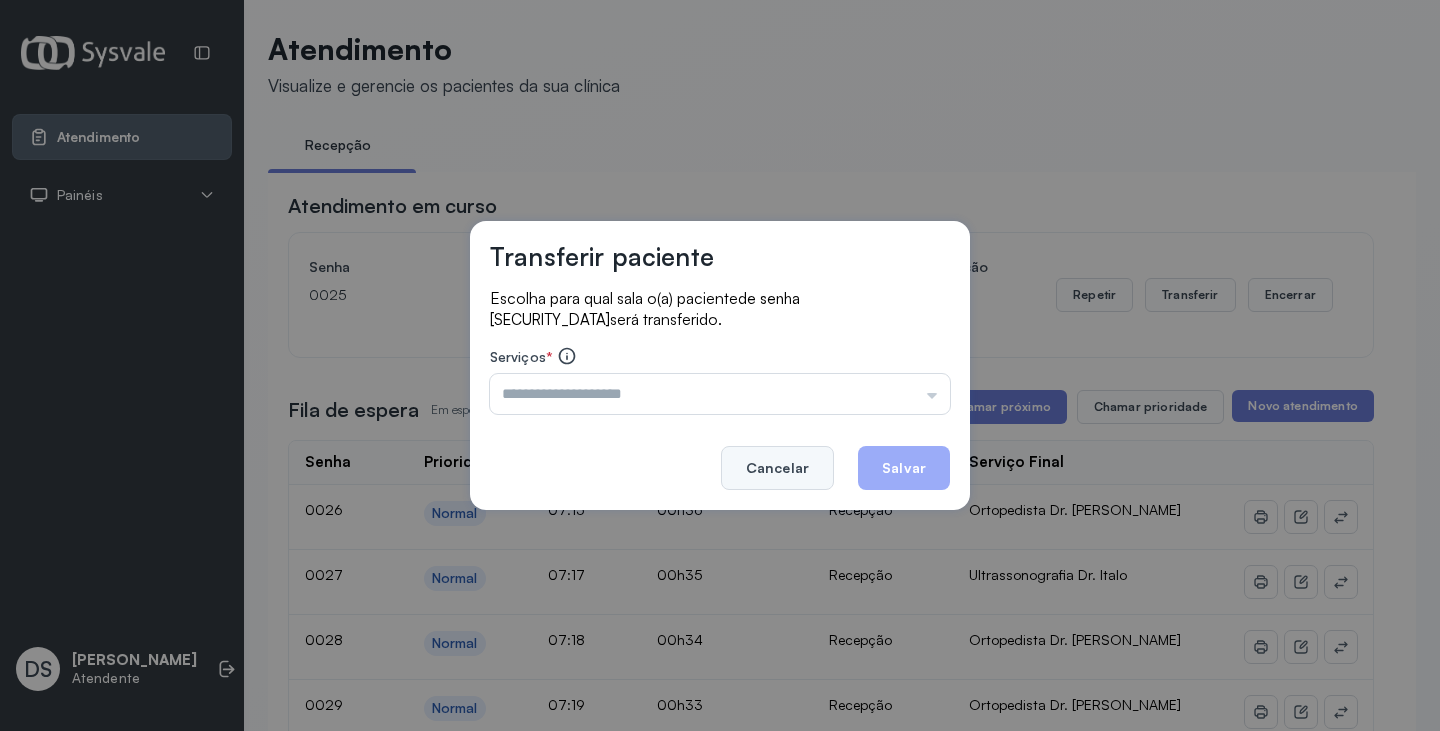click on "Cancelar" 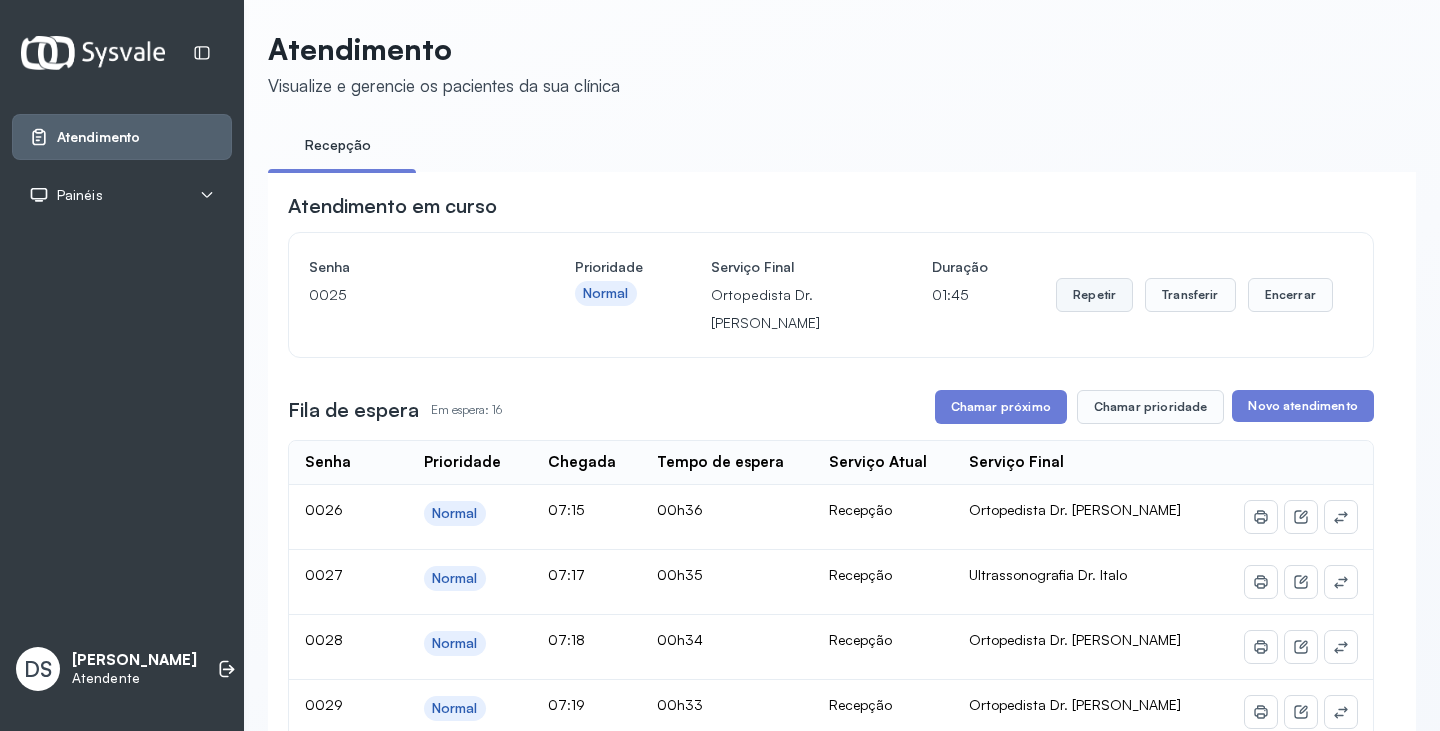 click on "Repetir" at bounding box center (1094, 295) 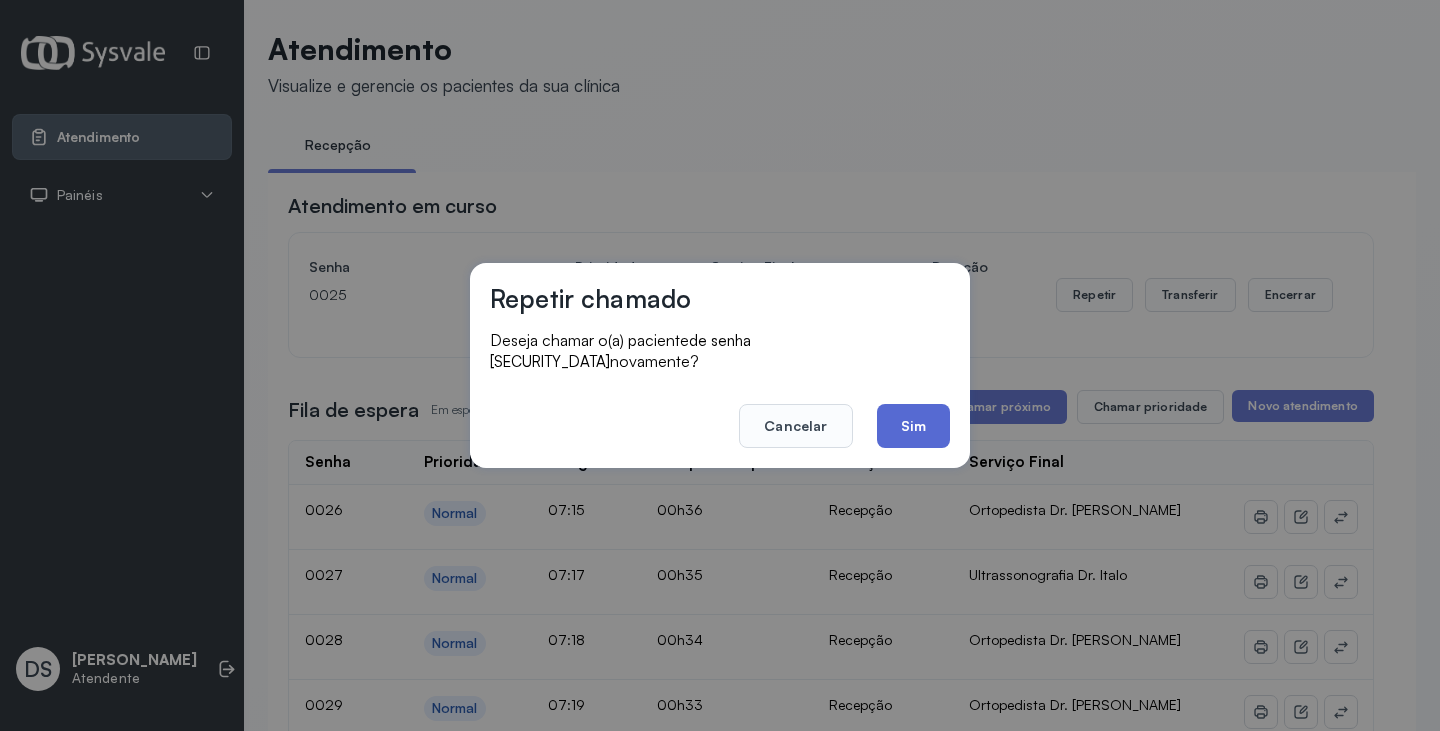 click on "Sim" 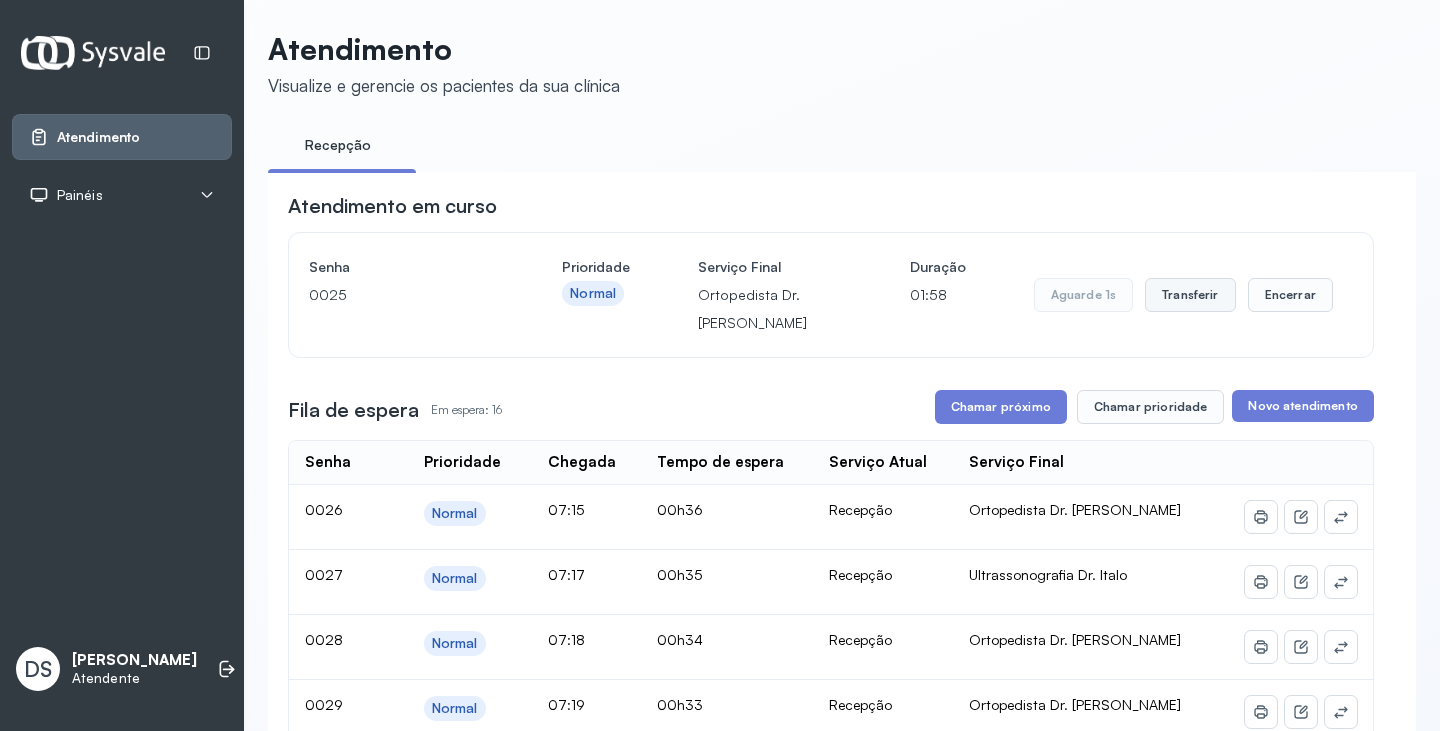 click on "Transferir" at bounding box center (1190, 295) 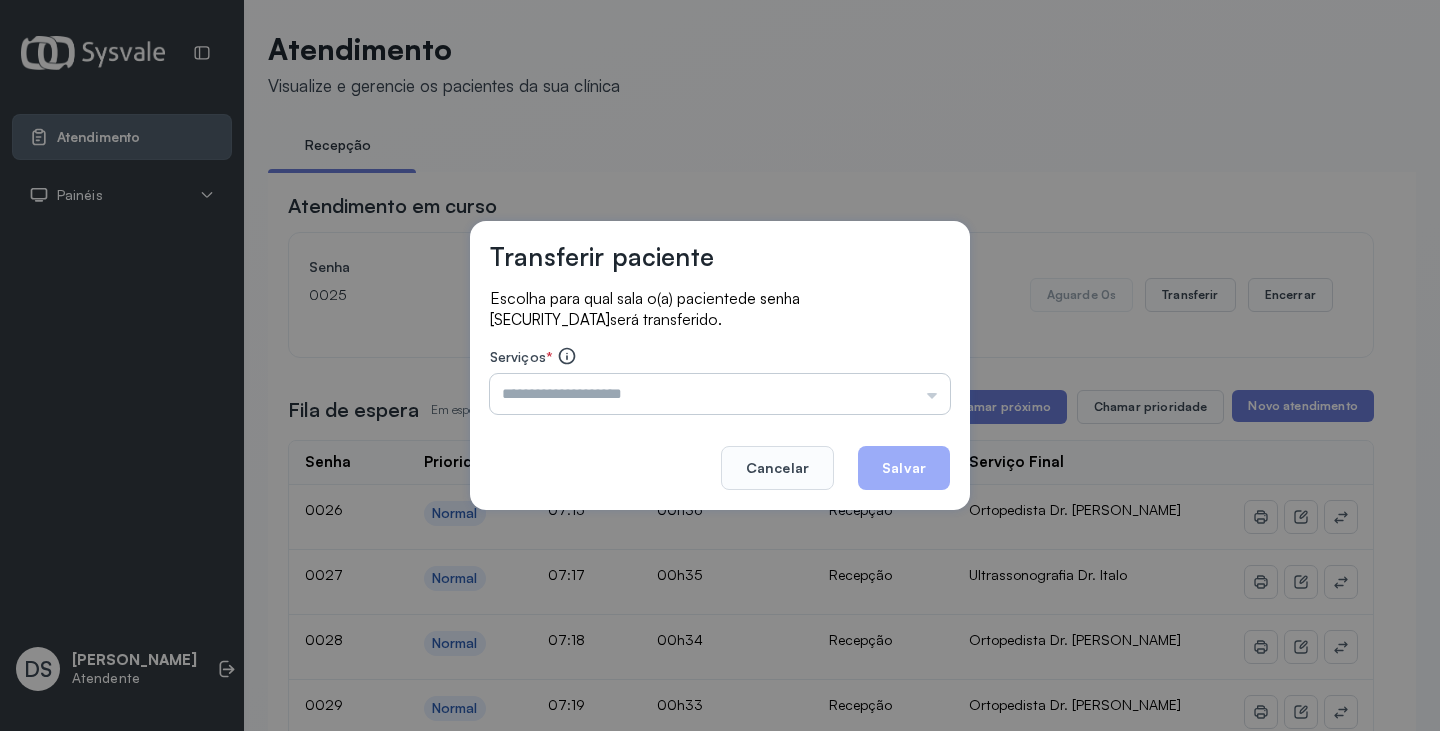 click at bounding box center [720, 394] 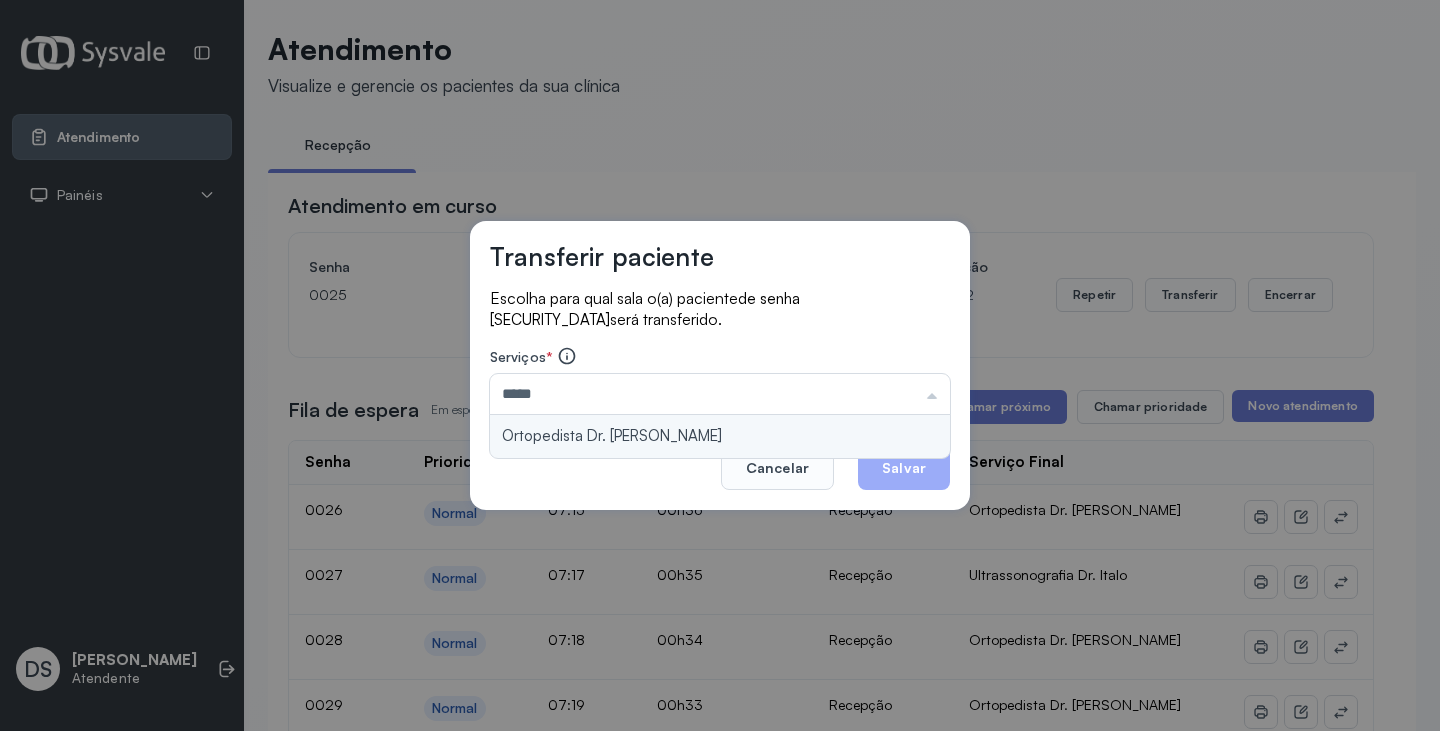 type on "**********" 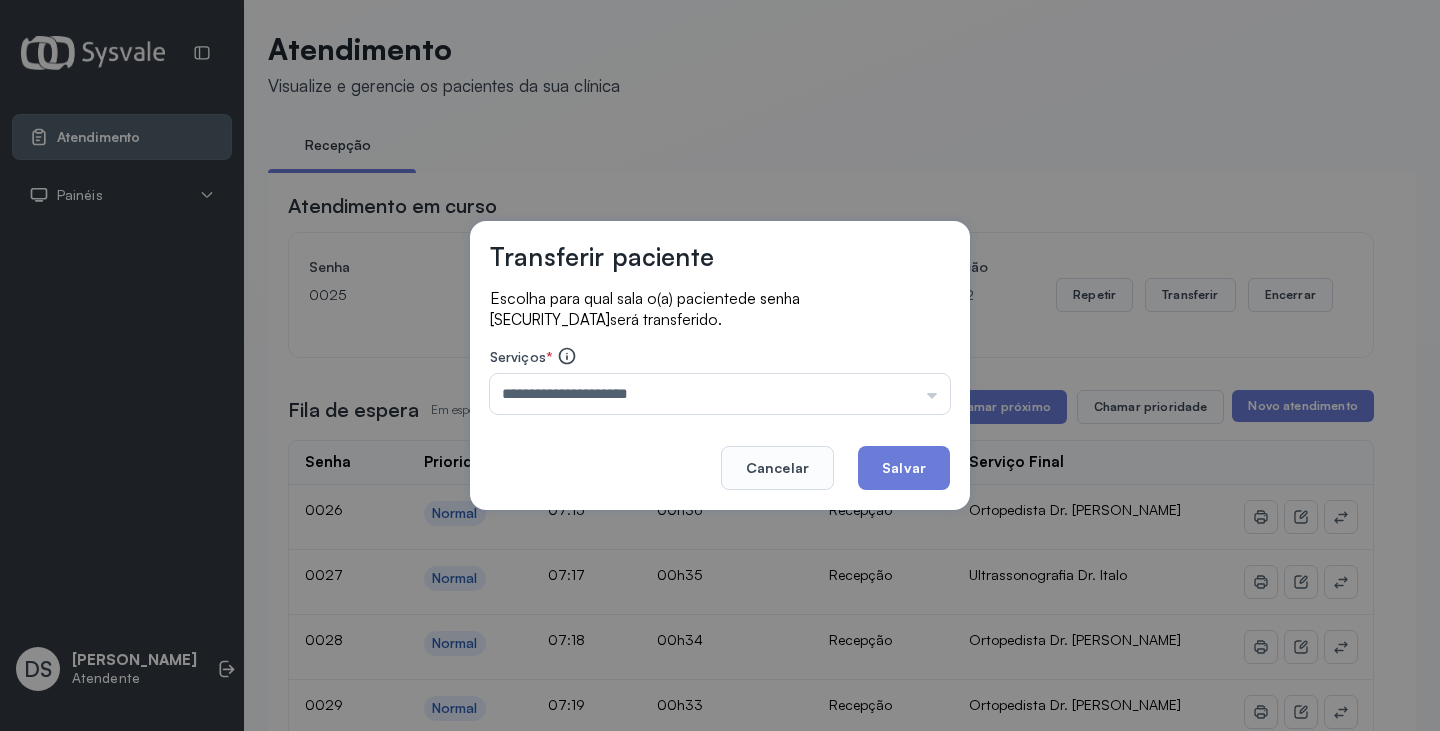 drag, startPoint x: 773, startPoint y: 448, endPoint x: 849, endPoint y: 437, distance: 76.79192 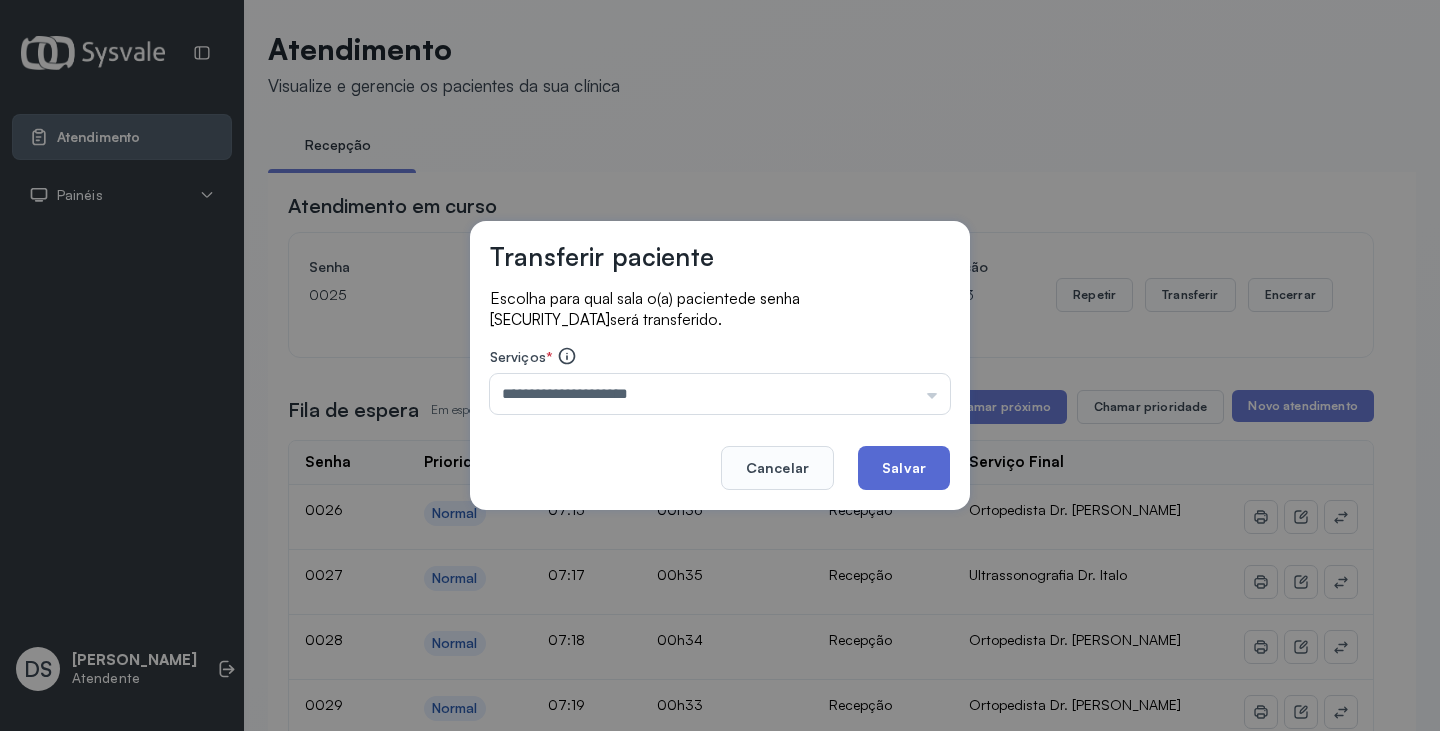 click on "Salvar" 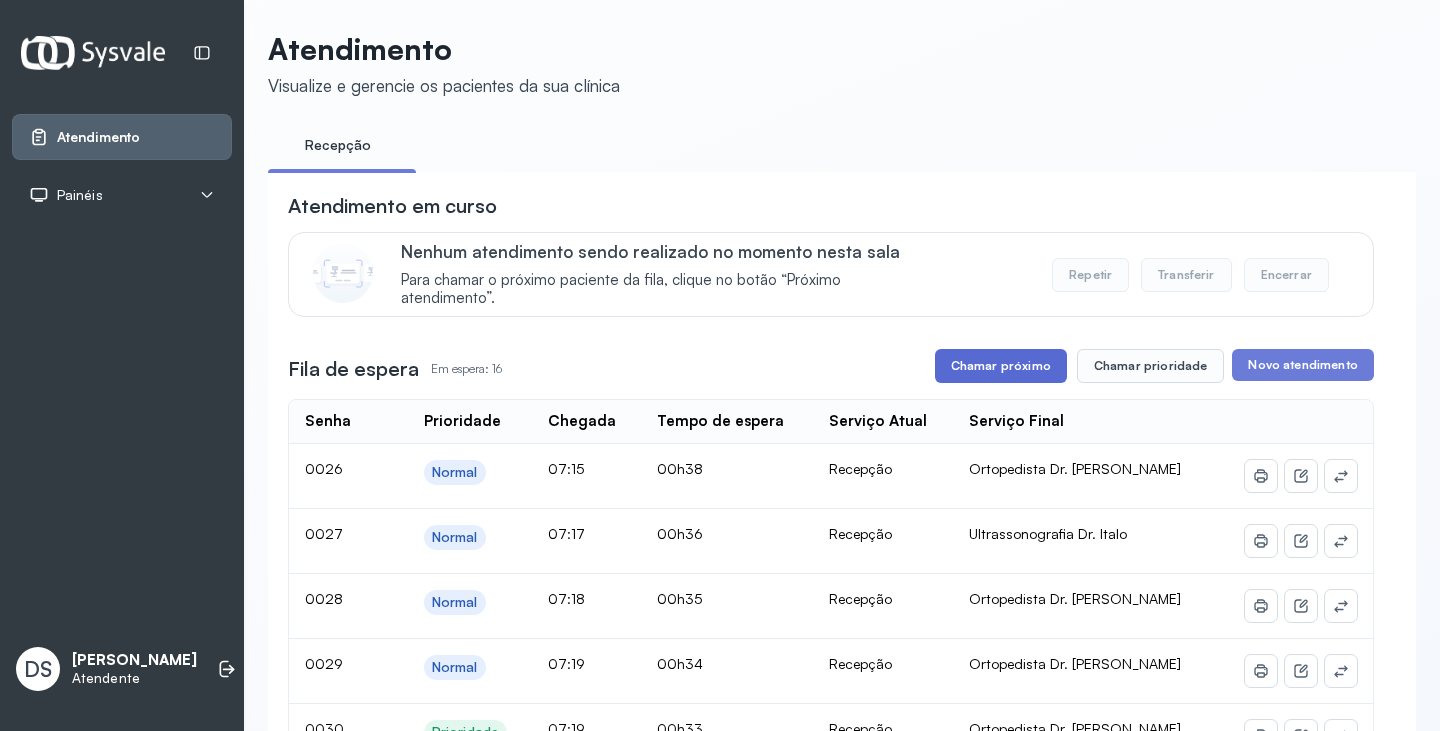 click on "Chamar próximo" at bounding box center [1001, 366] 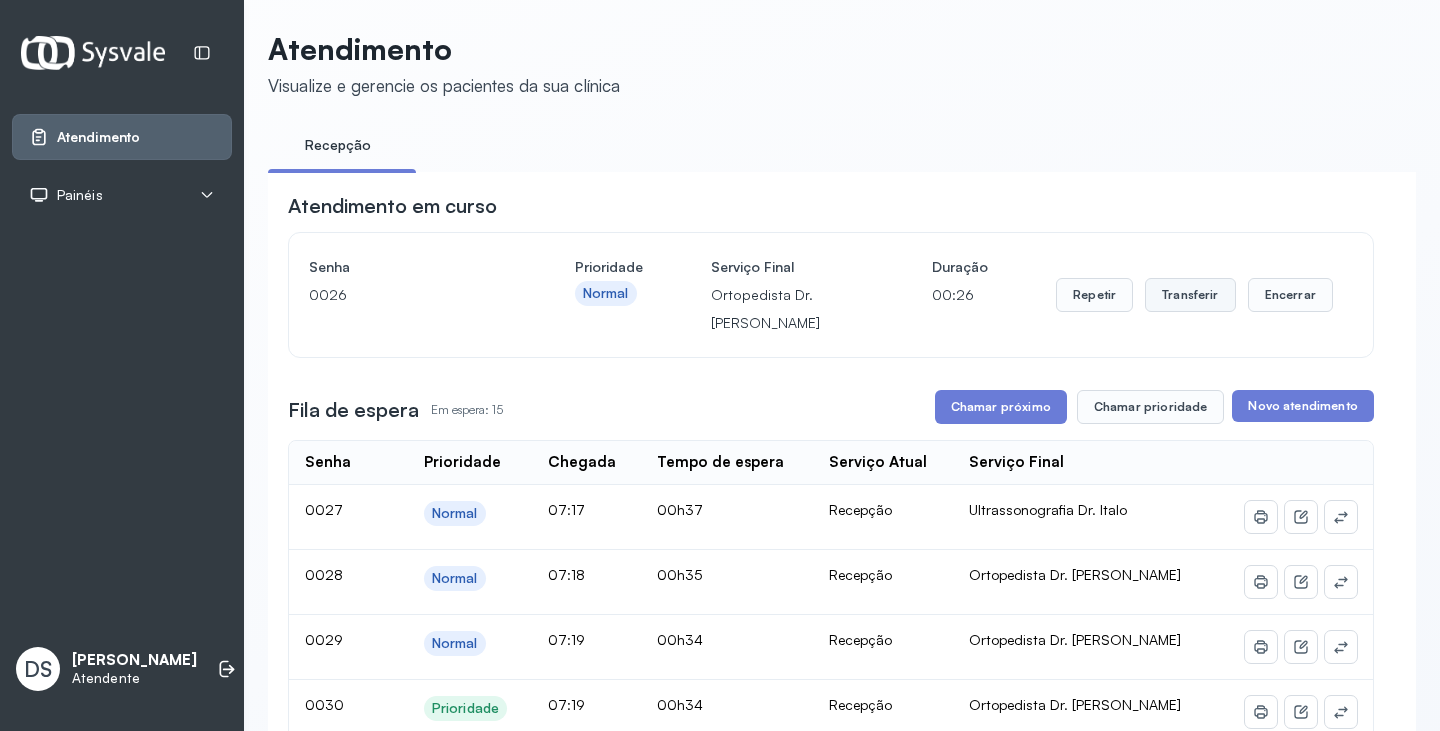 click on "Transferir" at bounding box center (1190, 295) 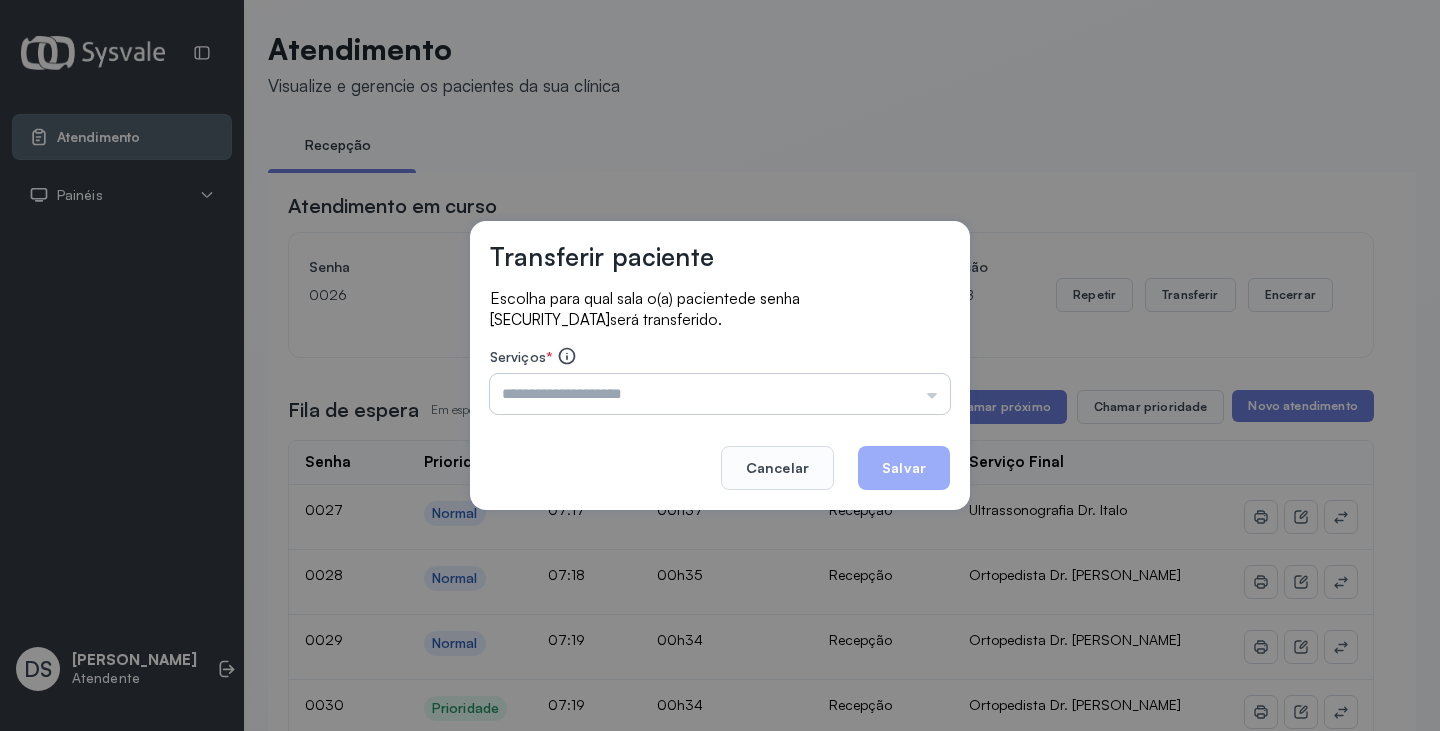 click at bounding box center (720, 394) 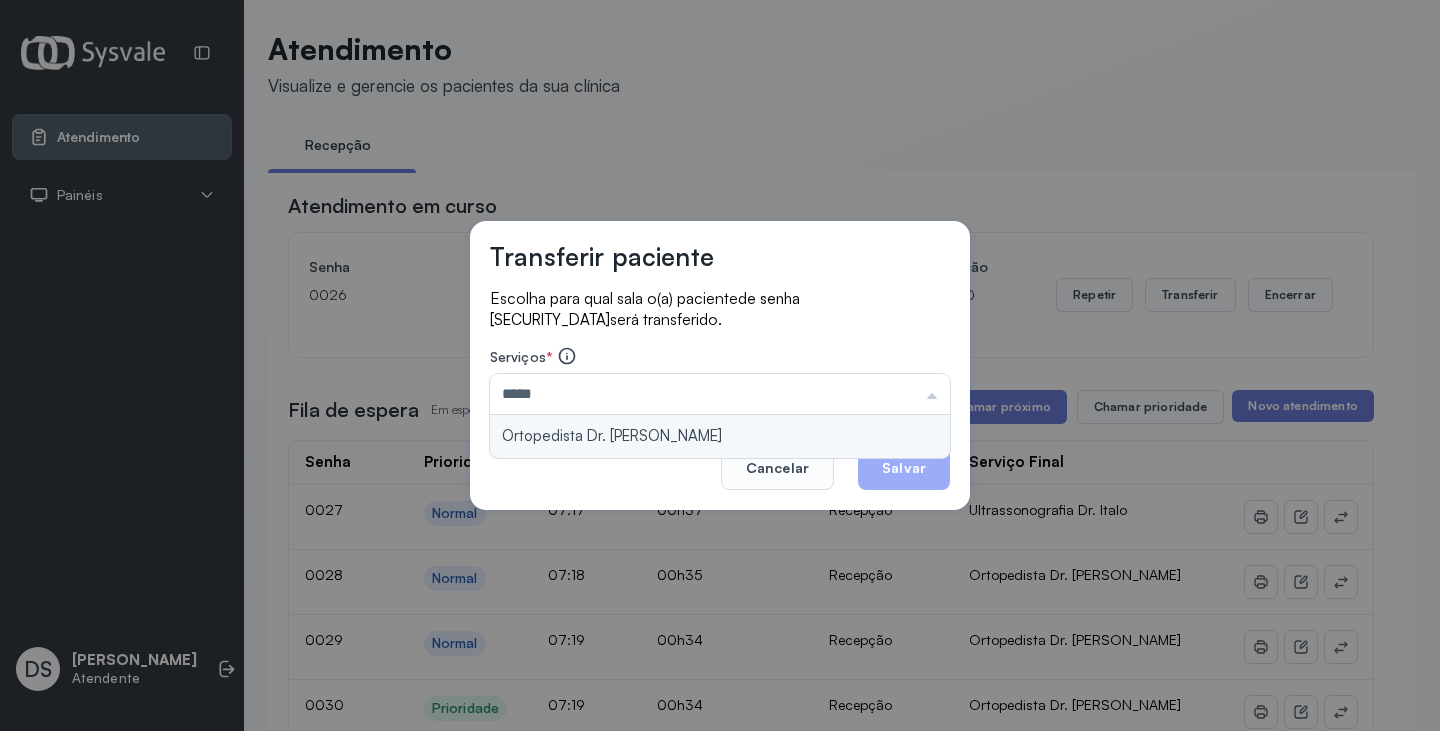 type on "**********" 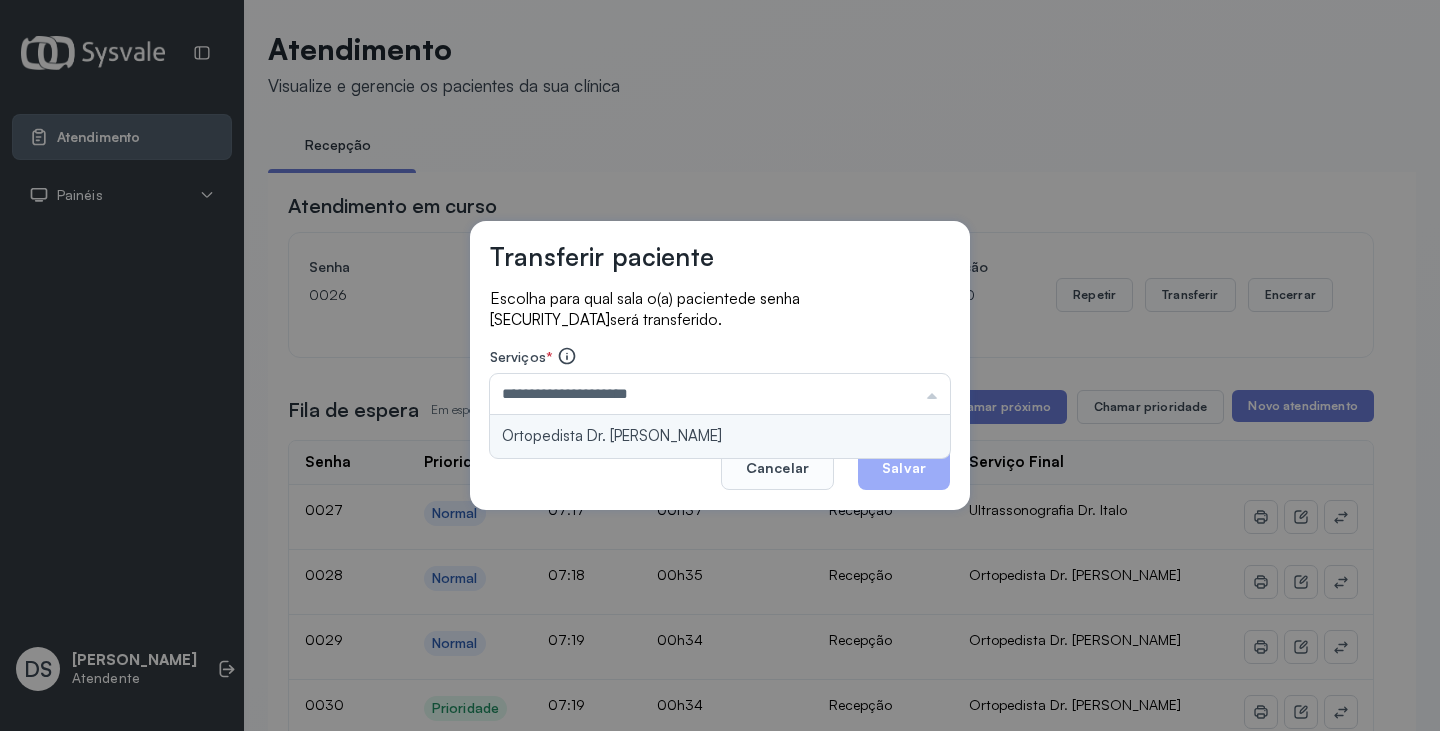 drag, startPoint x: 851, startPoint y: 423, endPoint x: 857, endPoint y: 435, distance: 13.416408 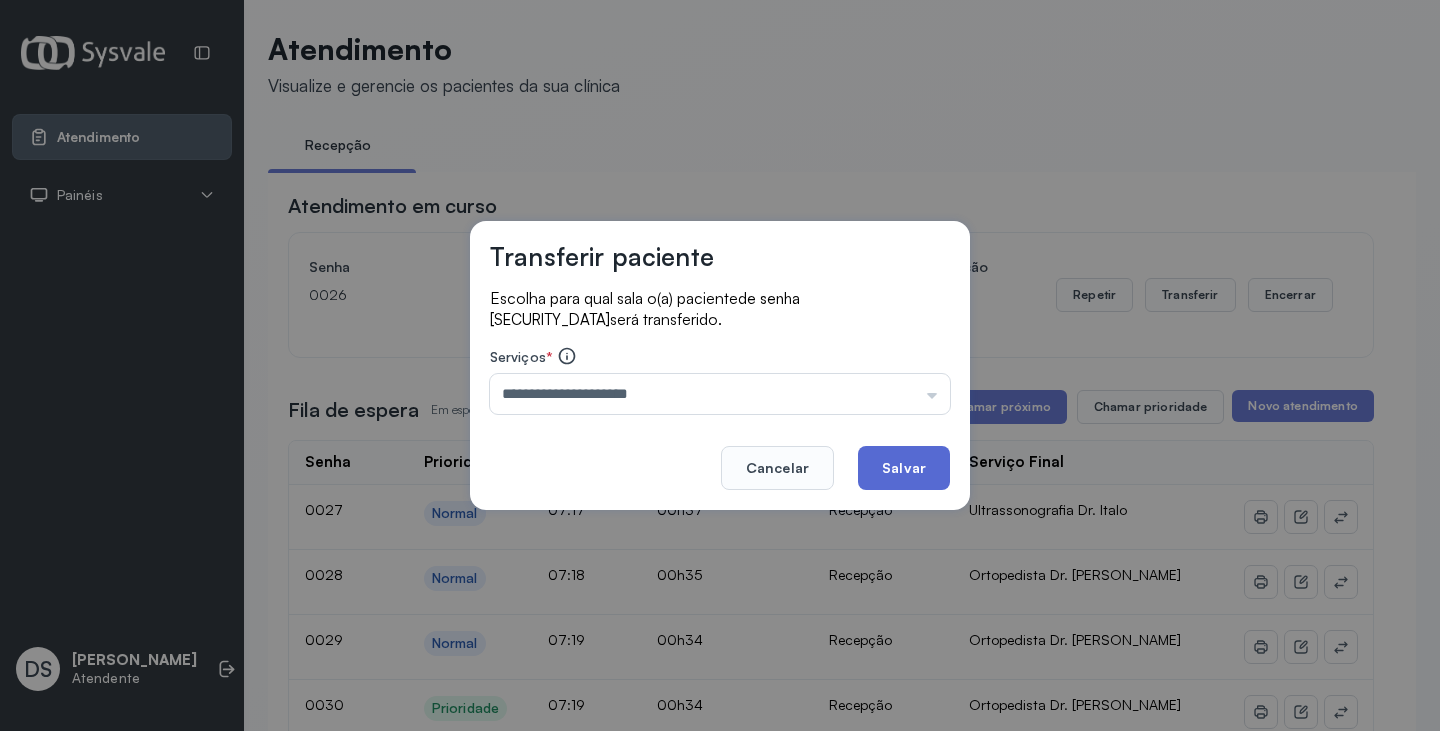 click on "Salvar" 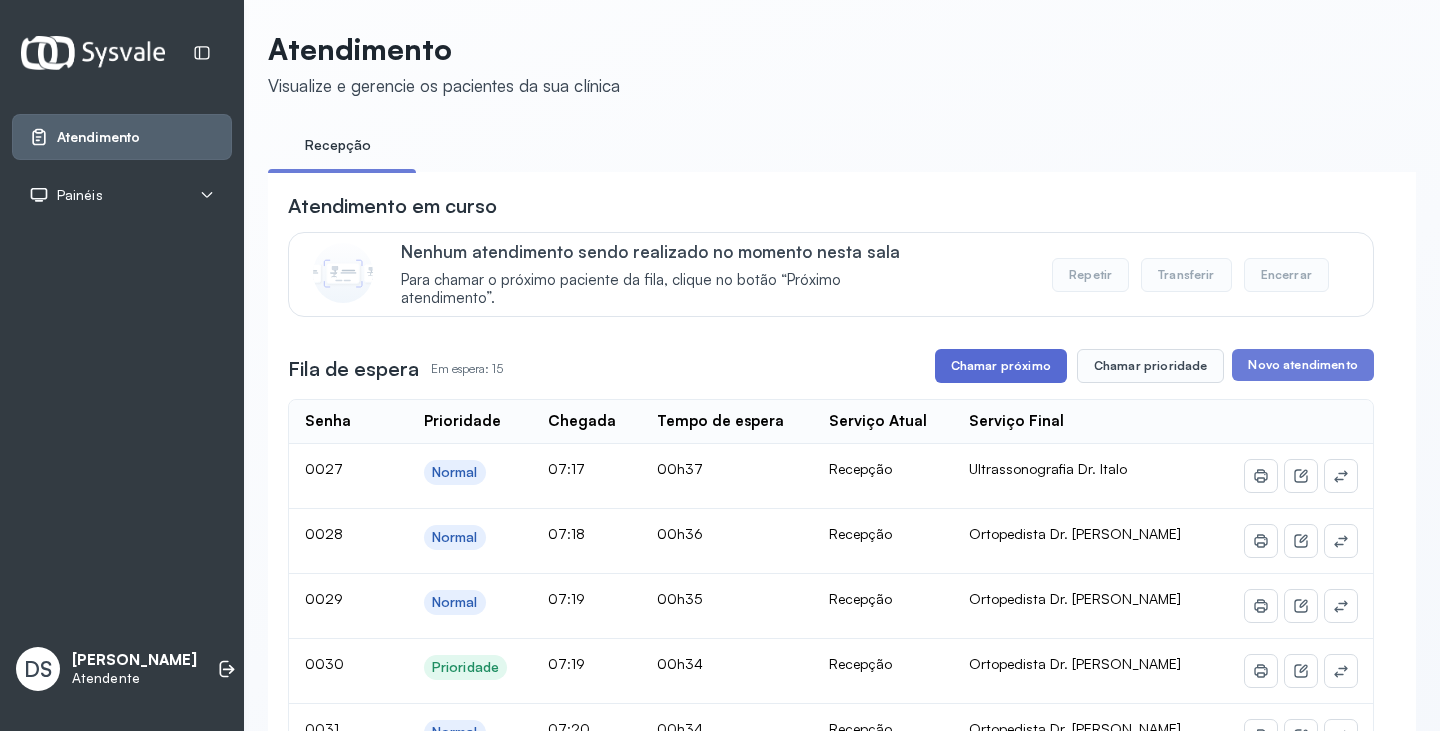 click on "Chamar próximo" at bounding box center (1001, 366) 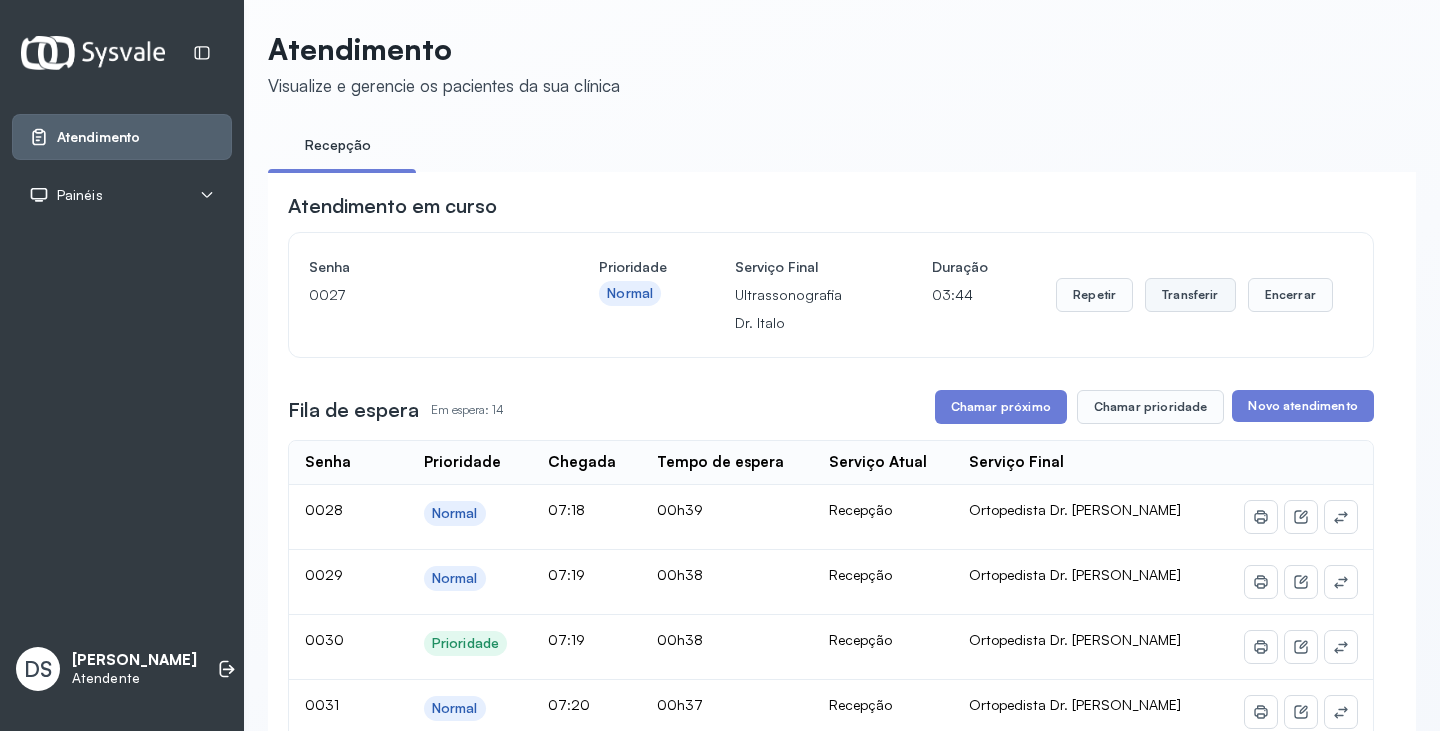 click on "Transferir" at bounding box center (1190, 295) 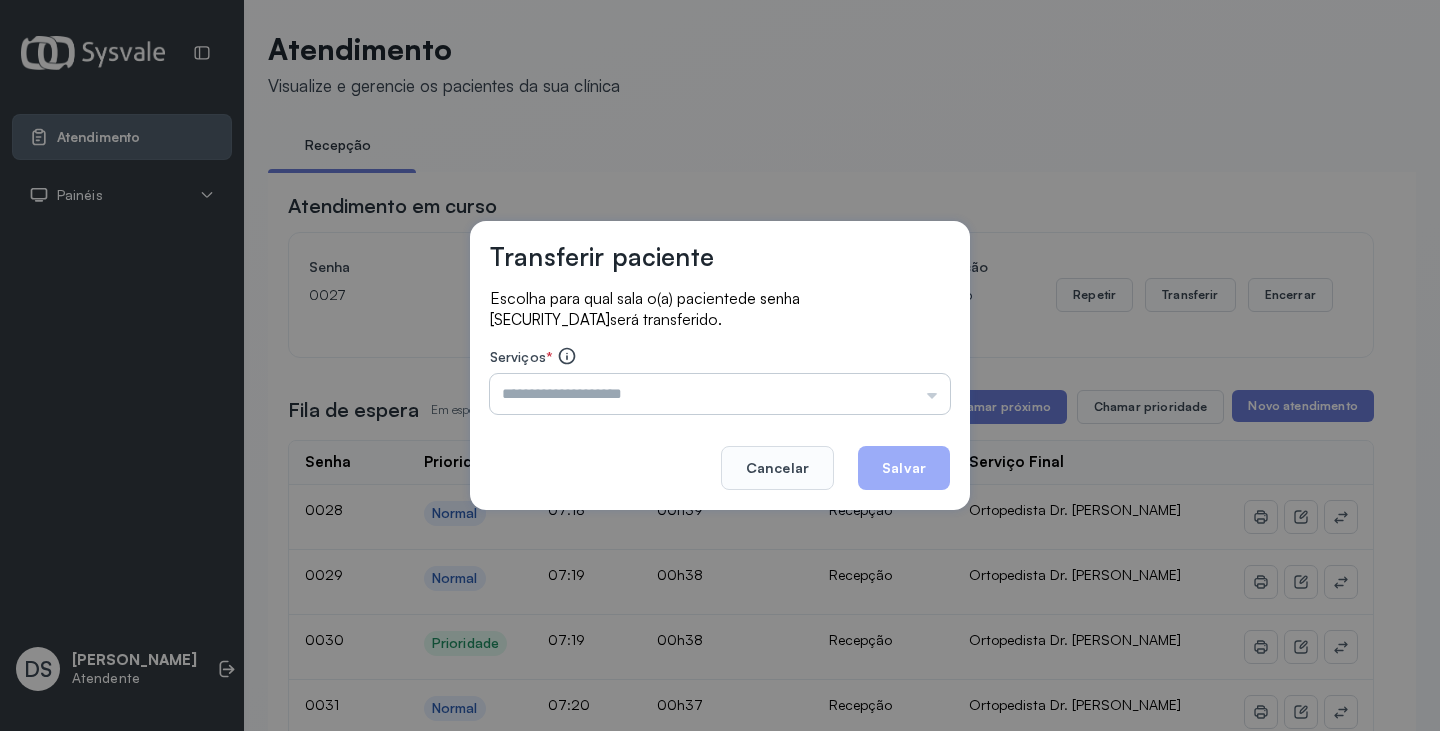 click at bounding box center [720, 394] 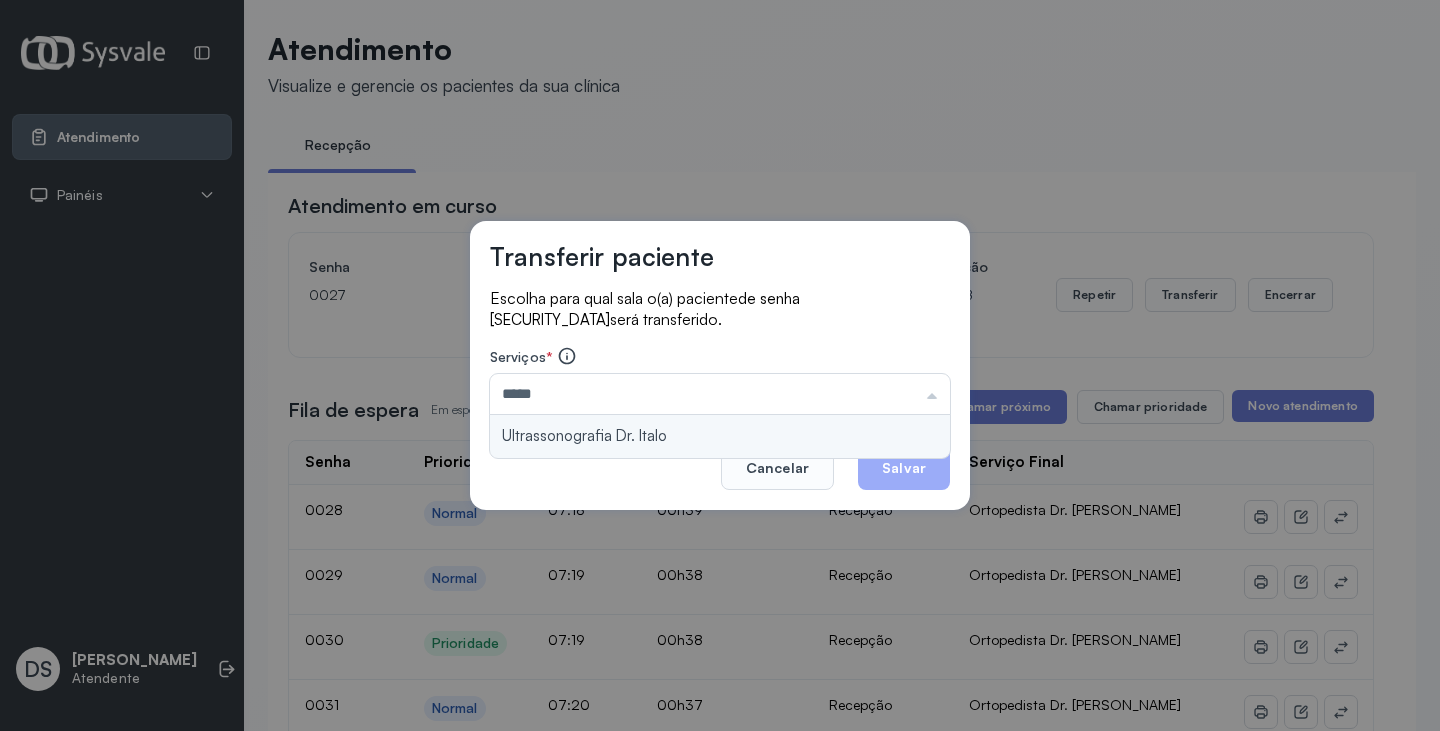 type on "**********" 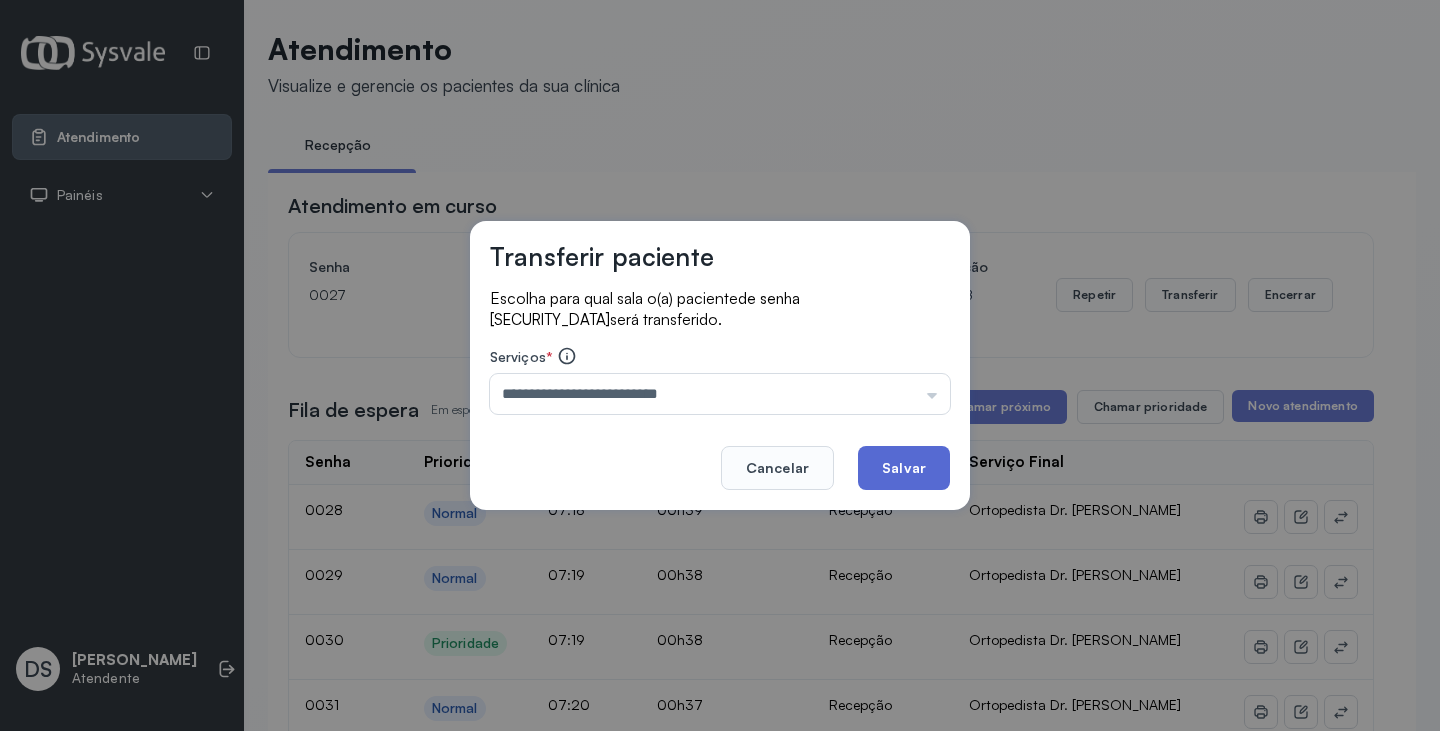 drag, startPoint x: 821, startPoint y: 429, endPoint x: 908, endPoint y: 453, distance: 90.24966 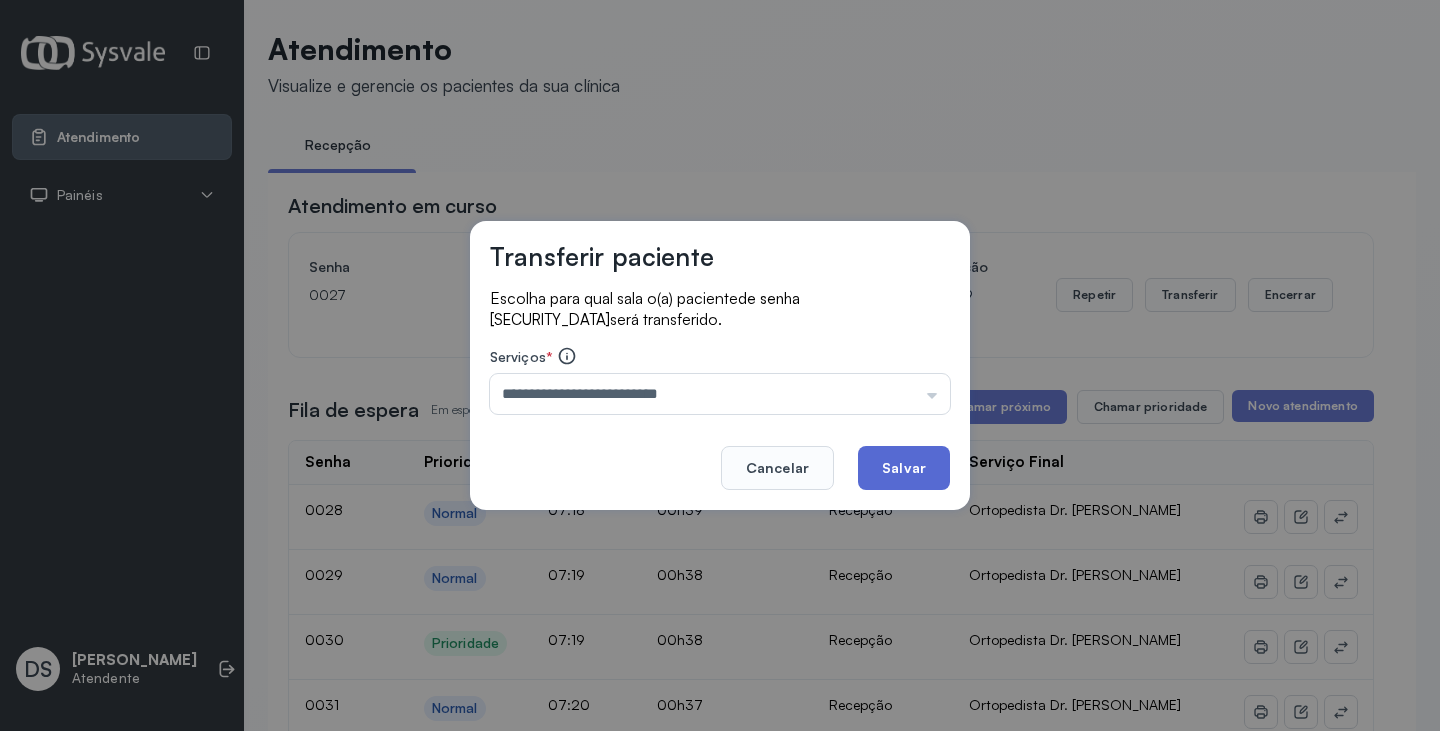 click on "Salvar" 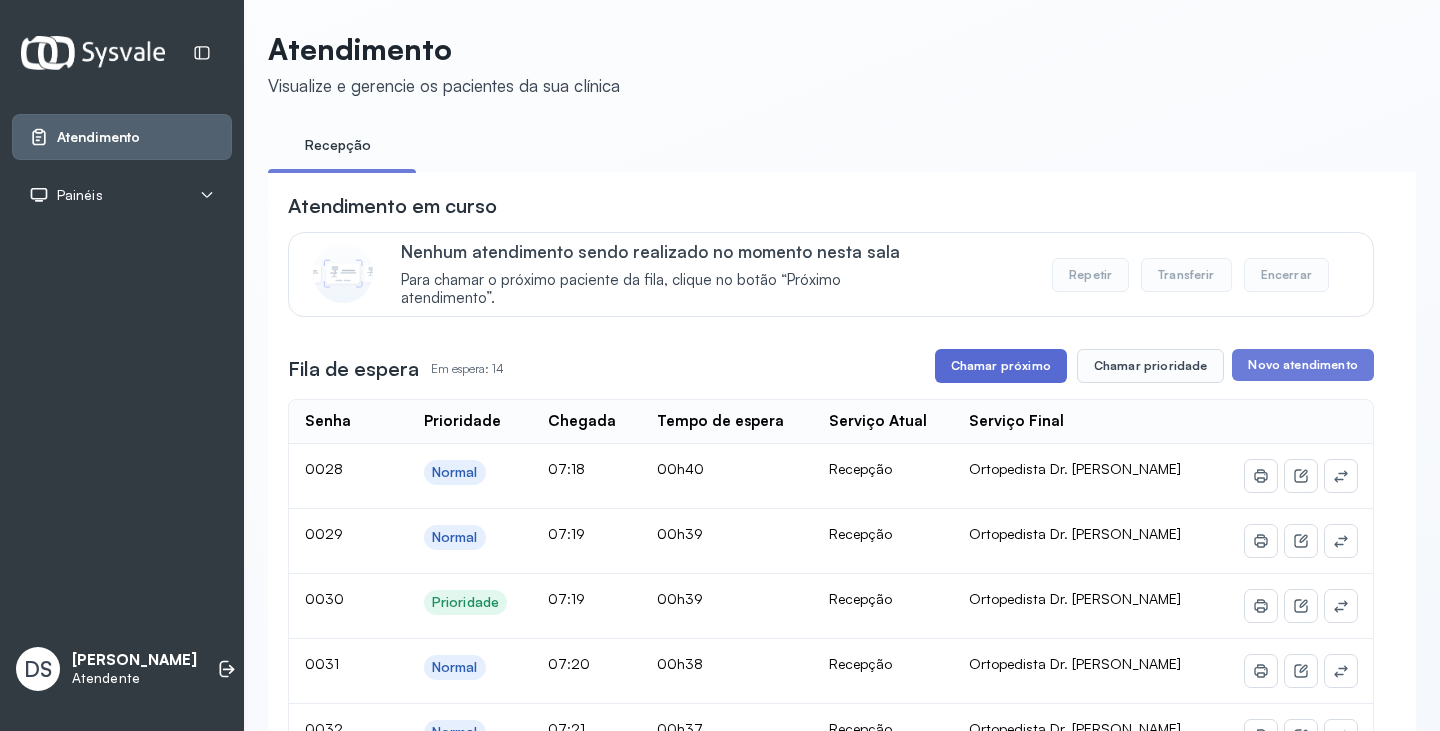 click on "Chamar próximo" at bounding box center (1001, 366) 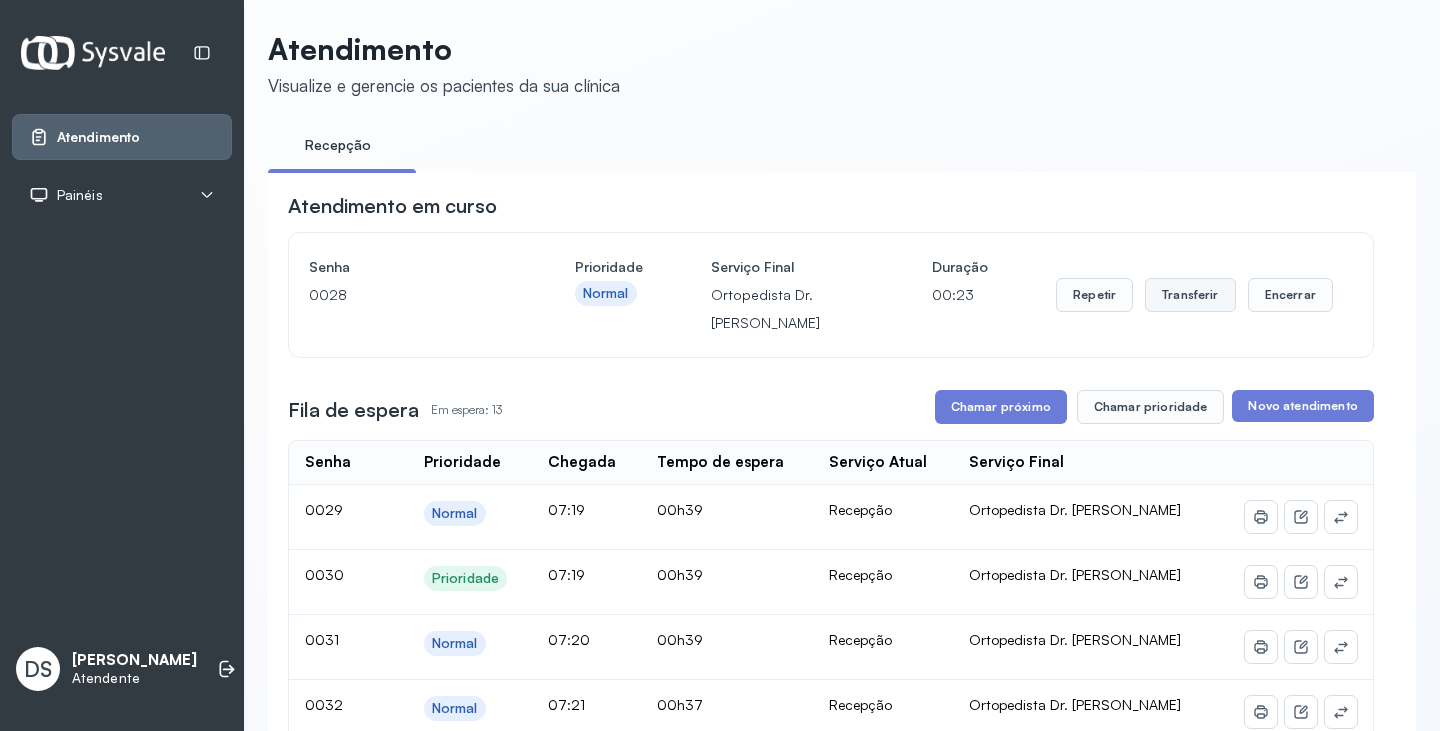 click on "Transferir" at bounding box center [1190, 295] 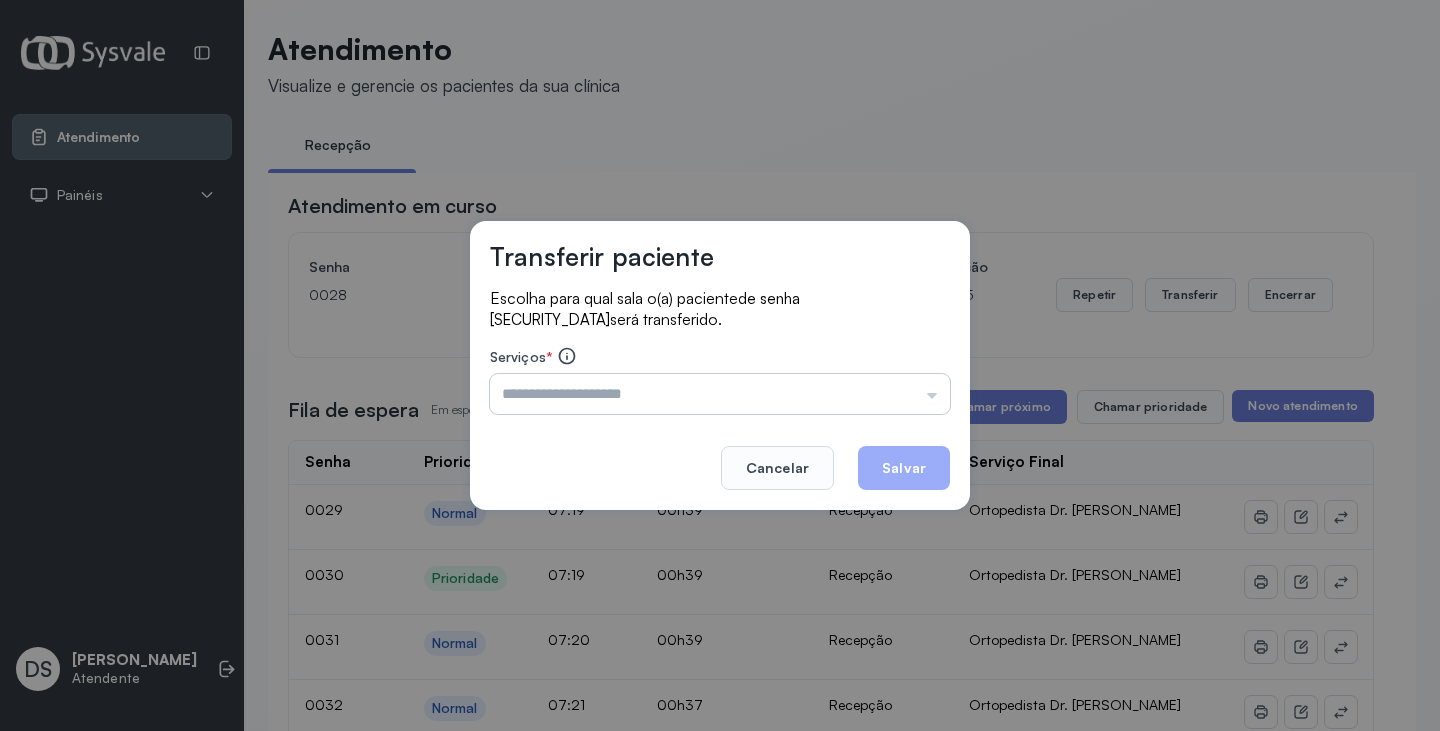 click at bounding box center [720, 394] 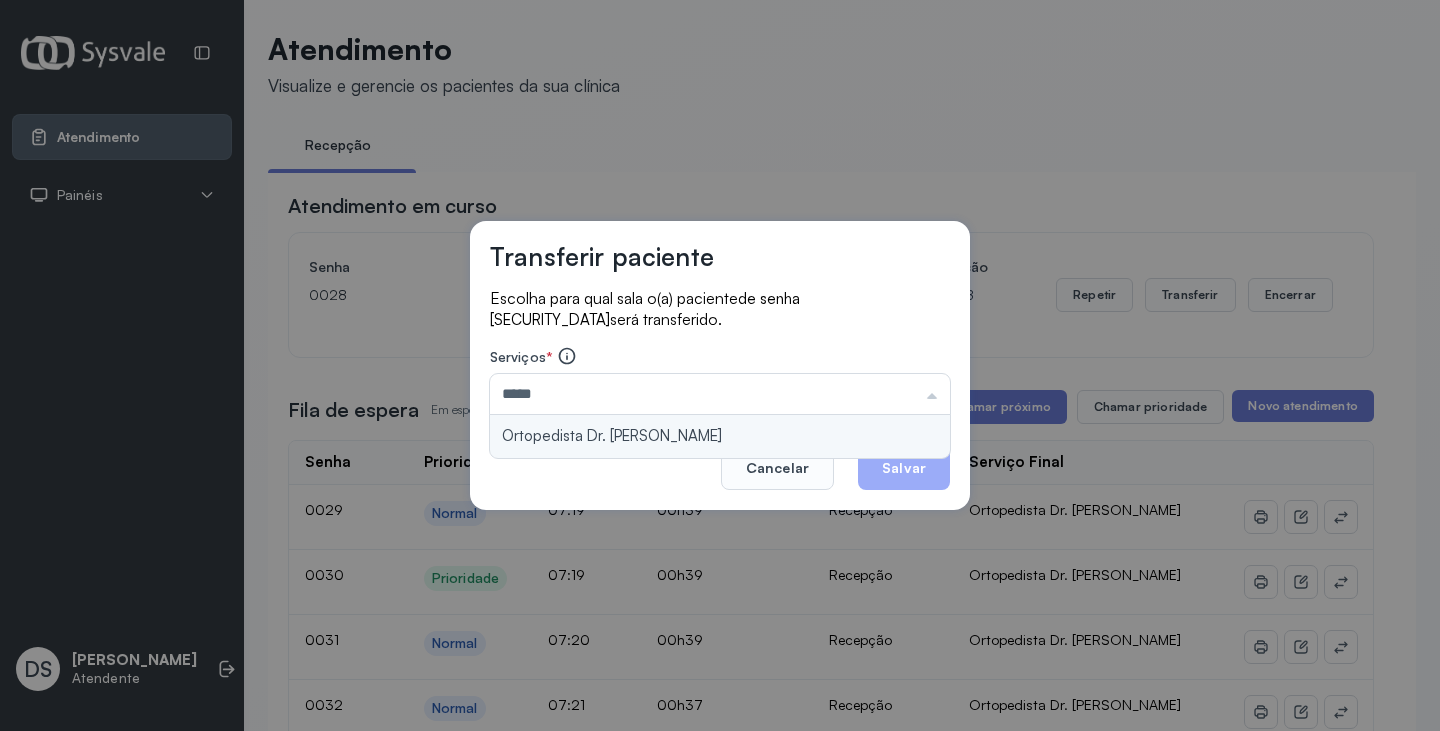 type on "**********" 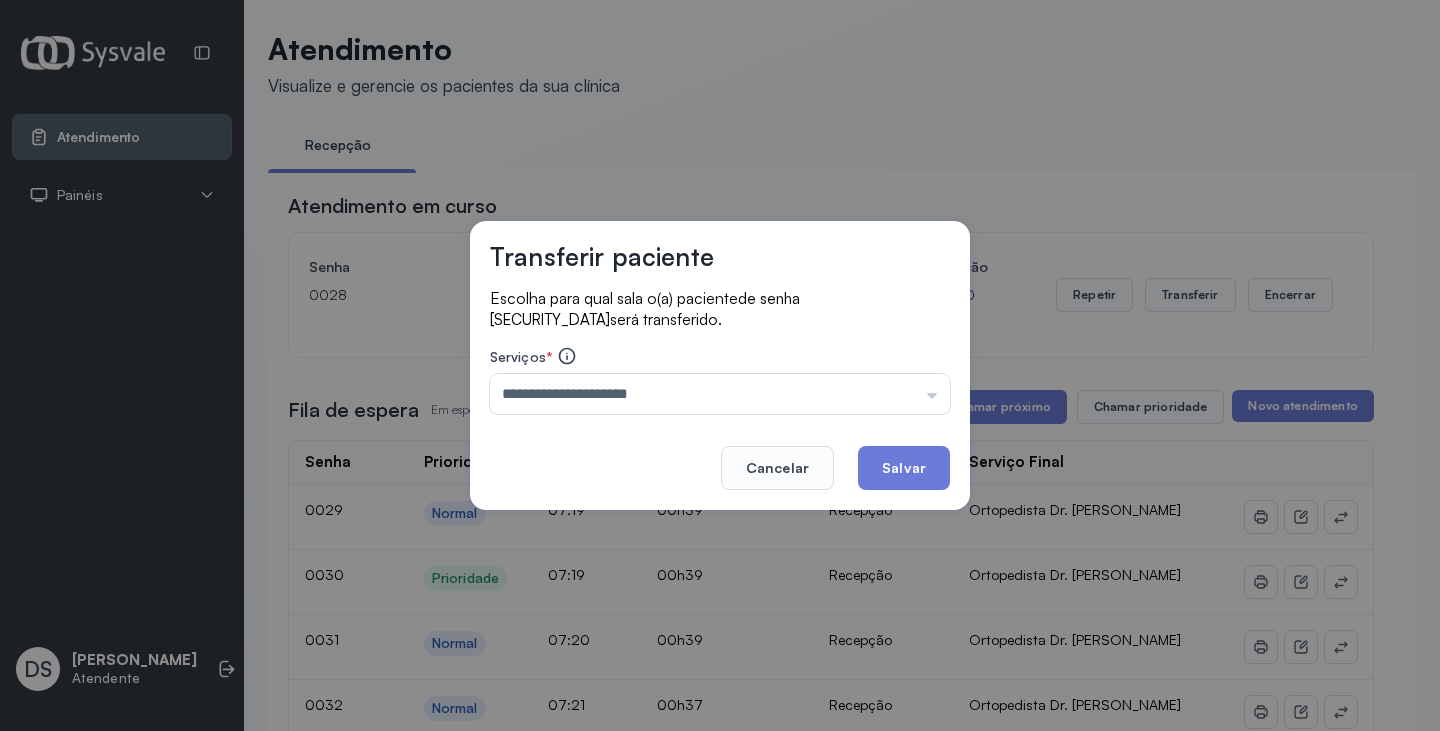 click on "**********" at bounding box center (720, 365) 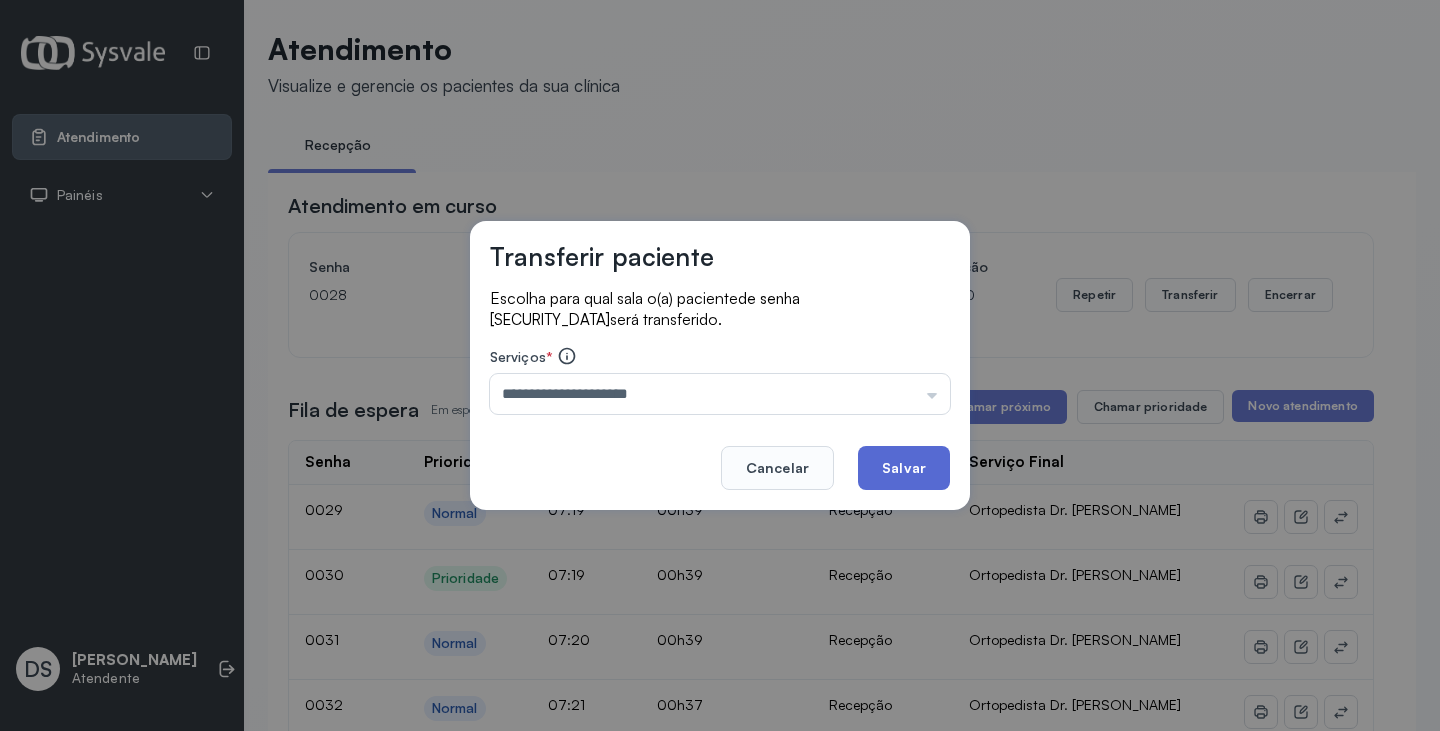 click on "Salvar" 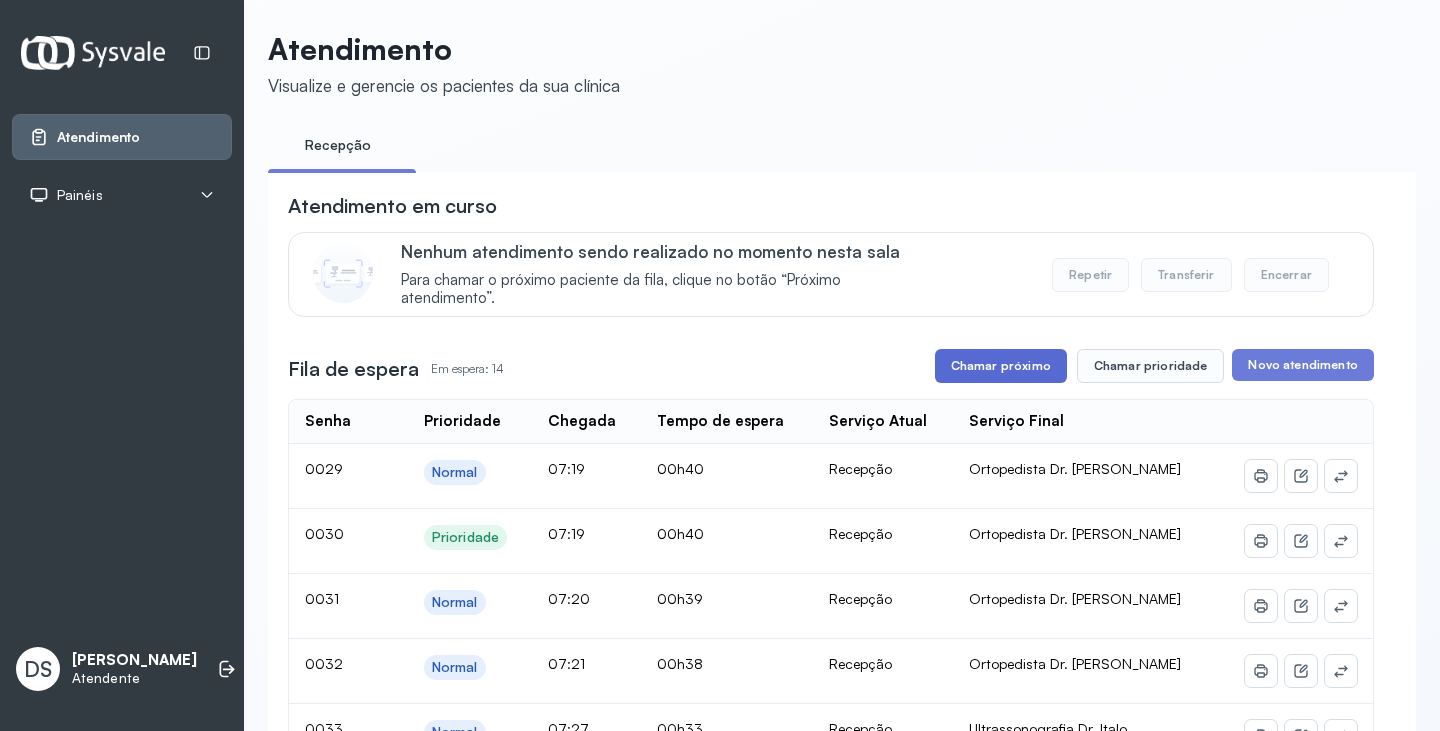 click on "Chamar próximo" at bounding box center (1001, 366) 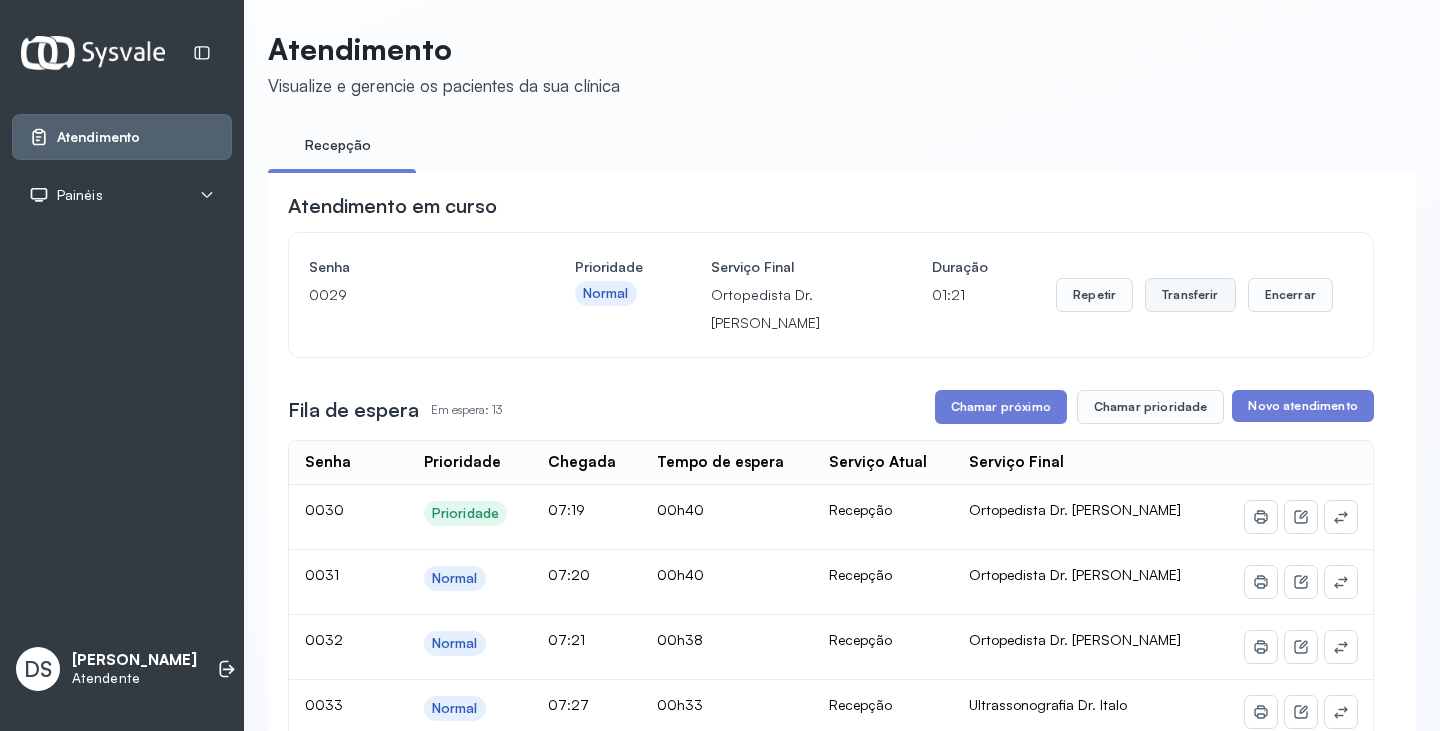 click on "Transferir" at bounding box center (1190, 295) 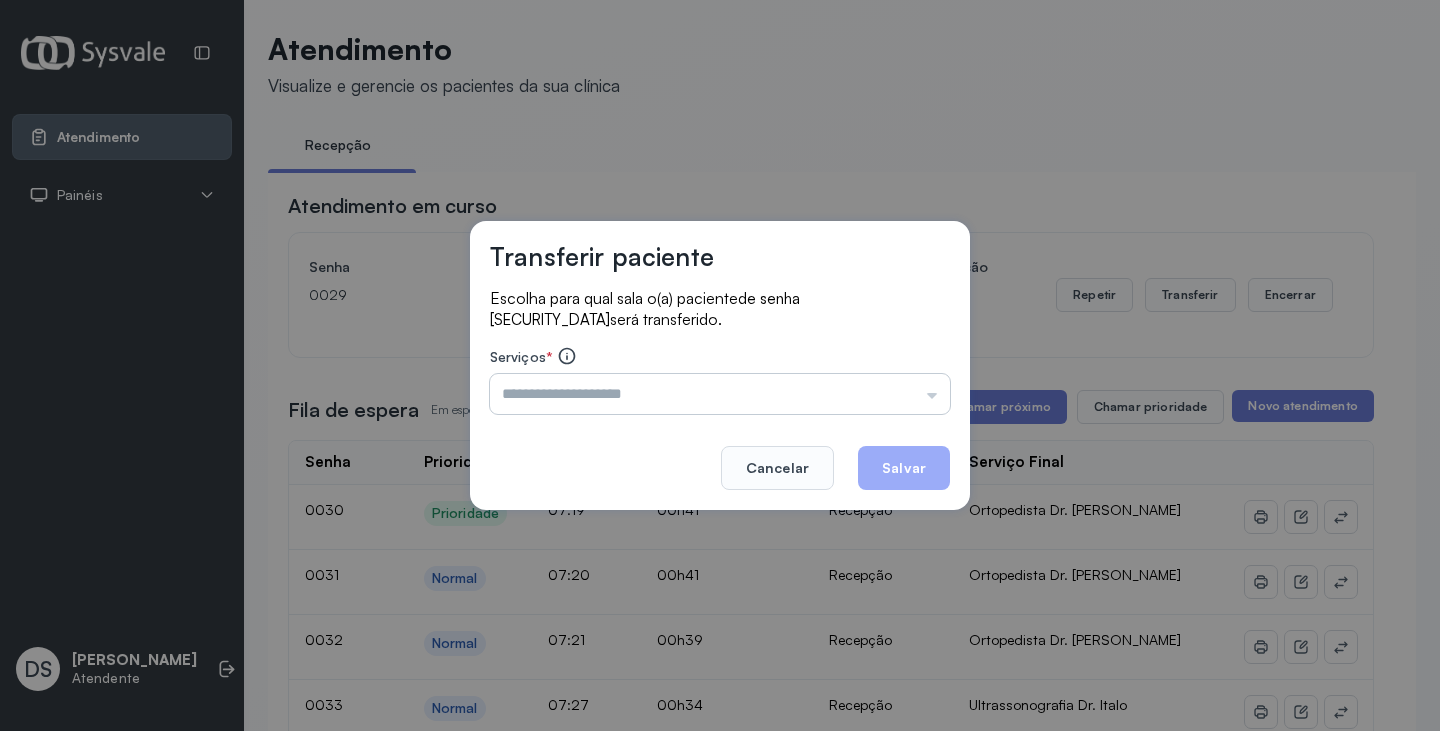 click at bounding box center (720, 394) 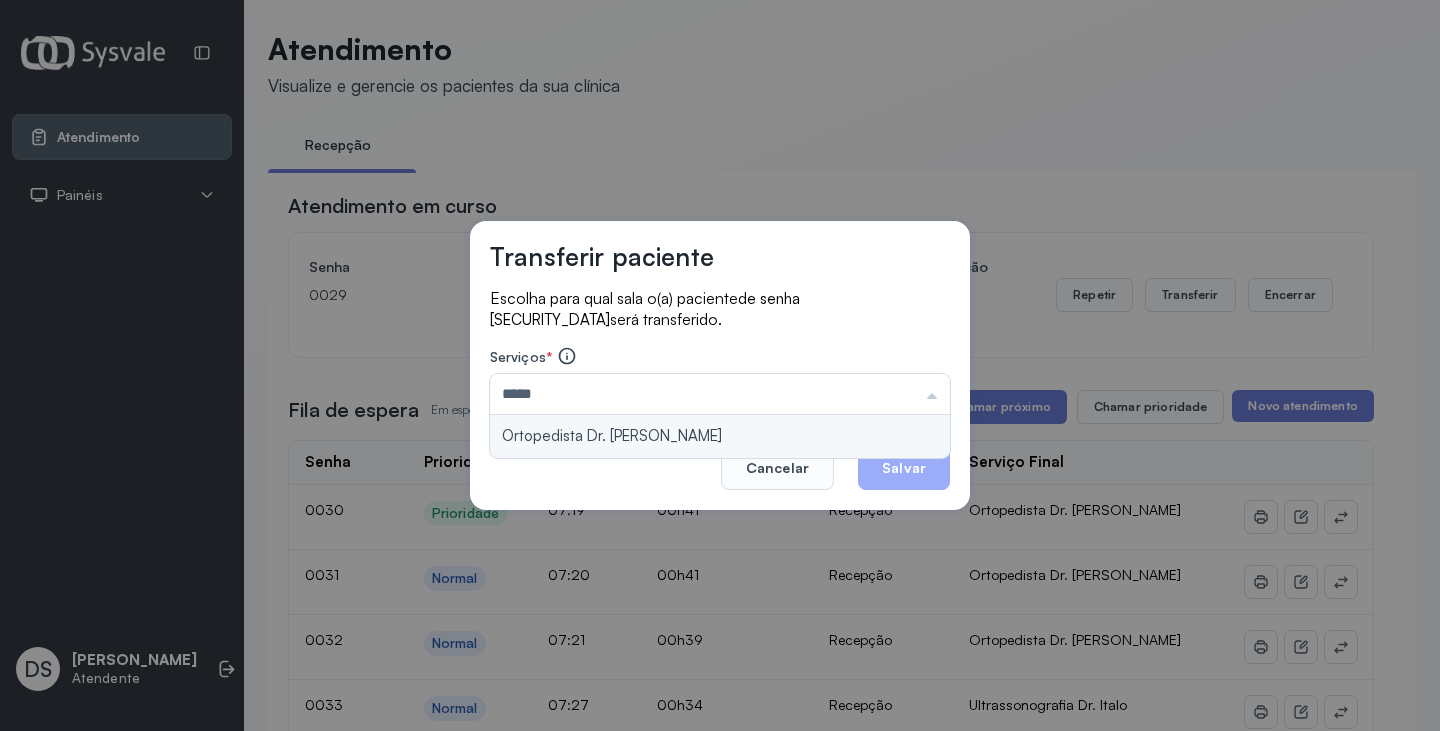 type on "**********" 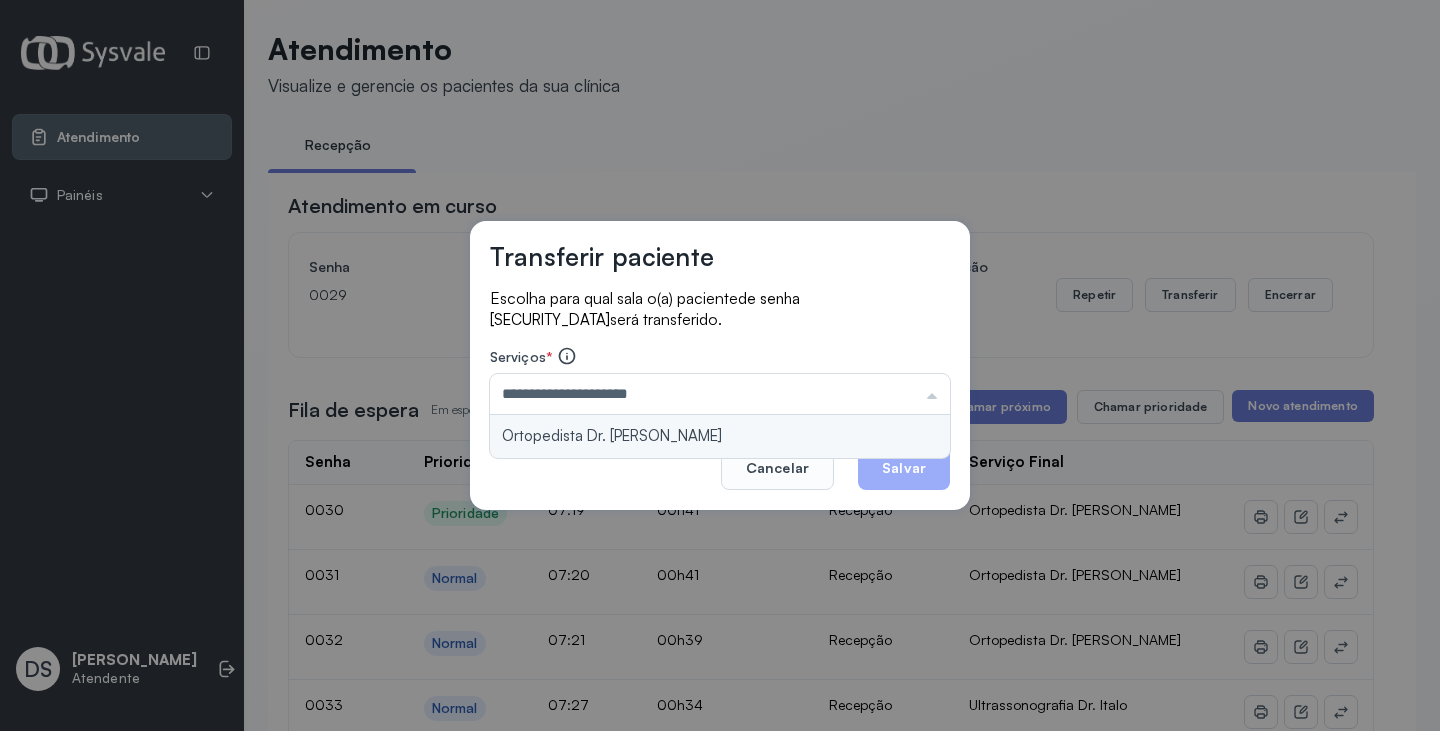 click on "**********" at bounding box center (720, 365) 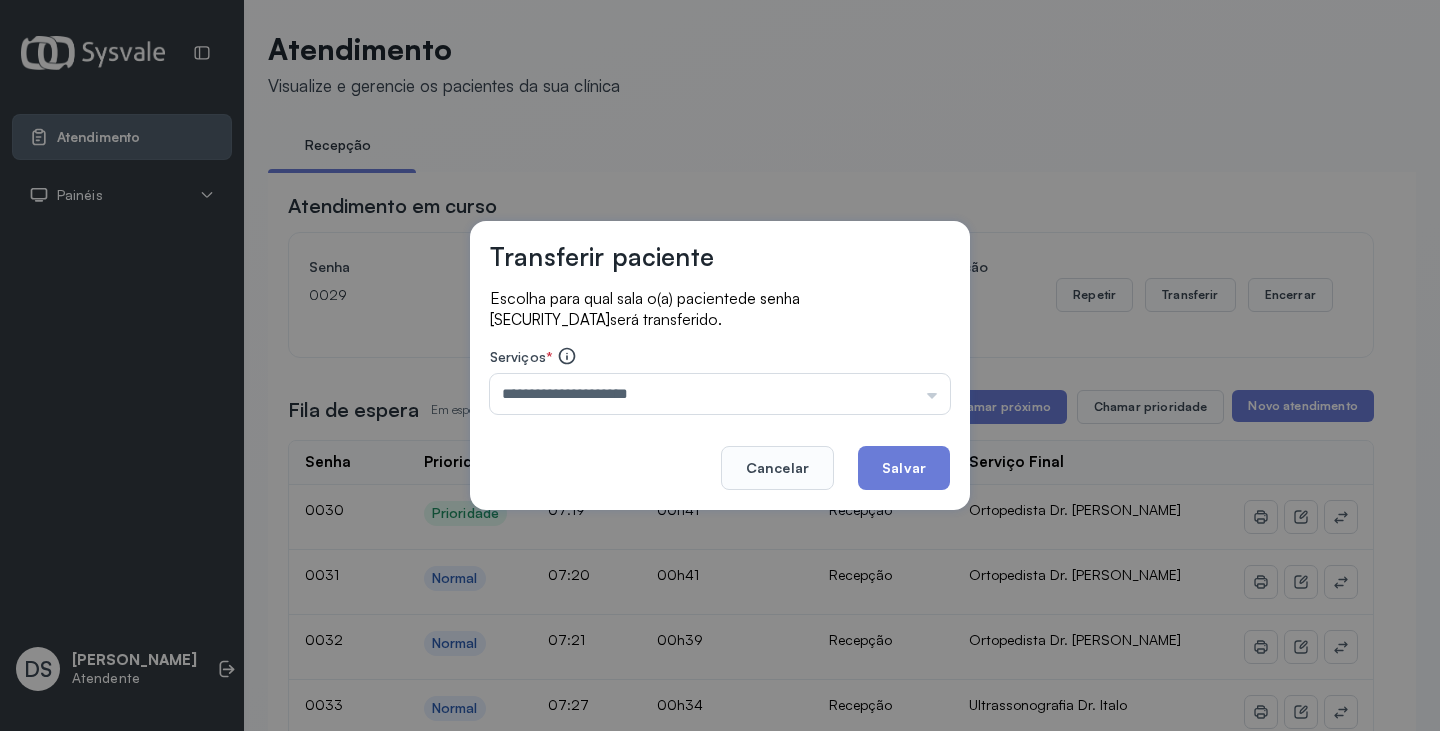 click on "Salvar" 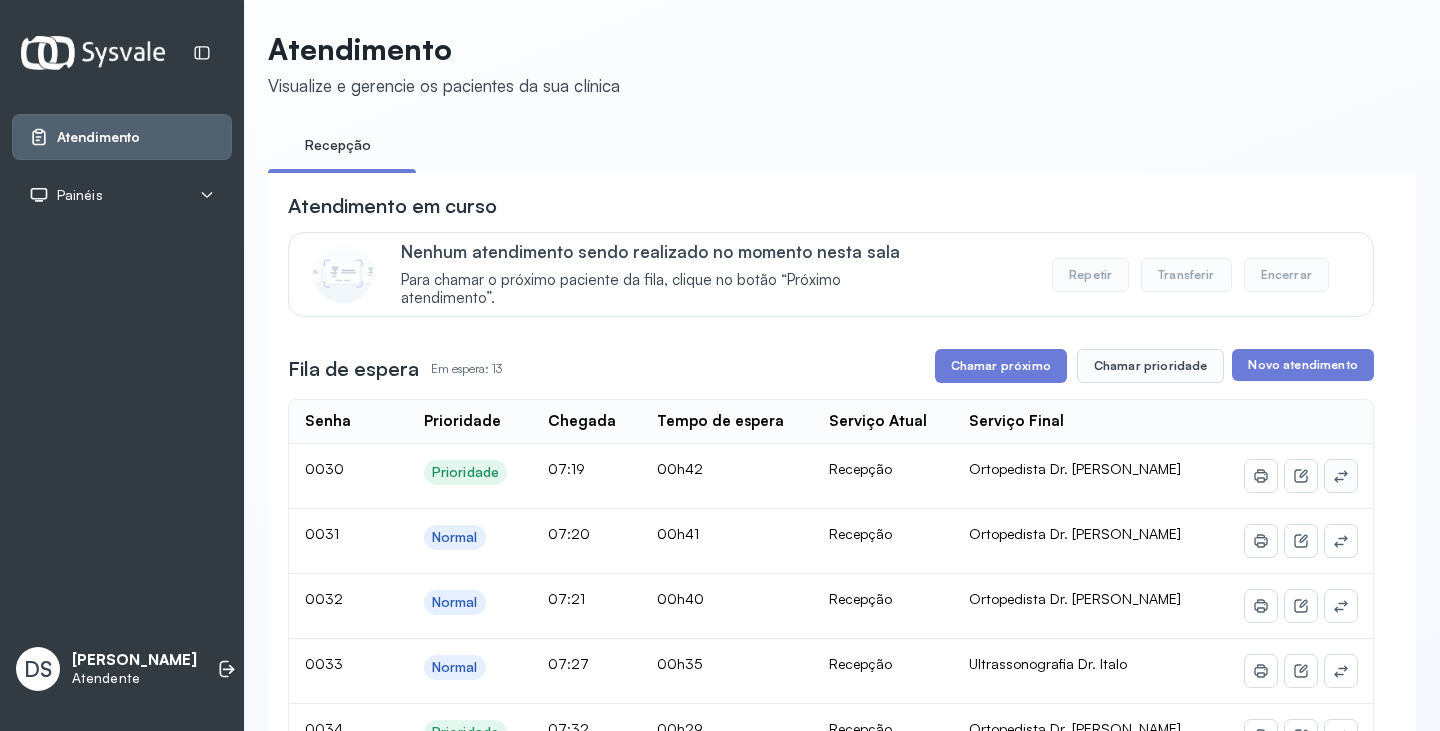 click 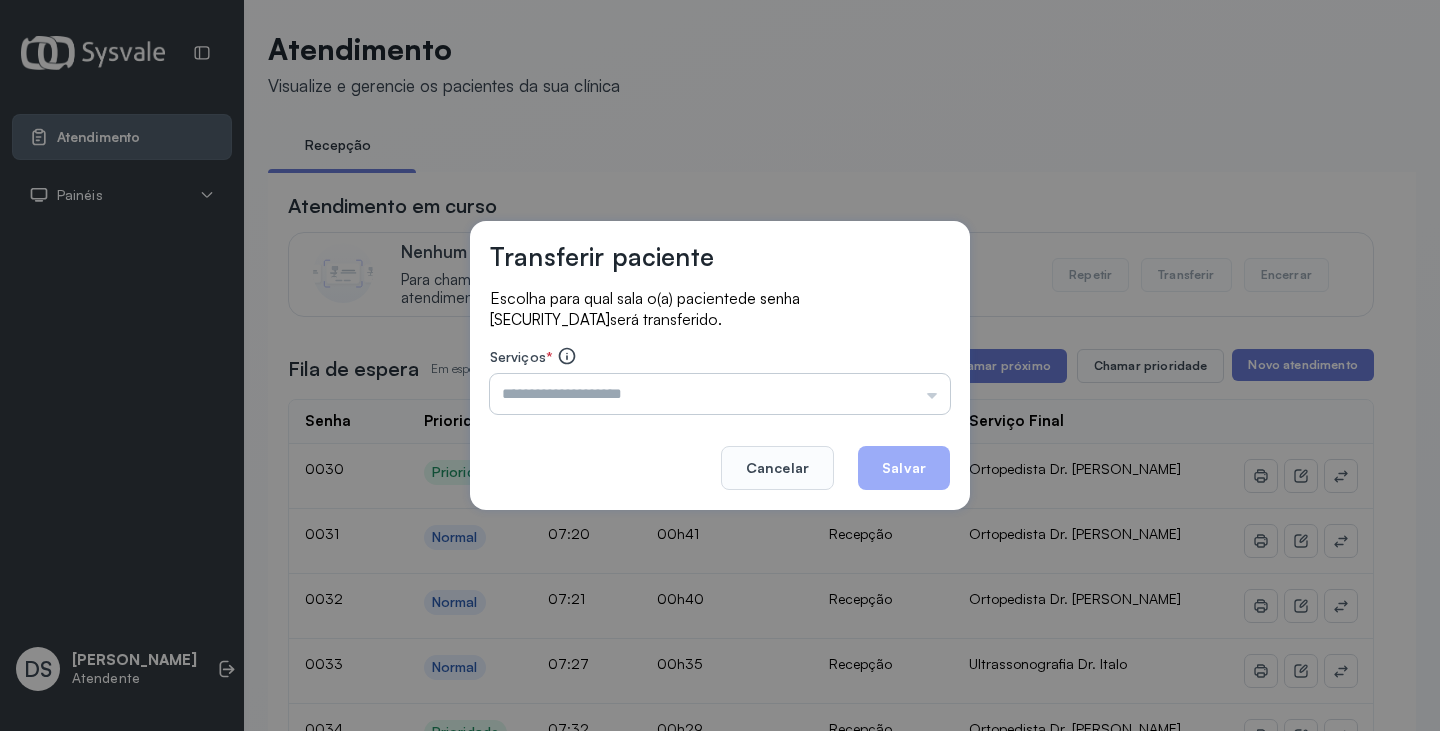 click at bounding box center (720, 394) 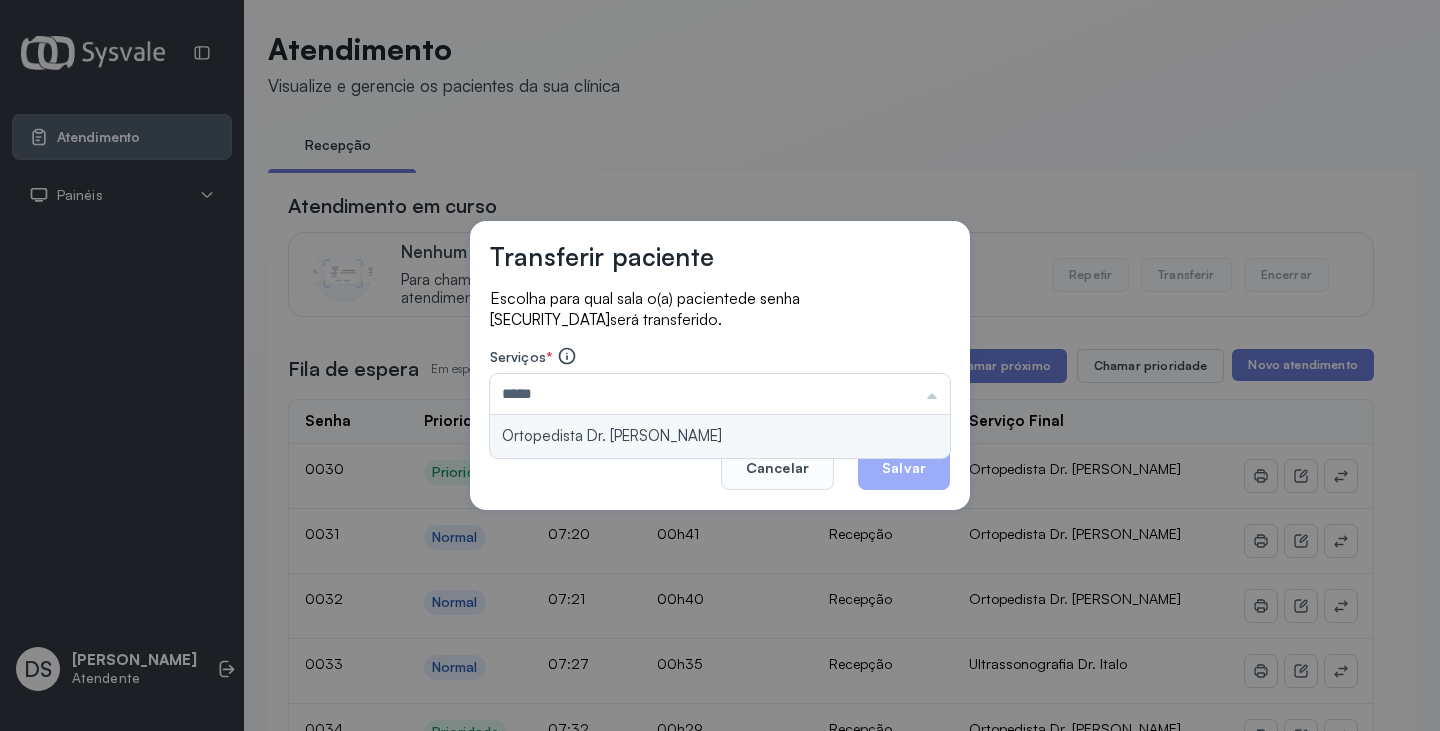 type on "**********" 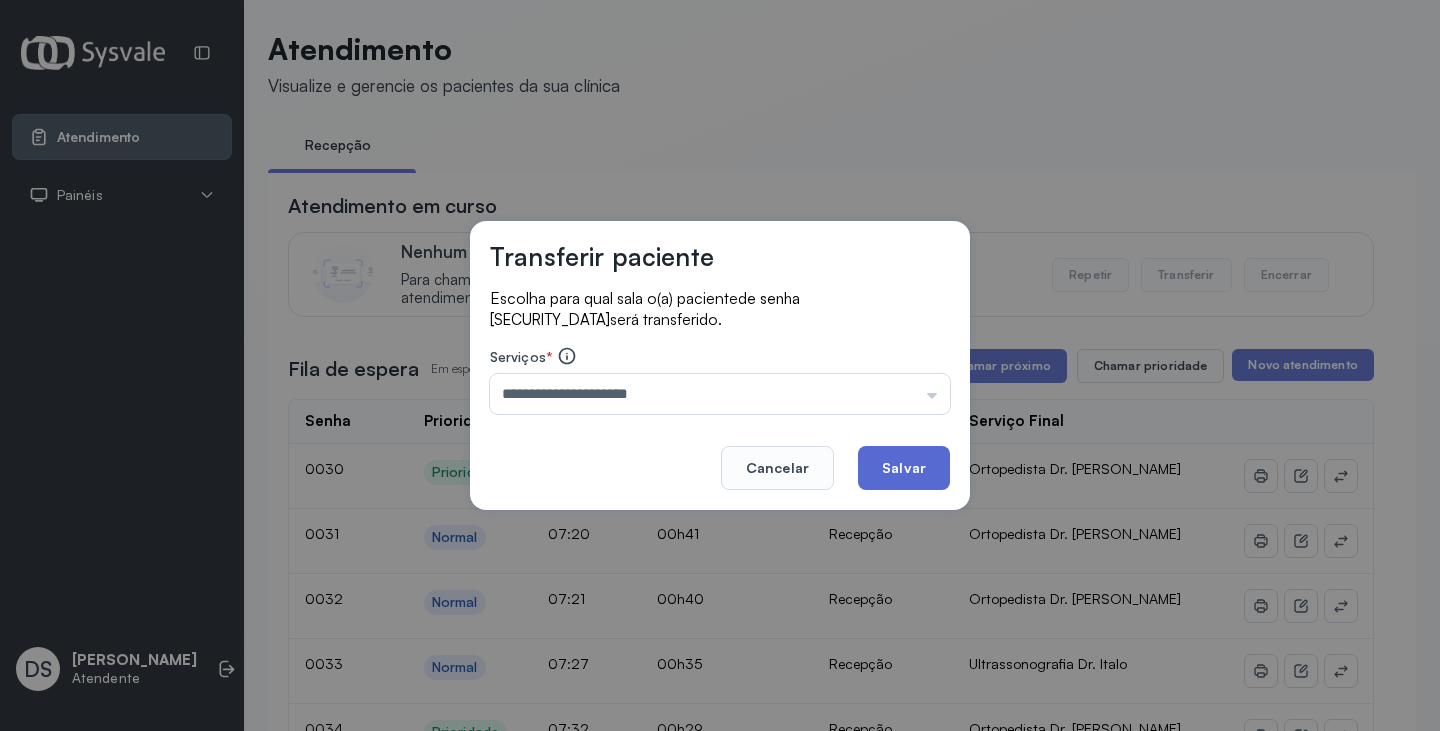 drag, startPoint x: 786, startPoint y: 441, endPoint x: 877, endPoint y: 455, distance: 92.070625 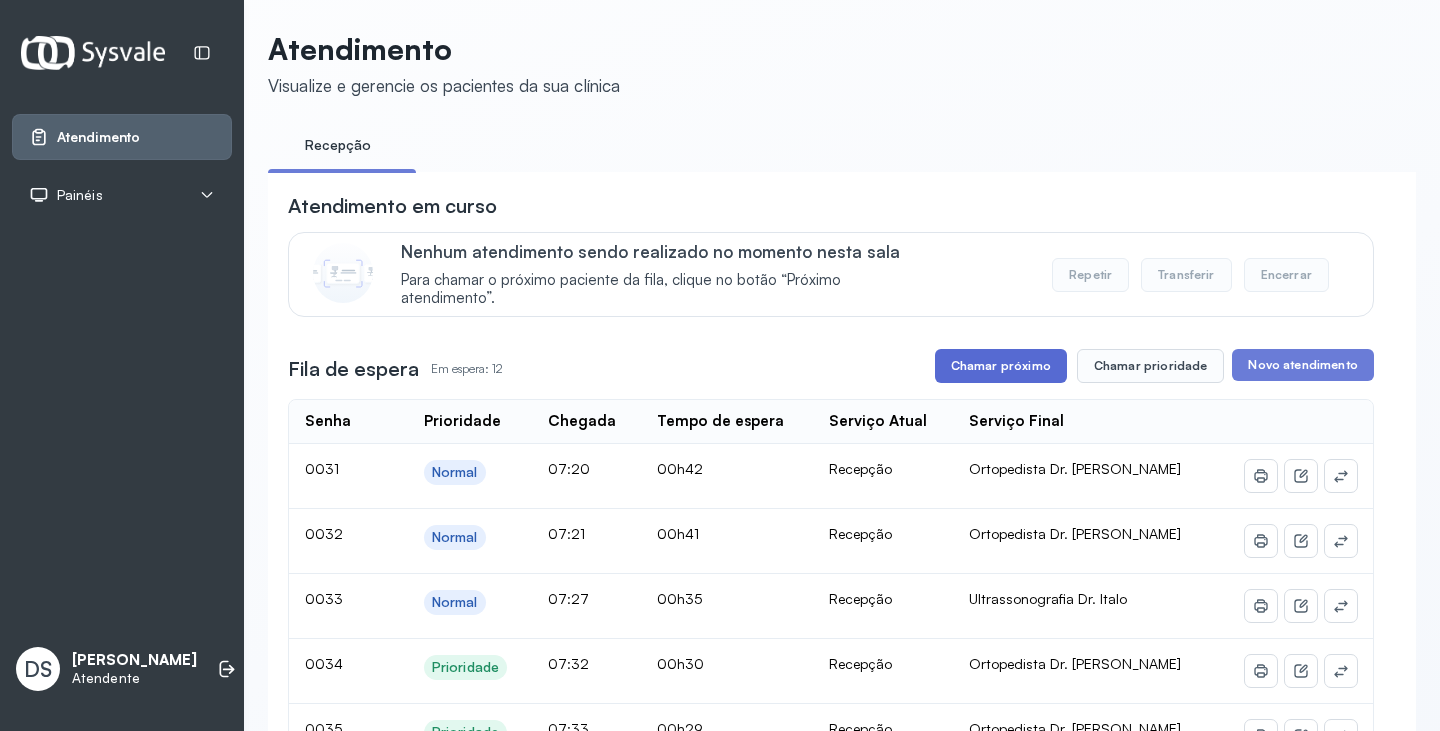 click on "Chamar próximo" at bounding box center (1001, 366) 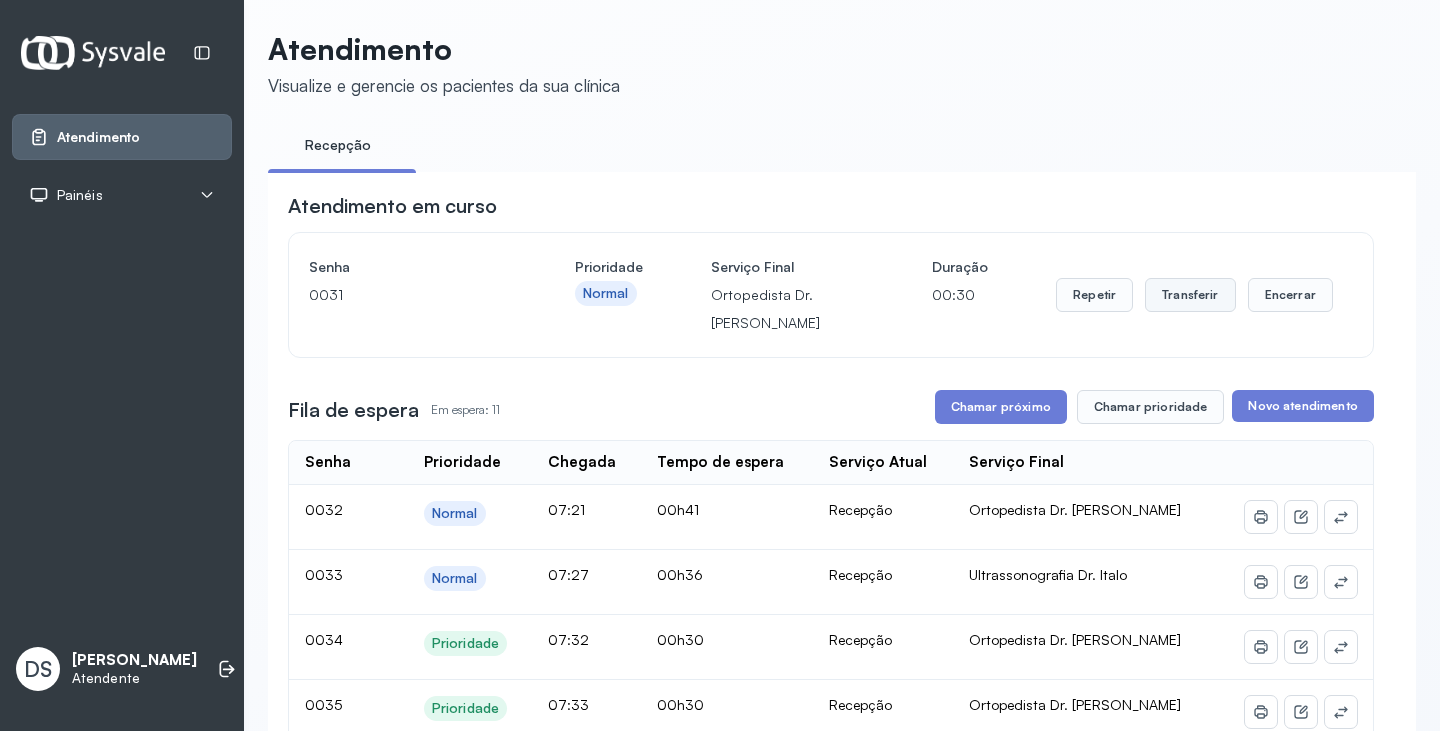 click on "Transferir" at bounding box center [1190, 295] 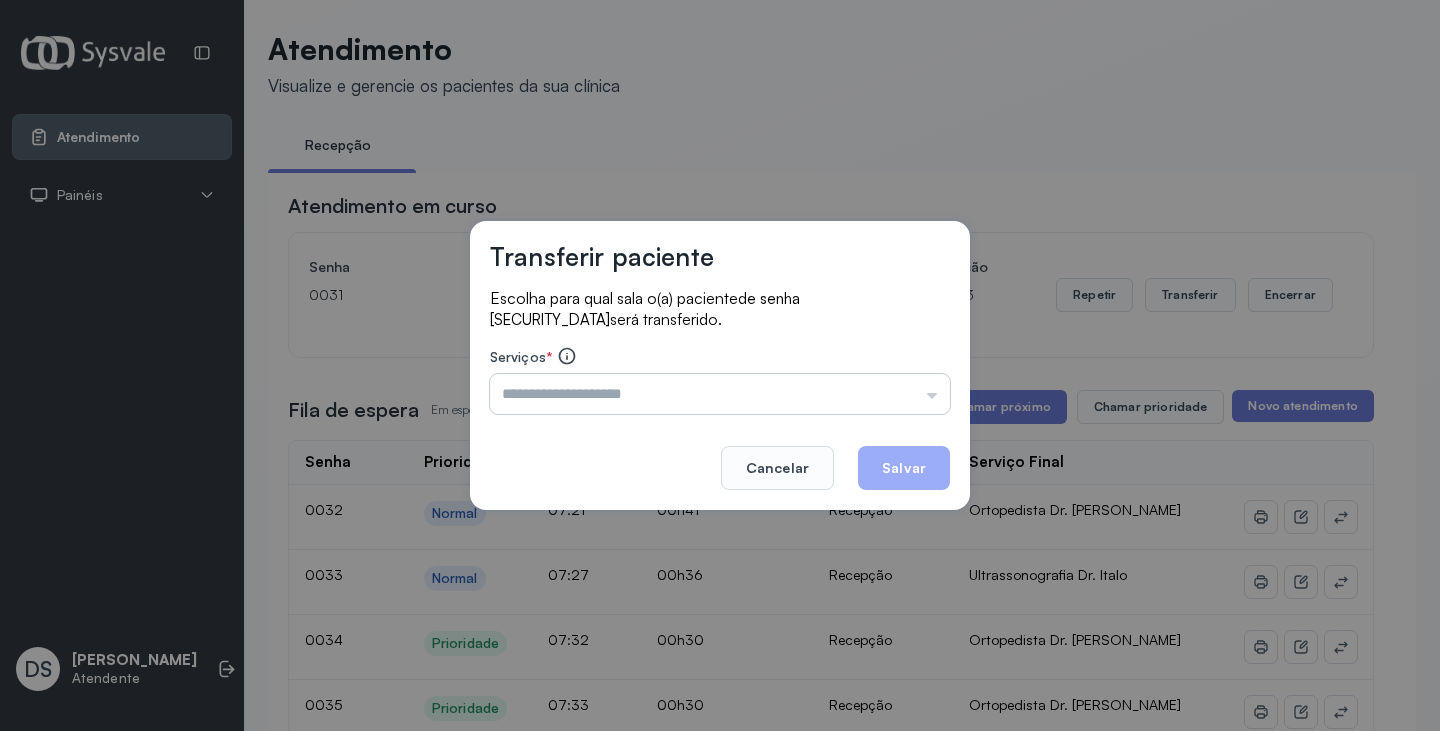 click at bounding box center [720, 394] 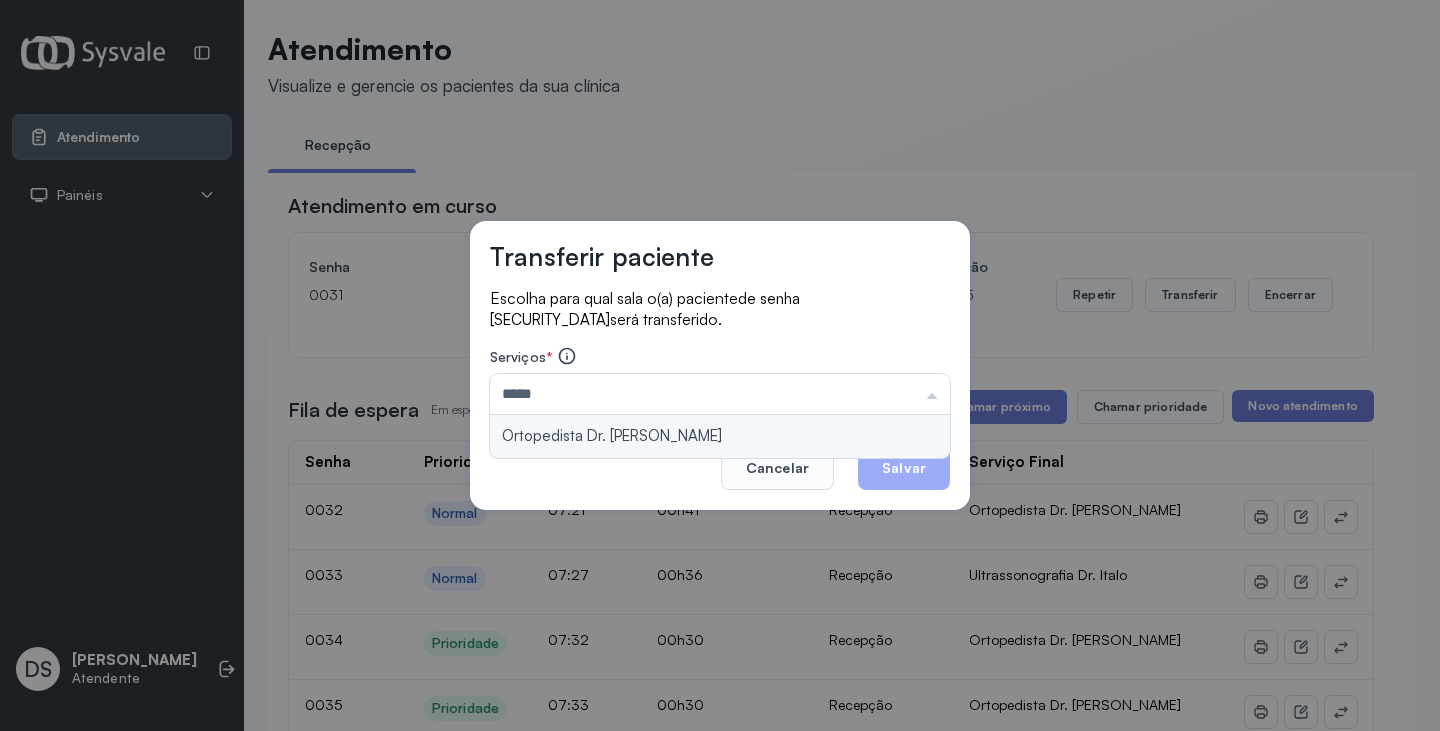 type on "**********" 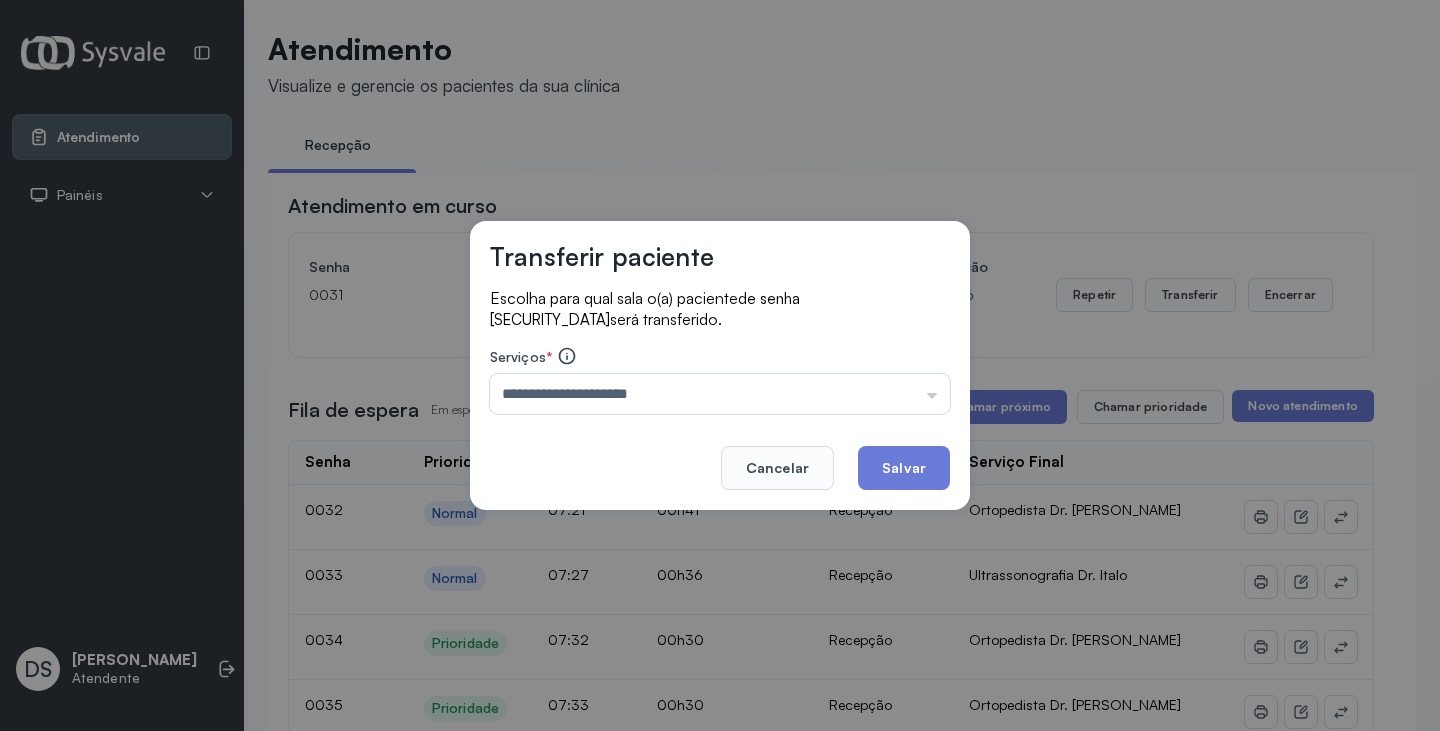 click on "**********" at bounding box center [720, 365] 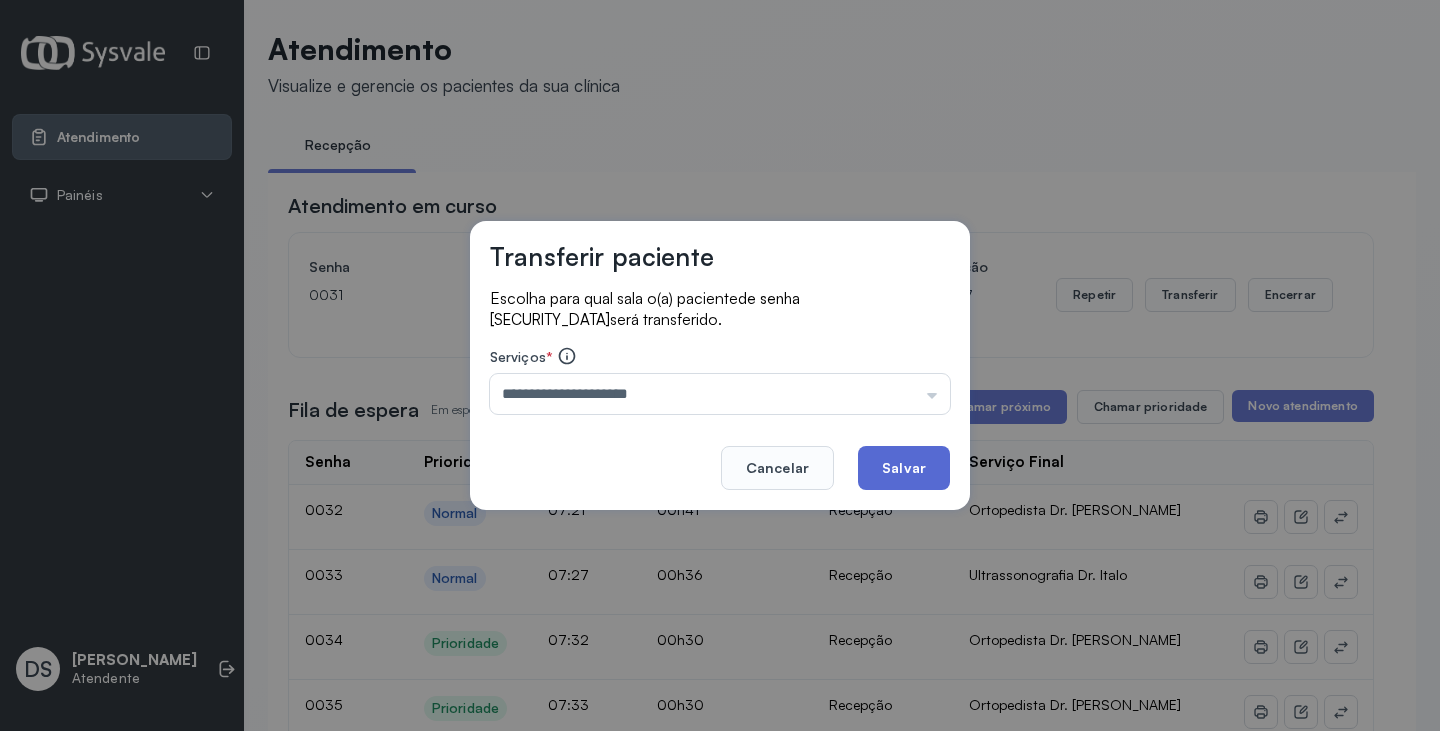 click on "Salvar" 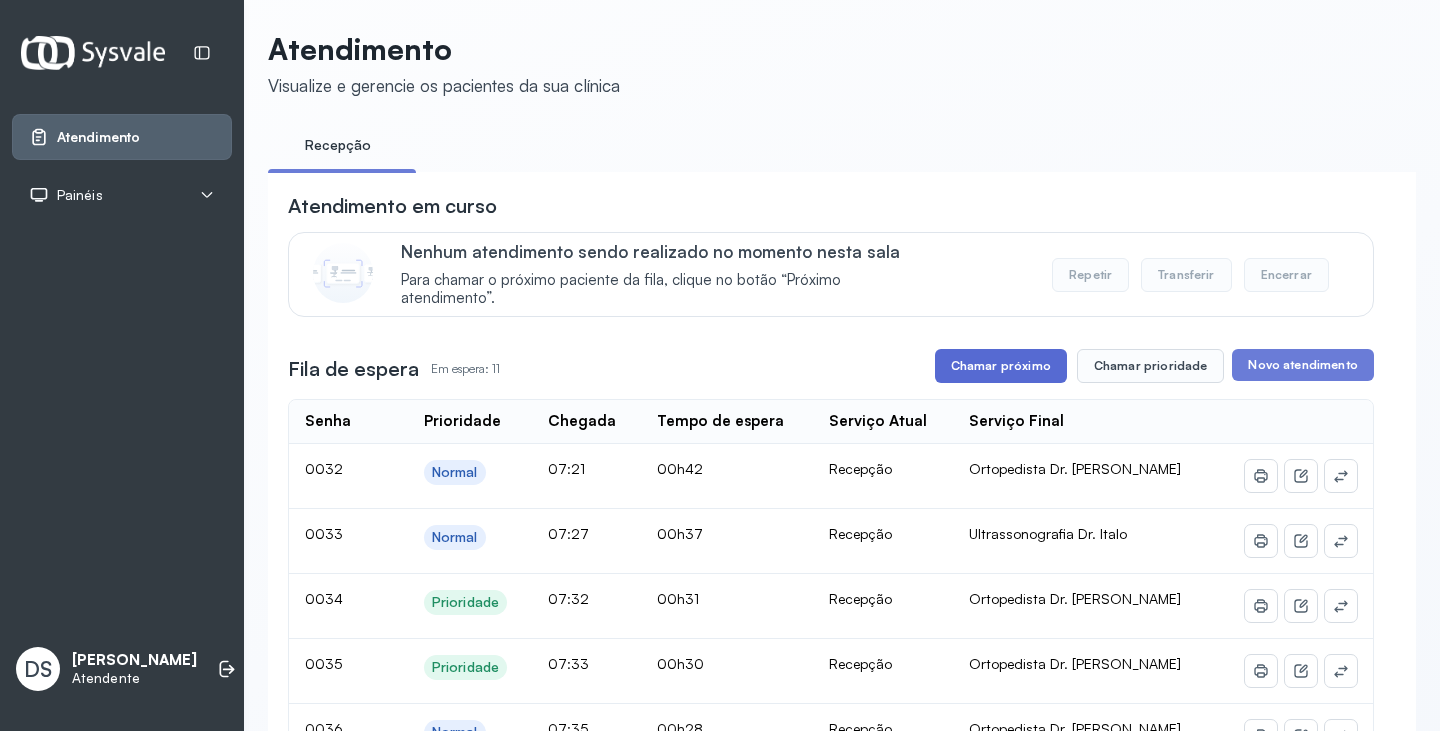 click on "Chamar próximo" at bounding box center (1001, 366) 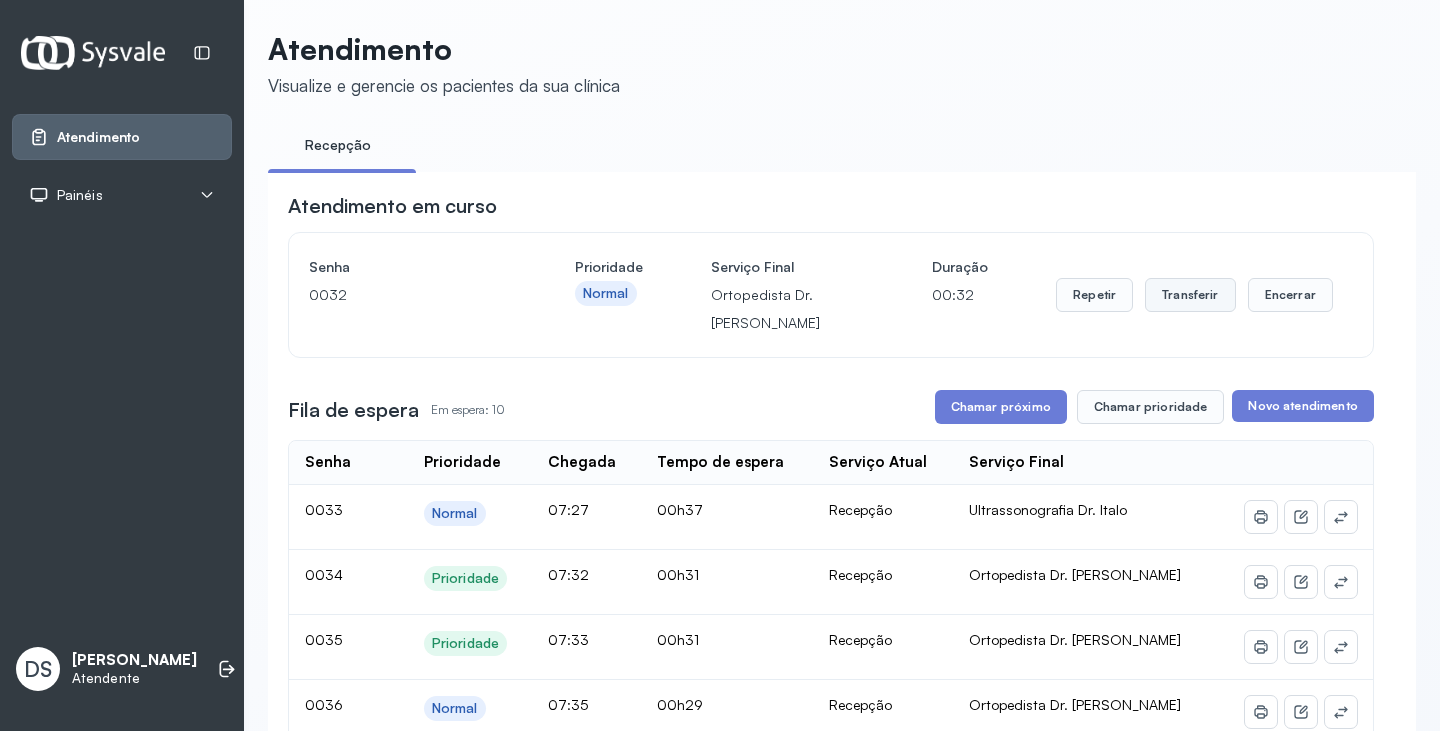 click on "Transferir" at bounding box center (1190, 295) 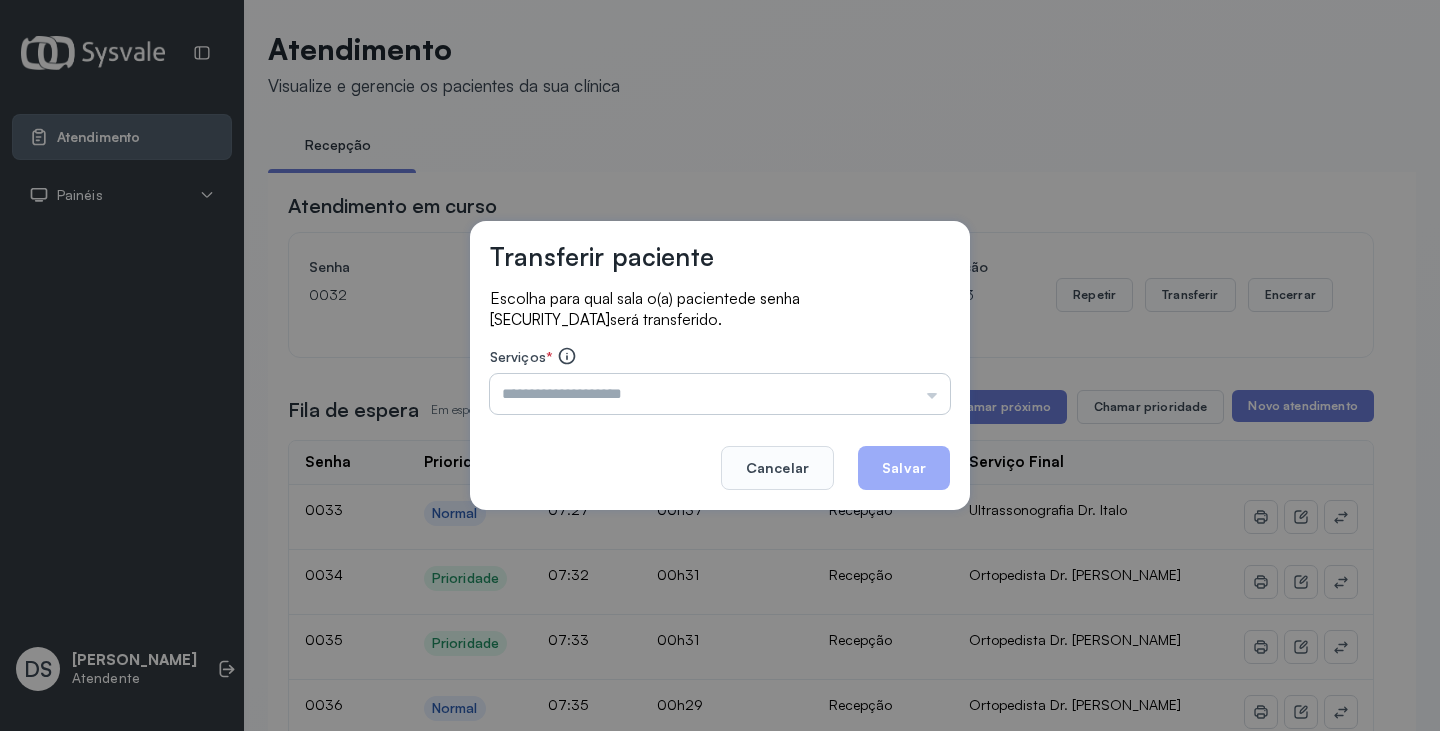 click at bounding box center (720, 394) 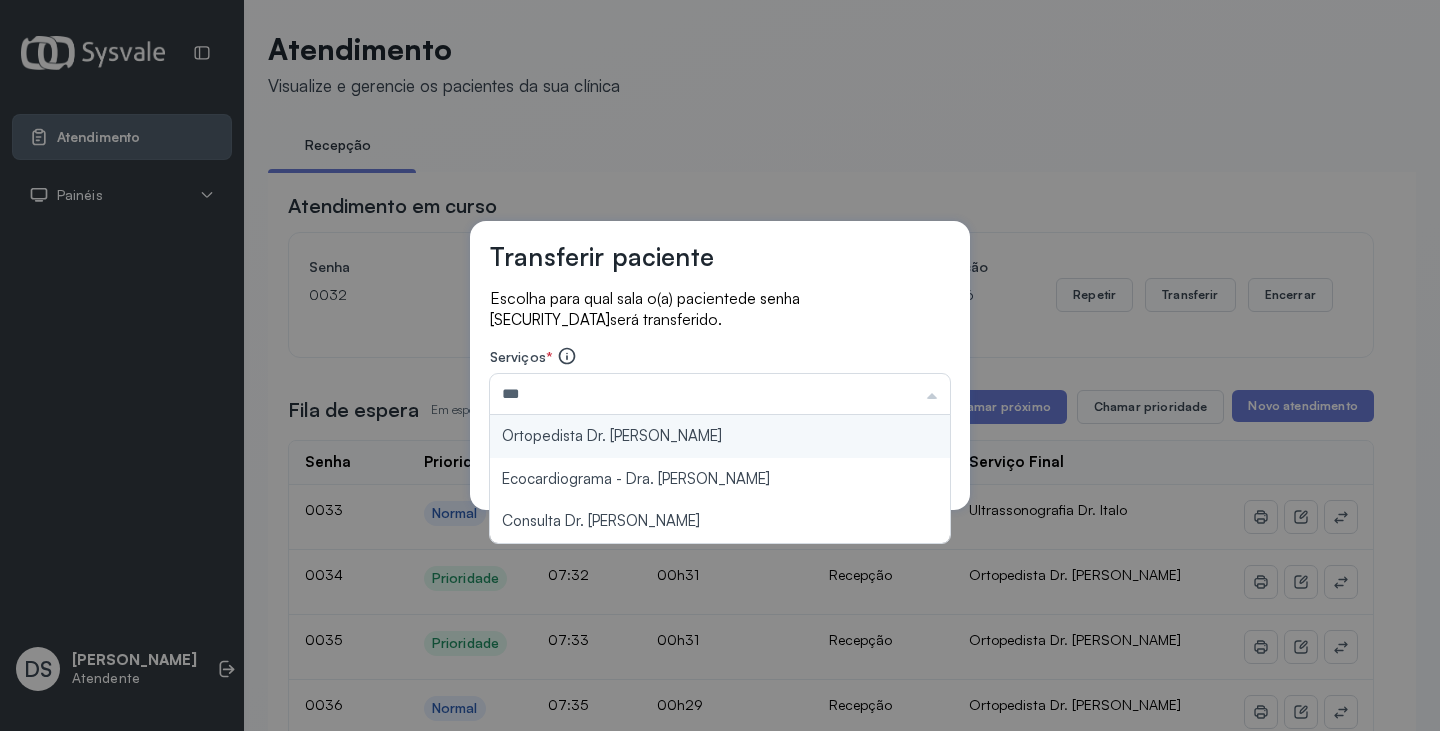 type on "**********" 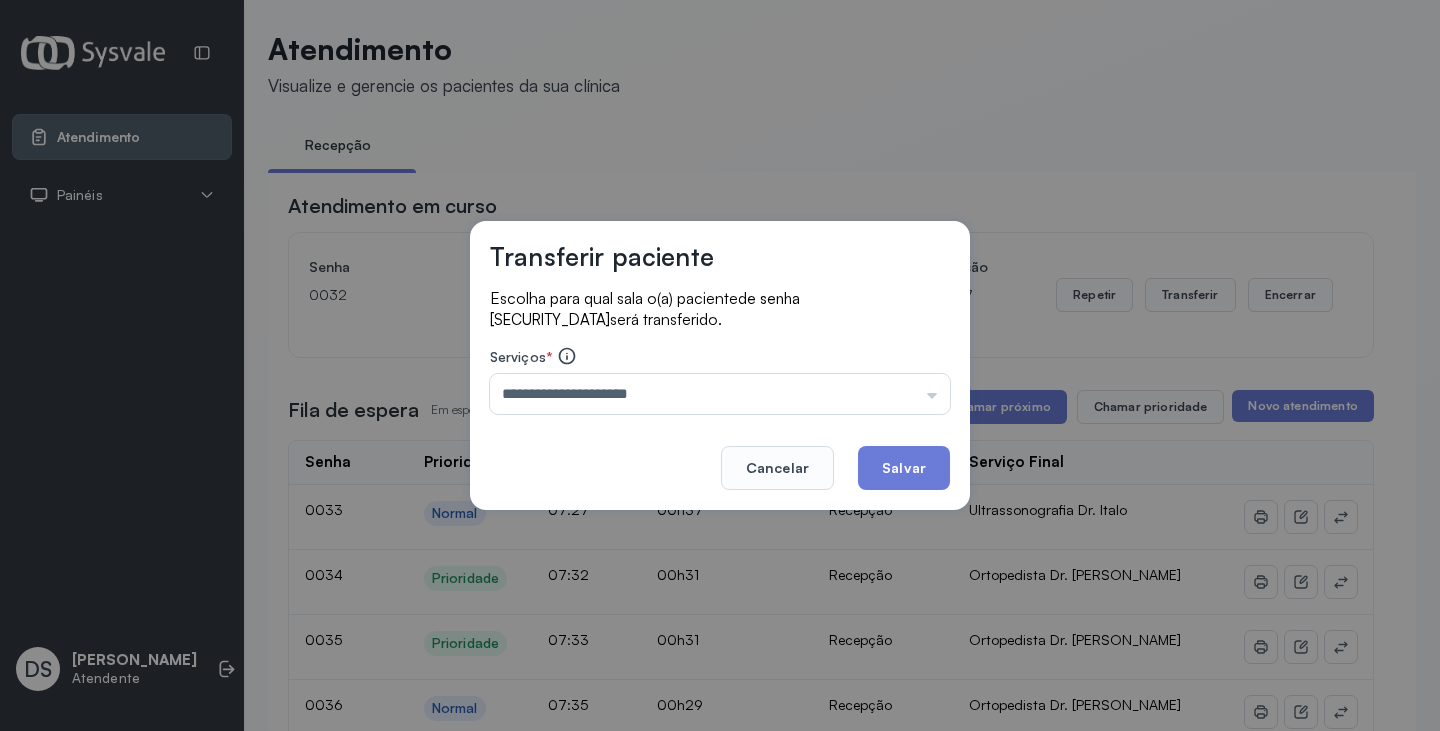 click on "**********" at bounding box center [720, 365] 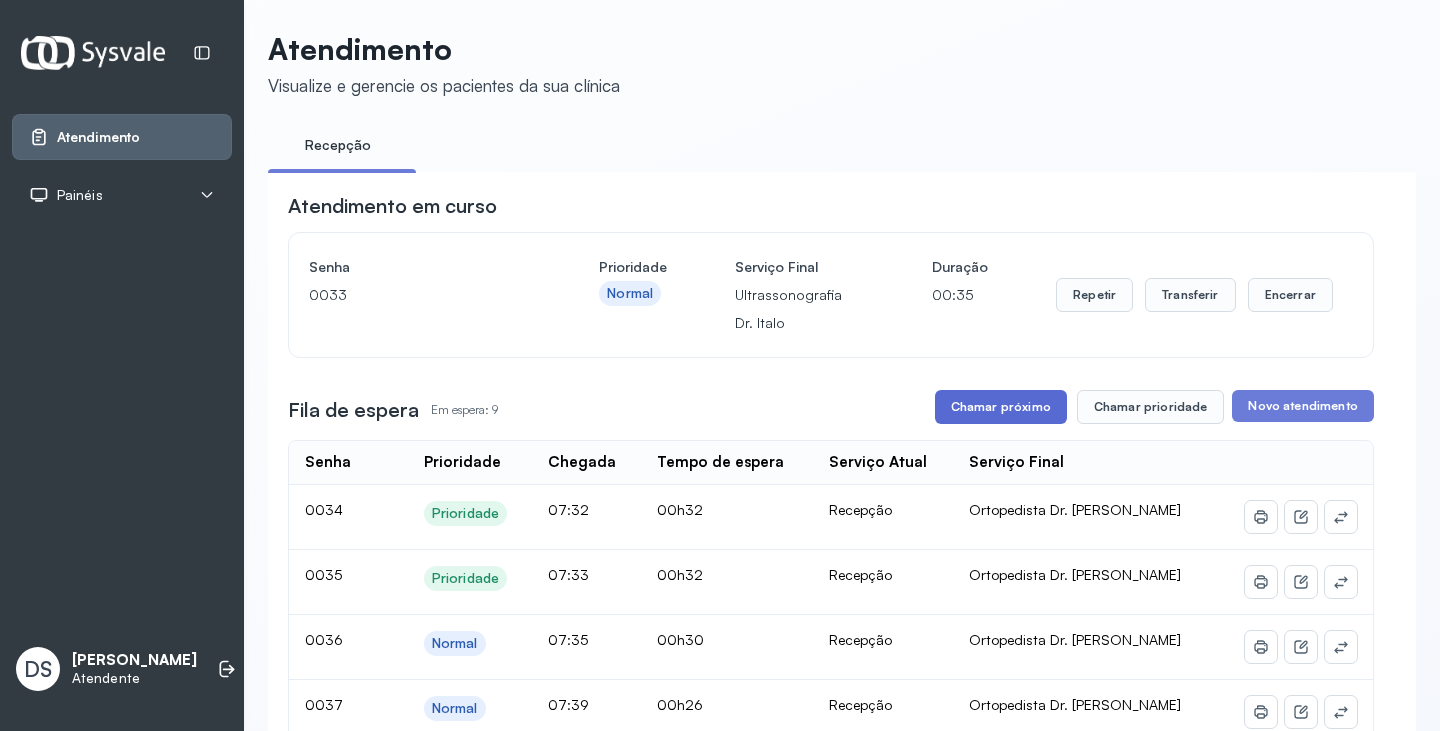 click on "Chamar próximo" at bounding box center [1001, 407] 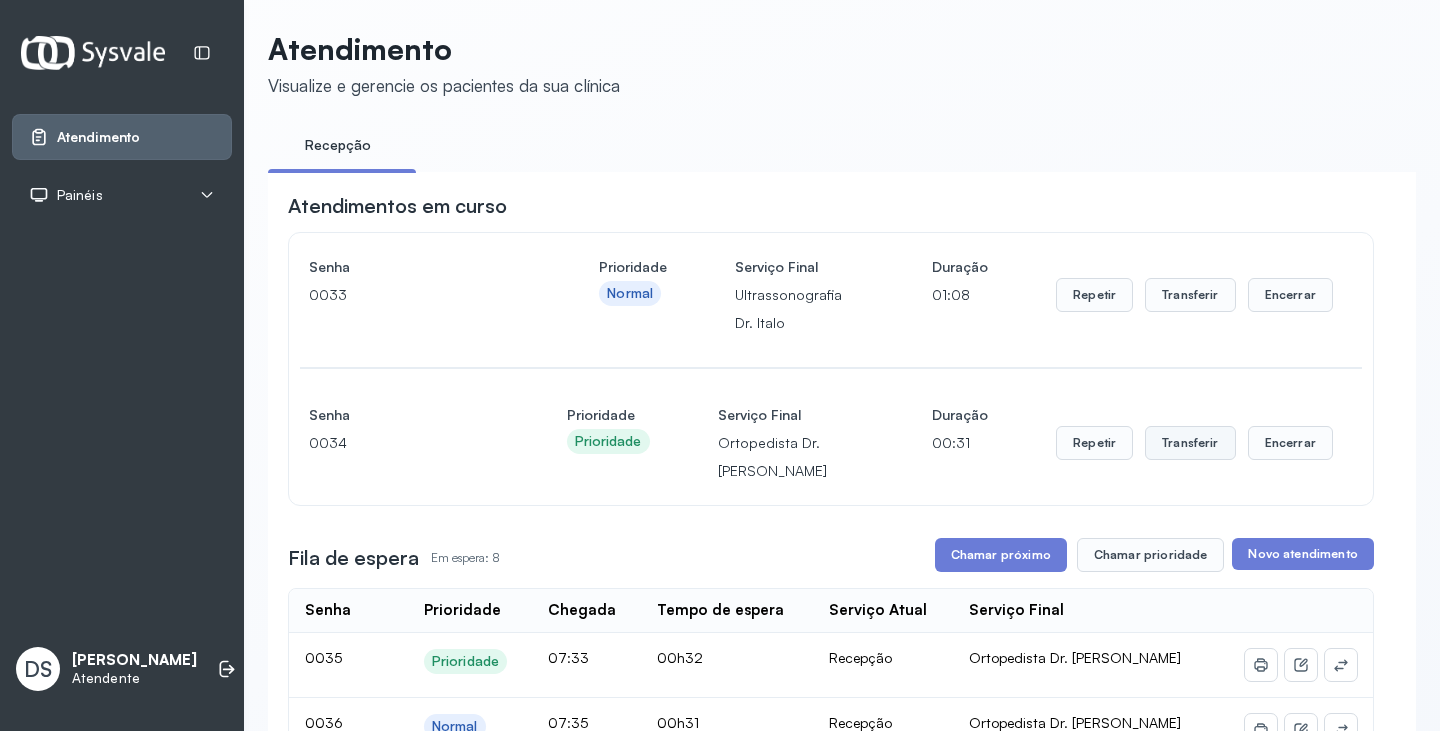 click on "Transferir" at bounding box center [1190, 295] 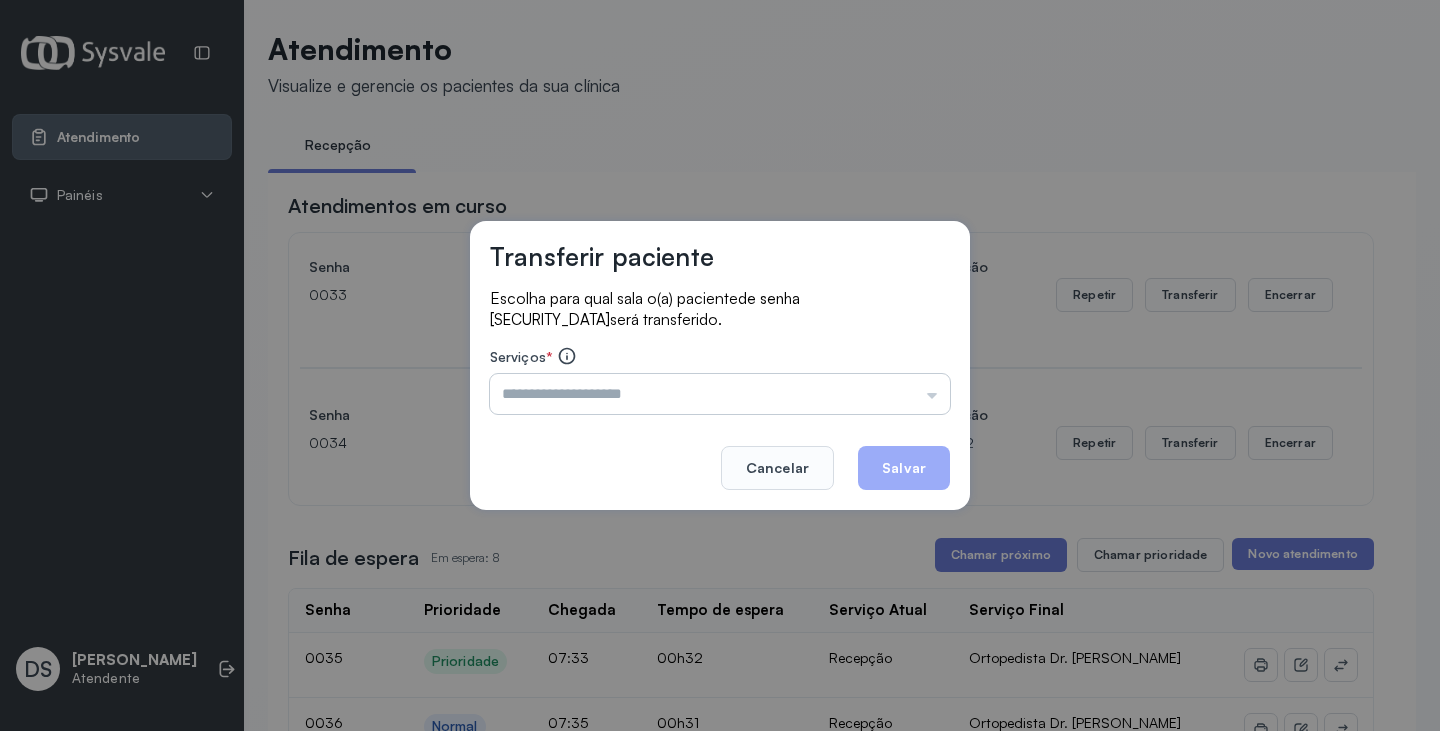 click at bounding box center (720, 394) 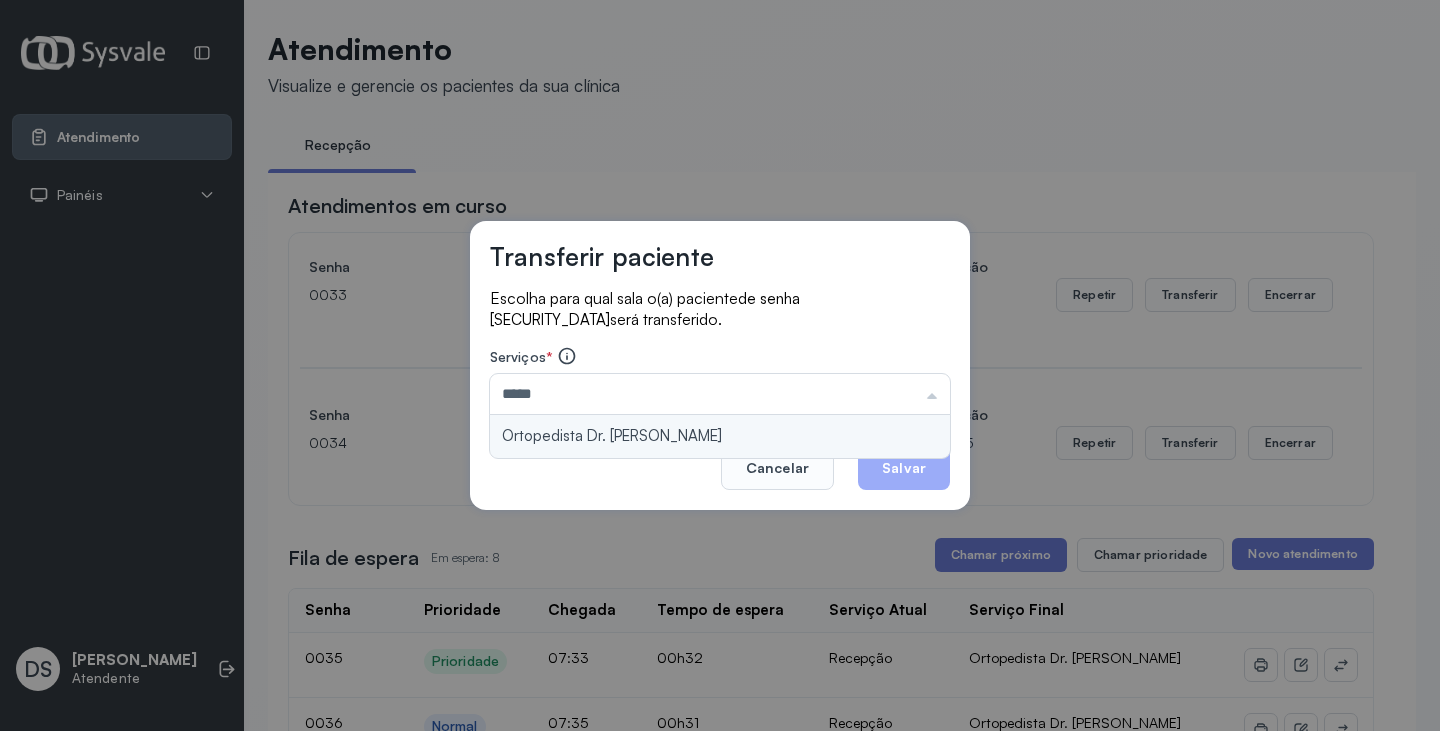 type on "**********" 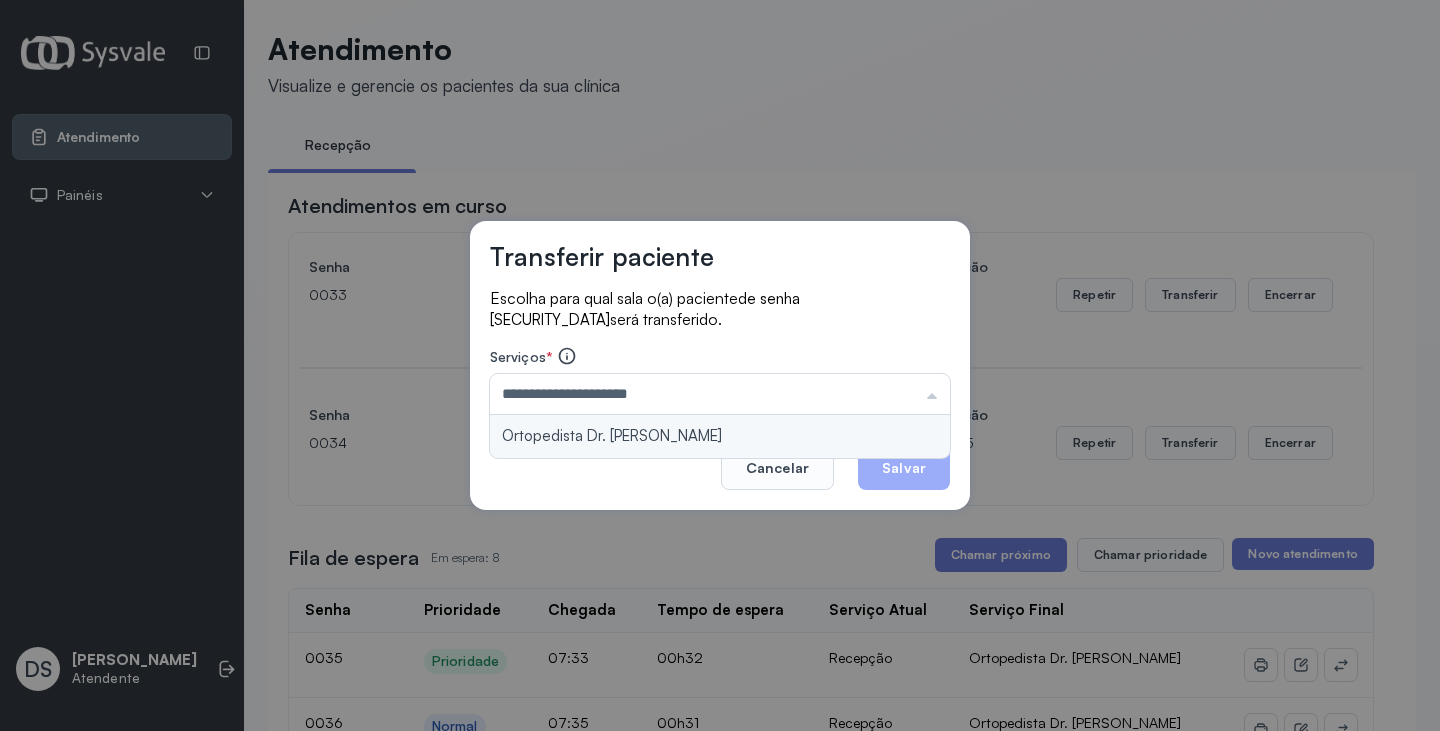 drag, startPoint x: 757, startPoint y: 435, endPoint x: 846, endPoint y: 439, distance: 89.08984 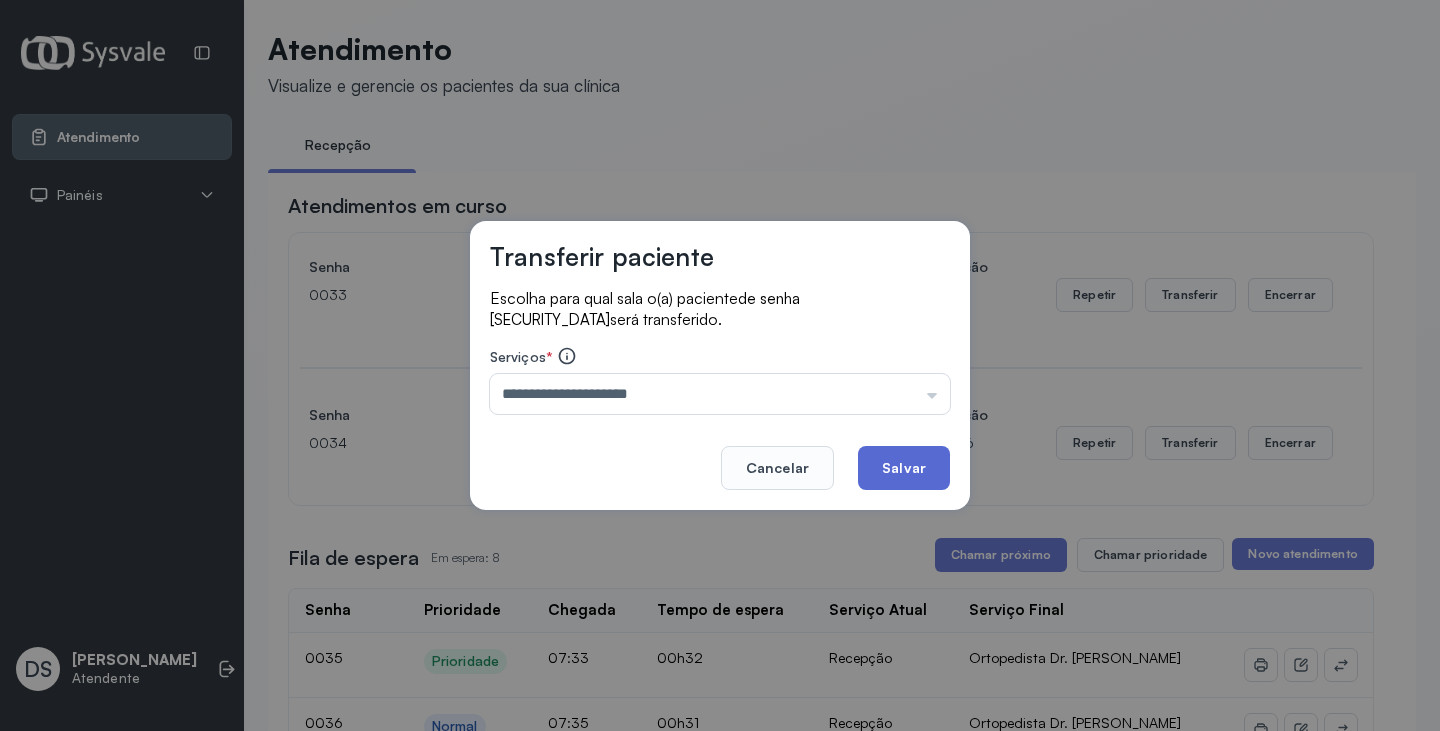 click on "Salvar" 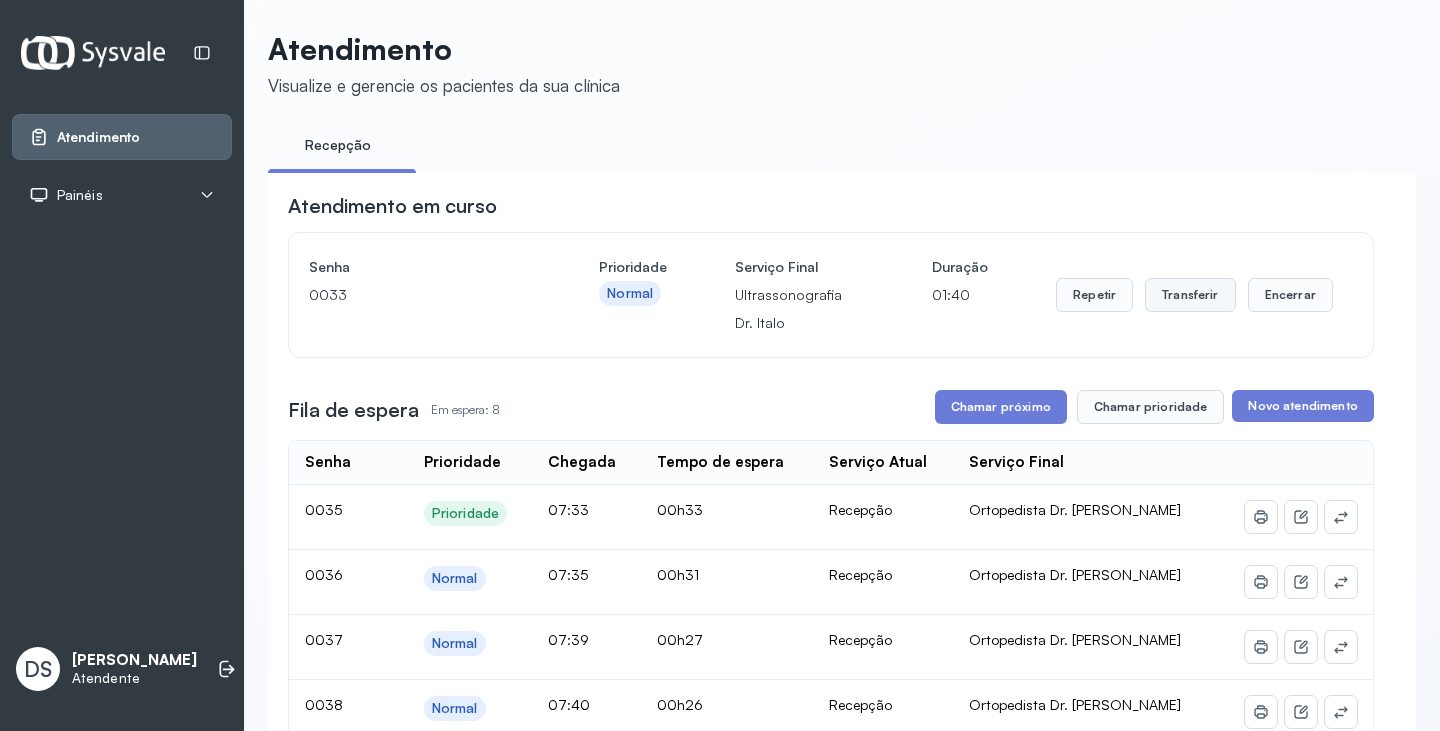 click on "Transferir" at bounding box center [1190, 295] 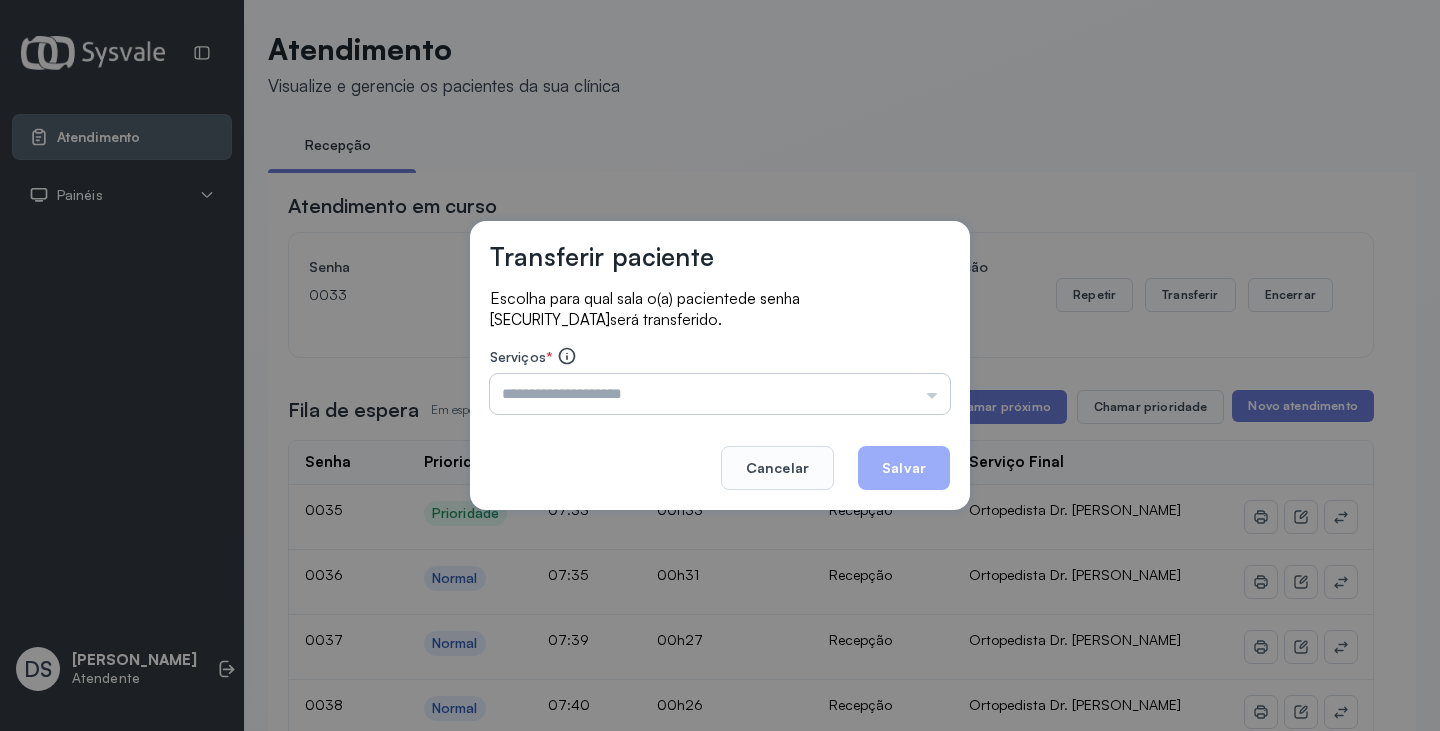 click at bounding box center (720, 394) 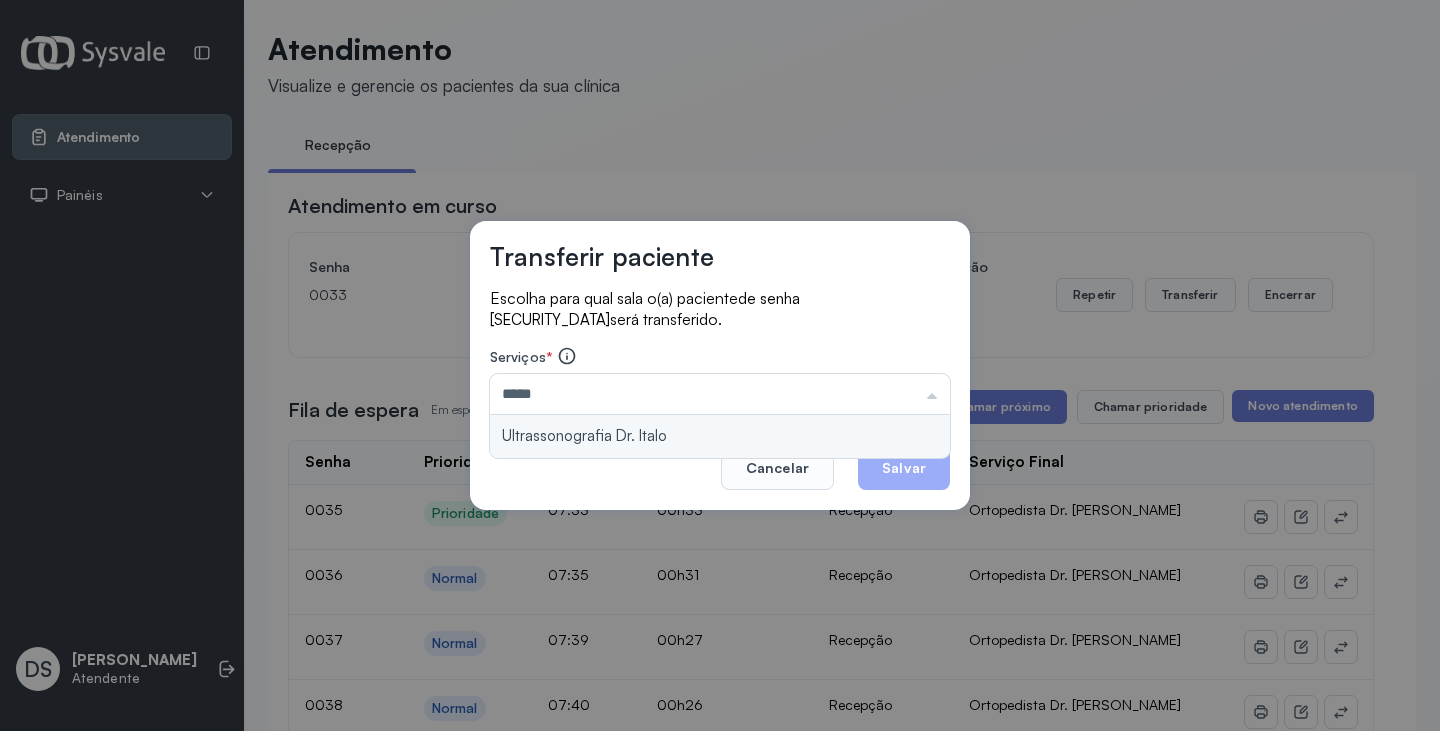 type on "**********" 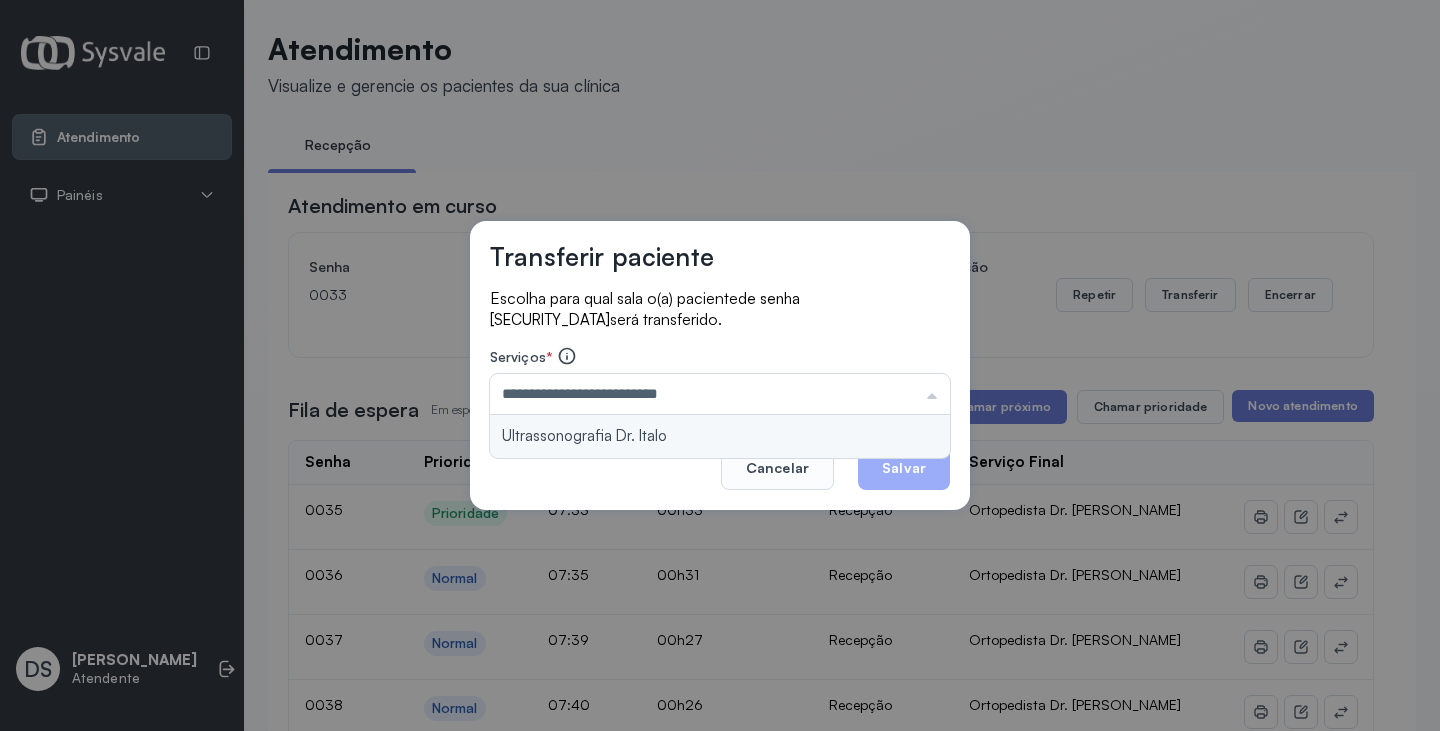 click on "**********" at bounding box center [720, 365] 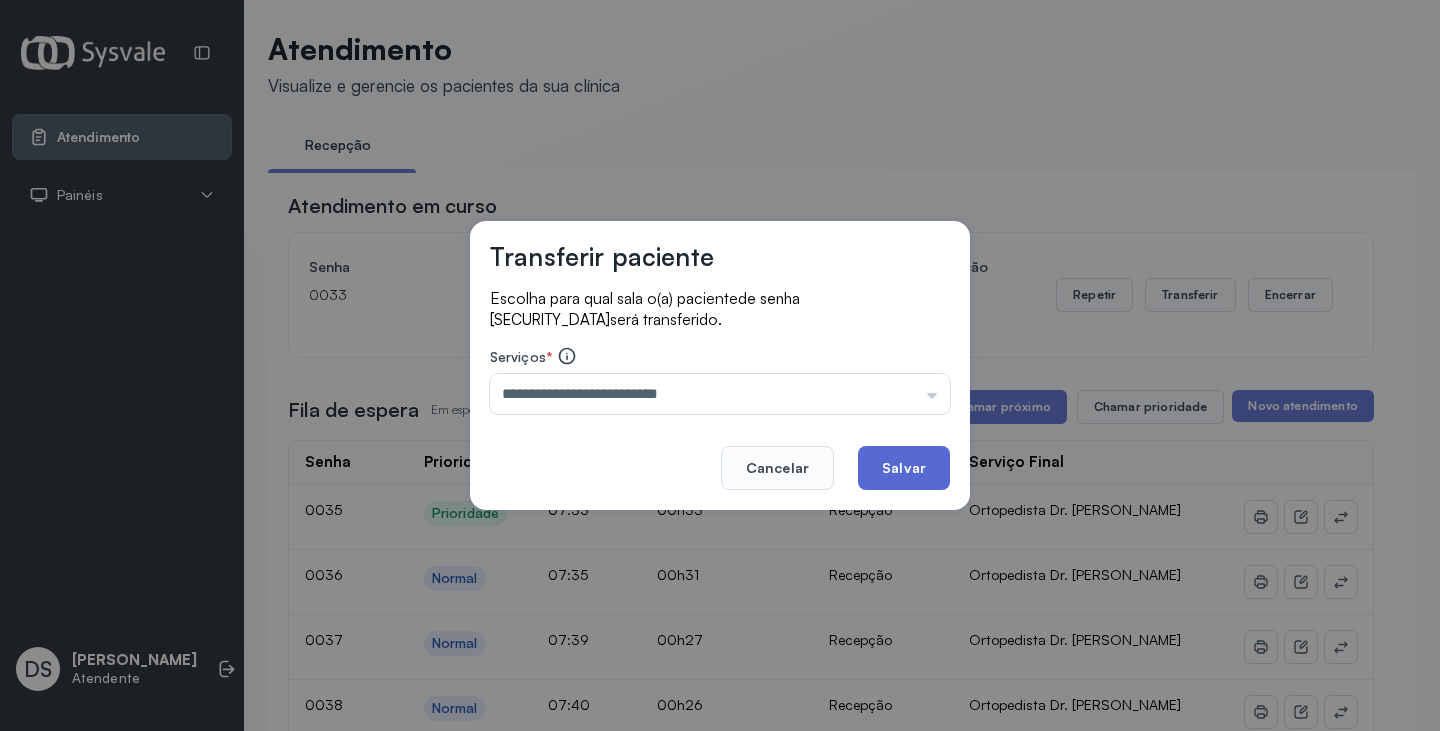 click on "Salvar" 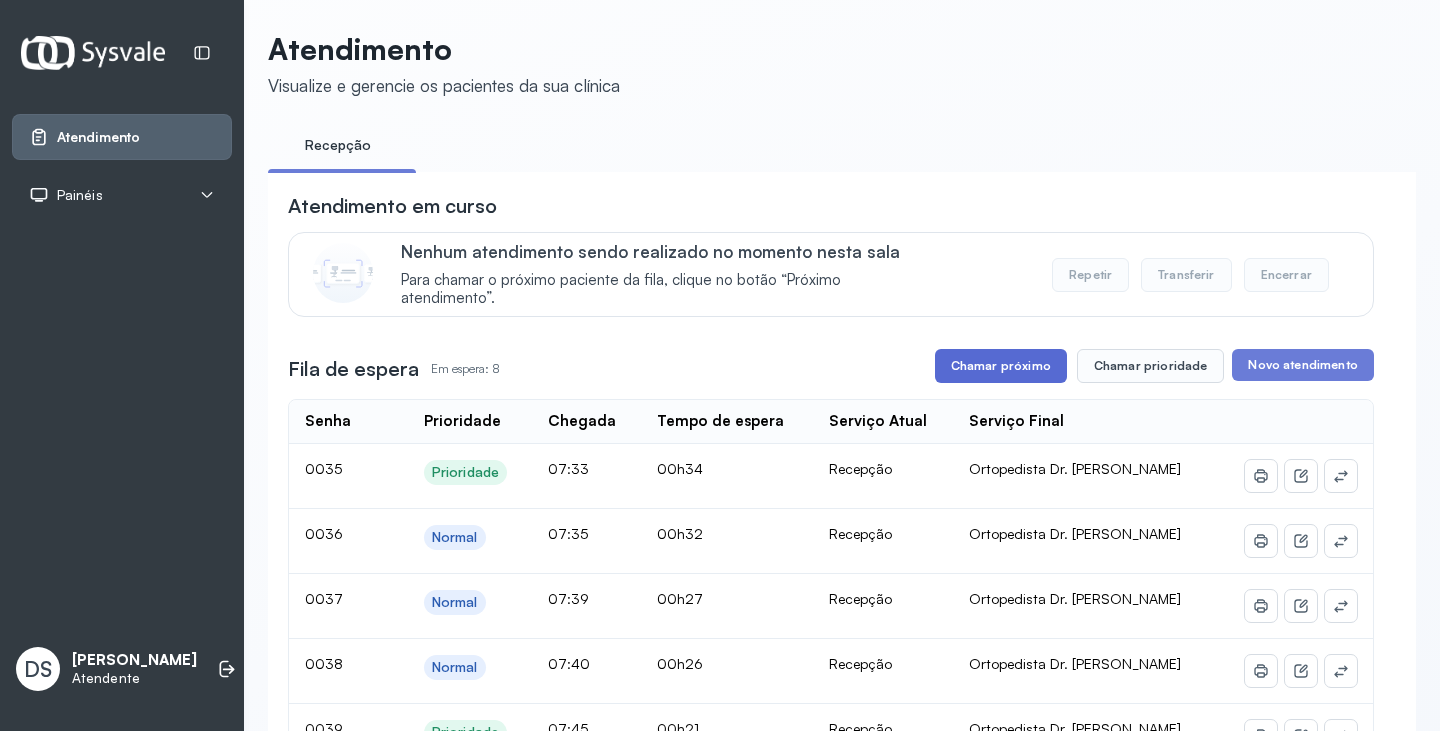 click on "Chamar próximo" at bounding box center (1001, 366) 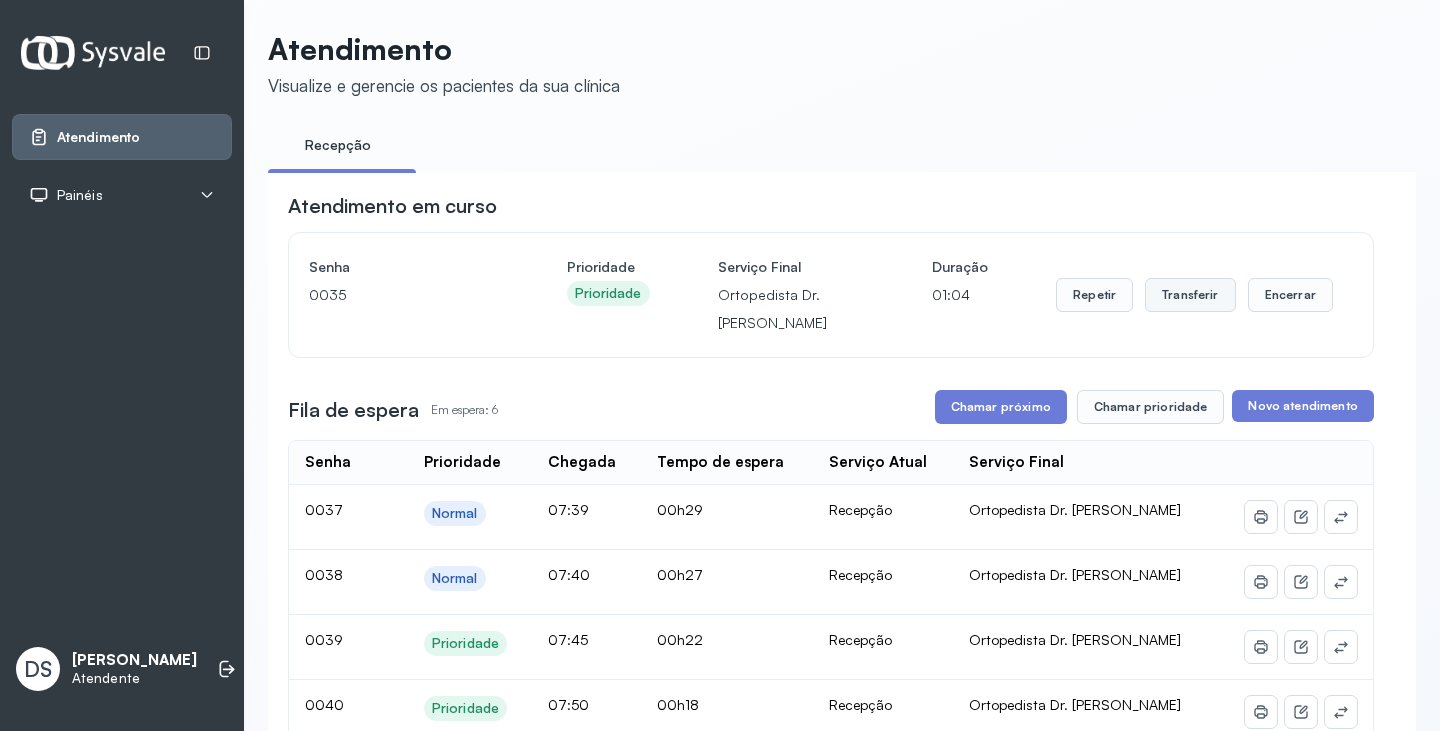 click on "Transferir" at bounding box center (1190, 295) 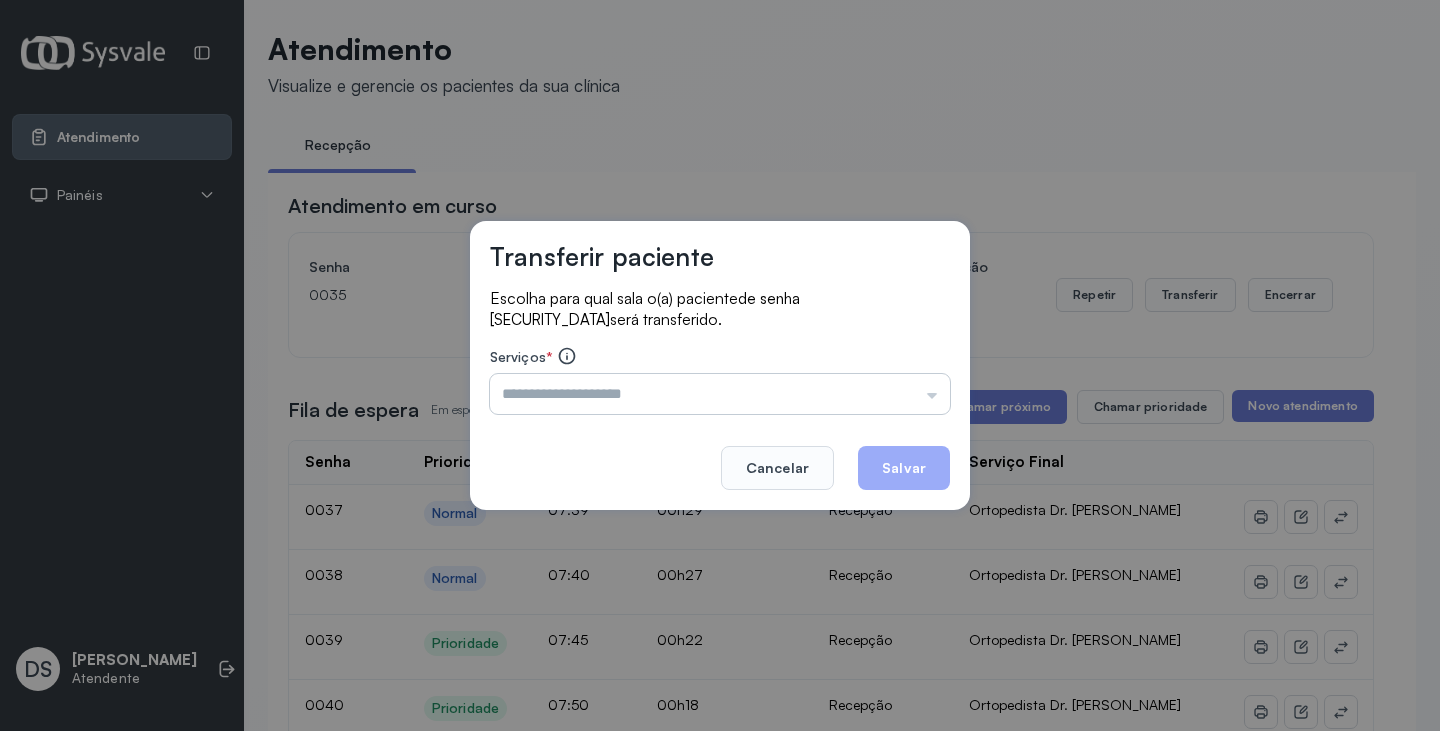click at bounding box center [720, 394] 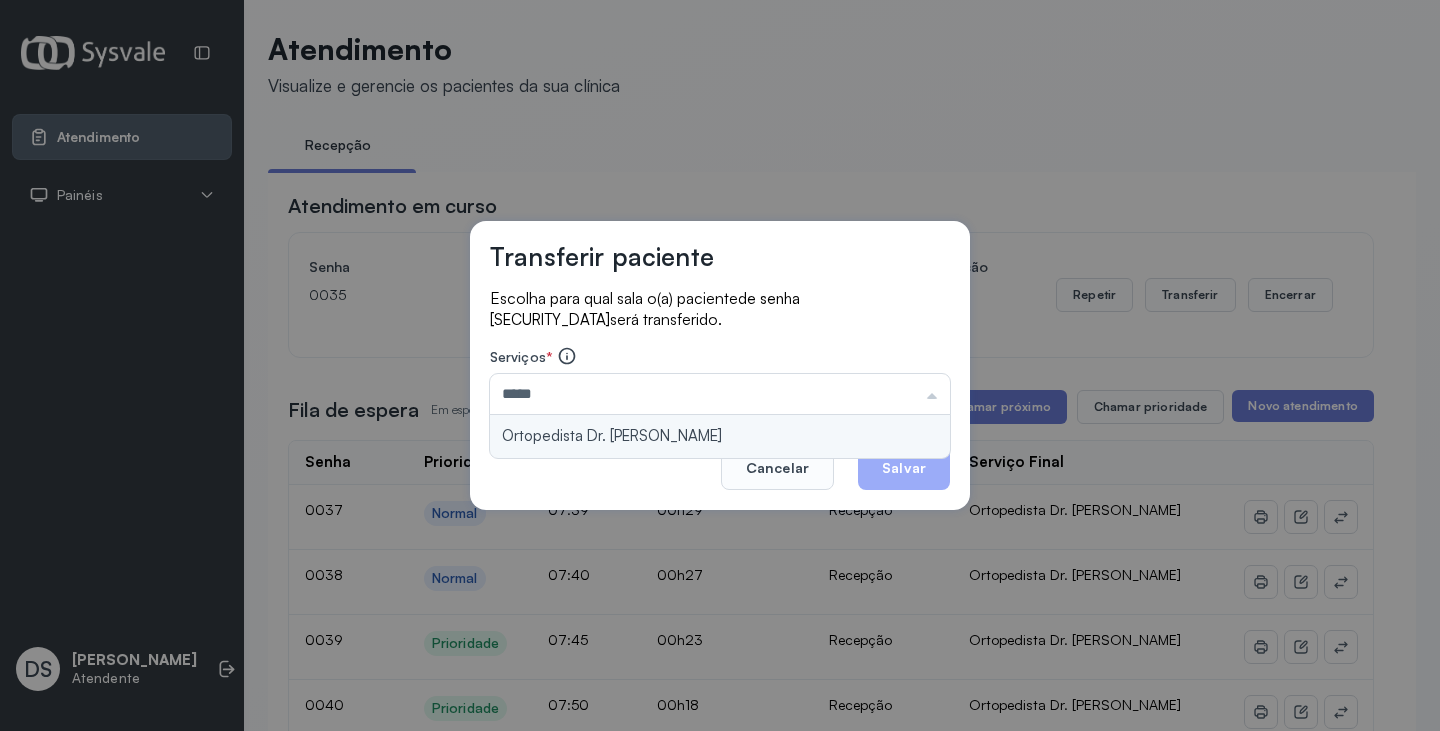 type on "**********" 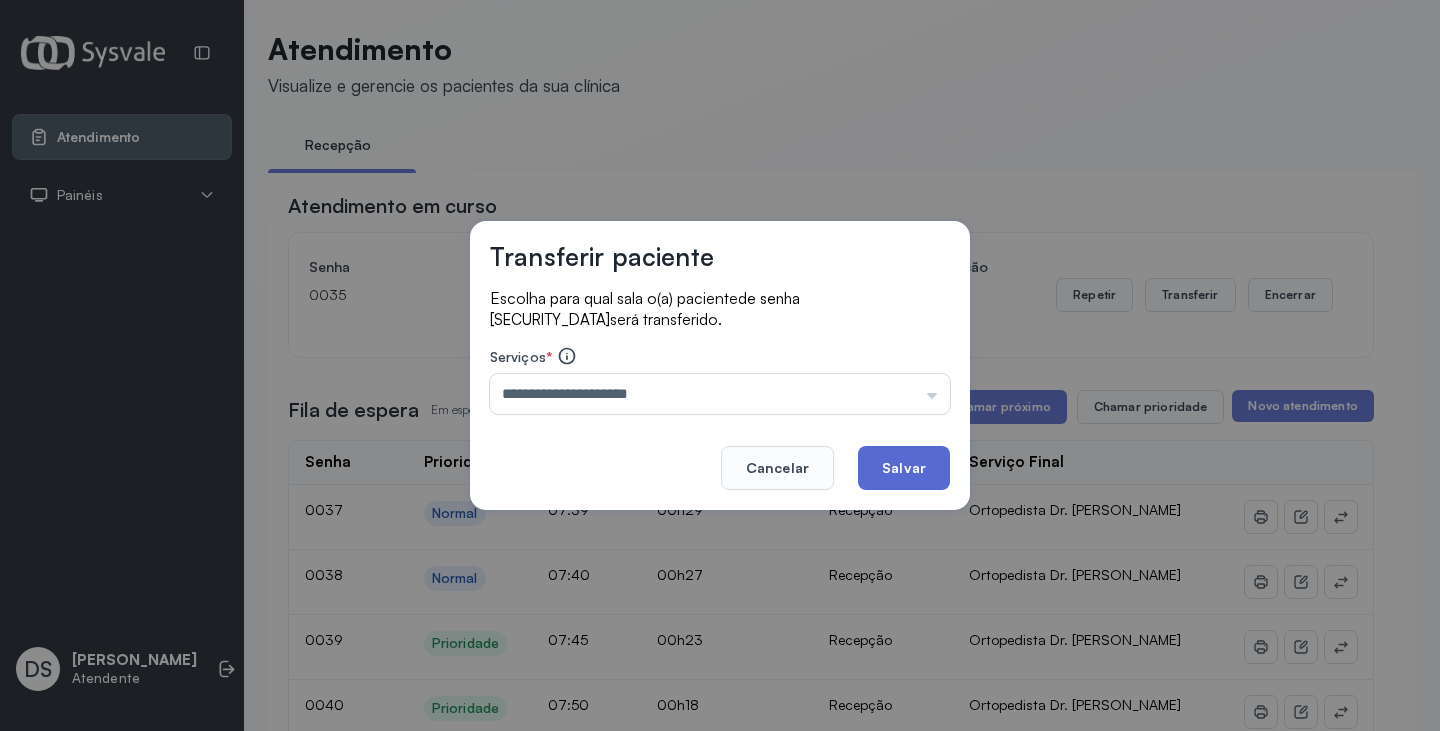 drag, startPoint x: 831, startPoint y: 428, endPoint x: 898, endPoint y: 463, distance: 75.591 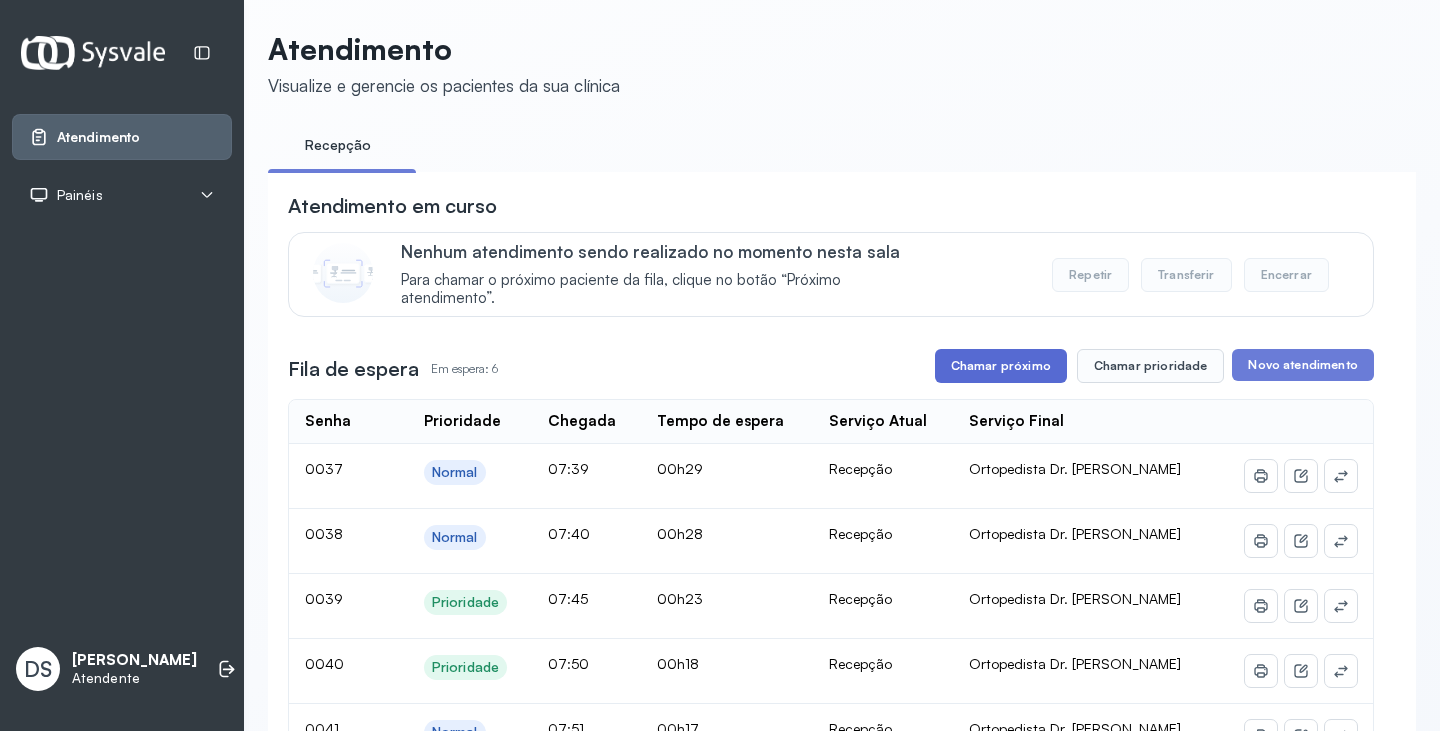click on "Chamar próximo" at bounding box center [1001, 366] 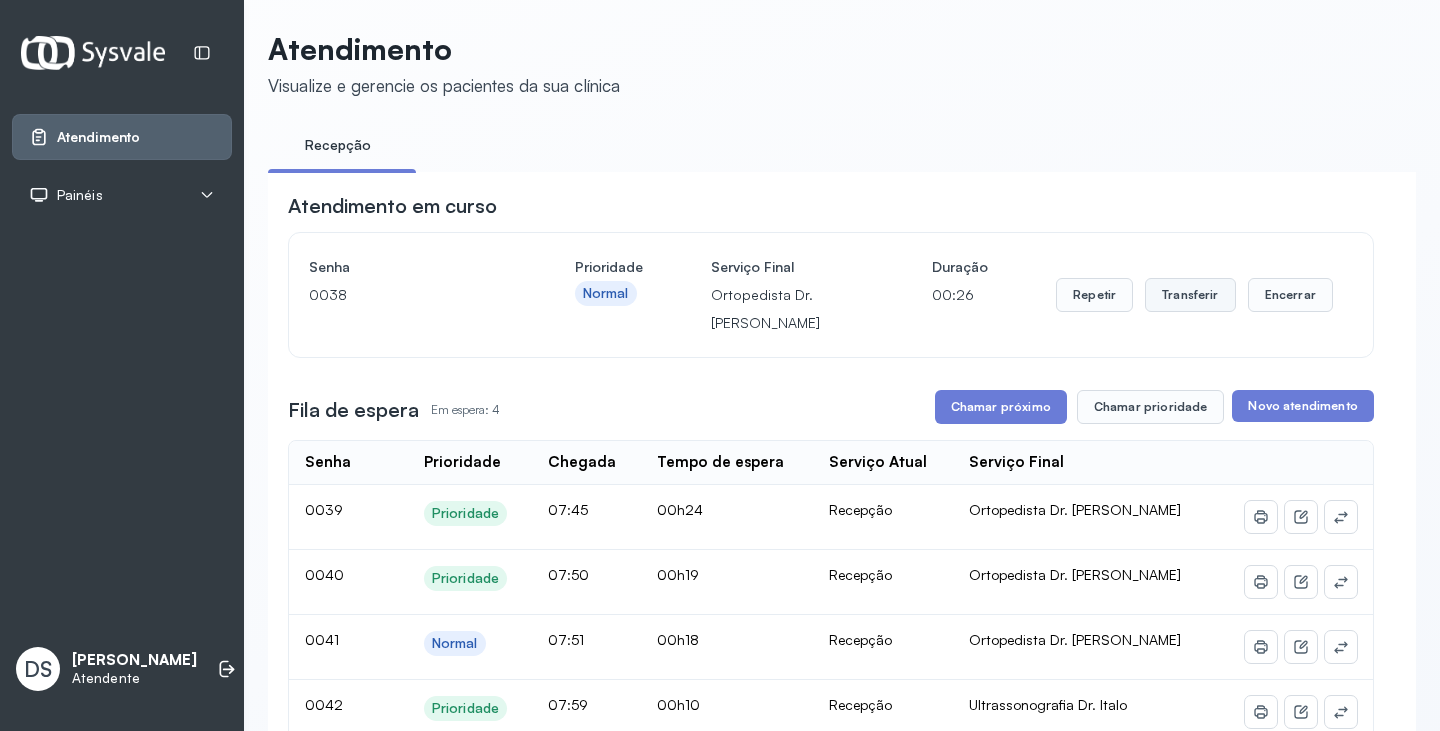 click on "Transferir" at bounding box center [1190, 295] 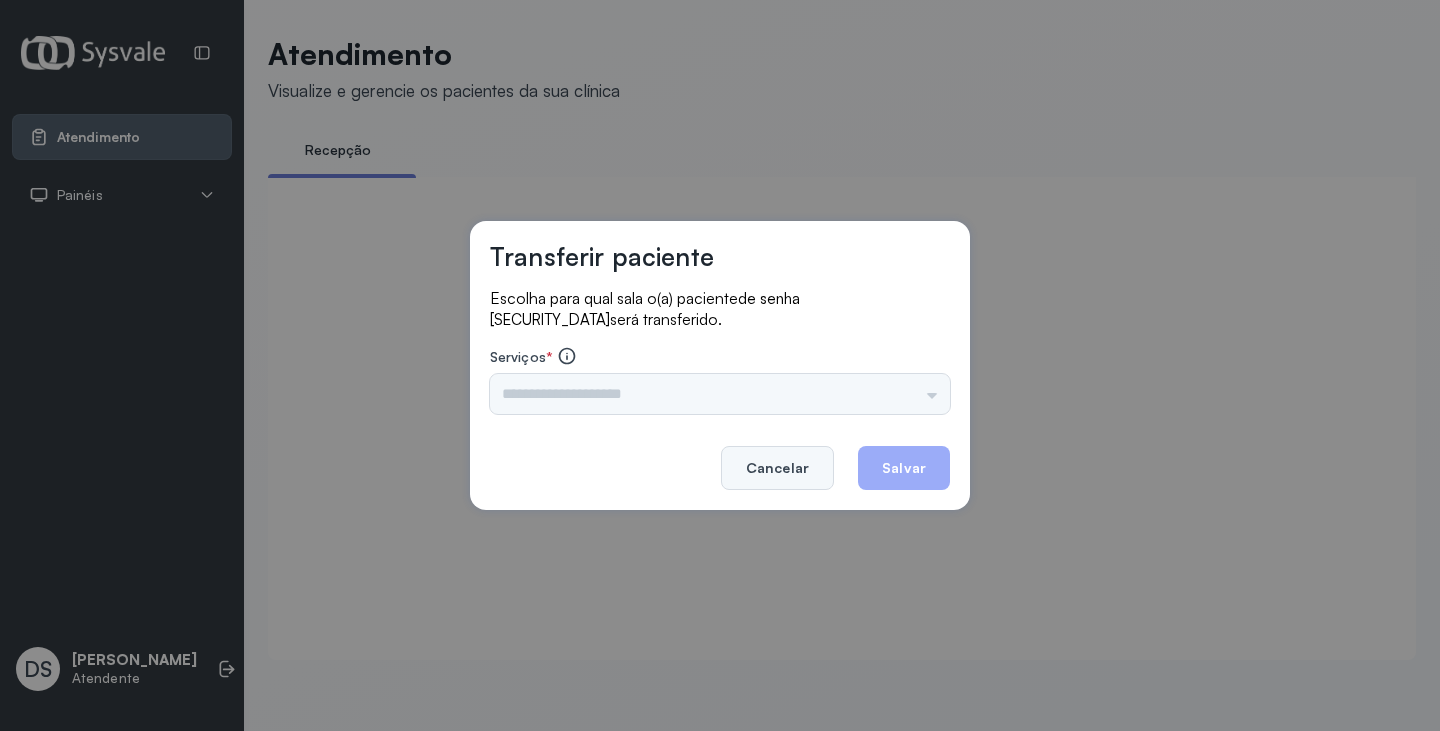 click on "Cancelar" 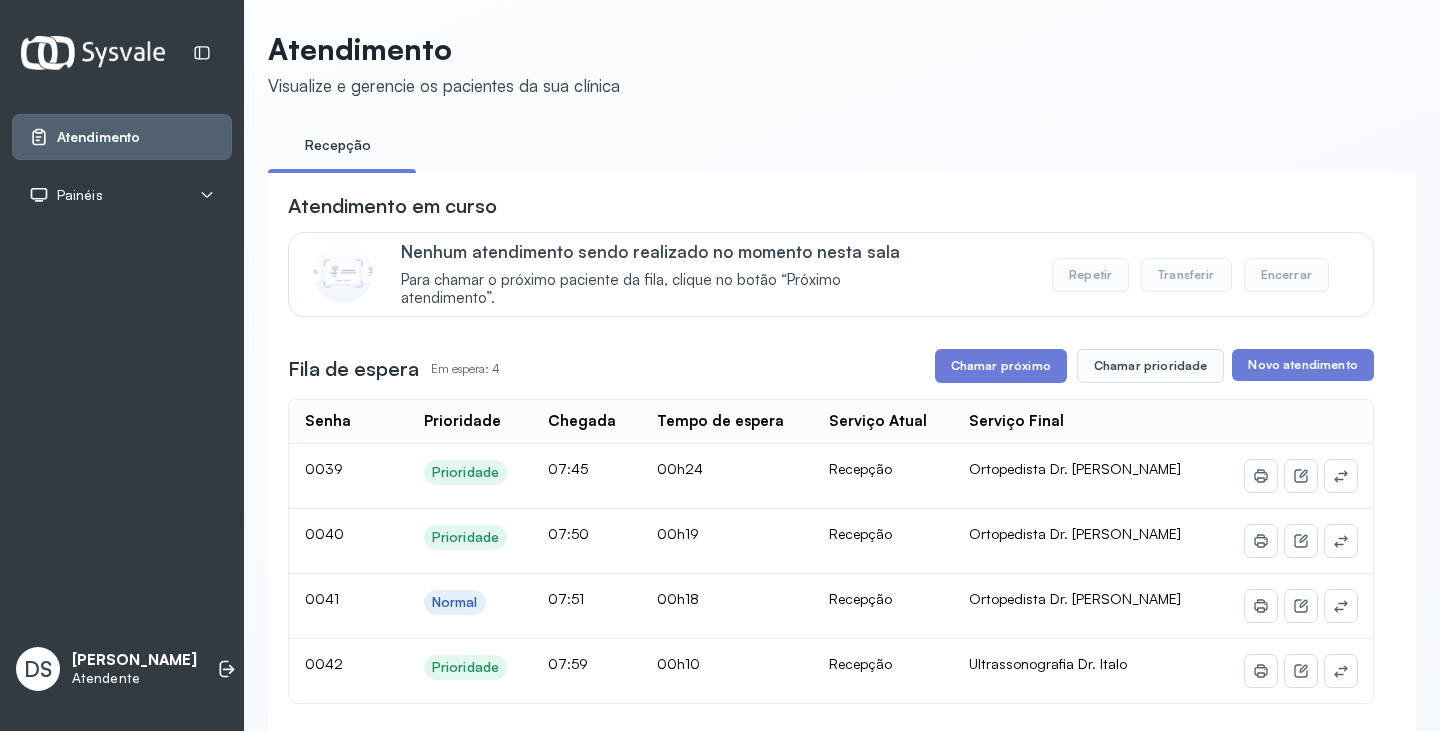 click on "Chamar próximo" at bounding box center (1001, 366) 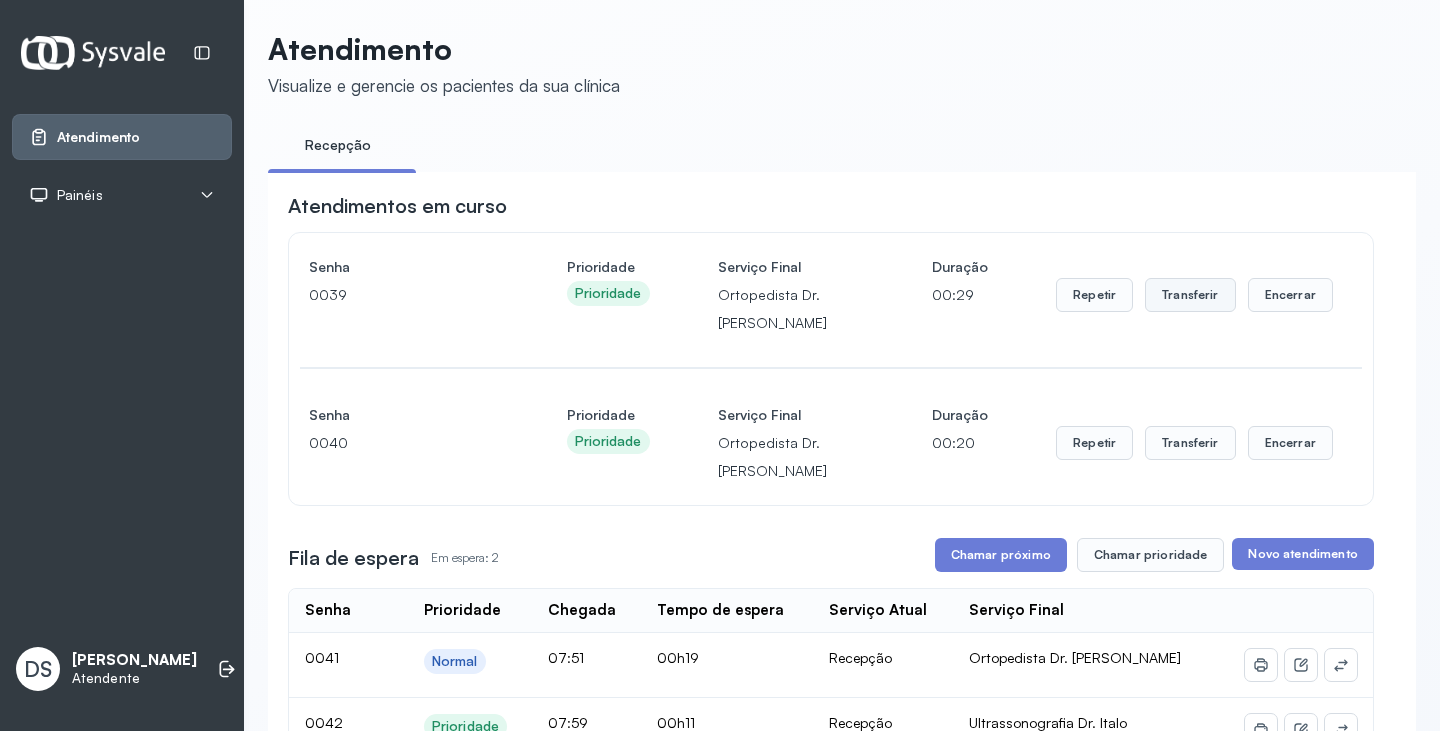 click on "Transferir" at bounding box center (1190, 295) 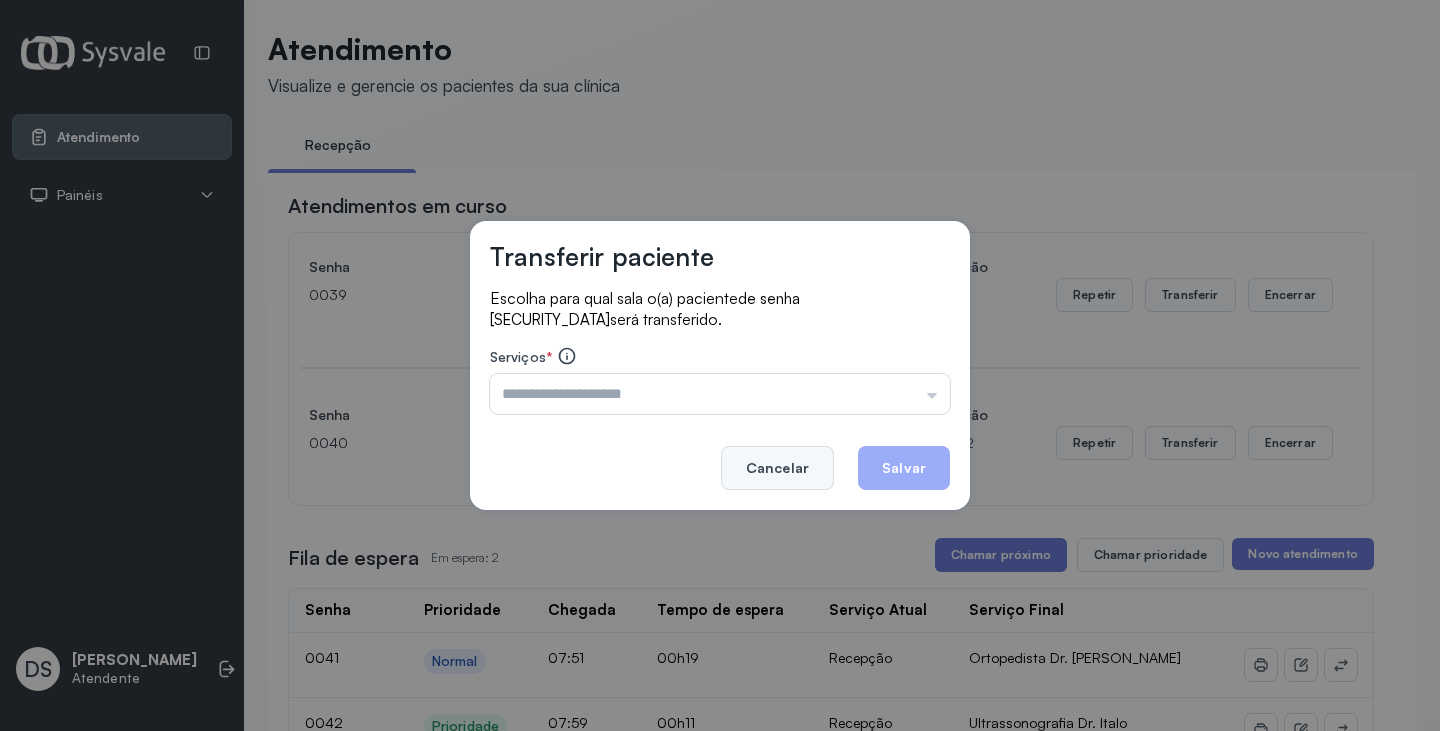 click on "Cancelar" 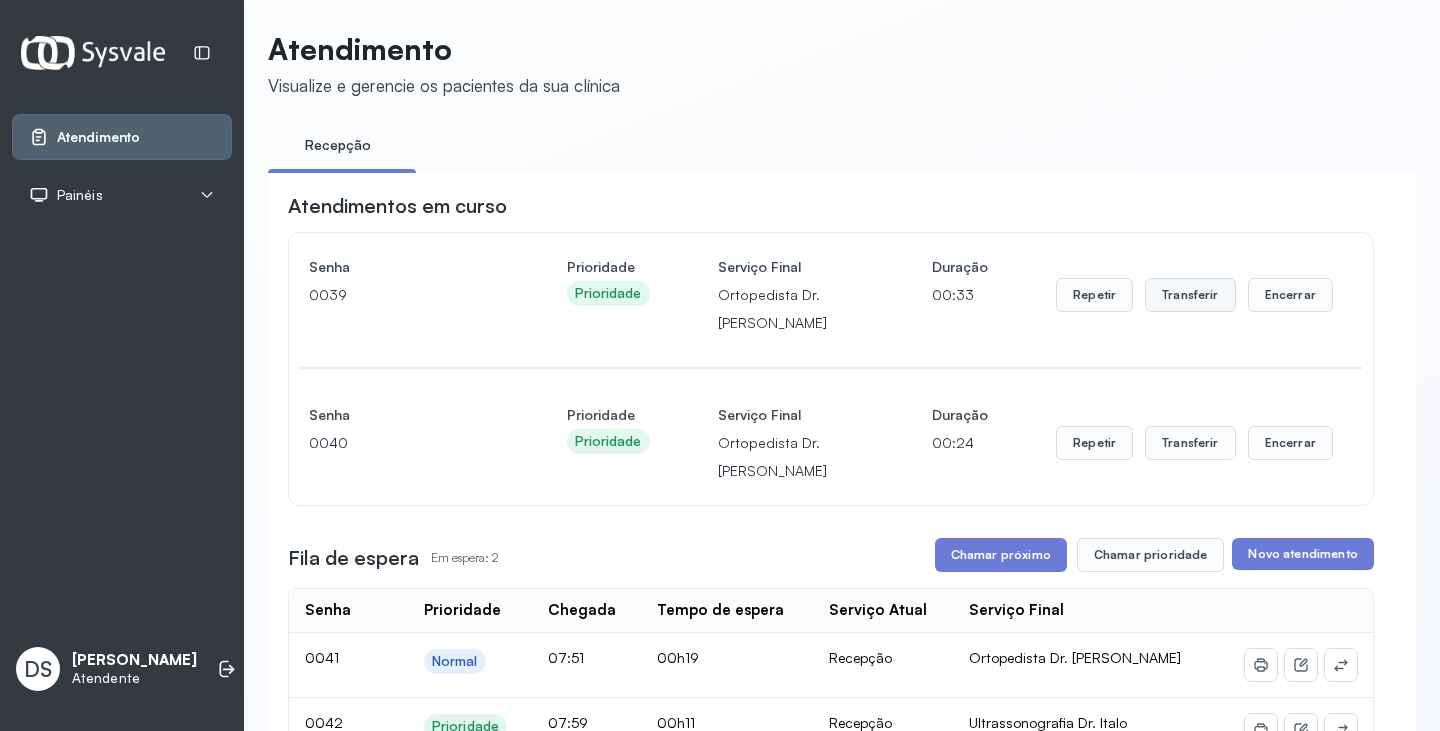 drag, startPoint x: 1179, startPoint y: 296, endPoint x: 1165, endPoint y: 297, distance: 14.035668 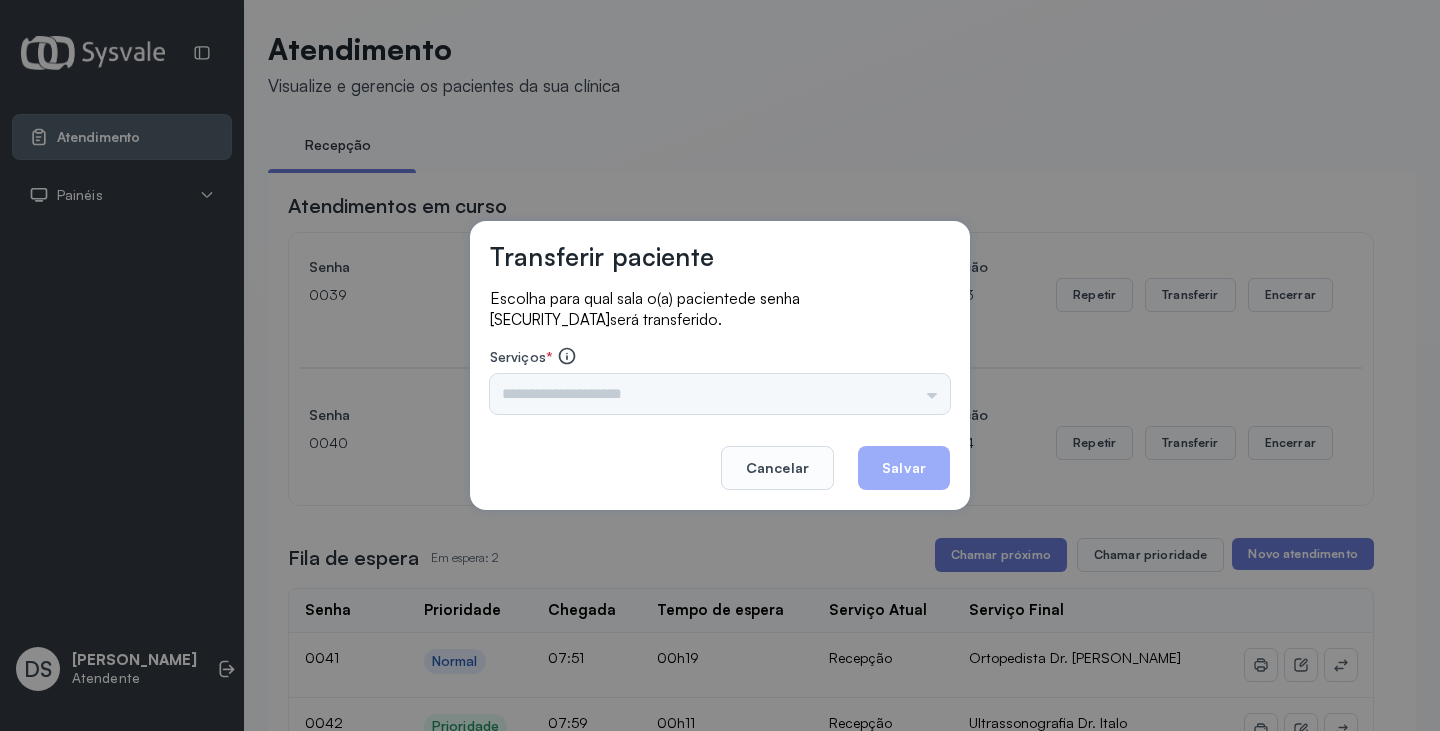 click on "Triagem Ortopedista Dr. Mauricio Ortopedista Dr. Ramon Ginecologista Dr. Amilton Ginecologista Dra. Luana Obstetra Dr. Orlindo Obstetra Dra. Vera Ultrassonografia Dr. Orlindo Ultrassonografia Dr. Amilton Consulta com Neurologista Dr. Ezir Reumatologista Dr. Juvenilson Endocrinologista Washington Dermatologista Dra. Renata Nefrologista Dr. Edvaldo Geriatra Dra. Vanessa Infectologista Dra. Vanessa Oftalmologista Dra. Consulta Proctologista/Cirurgia Geral Dra. Geislane Otorrinolaringologista Dr. Pedro Pequena Cirurgia Dr. Geislane Pequena Cirurgia Dr. AMILTON ECG Espirometria com Broncodilatador Espirometria sem Broncodilatador Ecocardiograma - Dra. Vanessa Viana Exame de PPD Enf. Jane Raquel RETIRADA DE CERUME DR. PEDRO VACINAÇÃO Preventivo Enf. Luciana Preventivo Enf. Tiago Araujo Consulta de Enfermagem Enf. Tiago Consulta de Enfermagem Enf. Luciana Consulta  Cardiologista Dr. Everson Consulta Enf. Jane Raquel Dispensação de Medicação Agendamento Consulta Enf. Tiago Agendamento consulta Enf. Luciana" at bounding box center (720, 394) 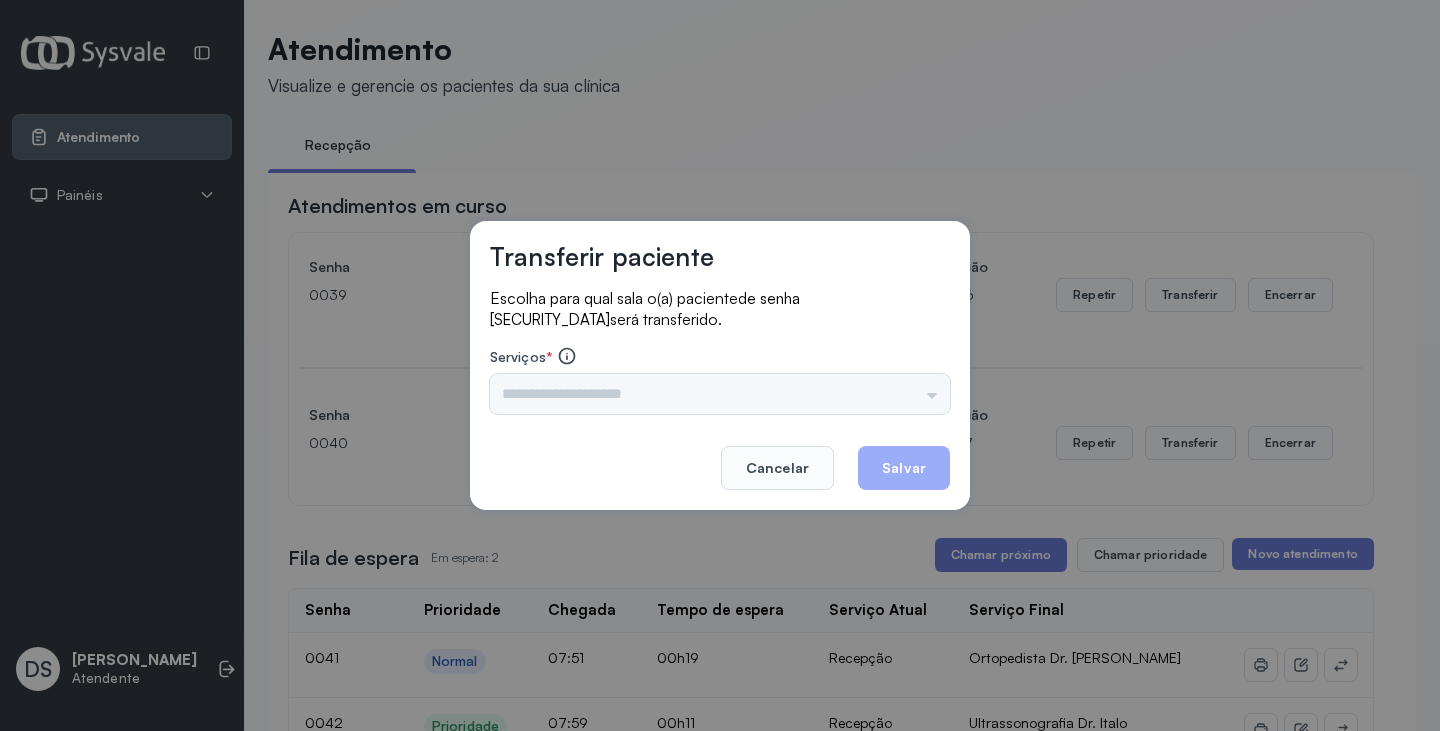 click on "Cancelar" 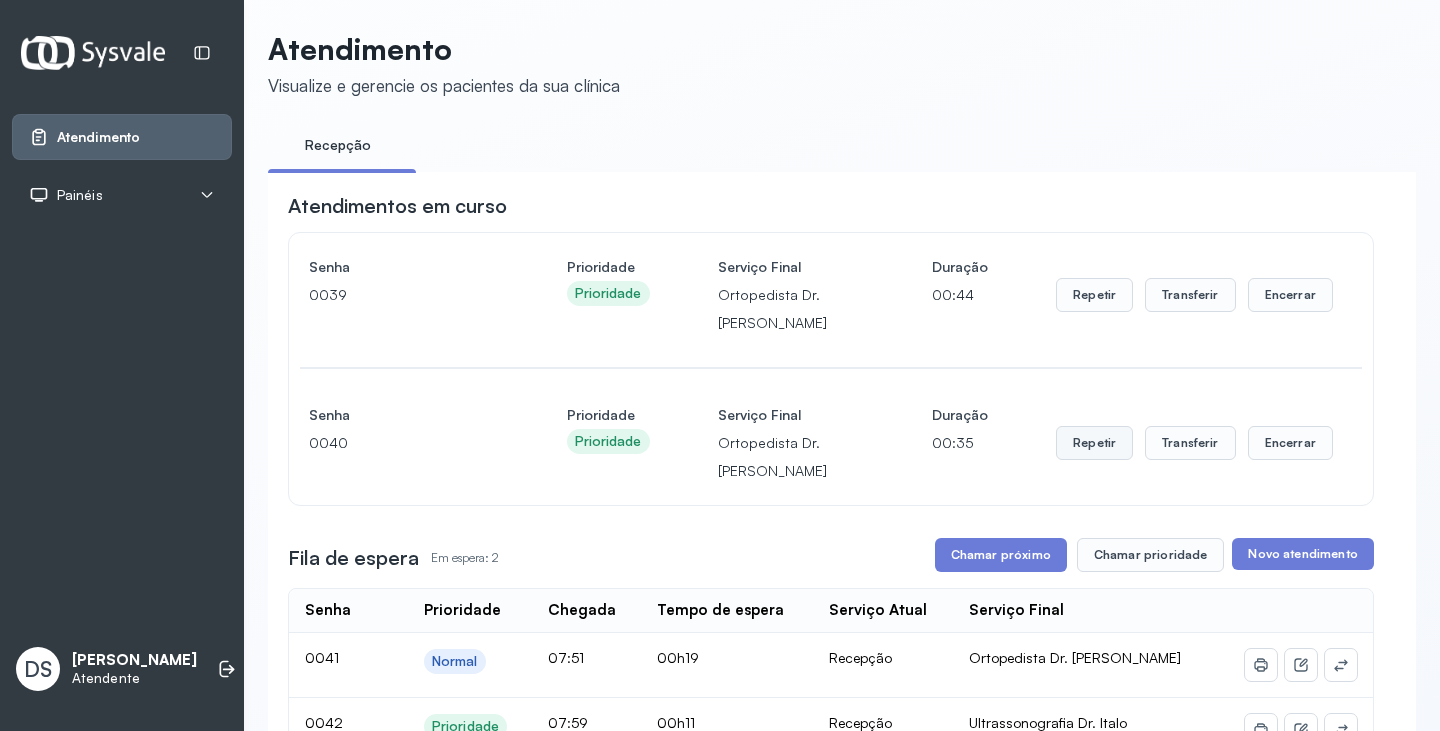 click on "Repetir" at bounding box center (1094, 295) 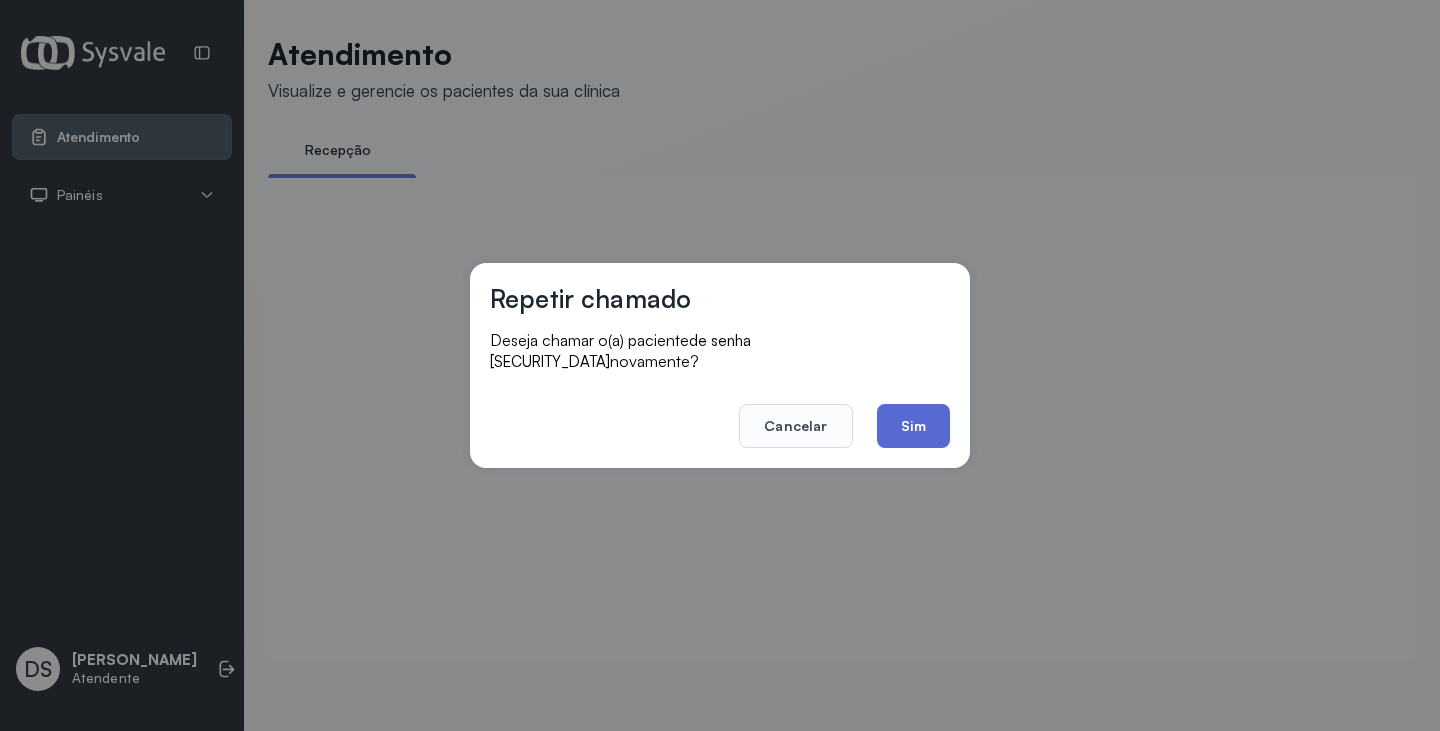 click on "Sim" 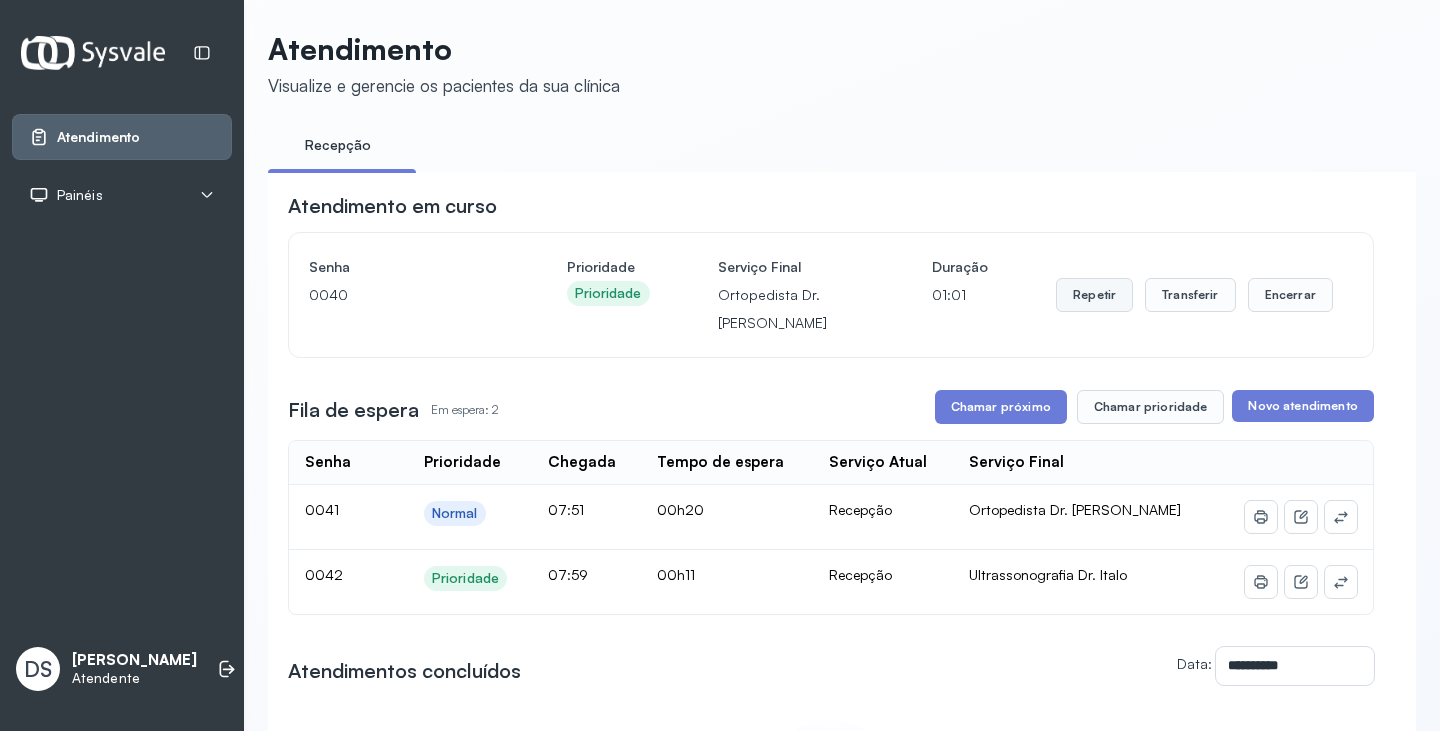 click on "Repetir" at bounding box center (1094, 295) 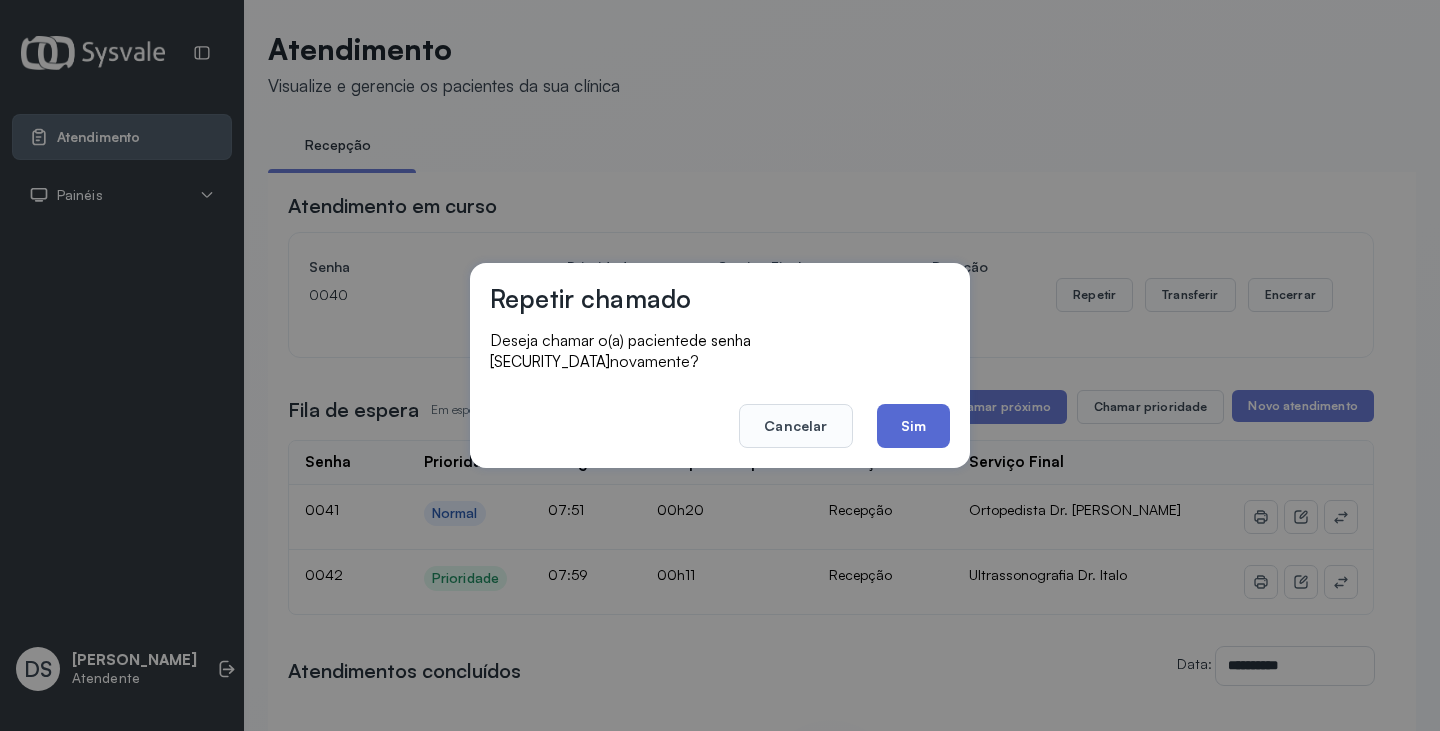 click on "Sim" 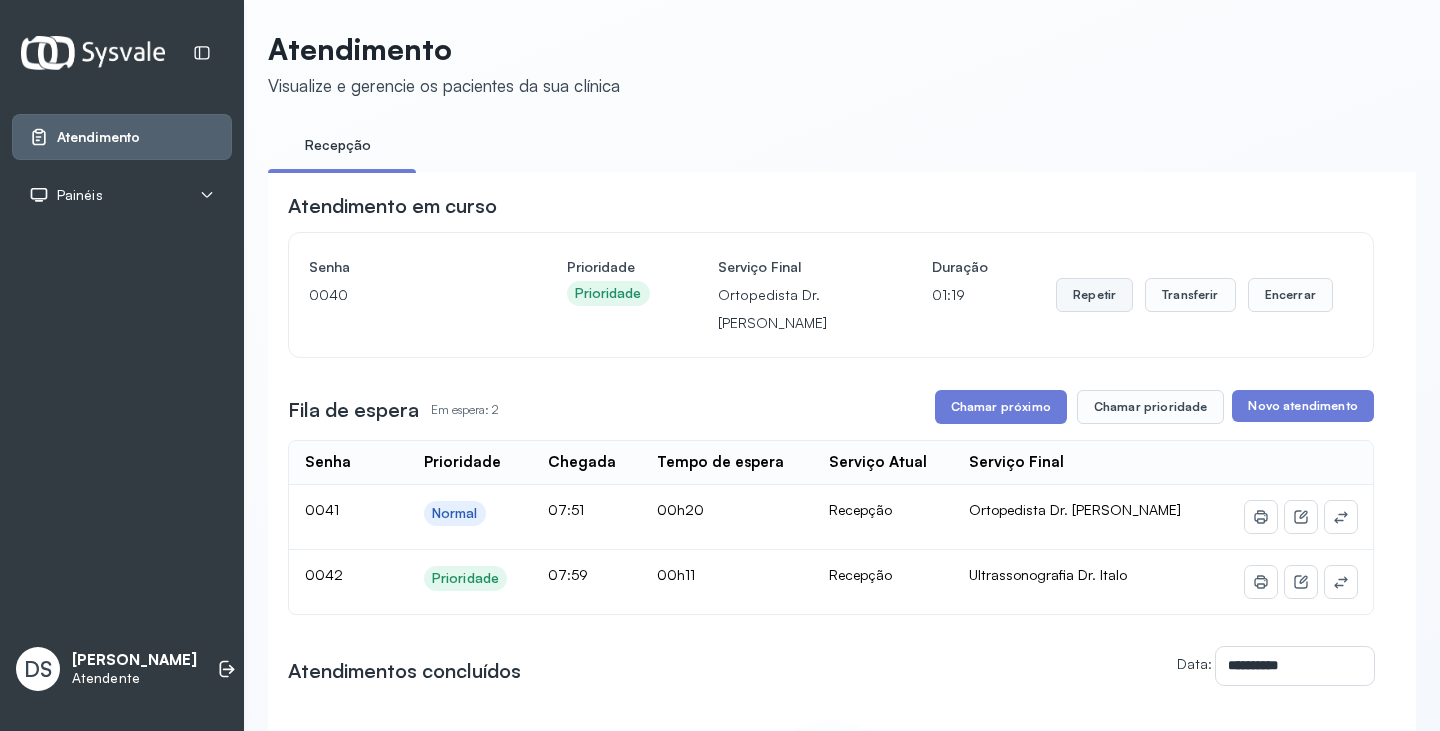 click on "Repetir" at bounding box center (1094, 295) 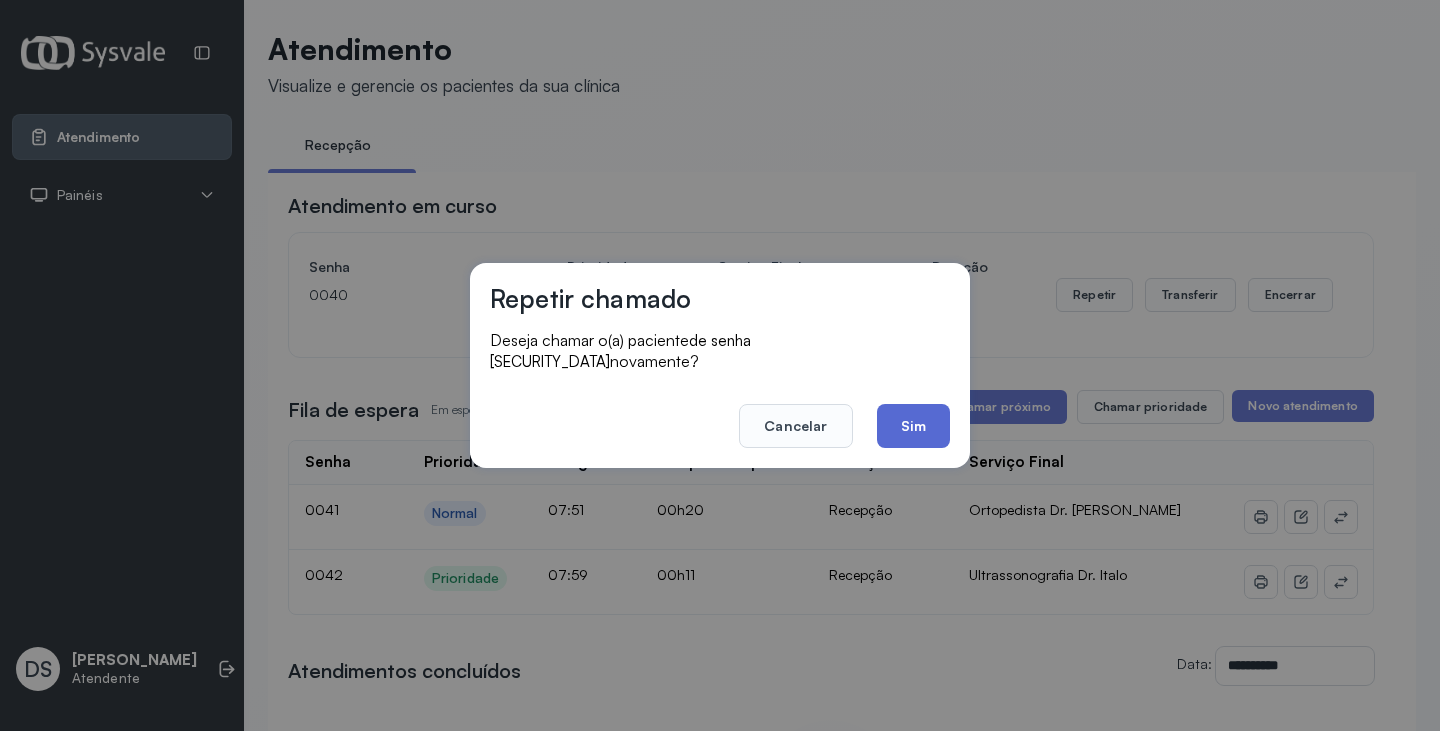 click on "Sim" 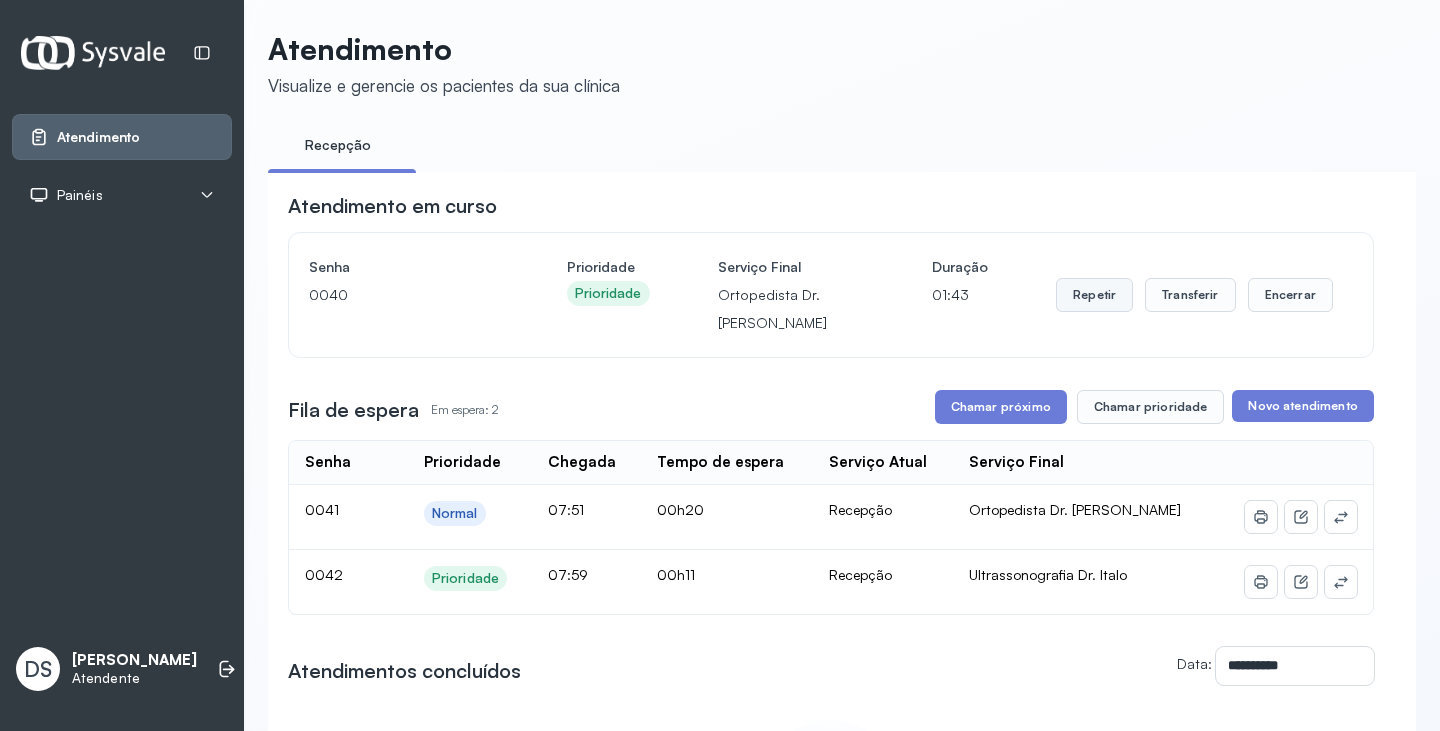 click on "Repetir" at bounding box center (1094, 295) 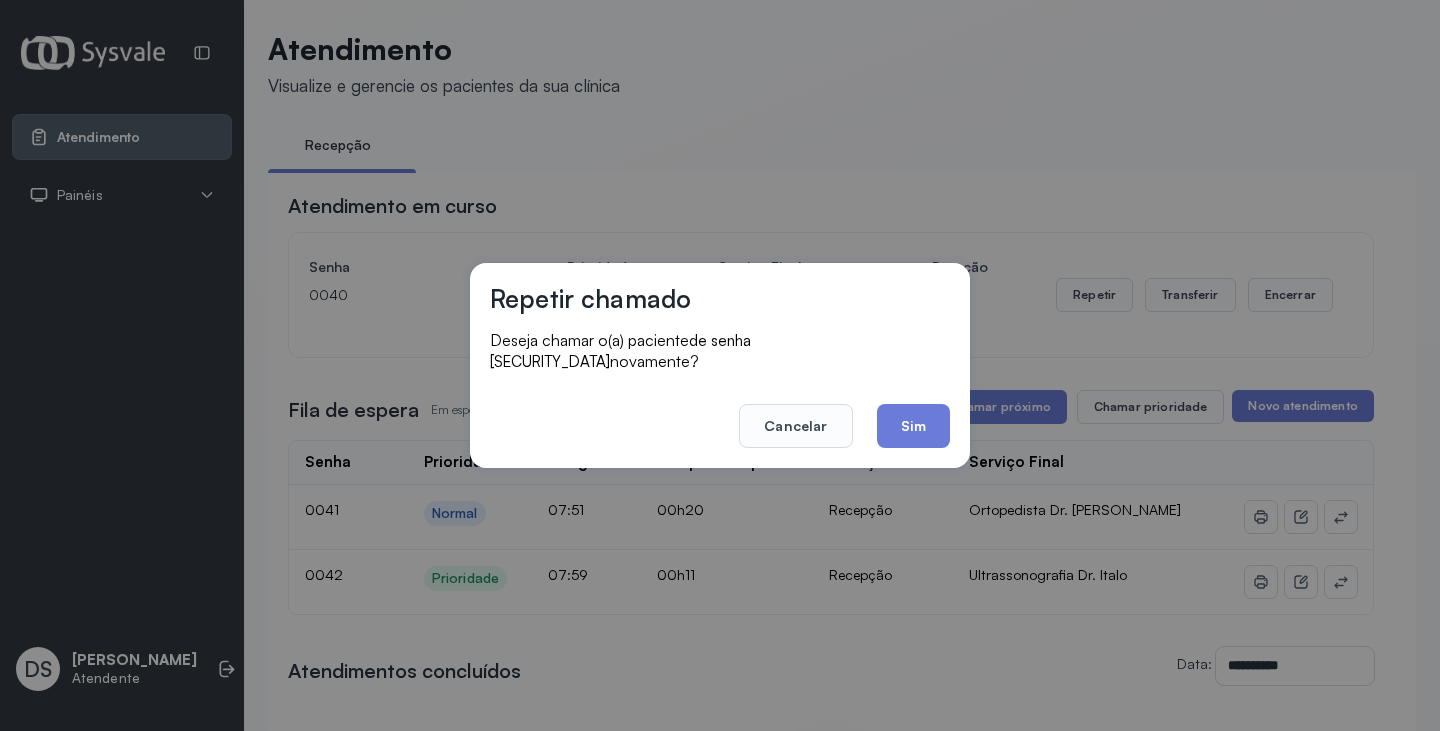 click on "Sim" 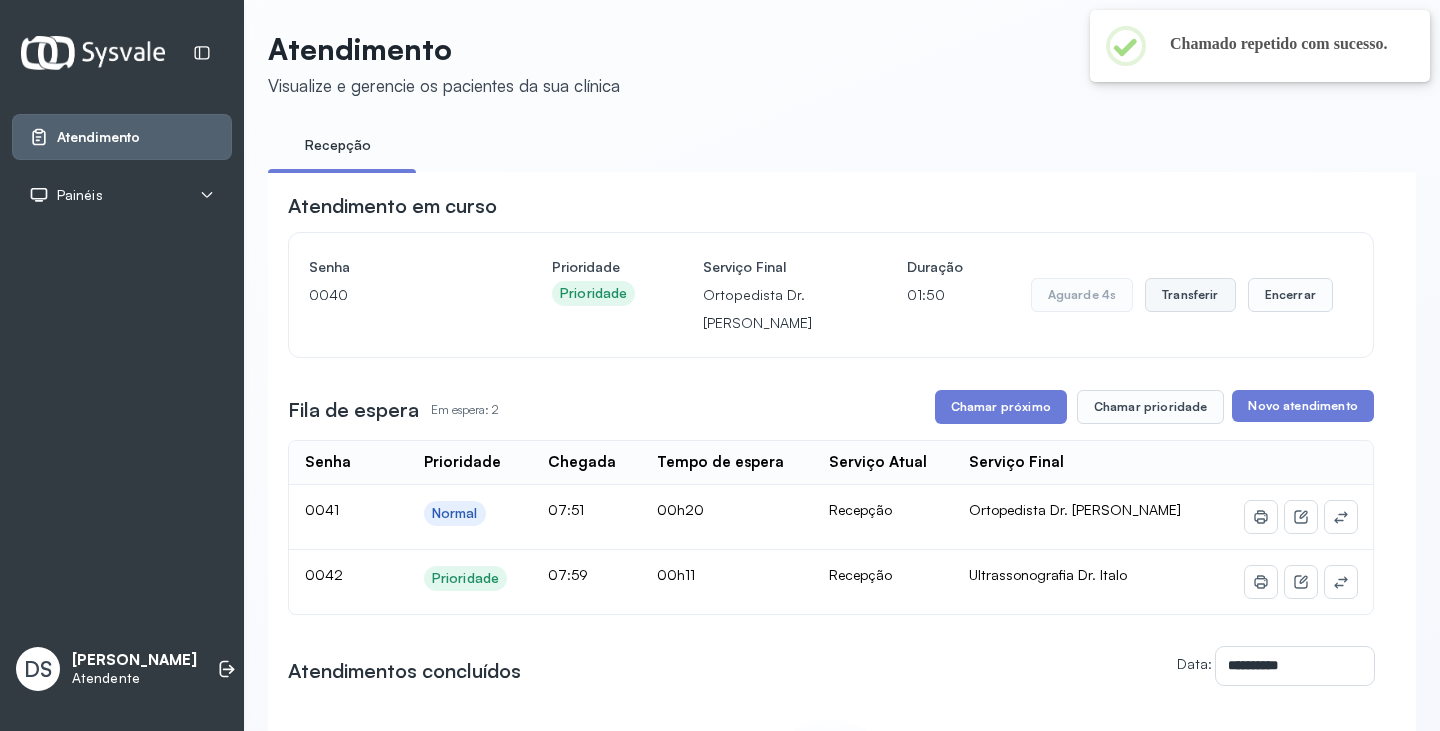 click on "Transferir" at bounding box center (1190, 295) 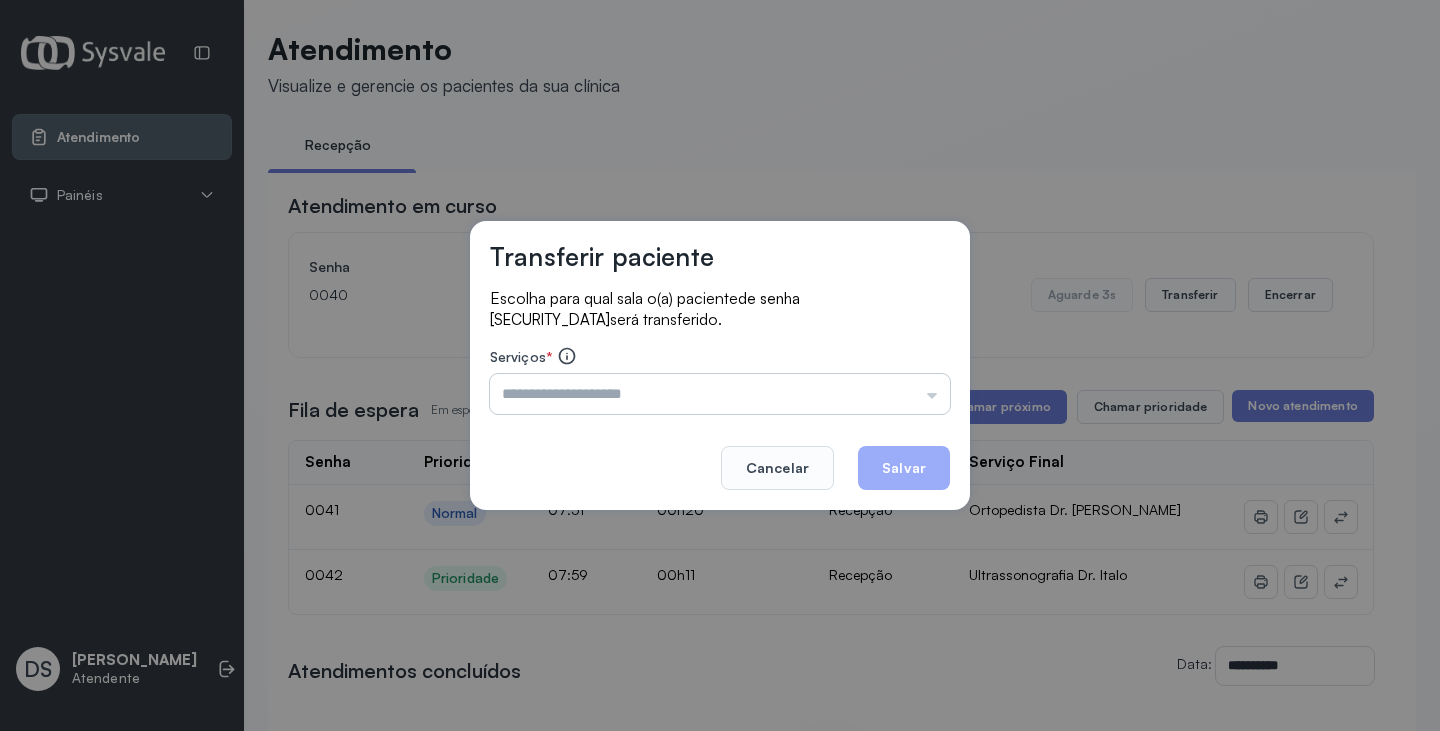 click at bounding box center [720, 394] 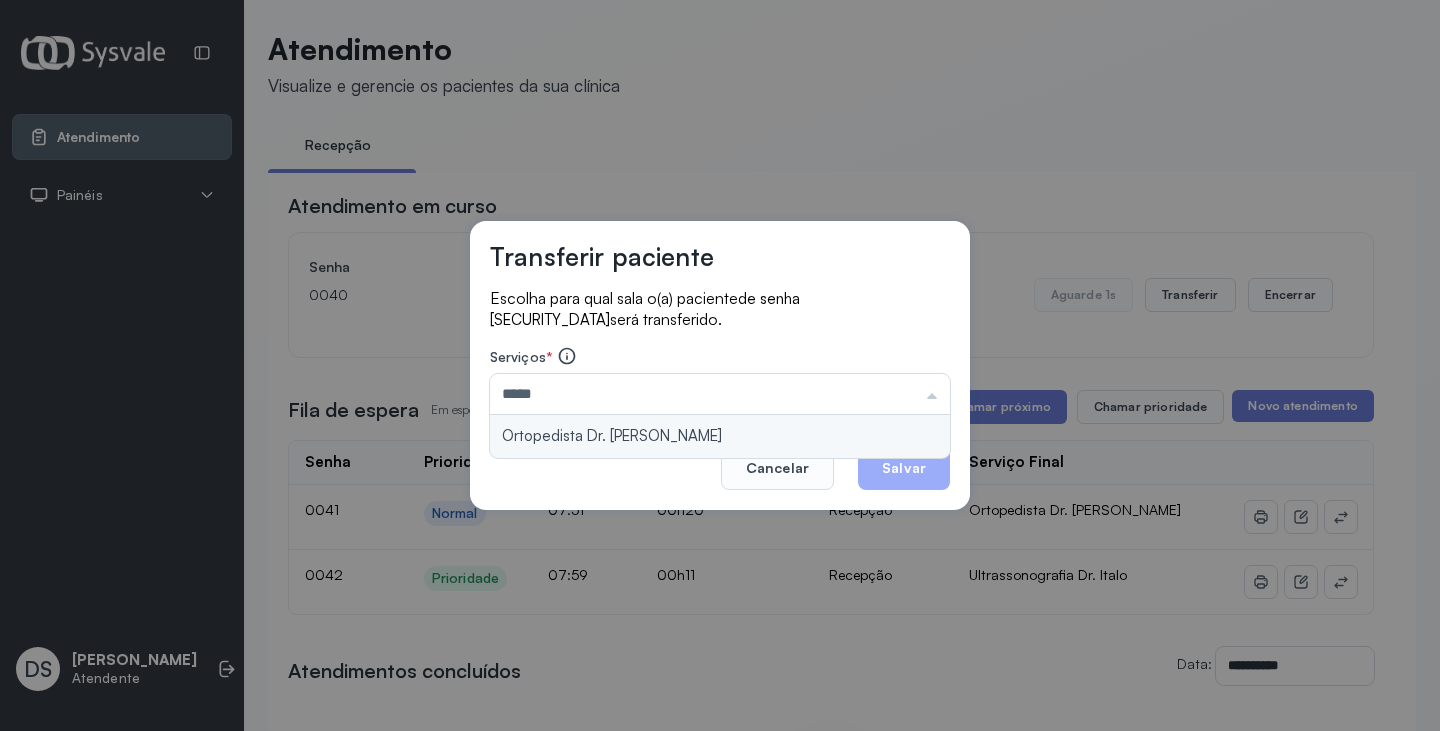 type on "**********" 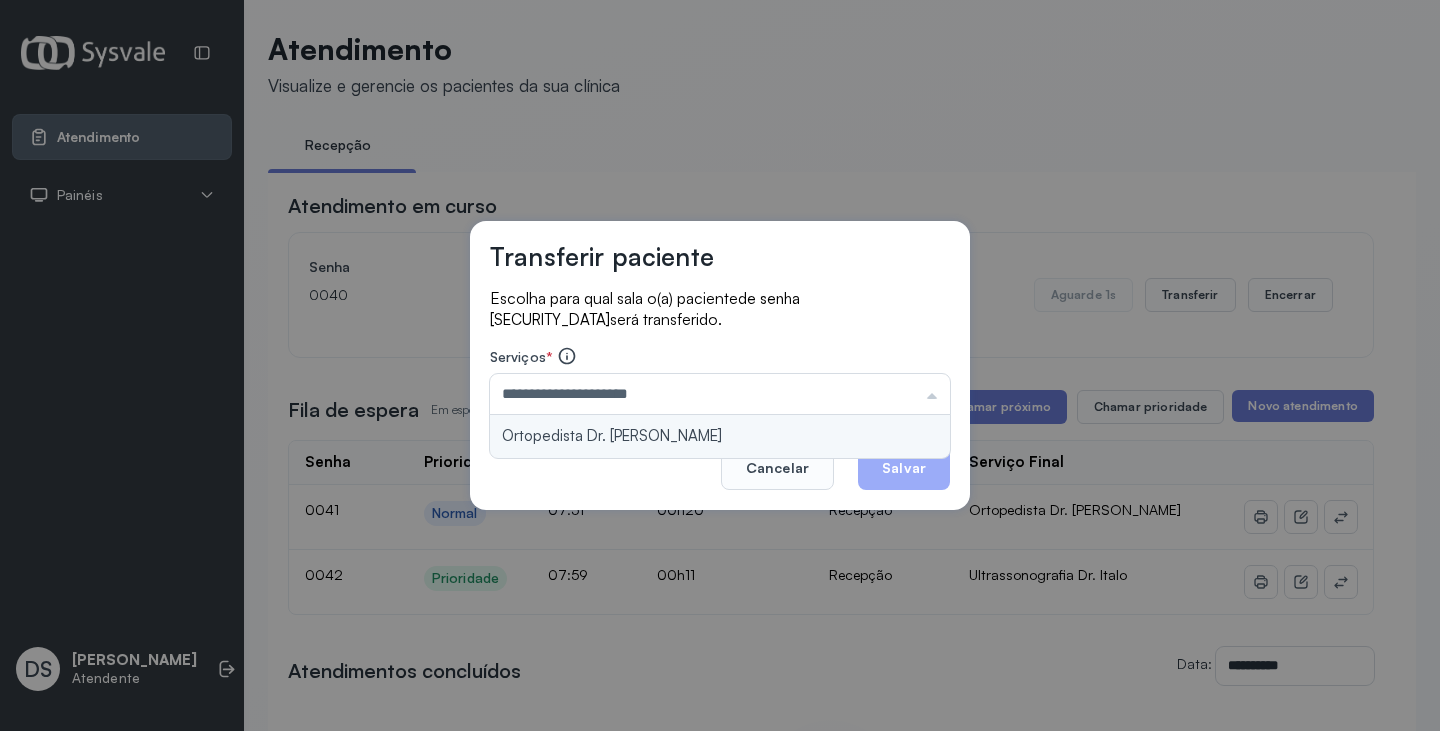 click on "**********" at bounding box center (720, 365) 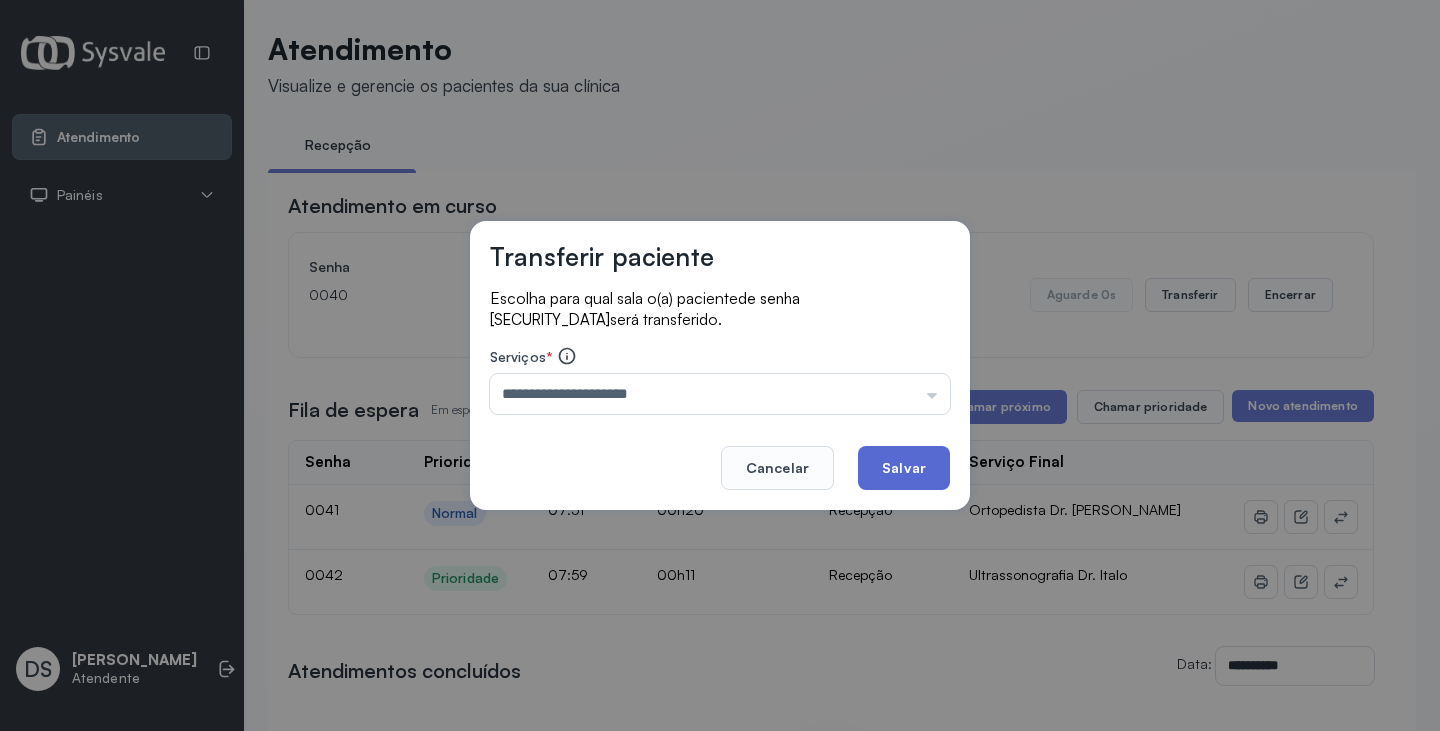 click on "Salvar" 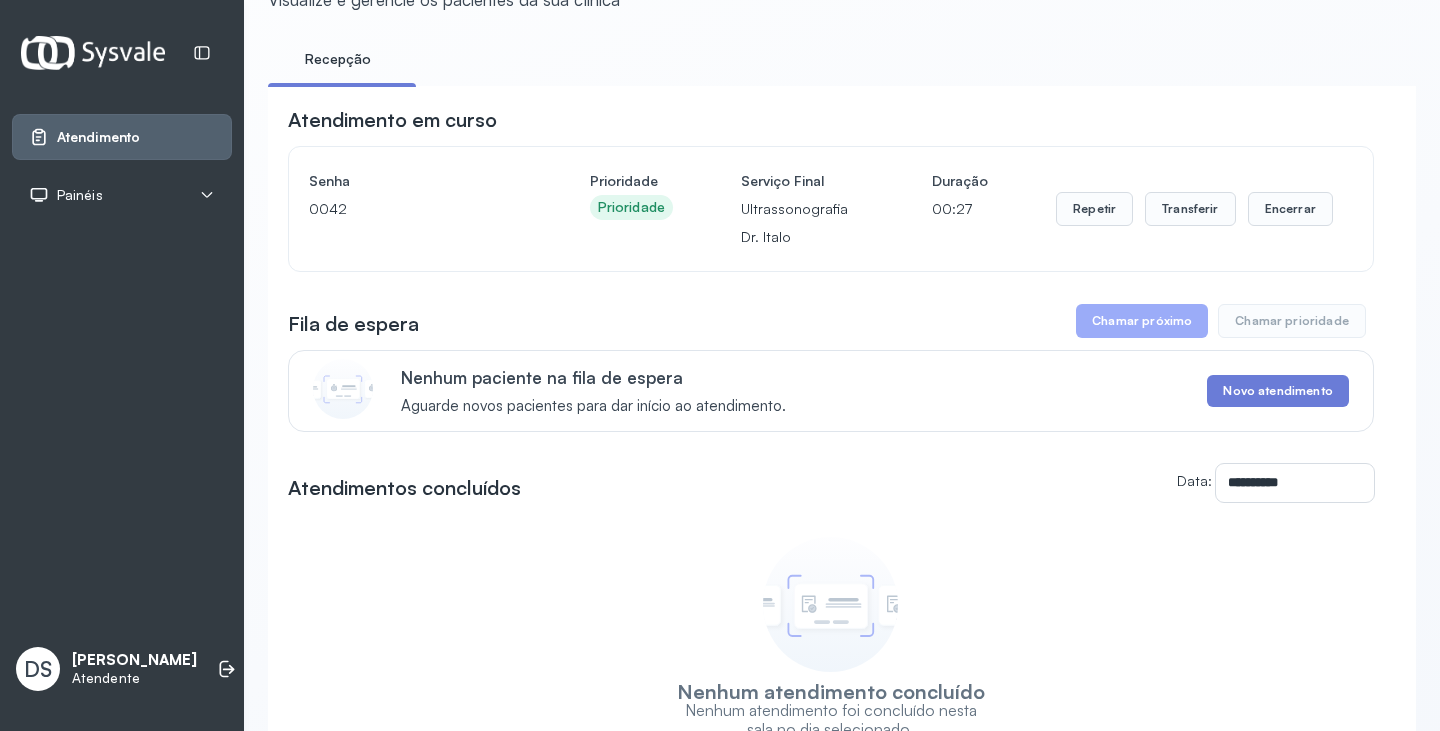 scroll, scrollTop: 0, scrollLeft: 0, axis: both 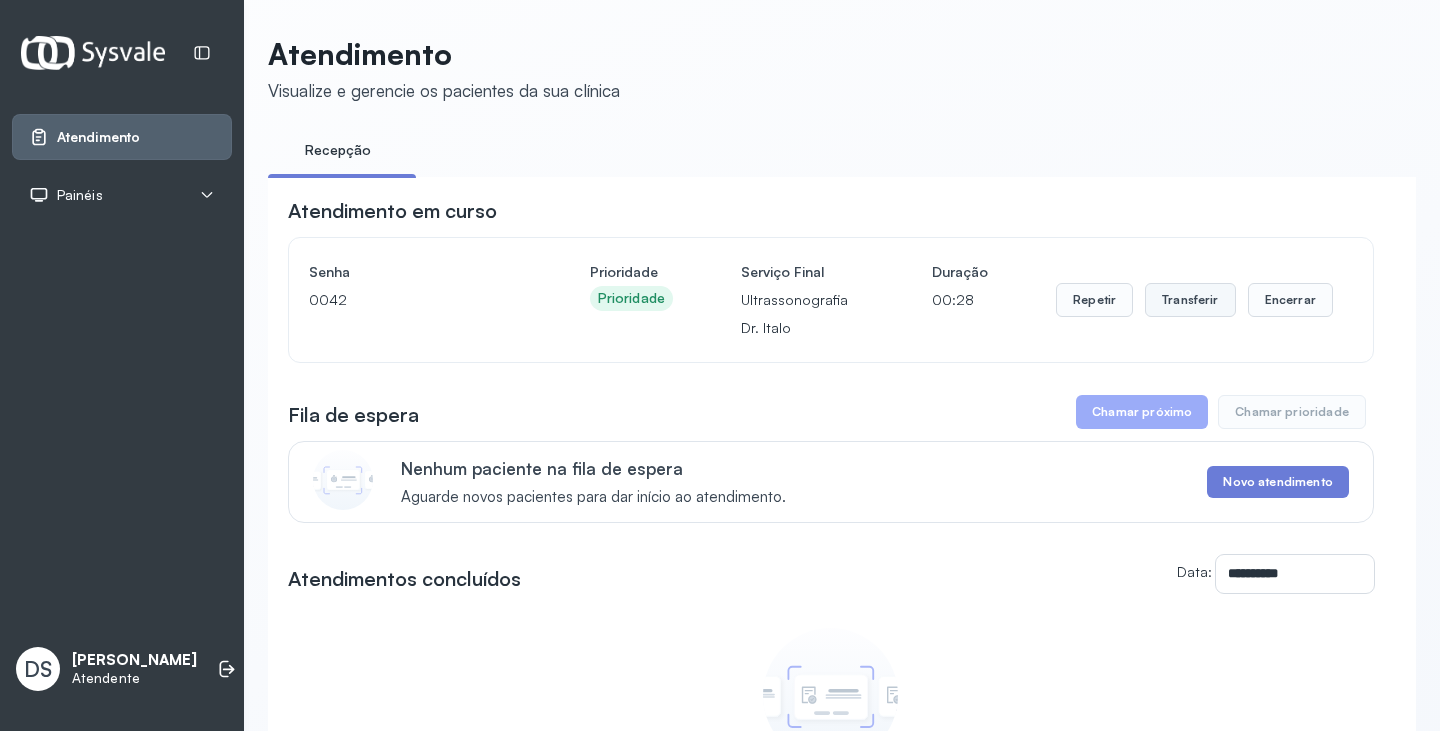 click on "Transferir" at bounding box center (1190, 300) 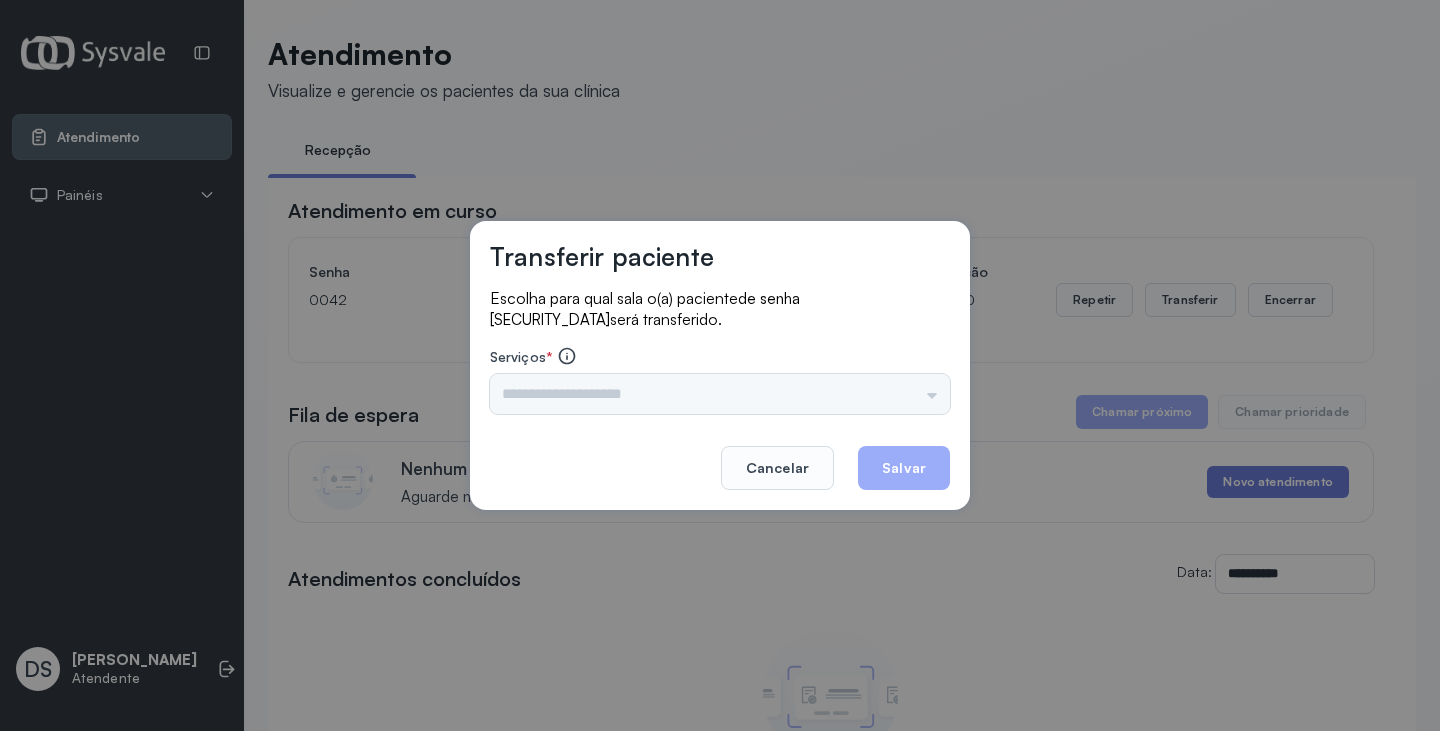 click on "Cancelar" 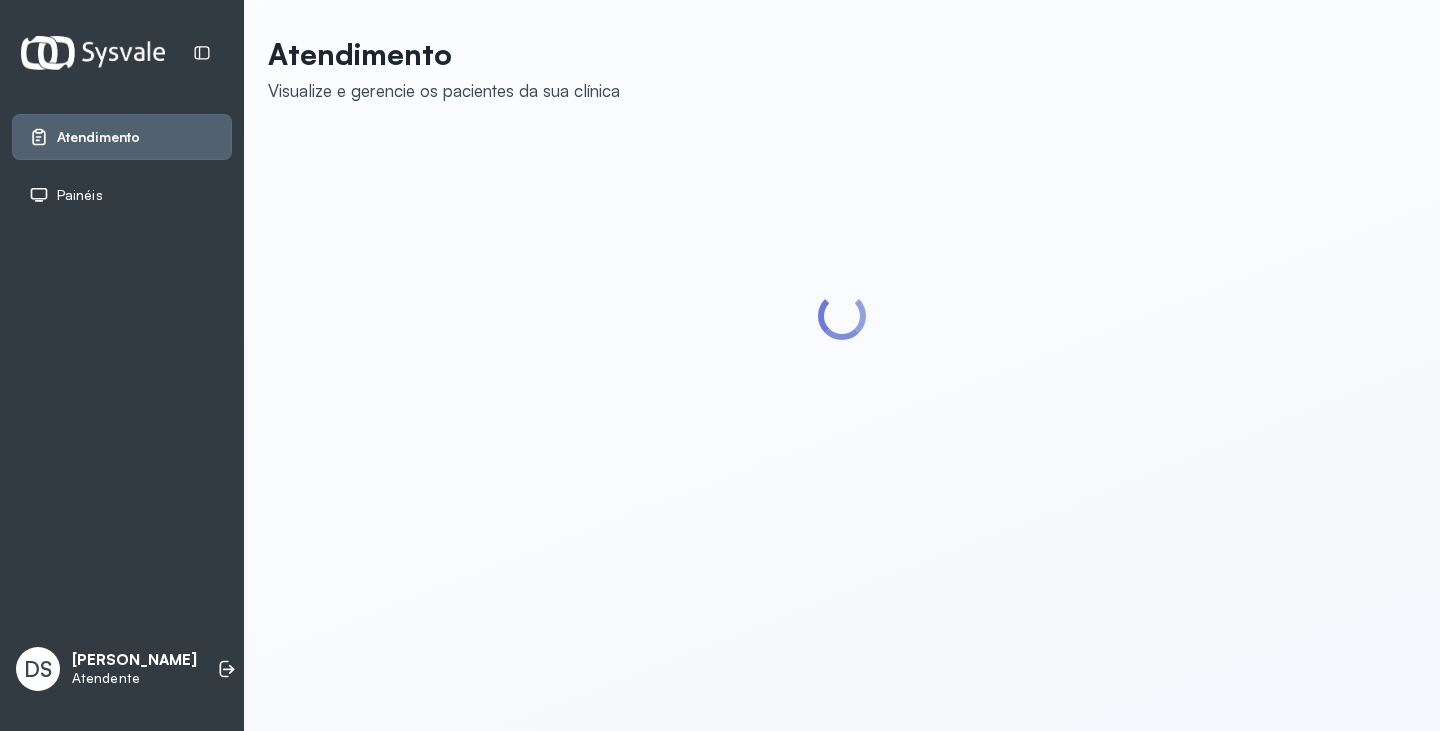 scroll, scrollTop: 0, scrollLeft: 0, axis: both 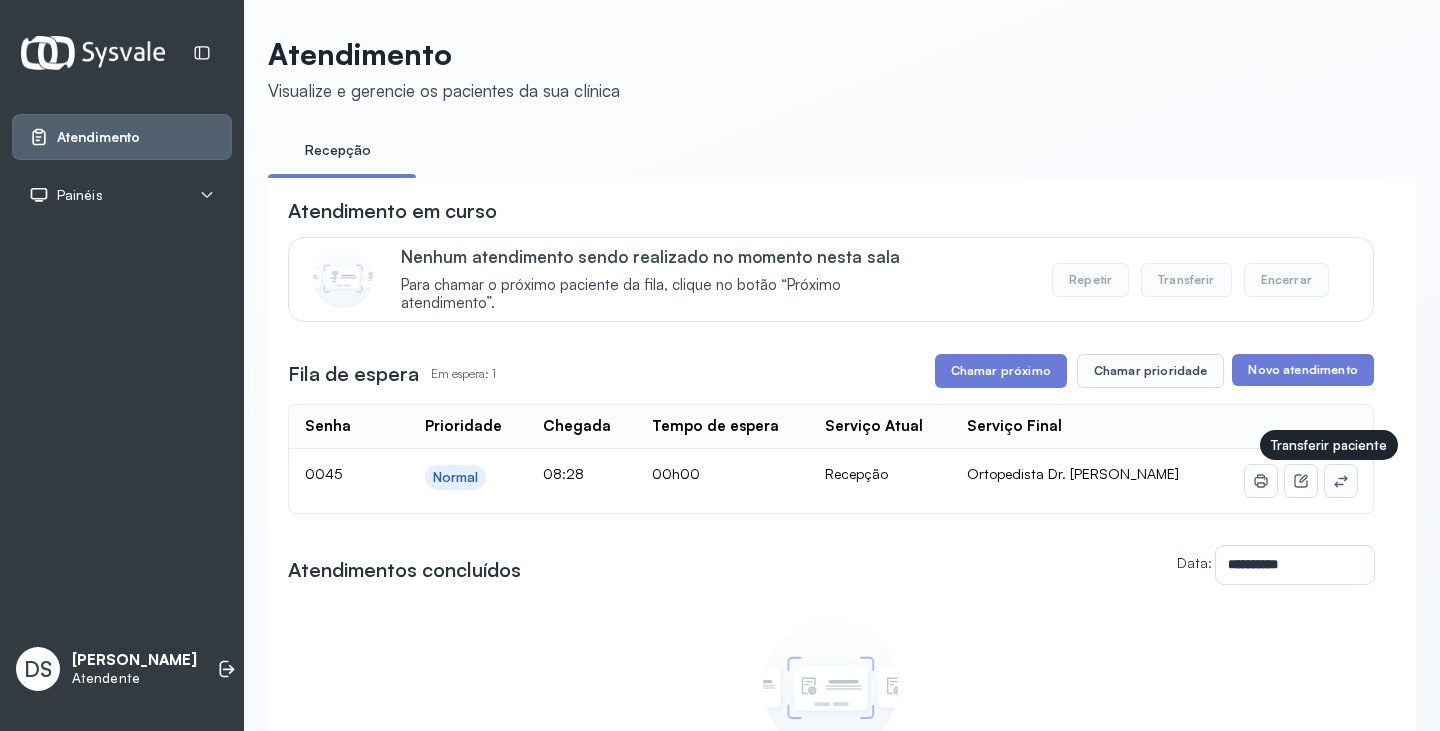 click 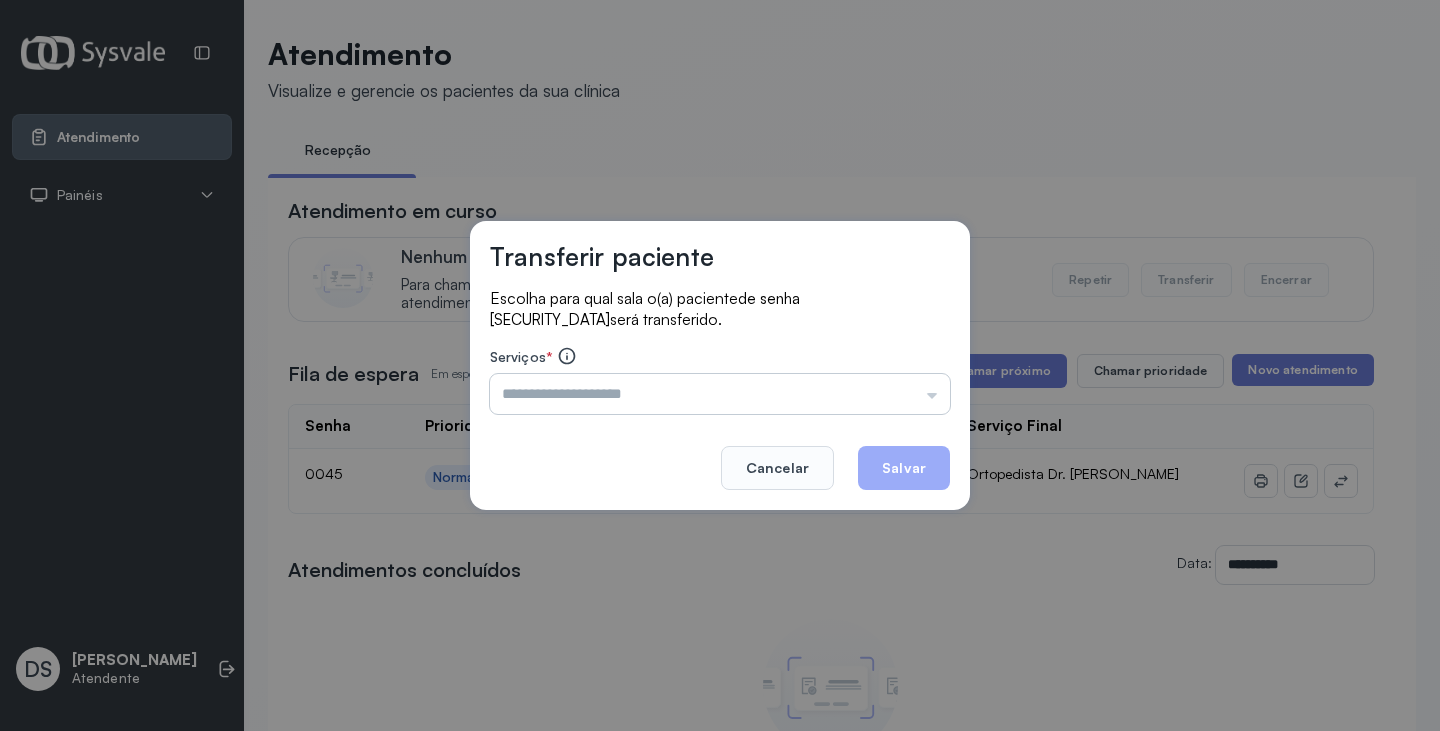 click at bounding box center (720, 394) 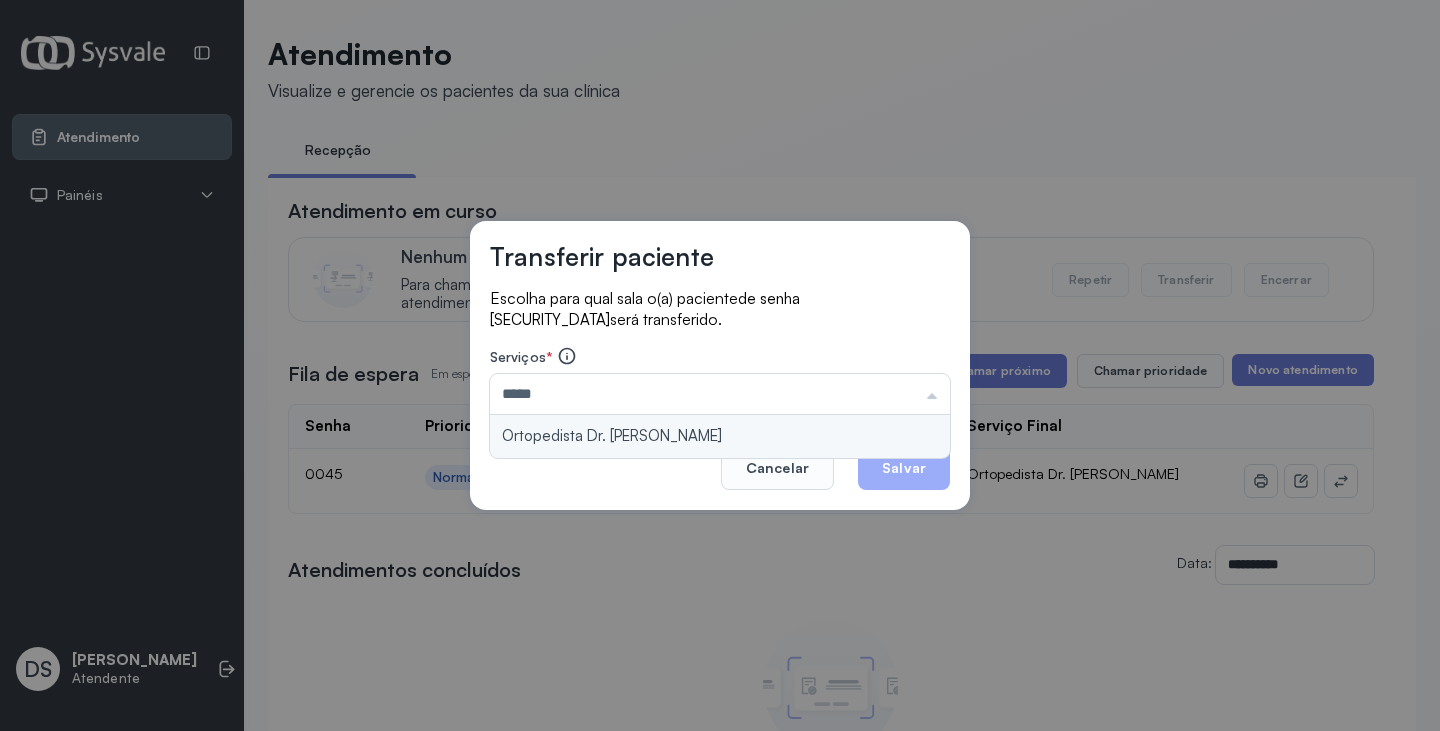 type on "**********" 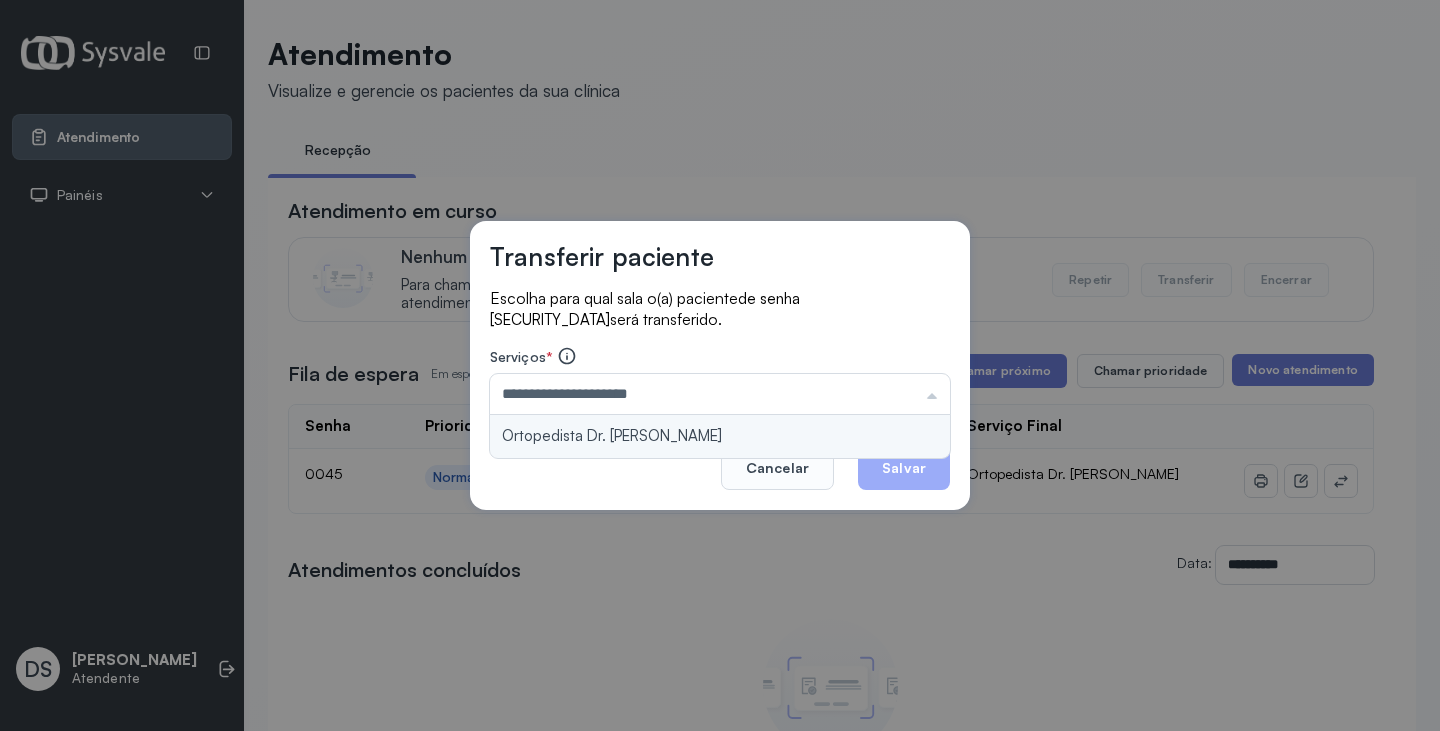 click on "**********" at bounding box center (720, 365) 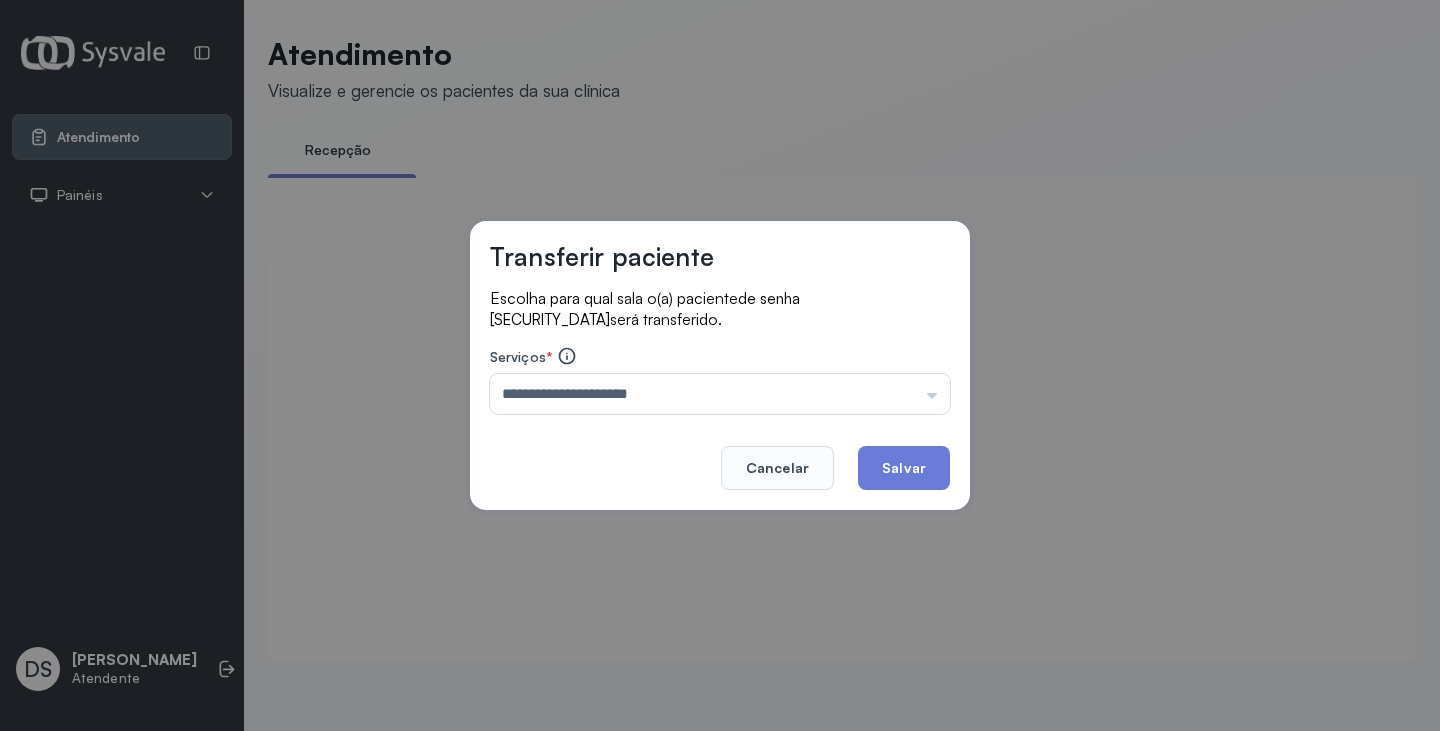 click on "Salvar" 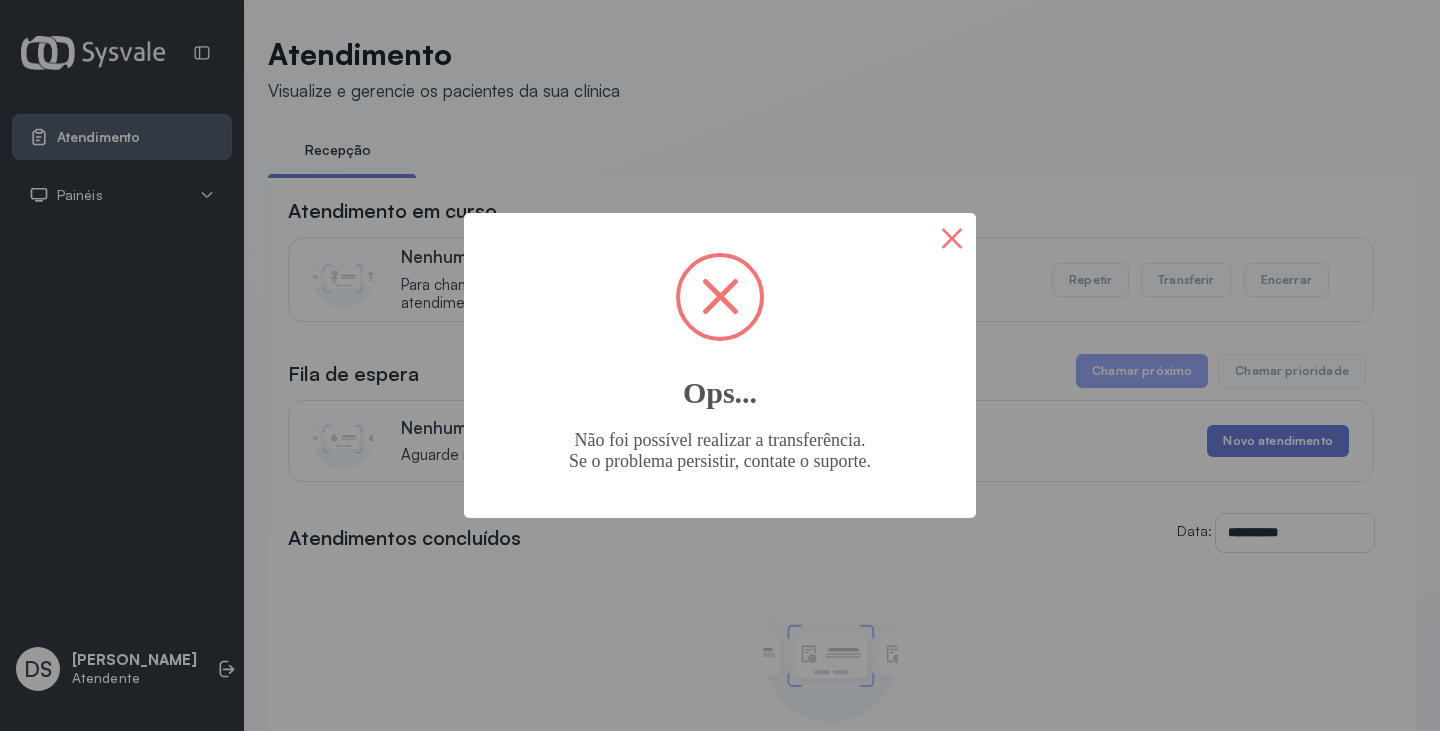 click on "×" at bounding box center [952, 237] 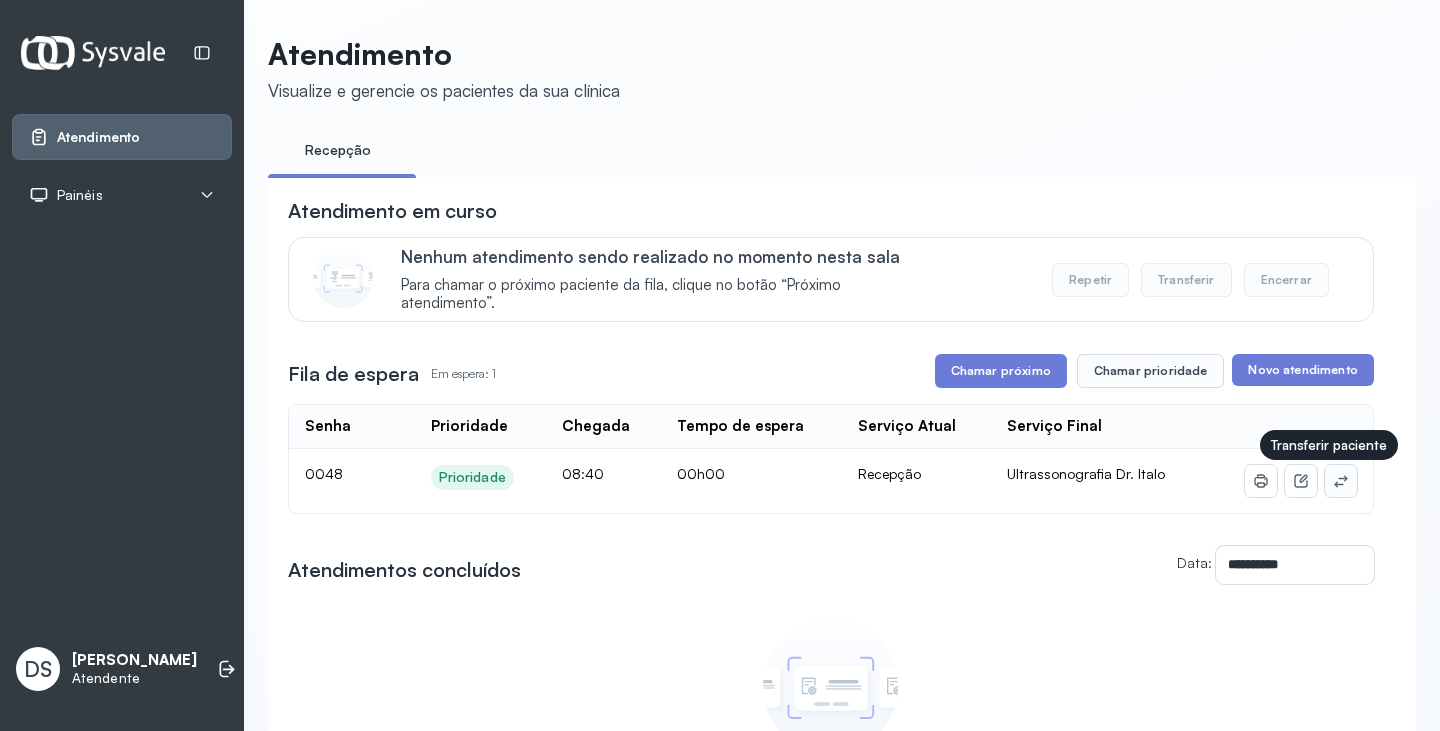 click 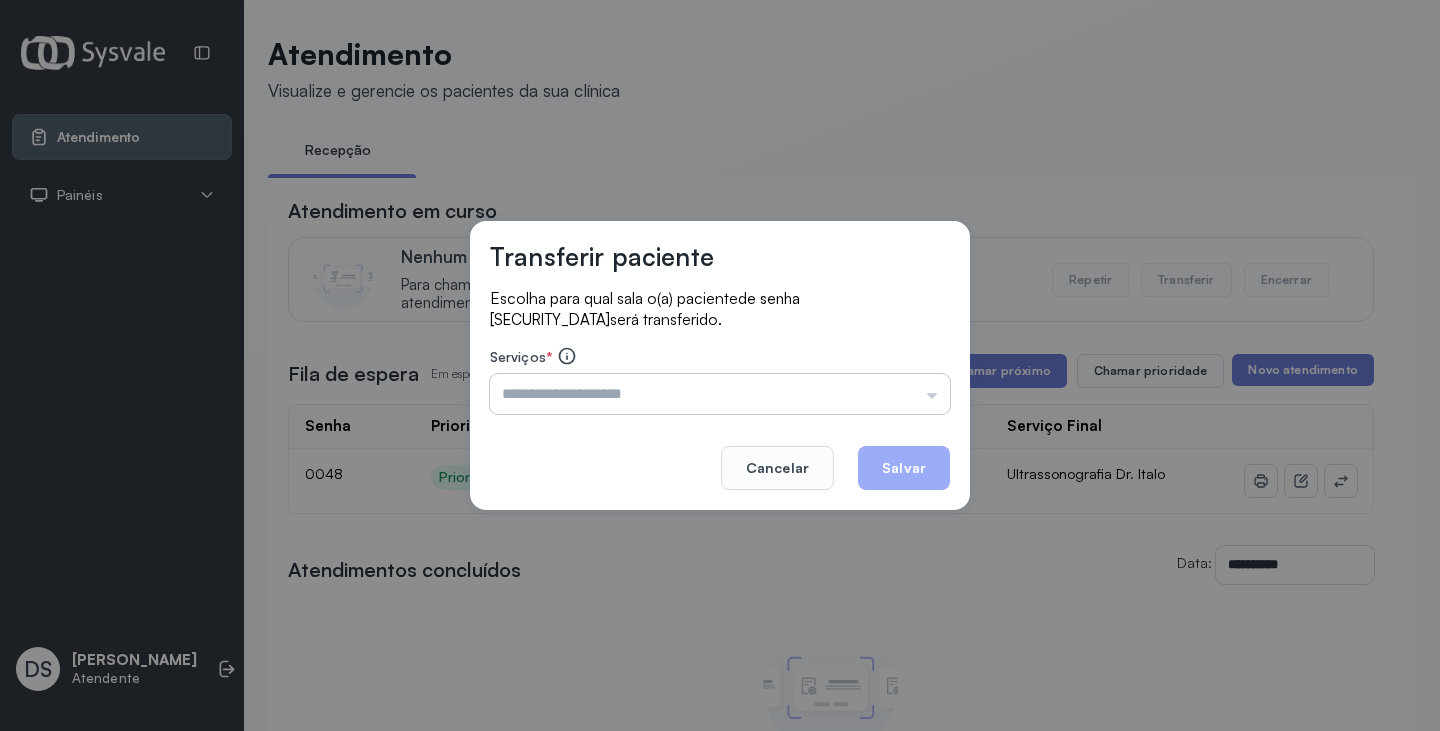click at bounding box center [720, 394] 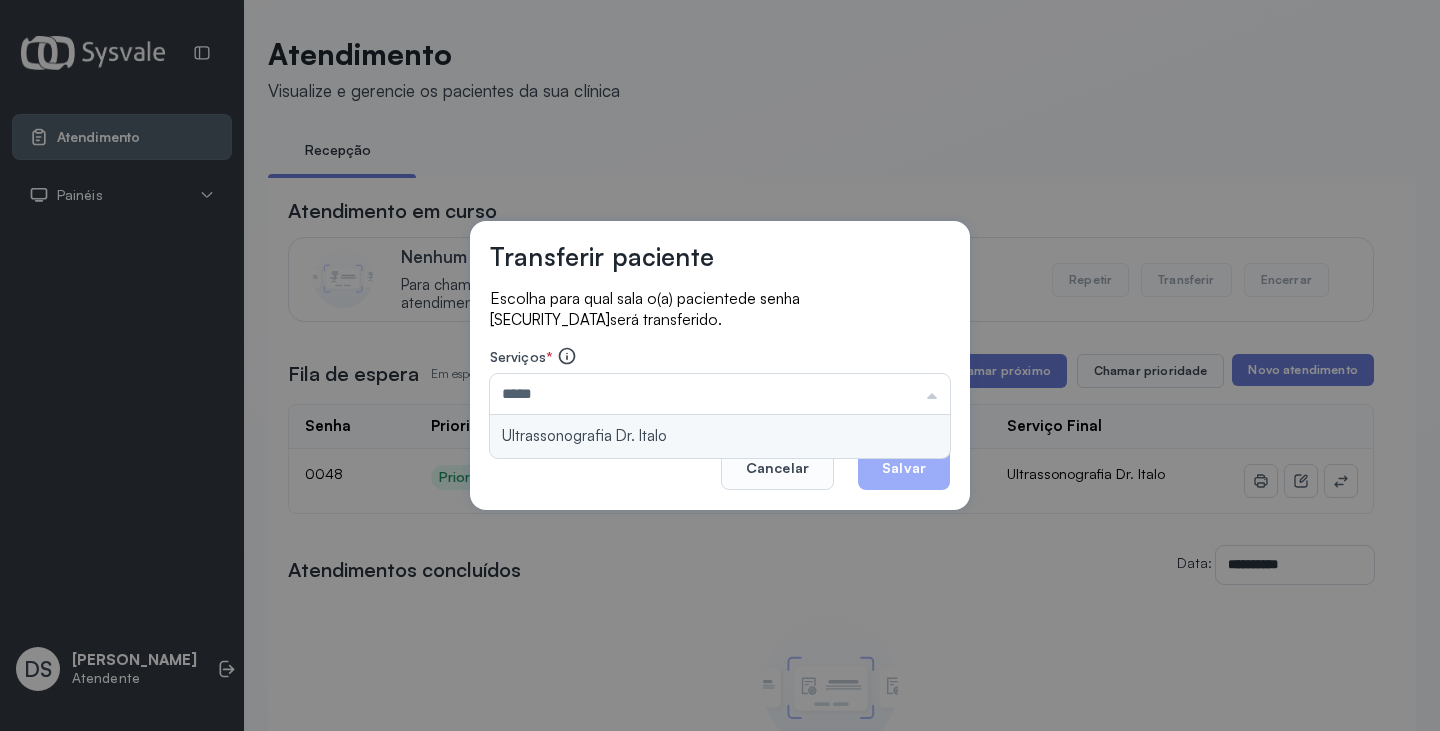 type on "**********" 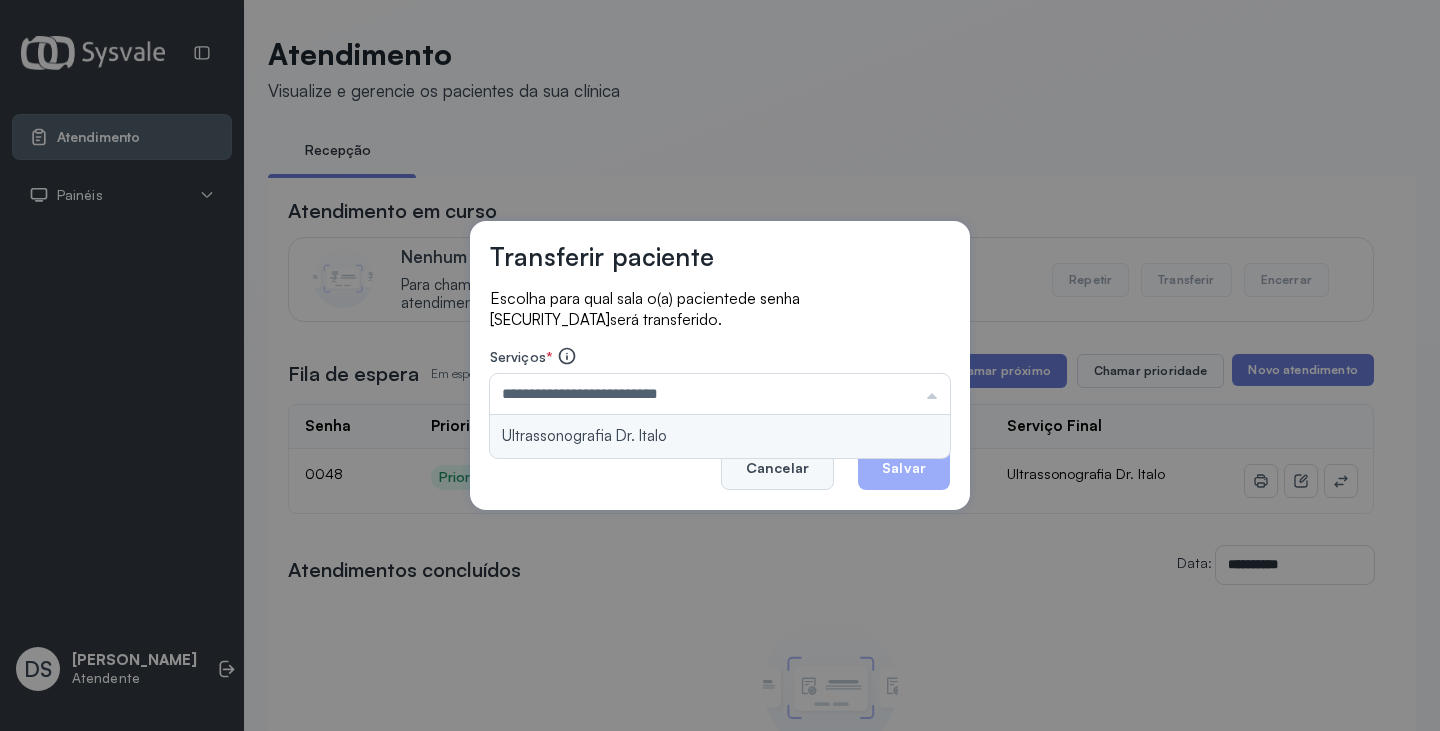 drag, startPoint x: 816, startPoint y: 428, endPoint x: 826, endPoint y: 455, distance: 28.79236 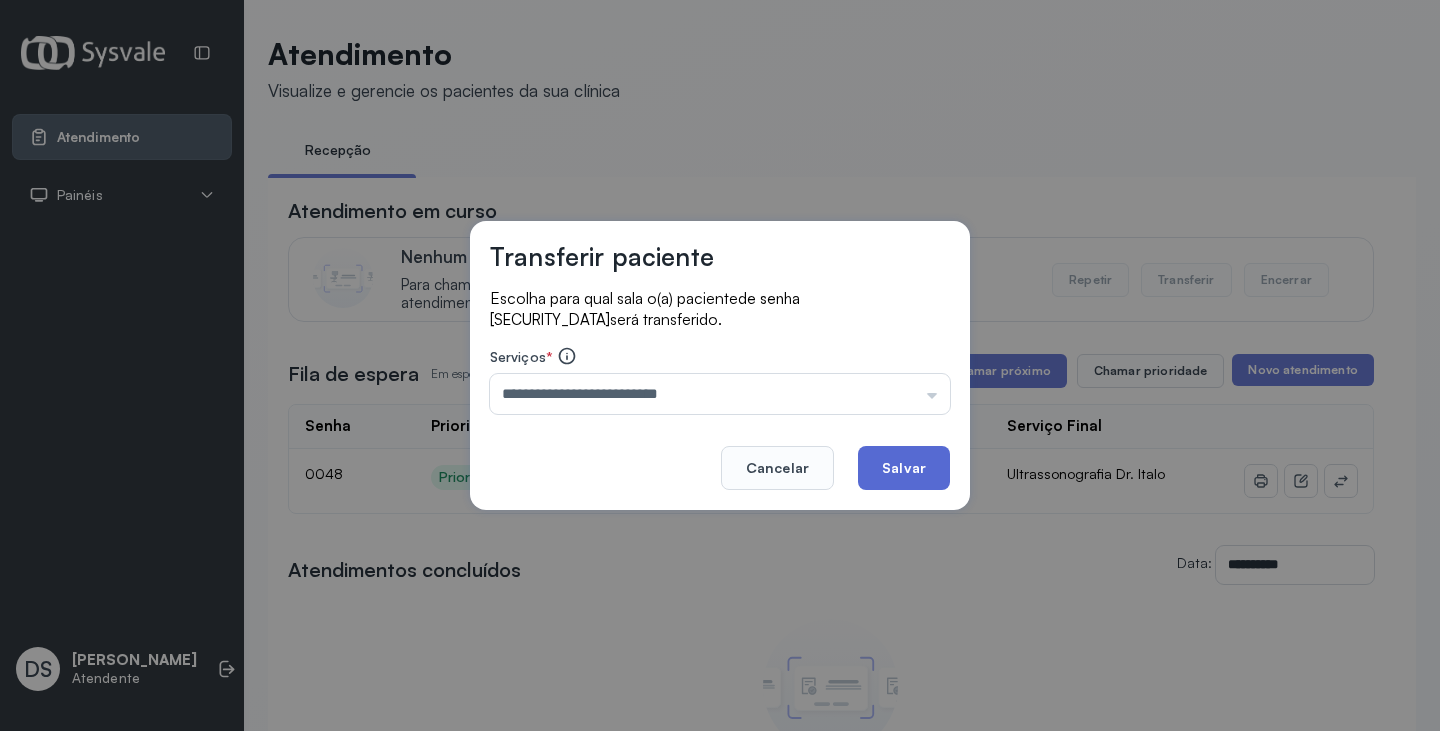 click on "Salvar" 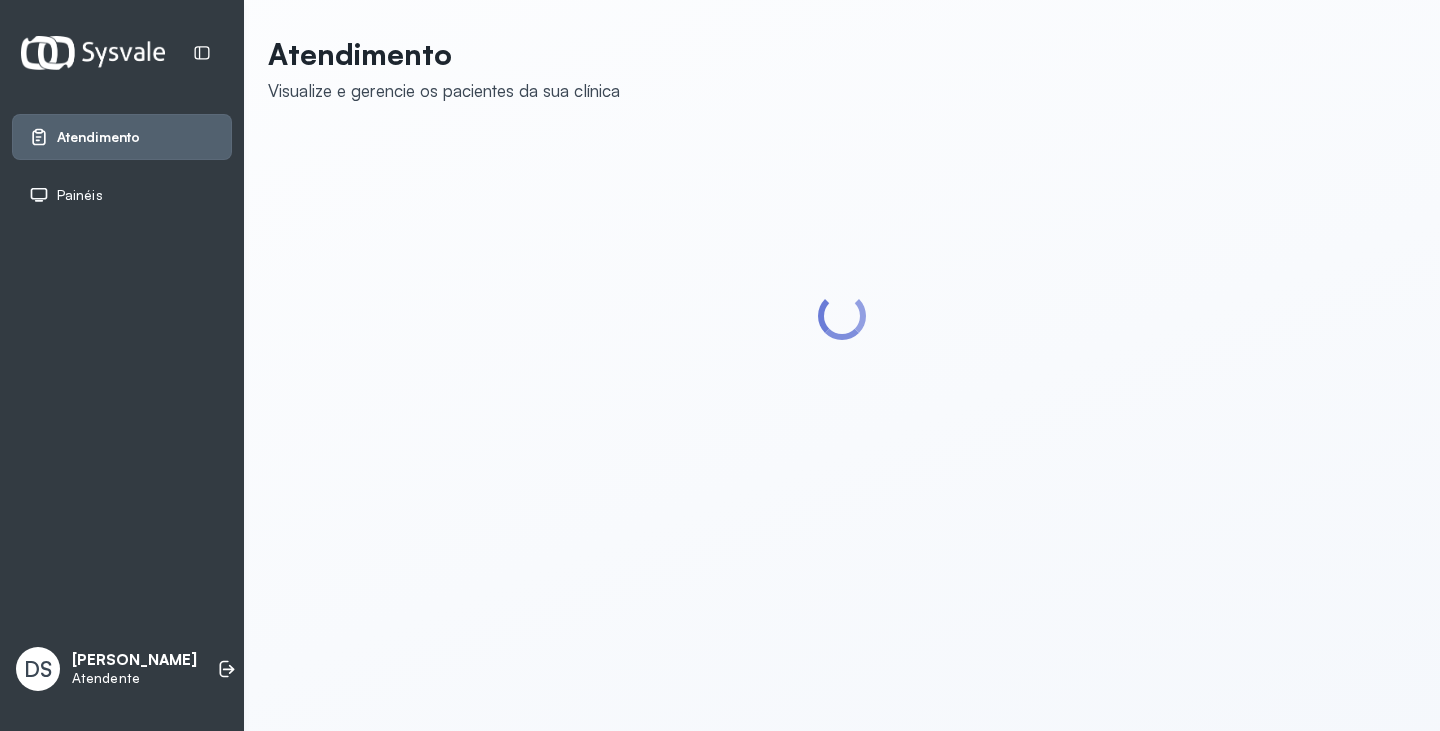 scroll, scrollTop: 0, scrollLeft: 0, axis: both 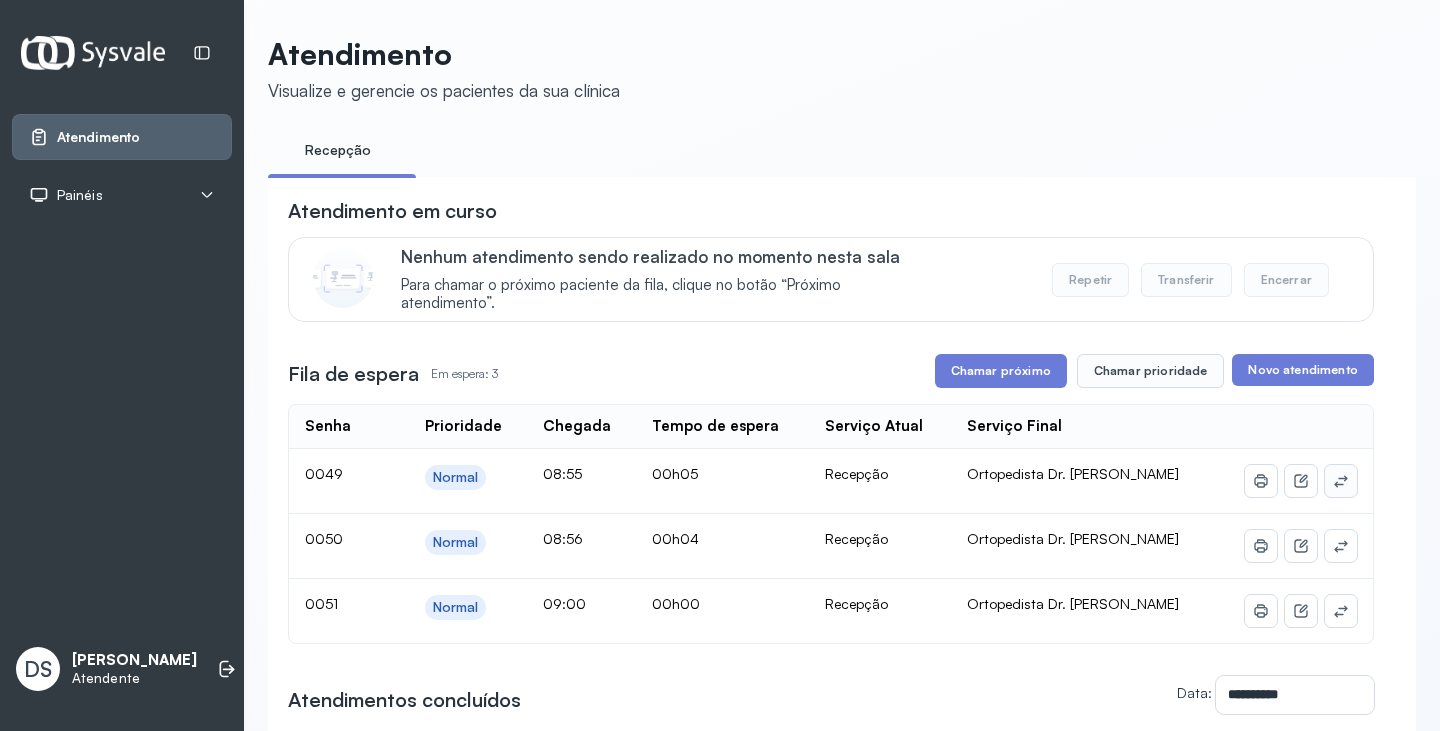 click 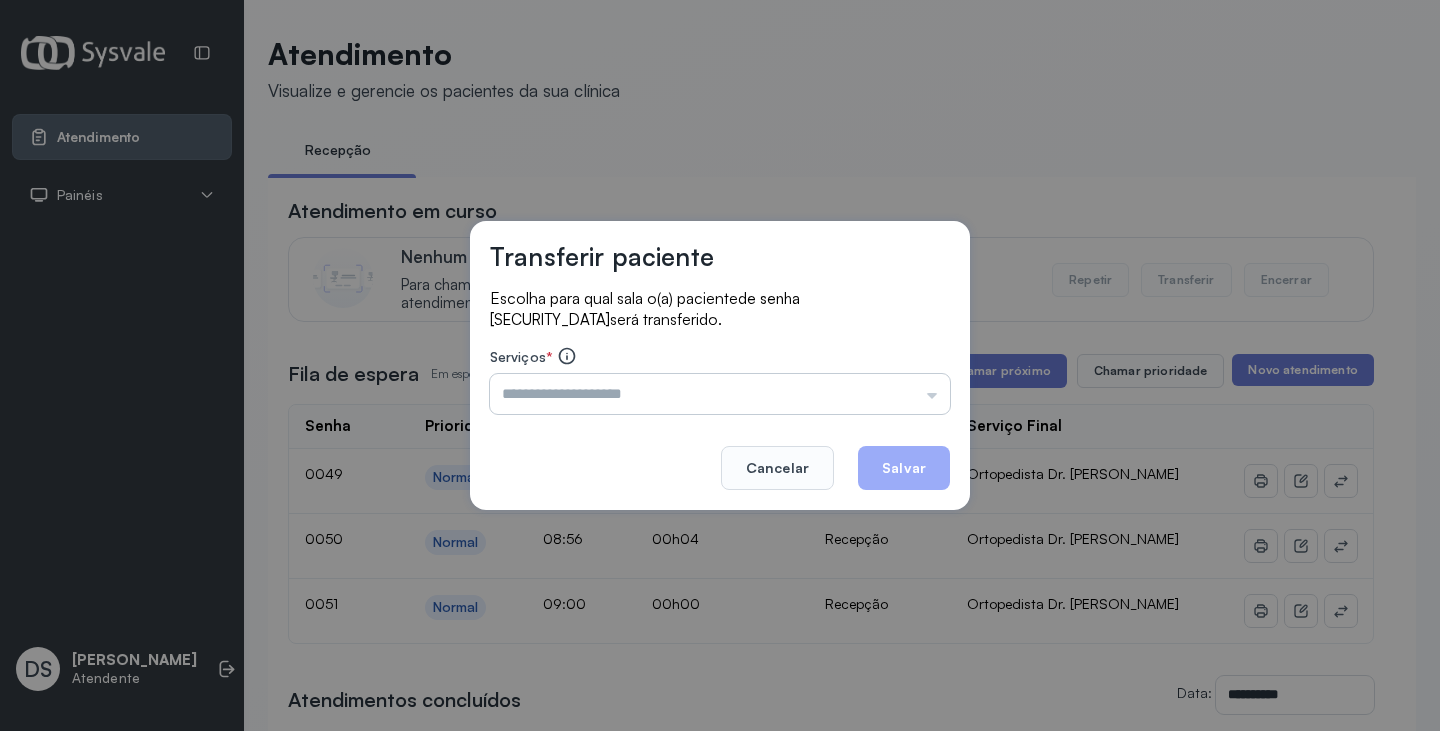 click at bounding box center [720, 394] 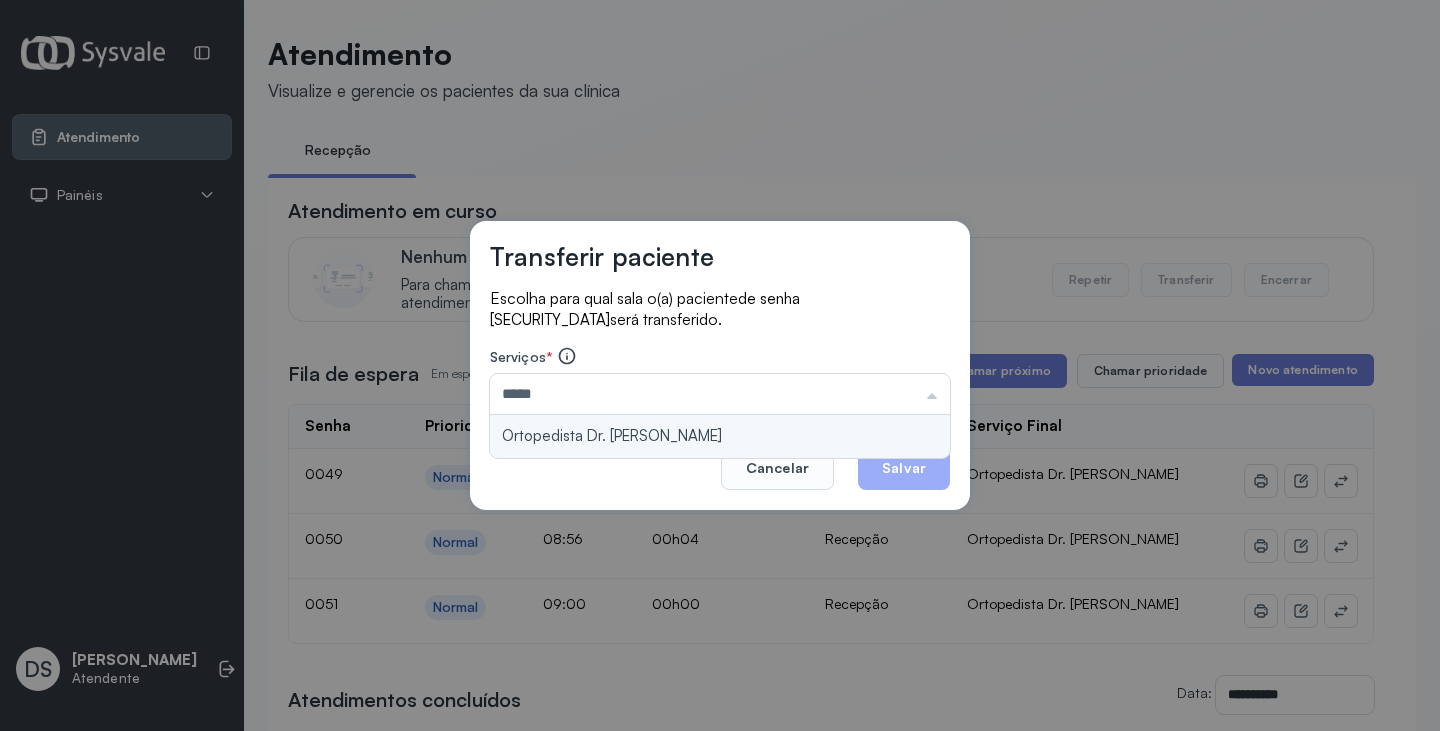 type on "**********" 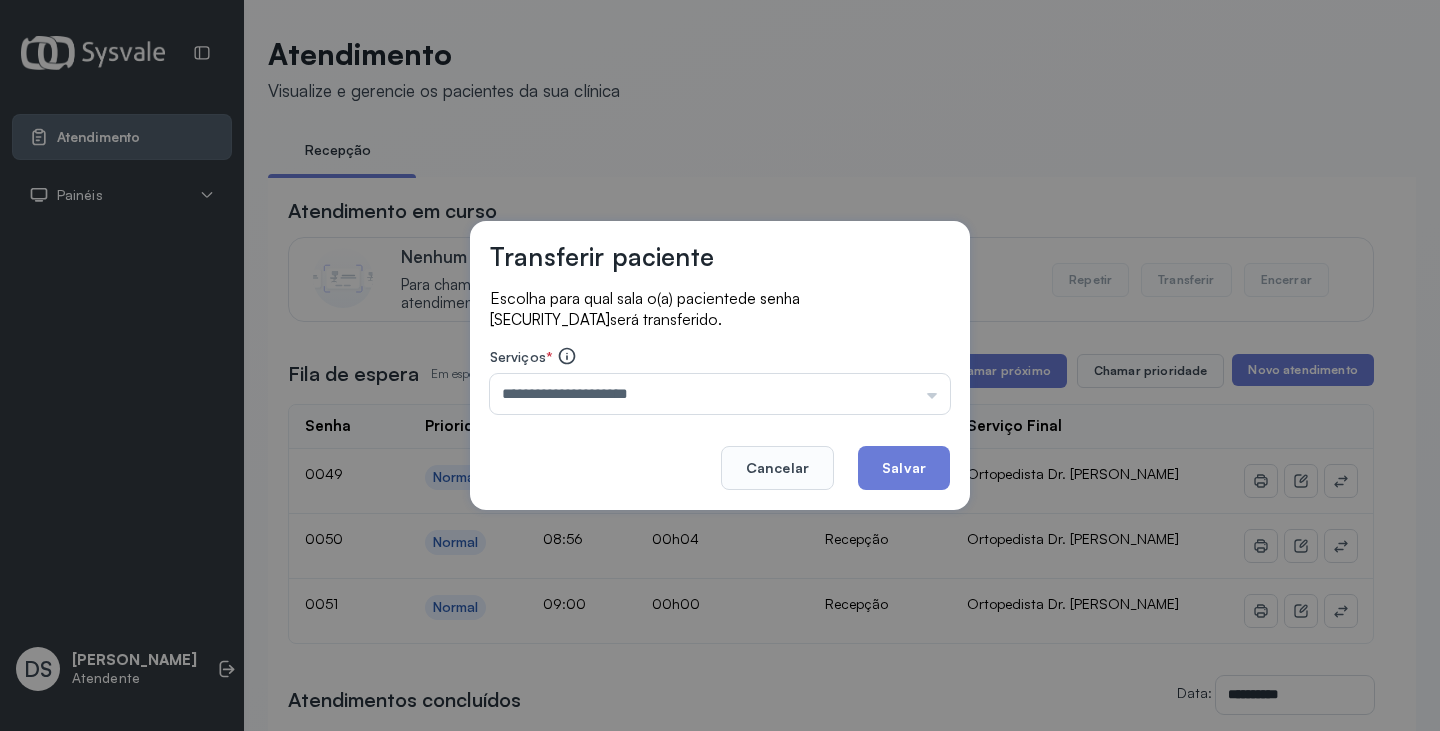 drag, startPoint x: 823, startPoint y: 433, endPoint x: 904, endPoint y: 436, distance: 81.055534 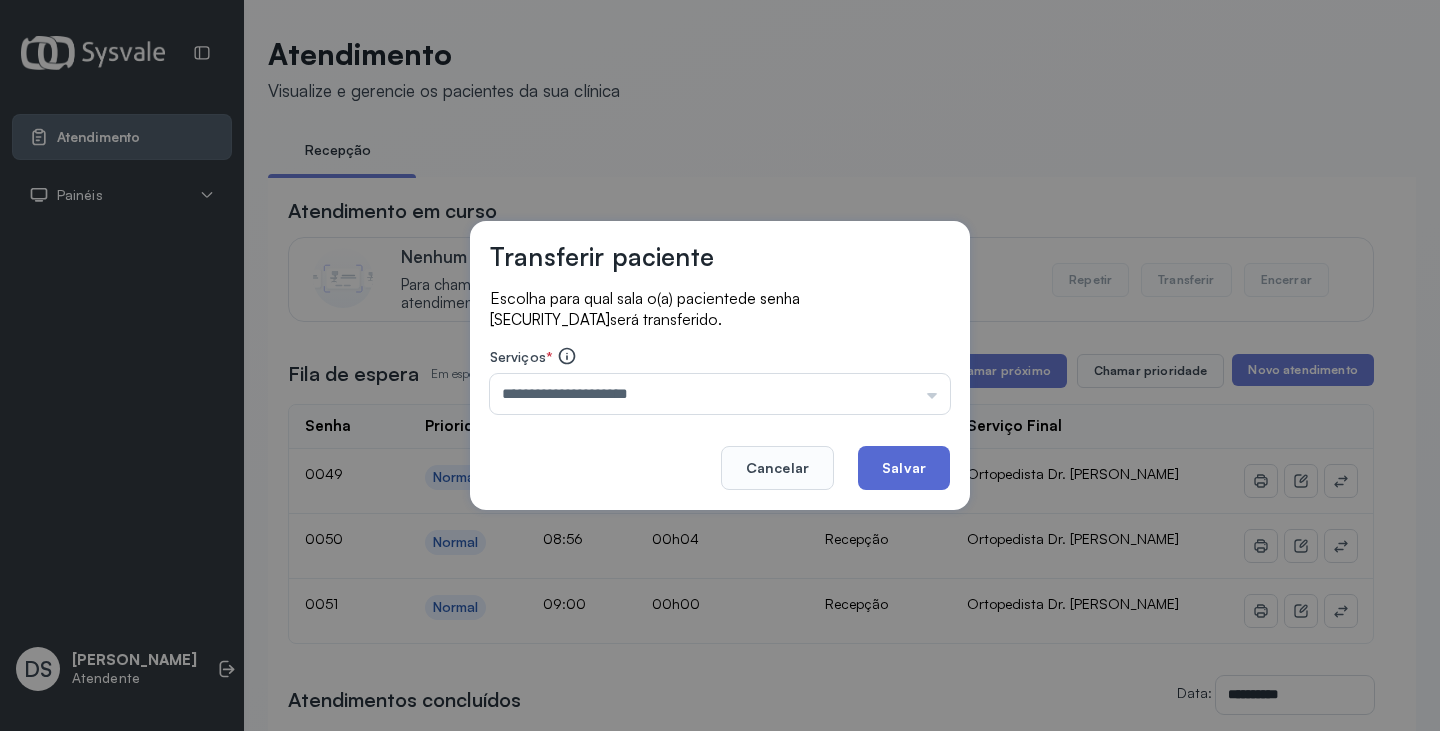 click on "Salvar" 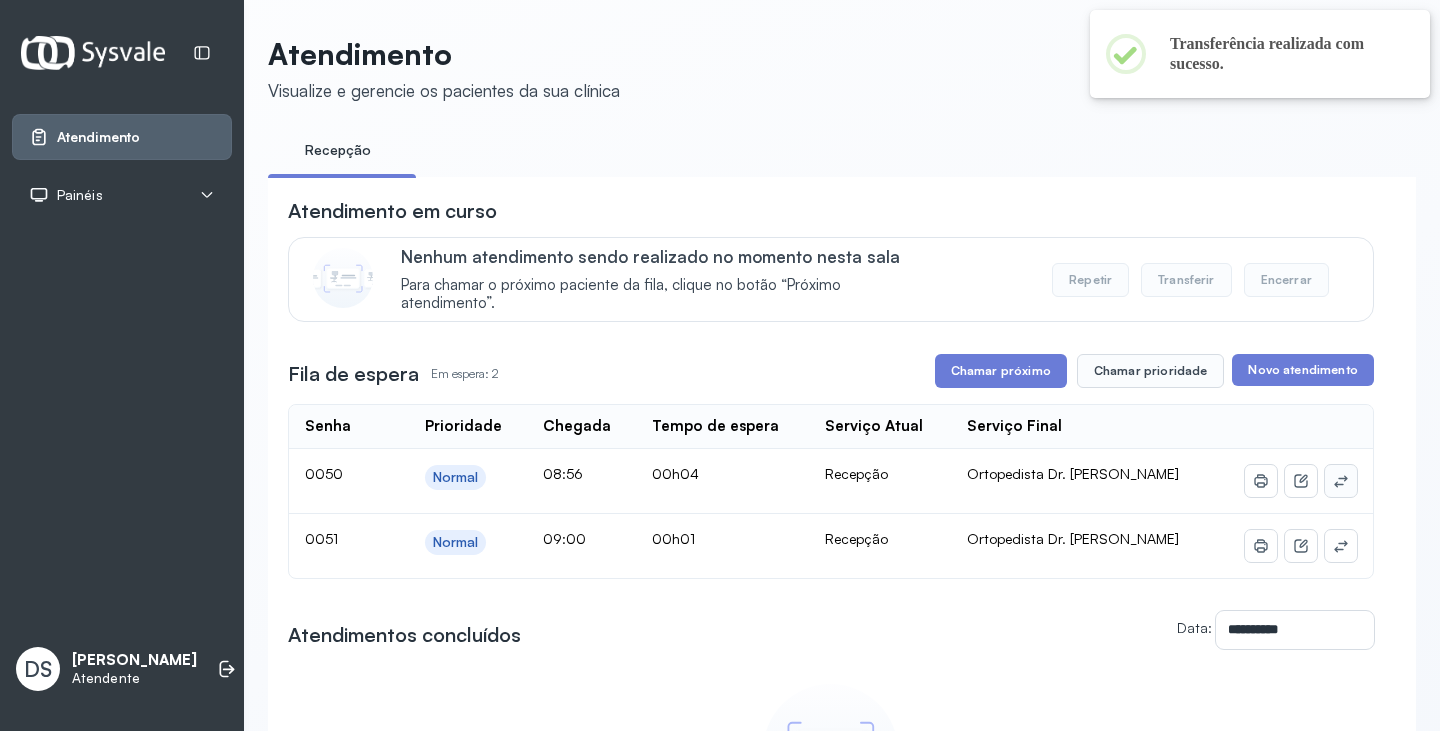 click 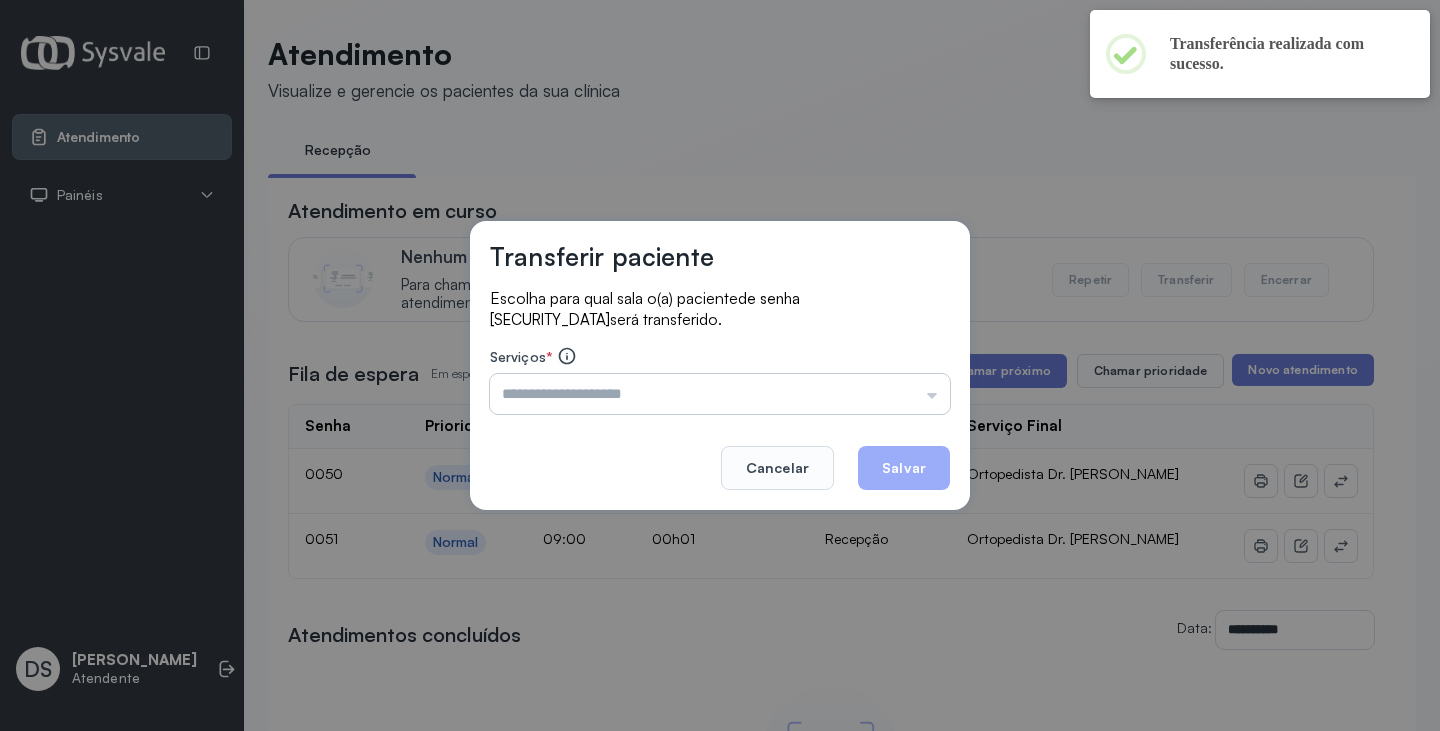 click at bounding box center (720, 394) 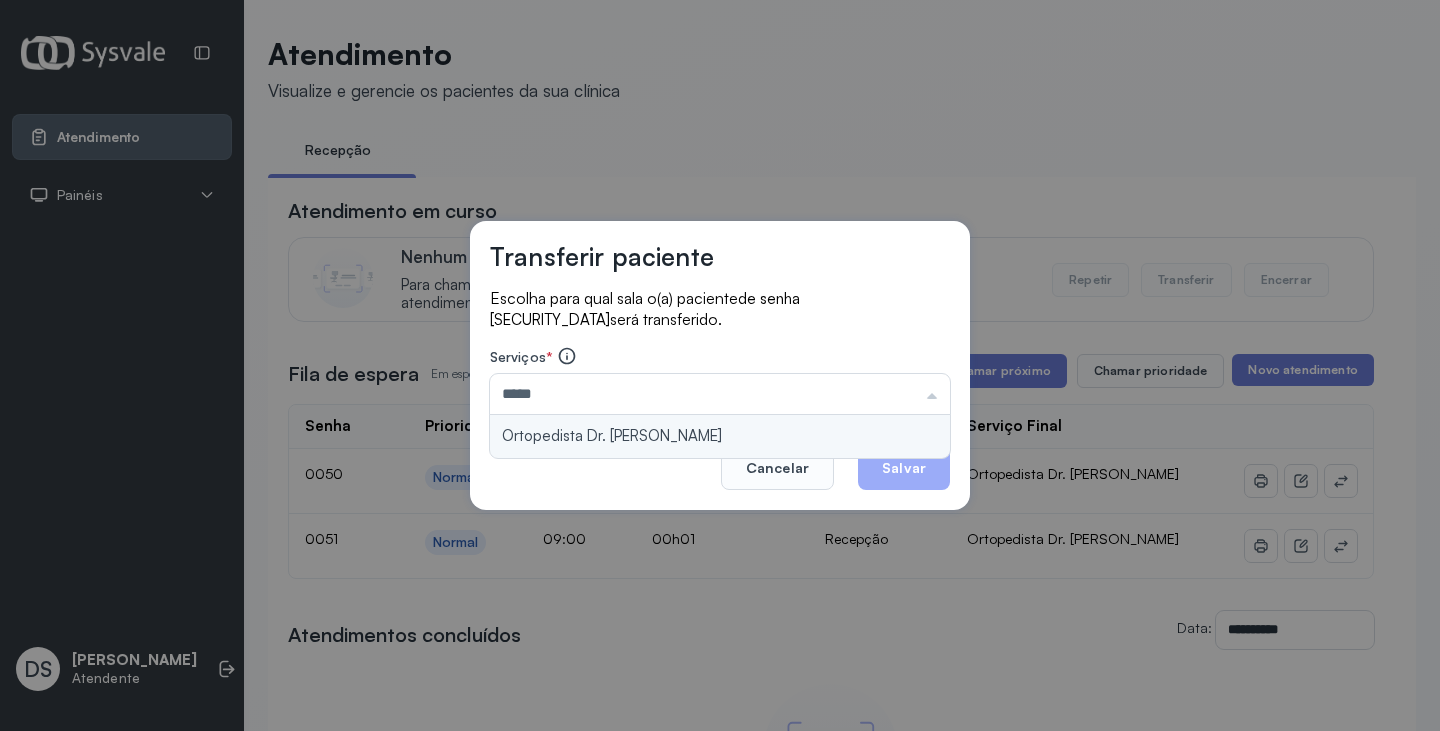type on "**********" 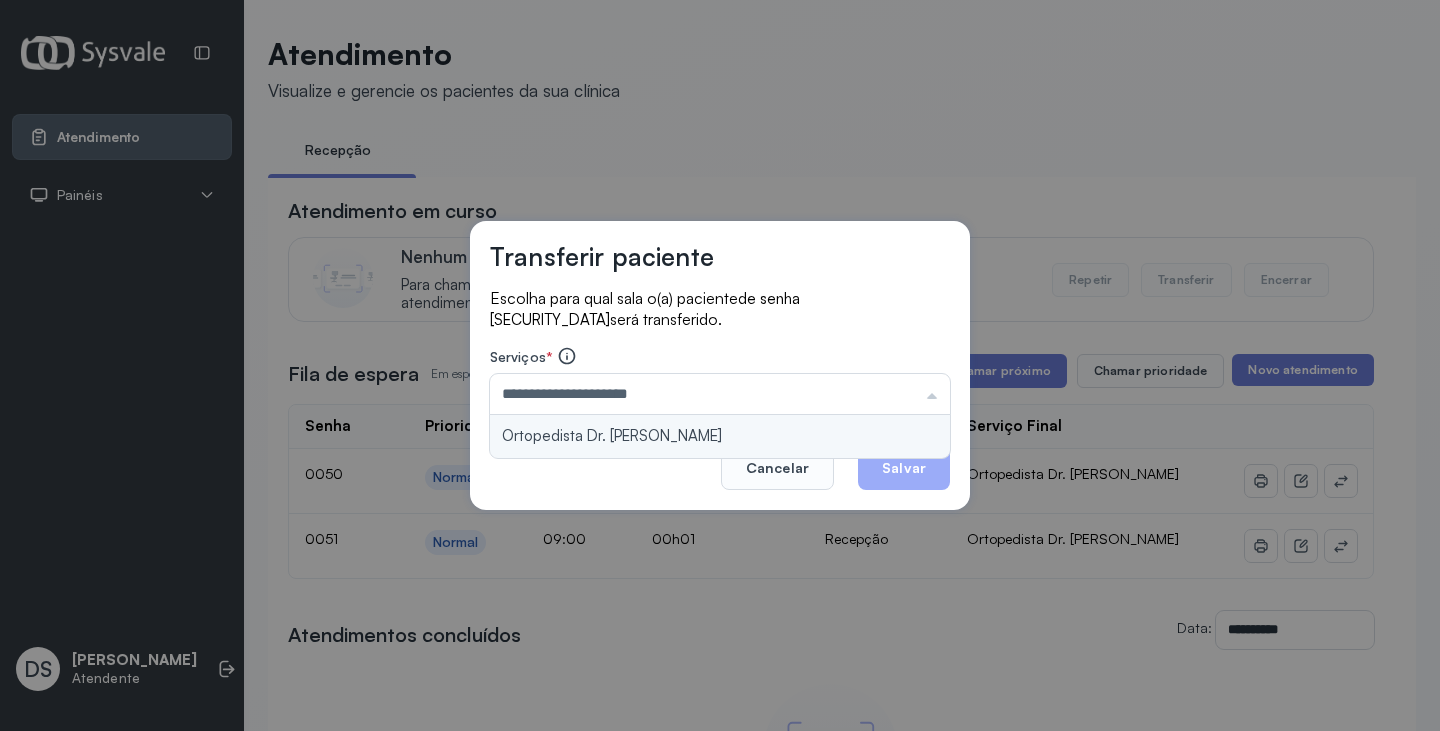 click on "**********" at bounding box center [720, 365] 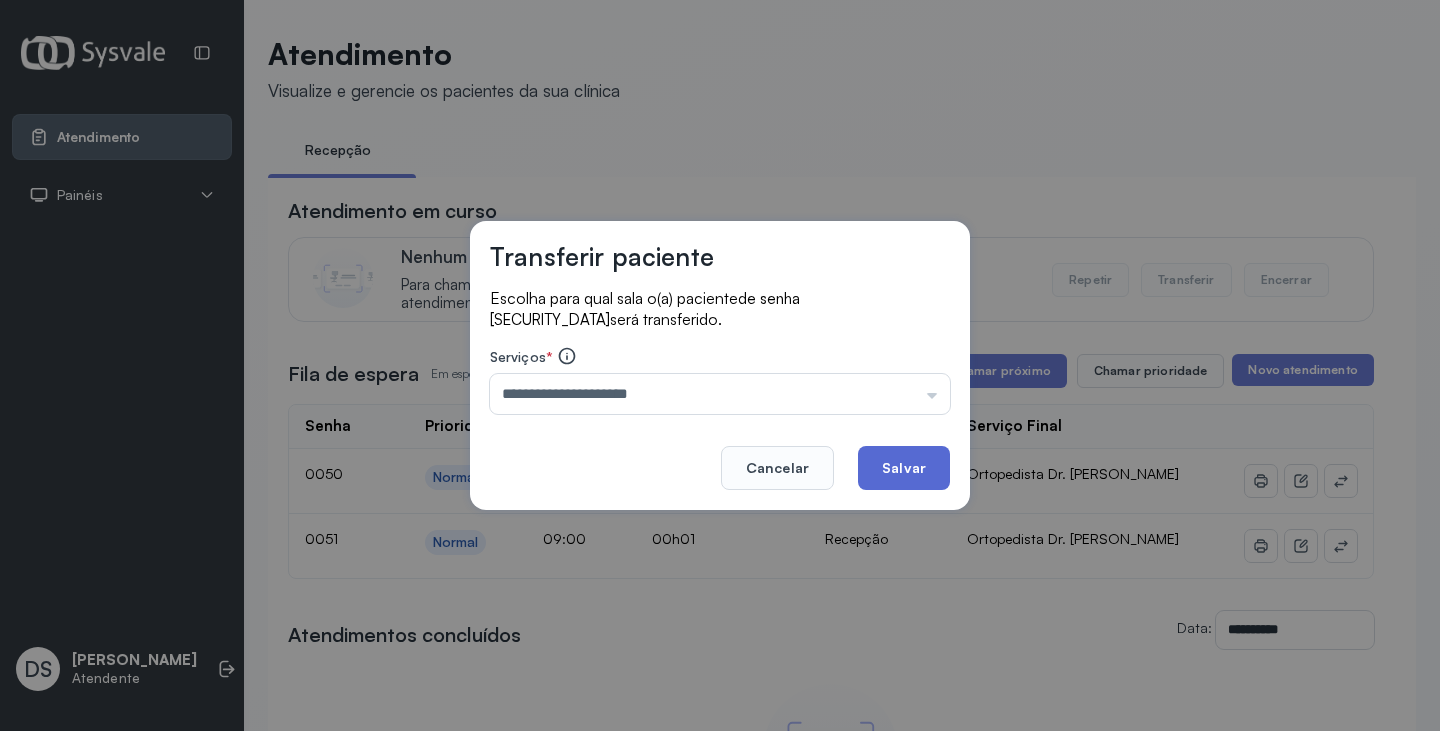 click on "Salvar" 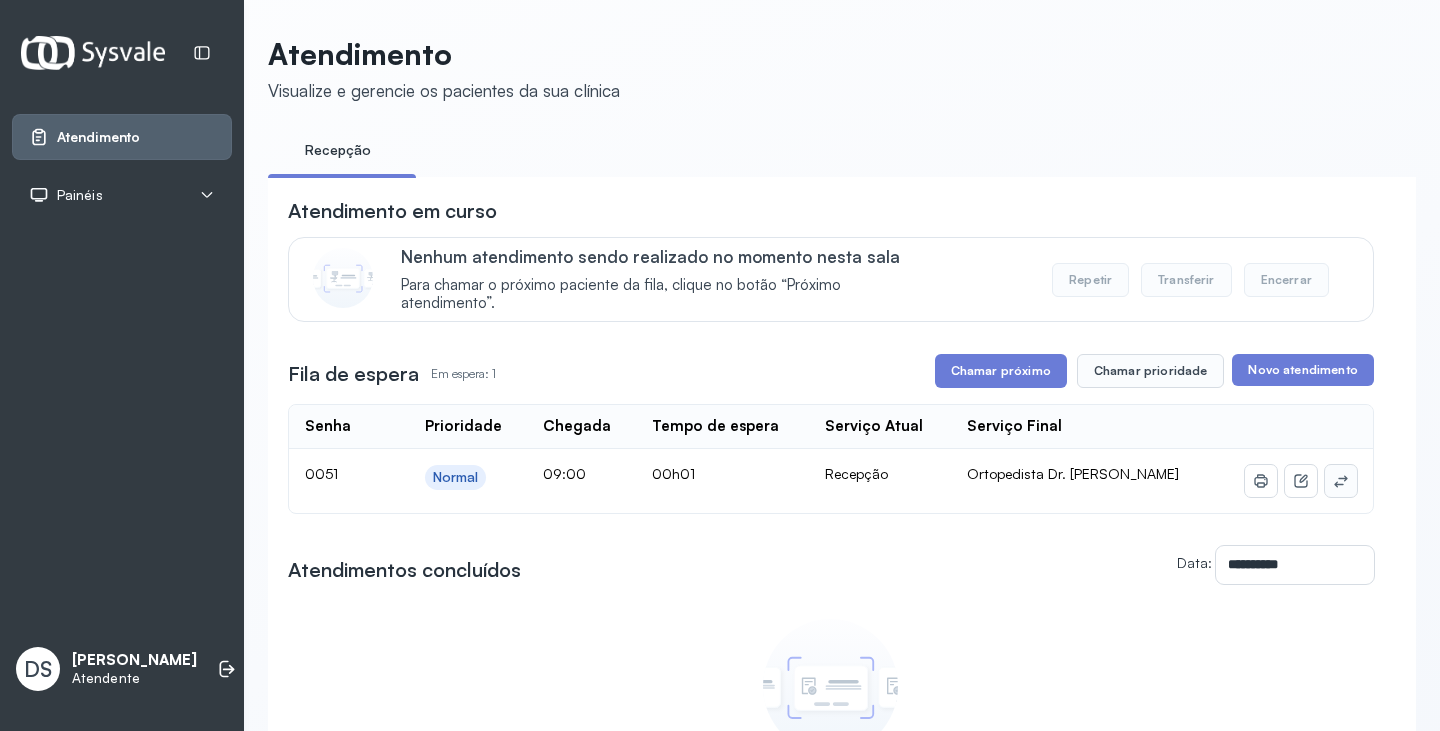click 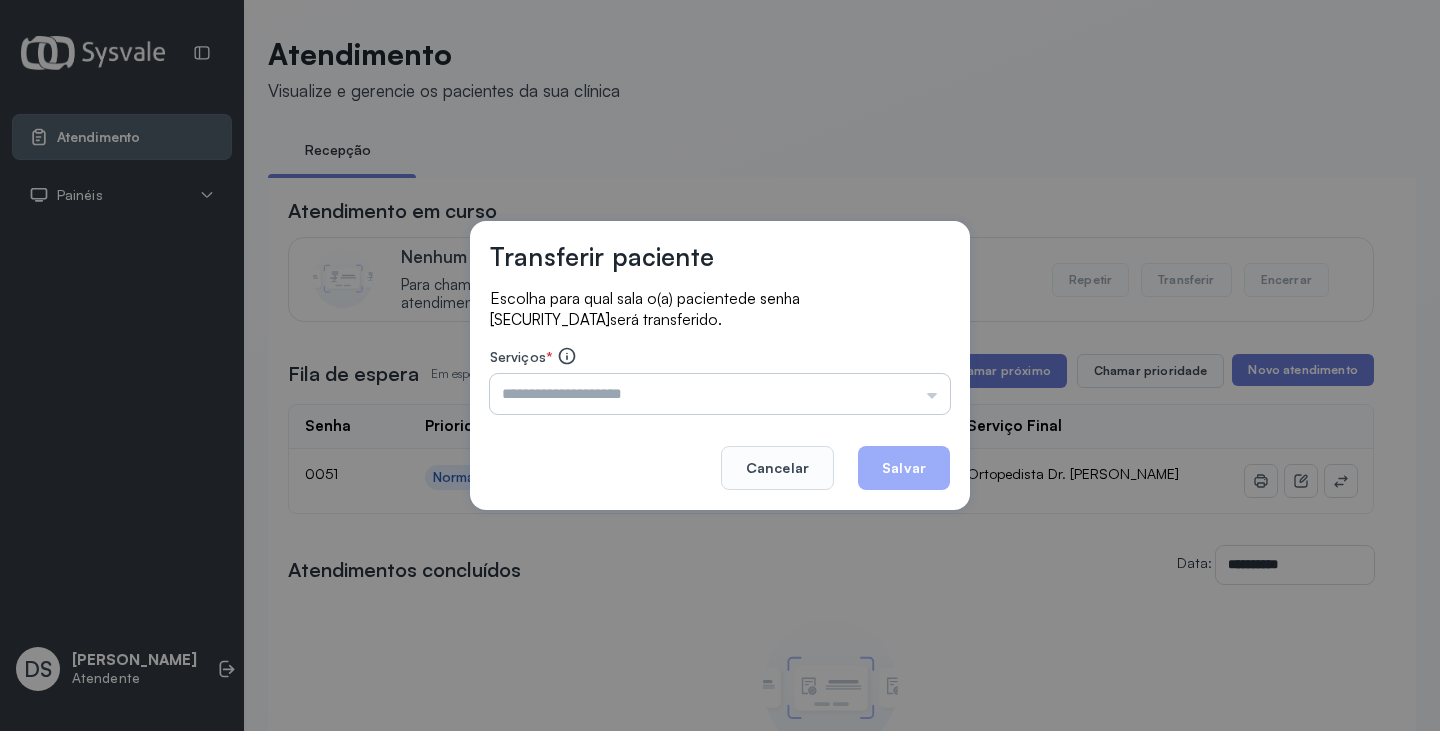 click at bounding box center [720, 394] 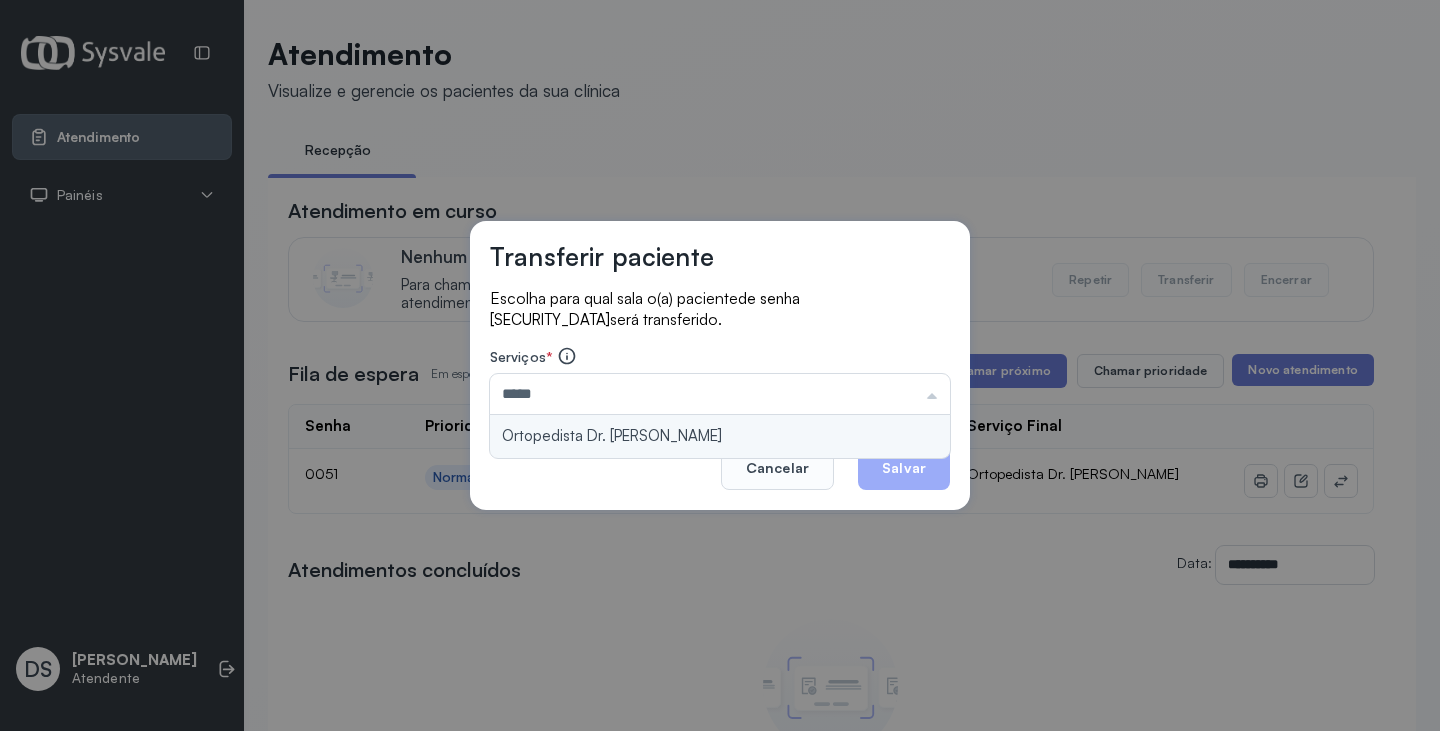 type on "**********" 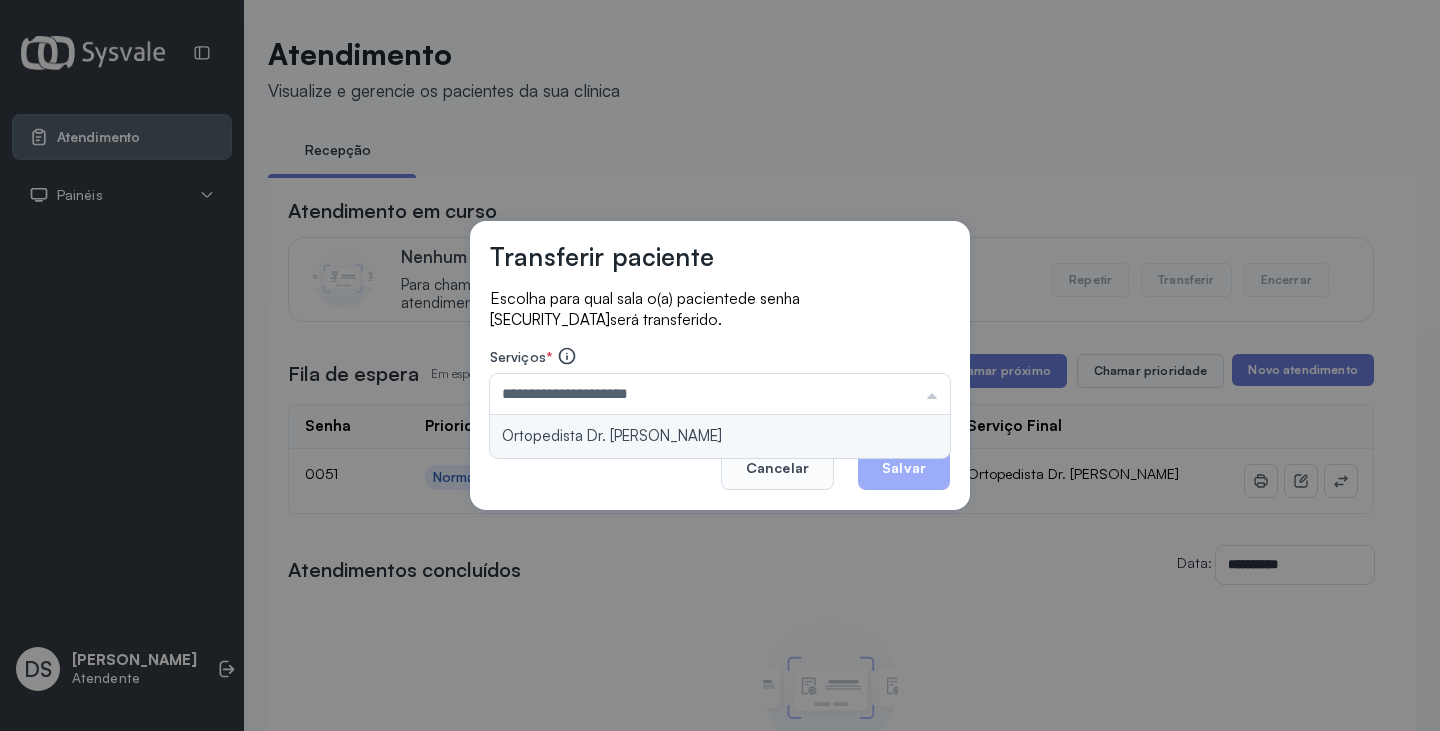 click on "**********" at bounding box center [720, 365] 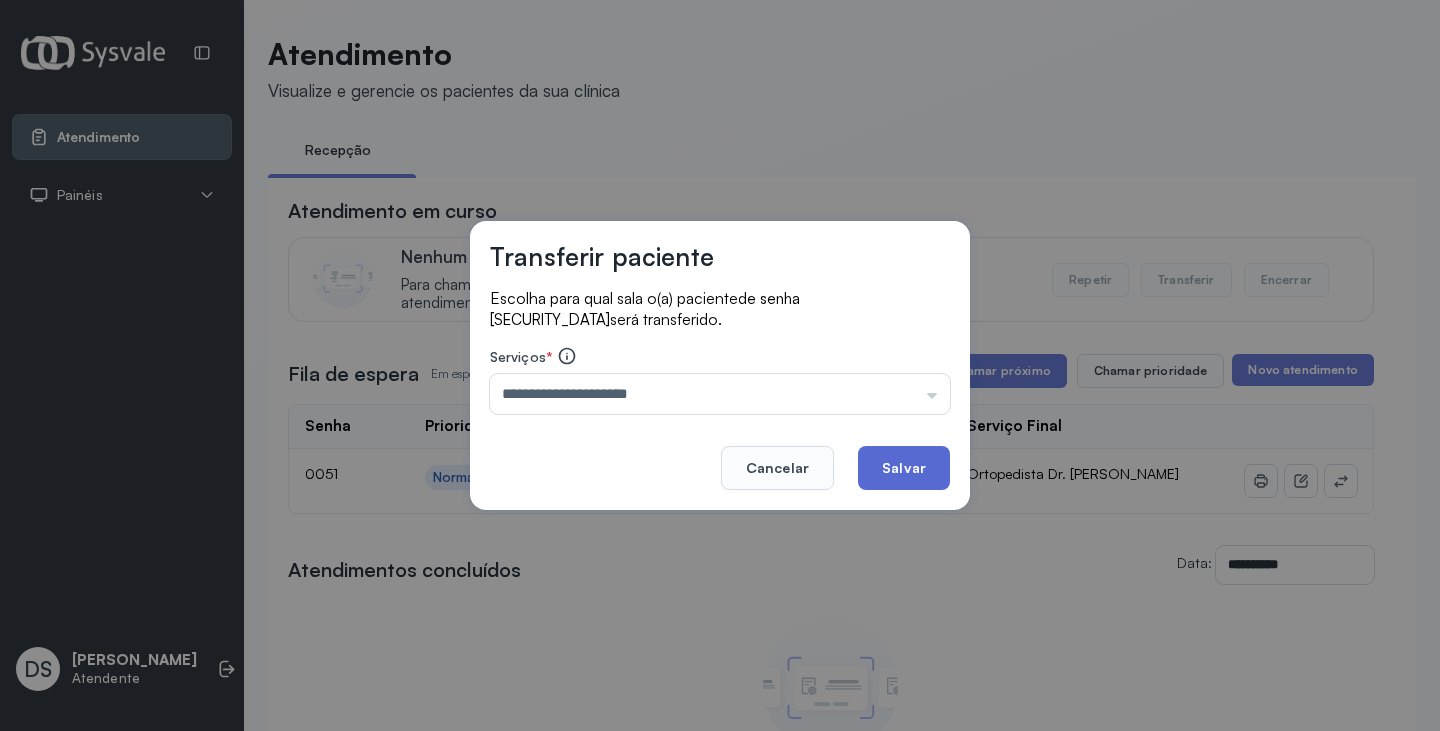click on "Salvar" 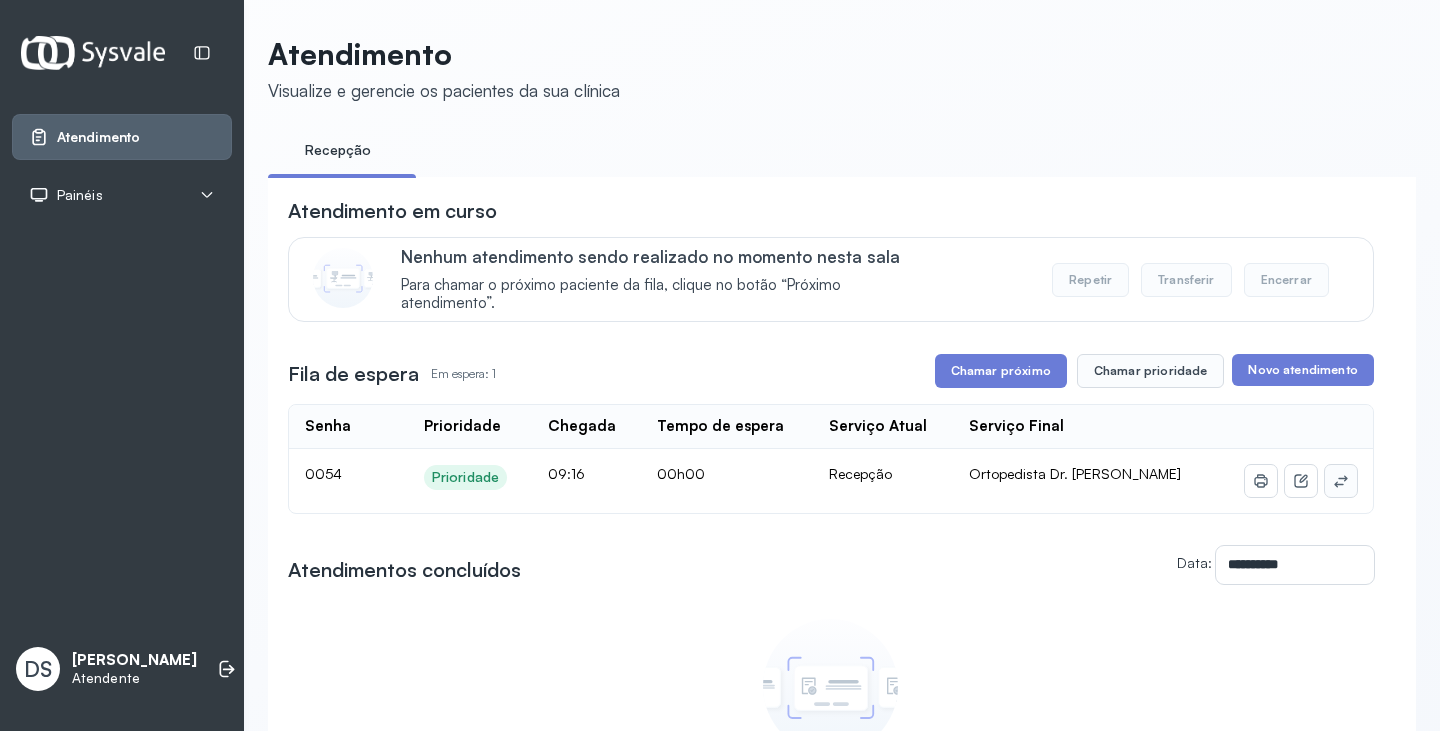 click 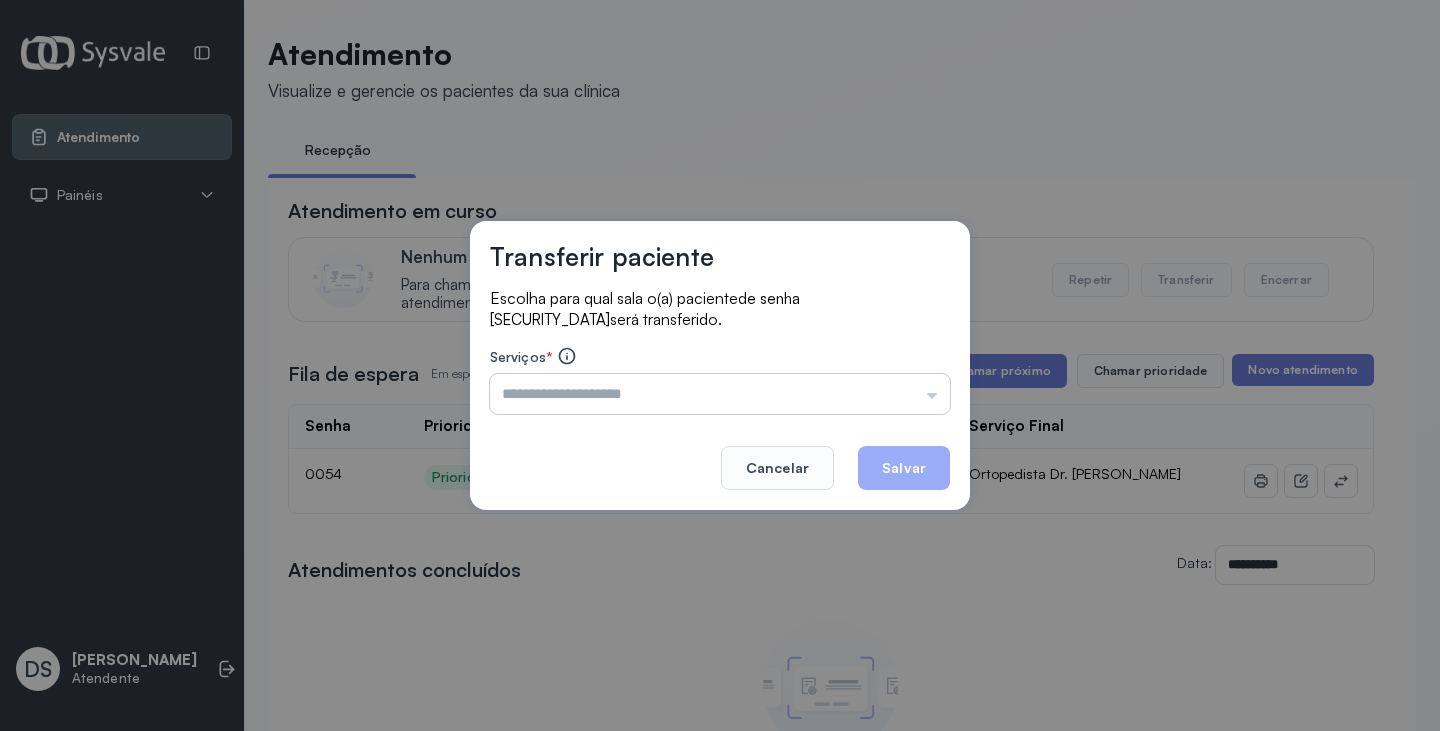 click at bounding box center (720, 394) 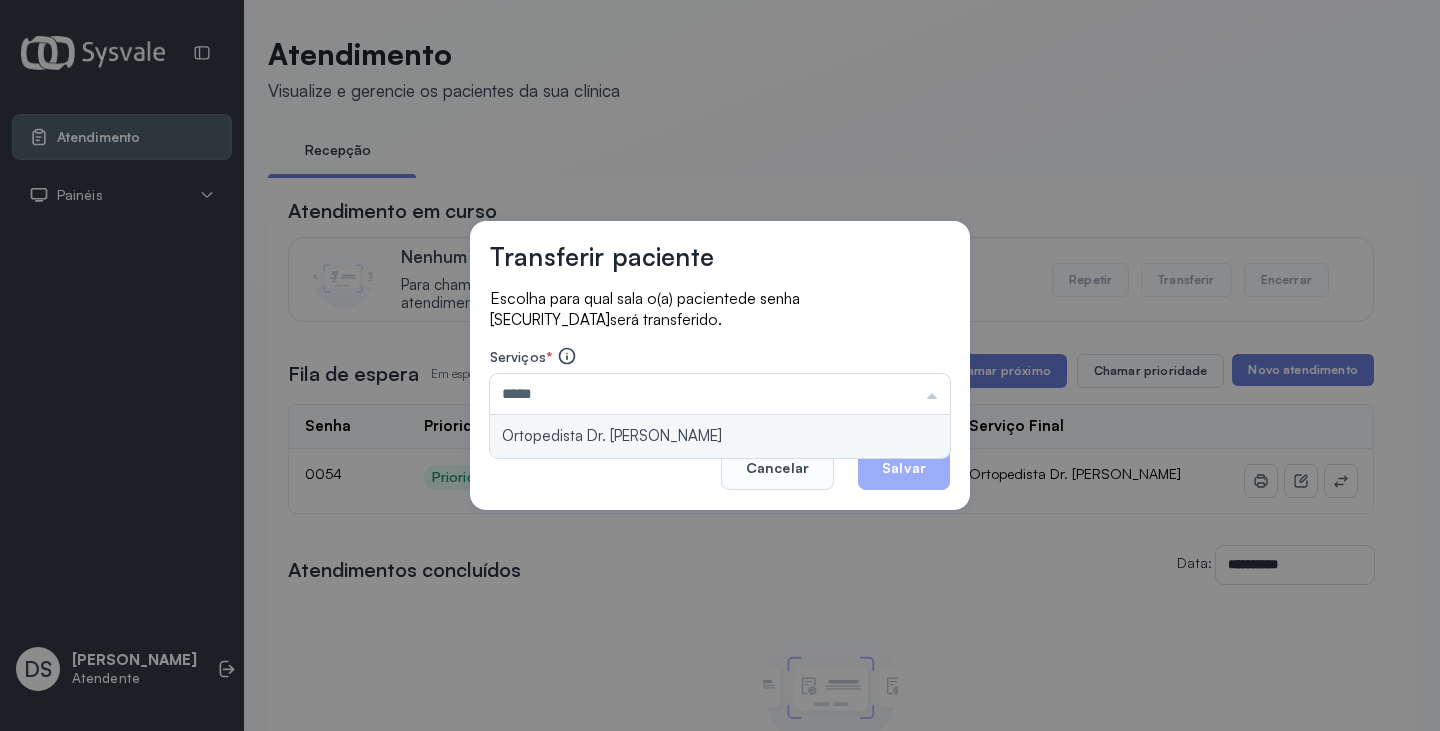 type on "**********" 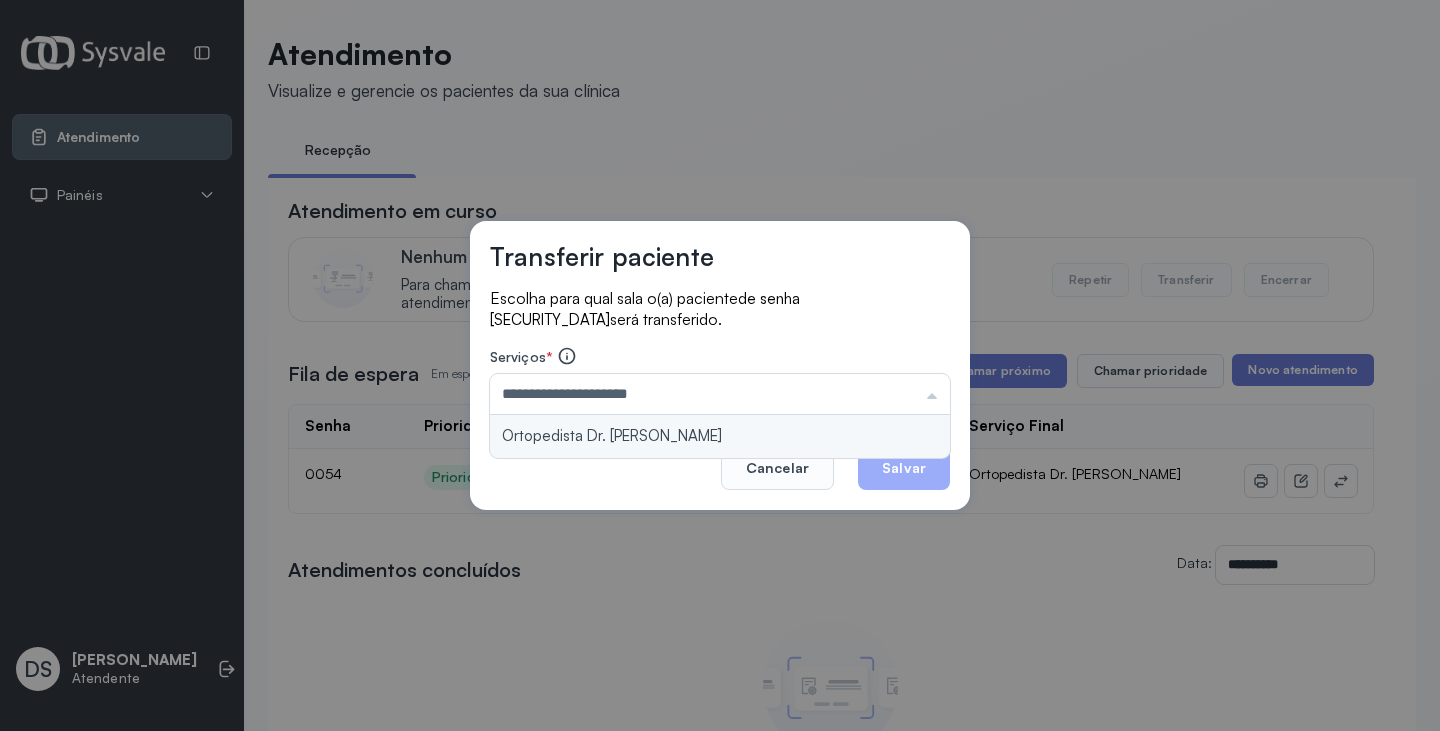 drag, startPoint x: 820, startPoint y: 429, endPoint x: 876, endPoint y: 449, distance: 59.464275 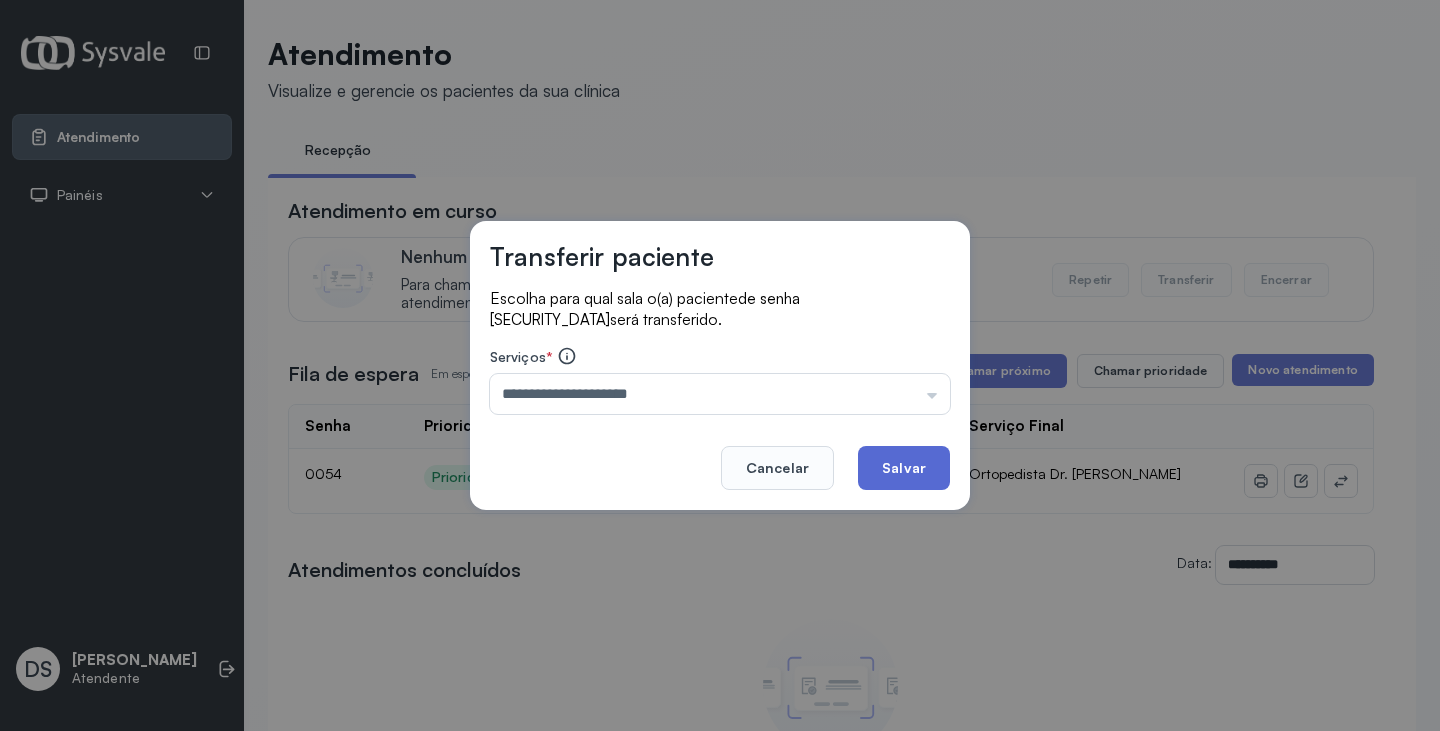 click on "Salvar" 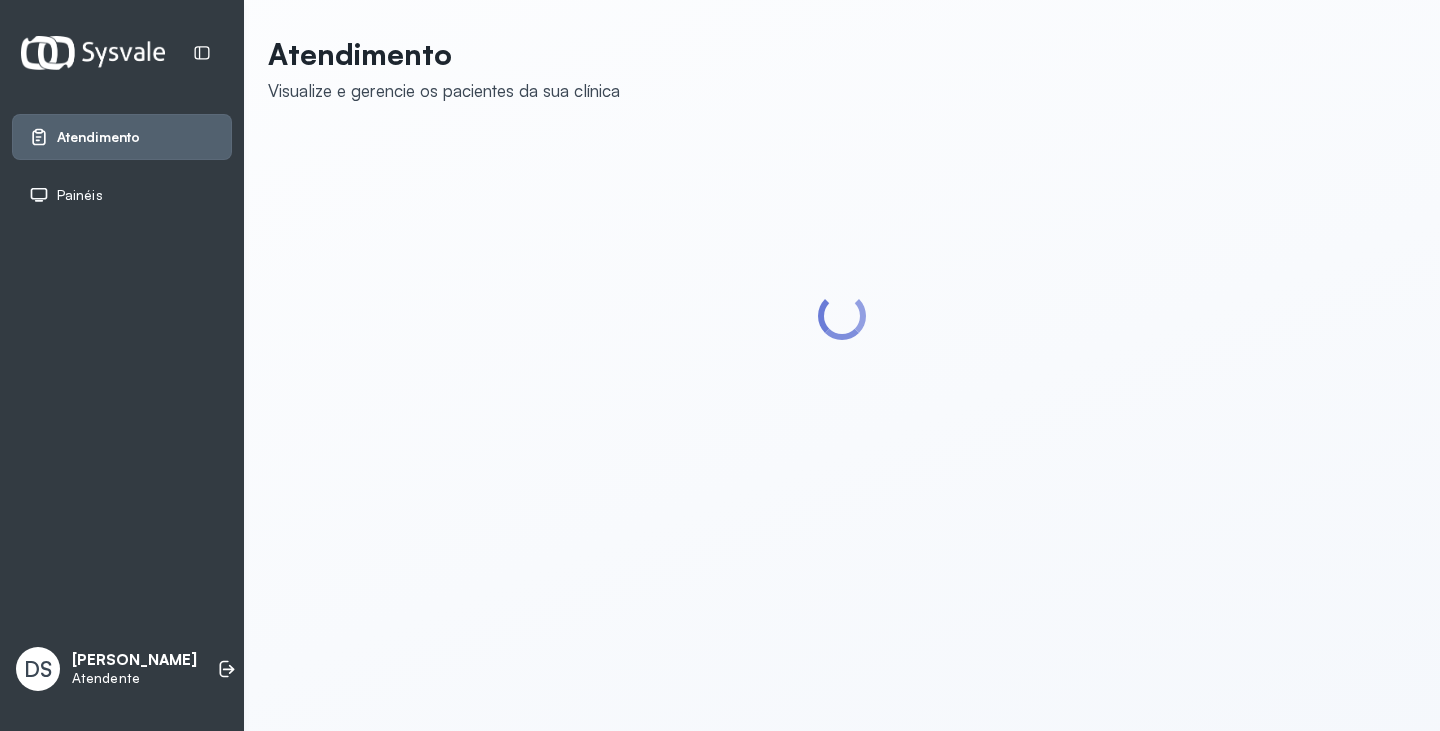 scroll, scrollTop: 0, scrollLeft: 0, axis: both 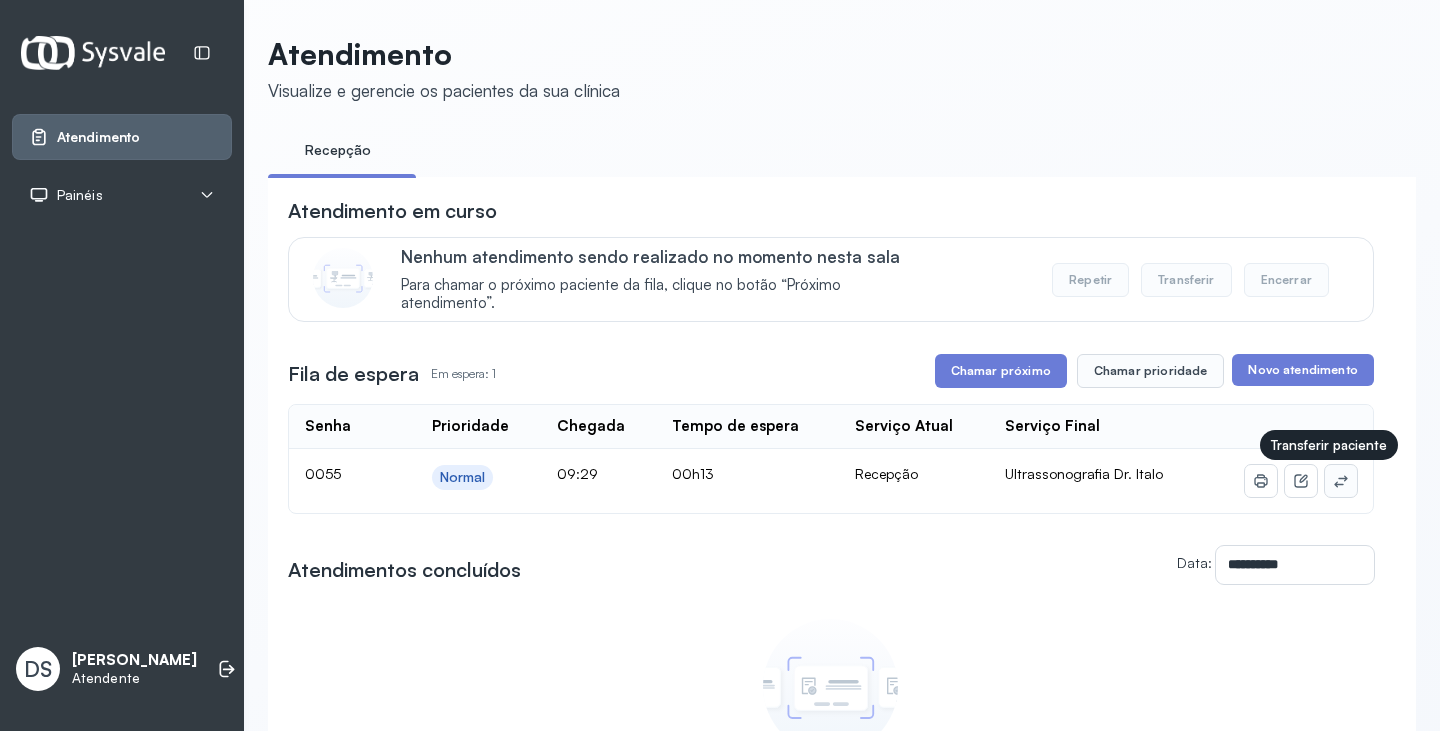 click 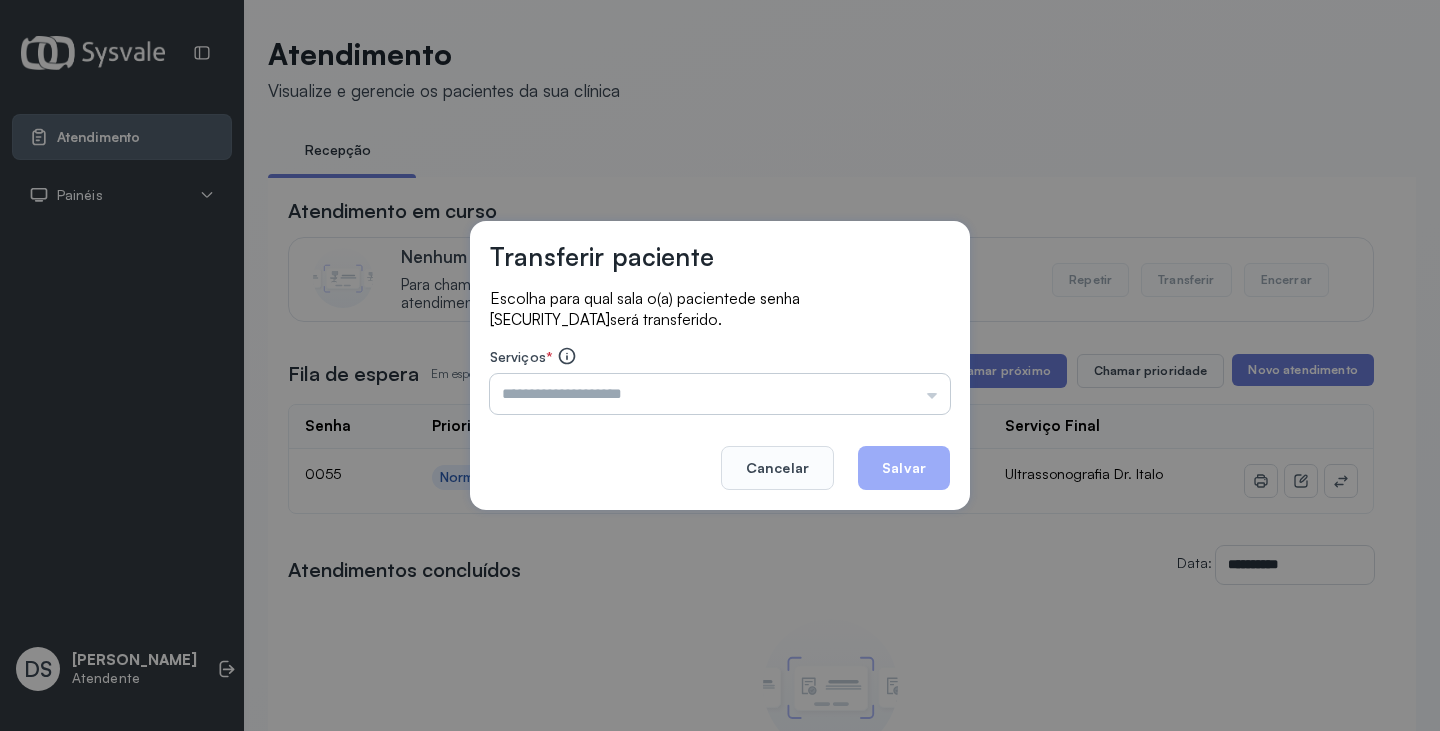 click at bounding box center (720, 394) 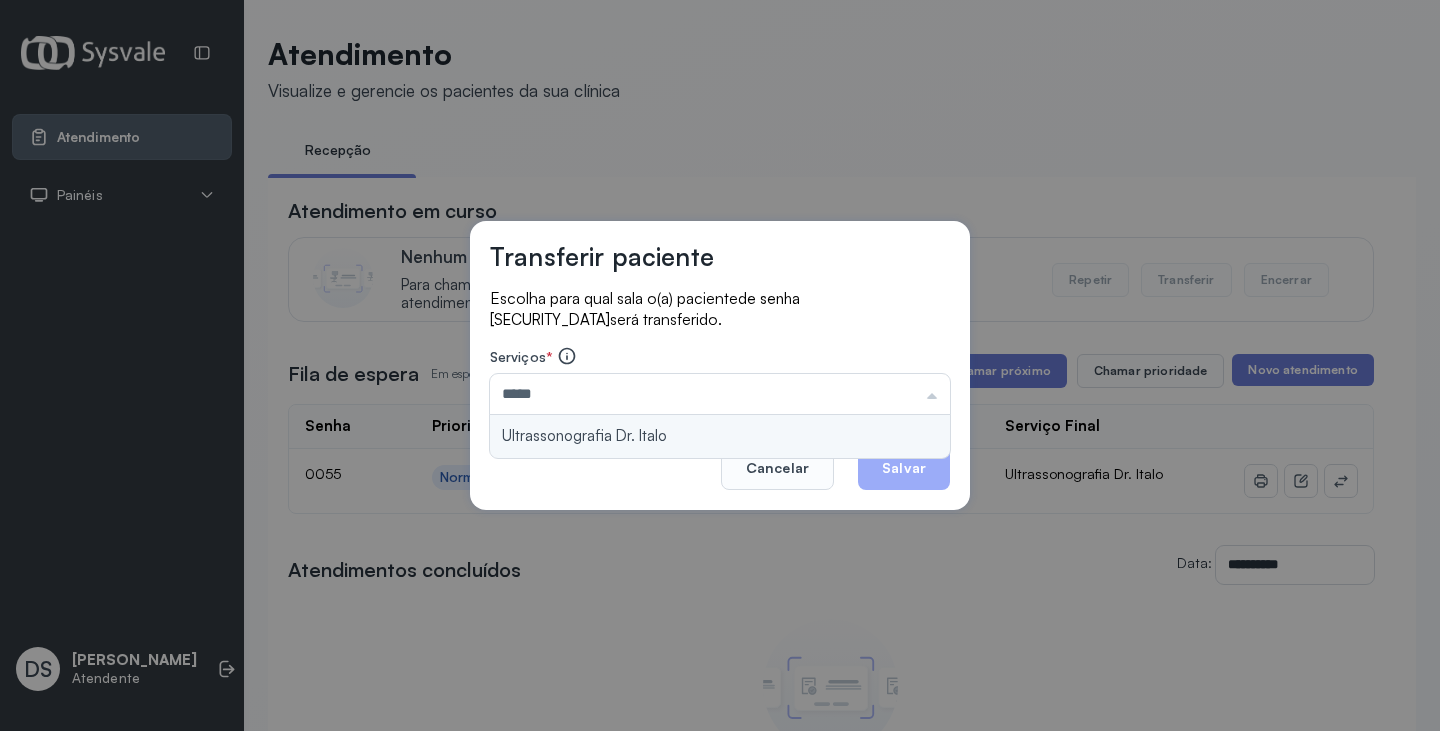 type on "**********" 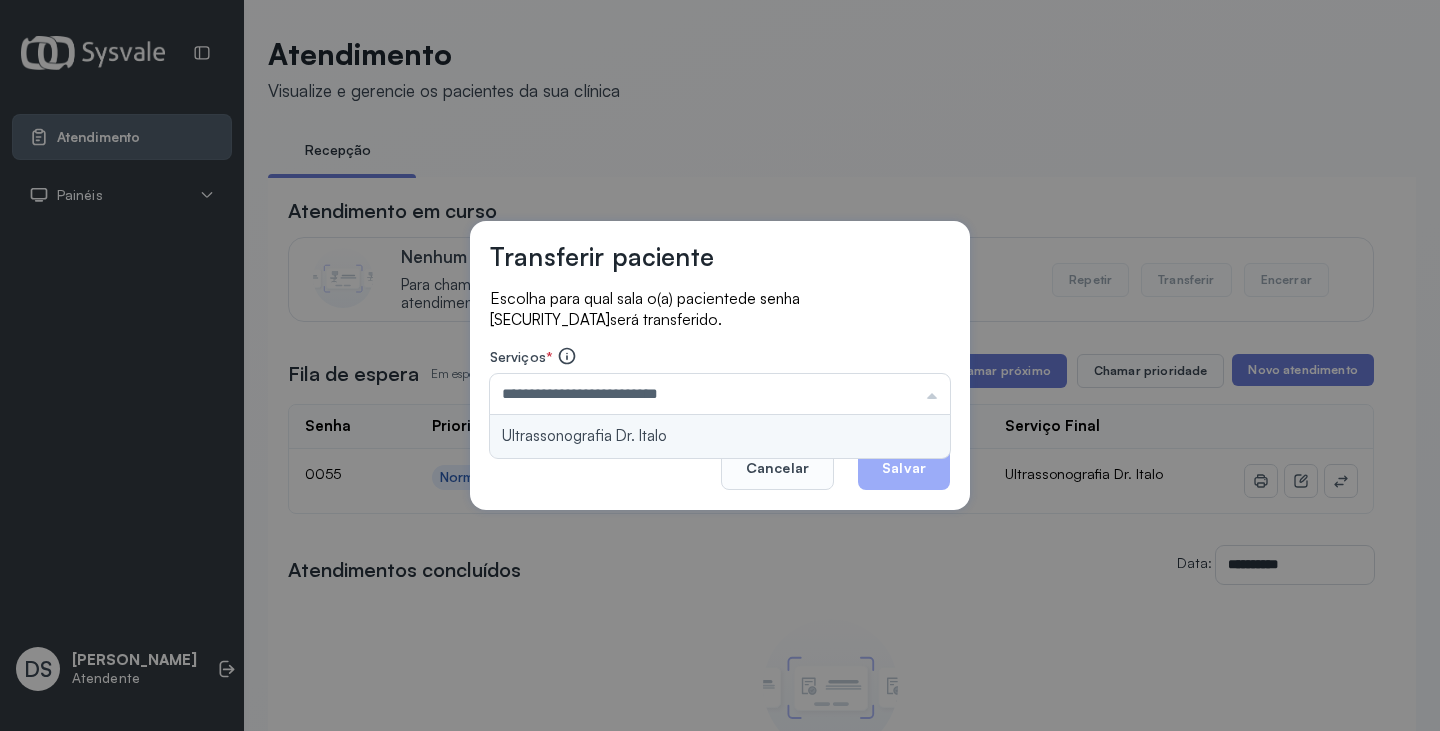 drag, startPoint x: 791, startPoint y: 425, endPoint x: 876, endPoint y: 466, distance: 94.371605 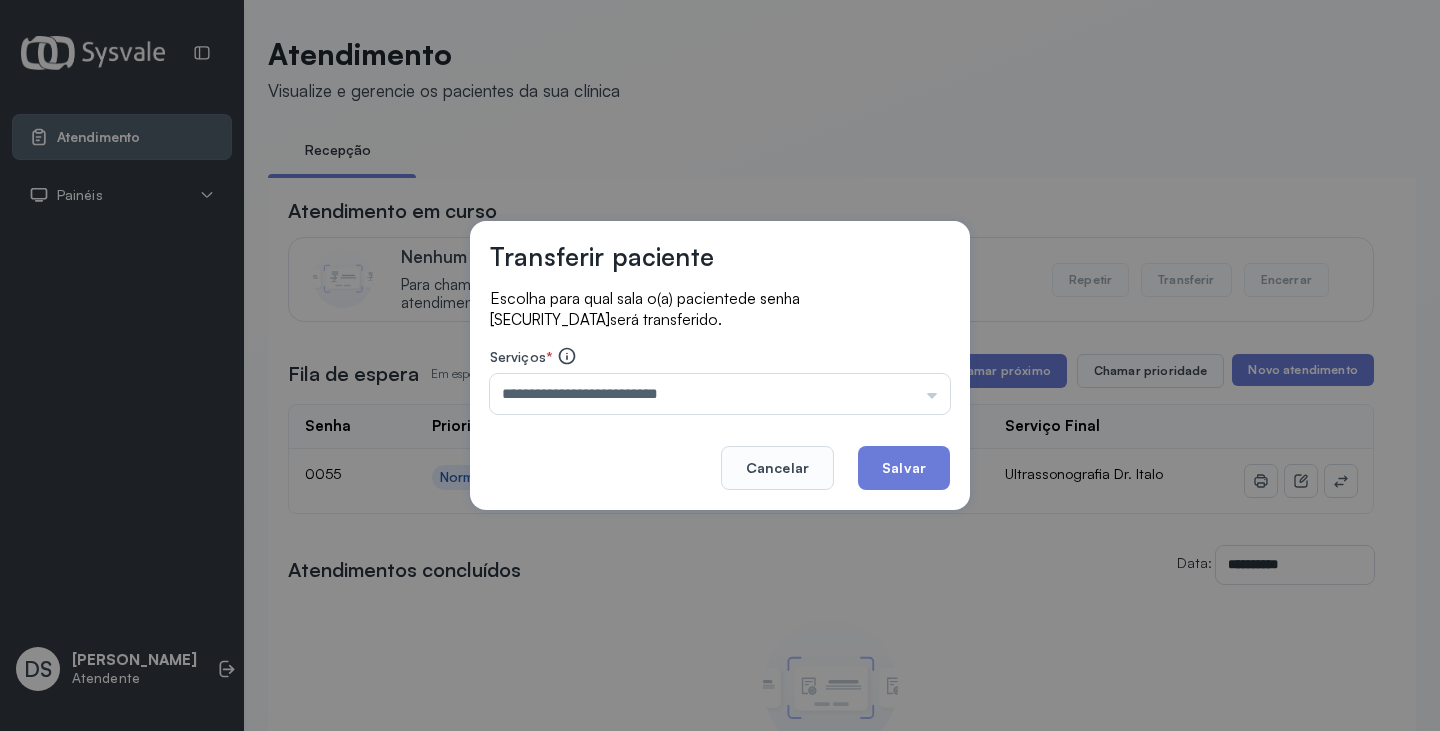 click on "Salvar" 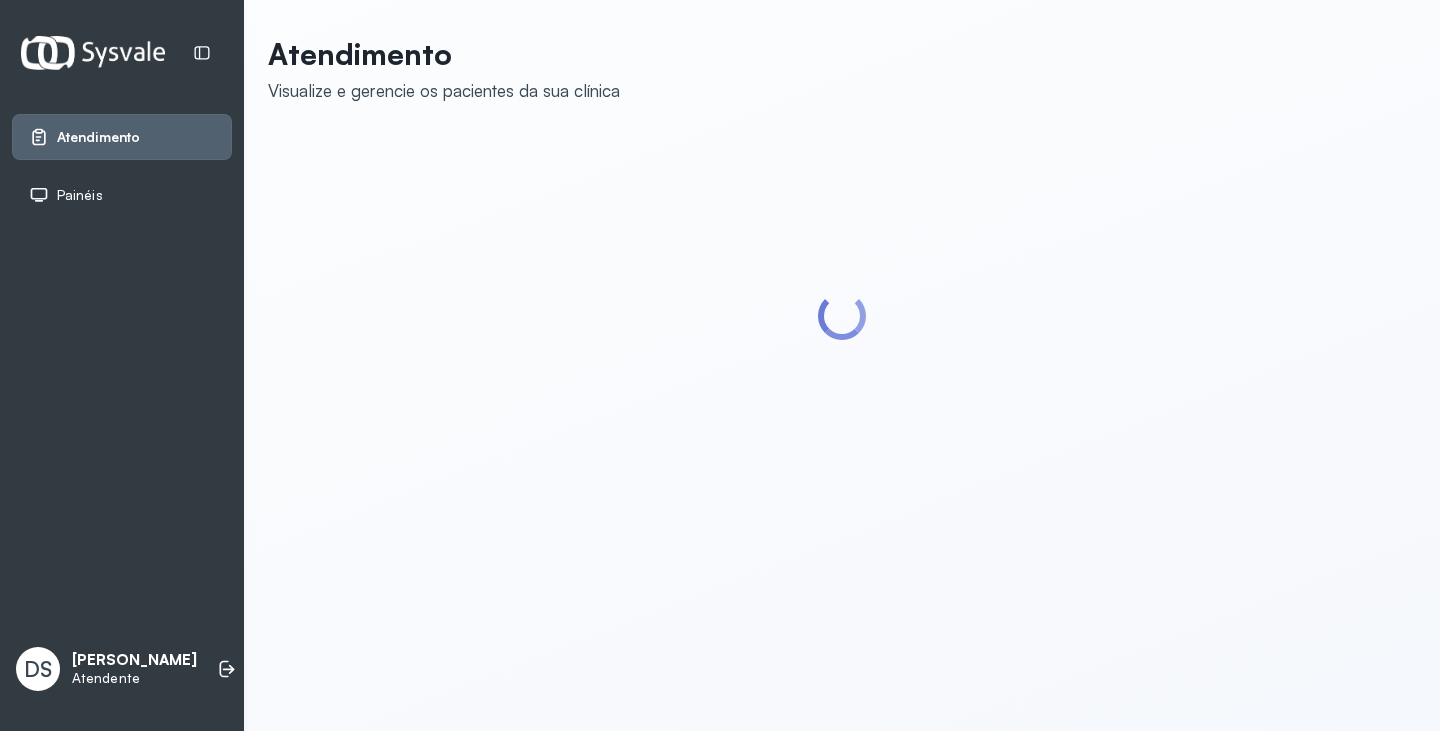 scroll, scrollTop: 0, scrollLeft: 0, axis: both 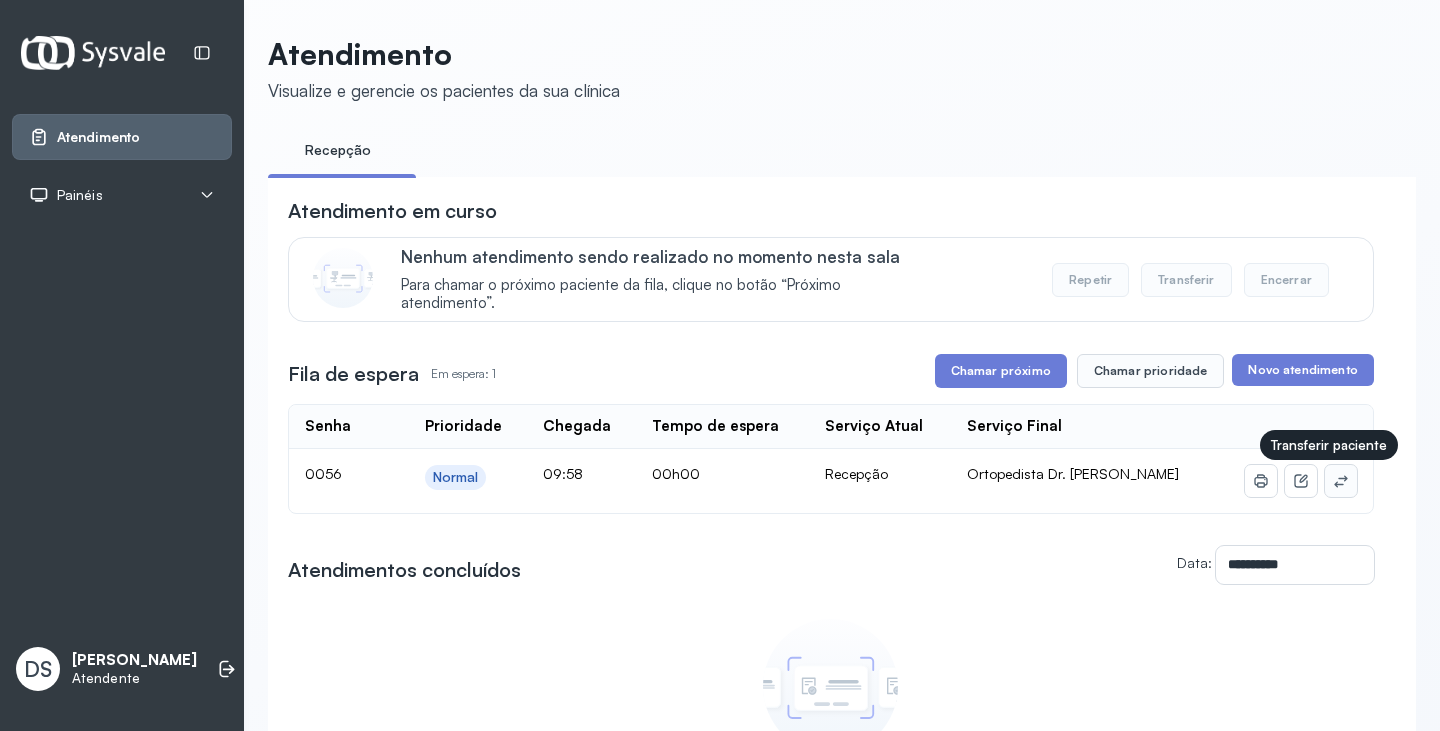 click 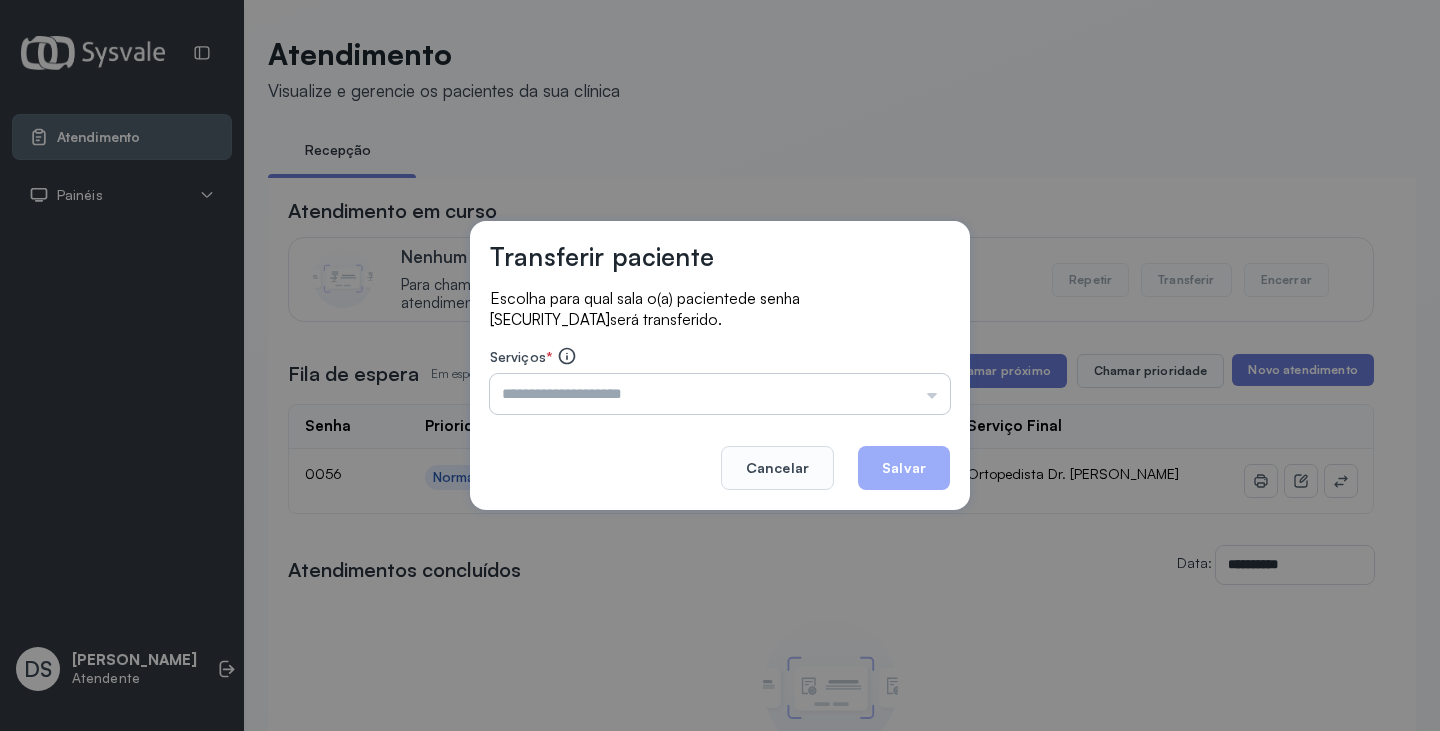 click at bounding box center [720, 394] 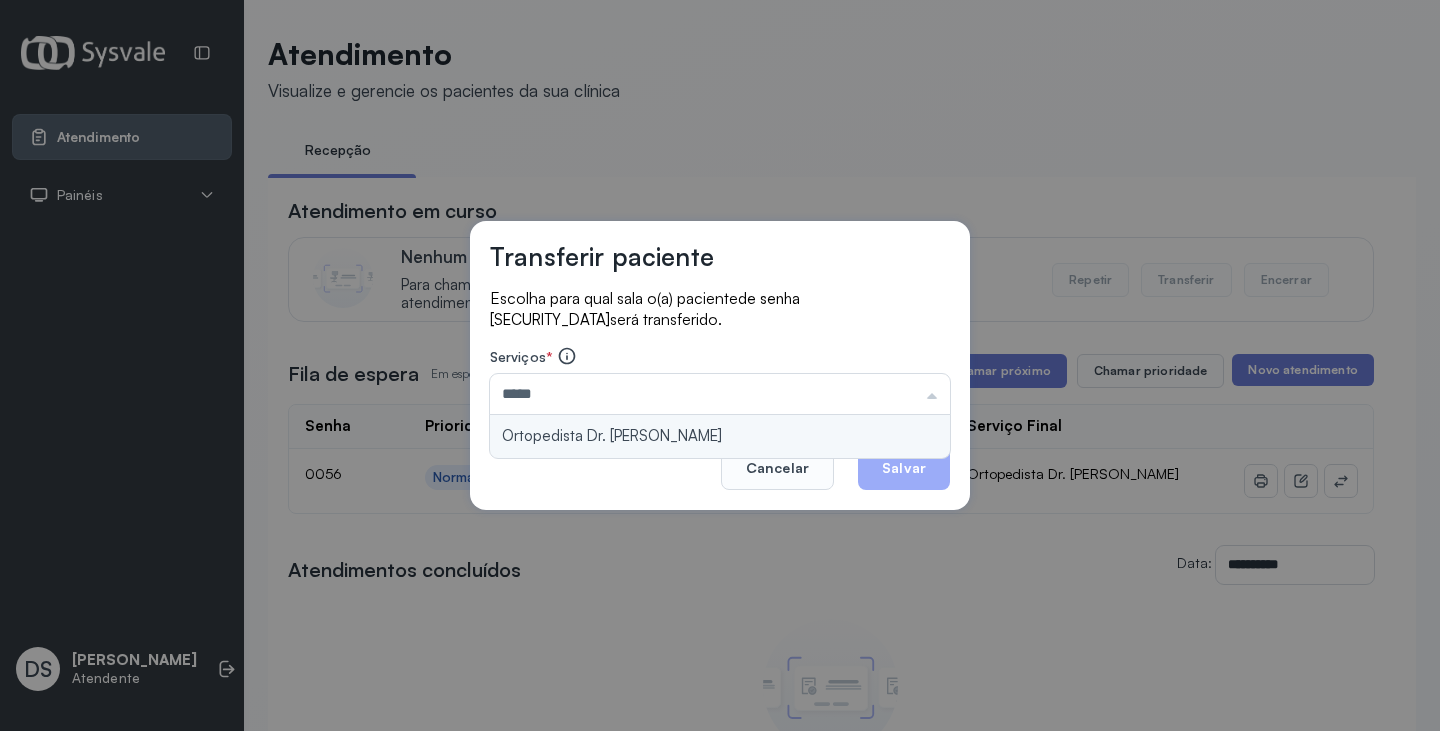 type on "**********" 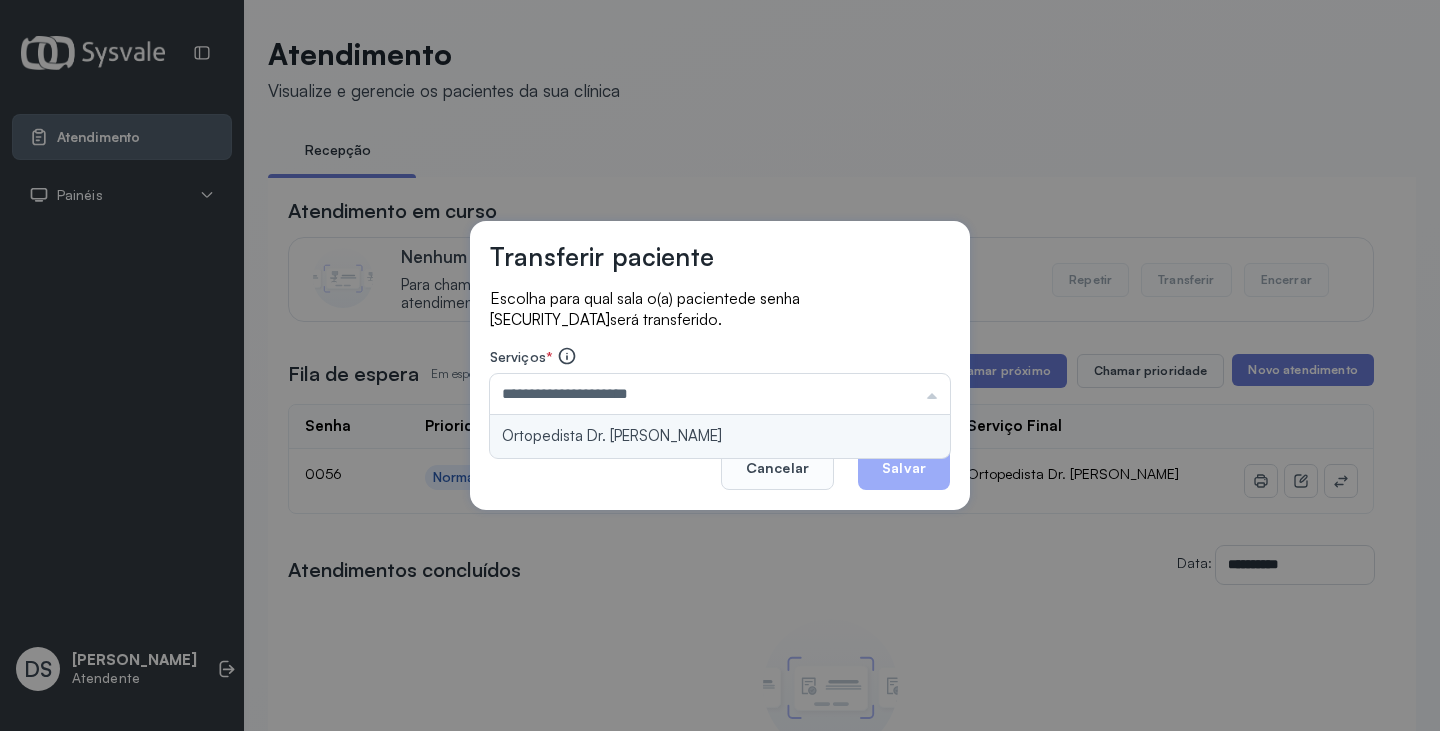click on "**********" at bounding box center [720, 365] 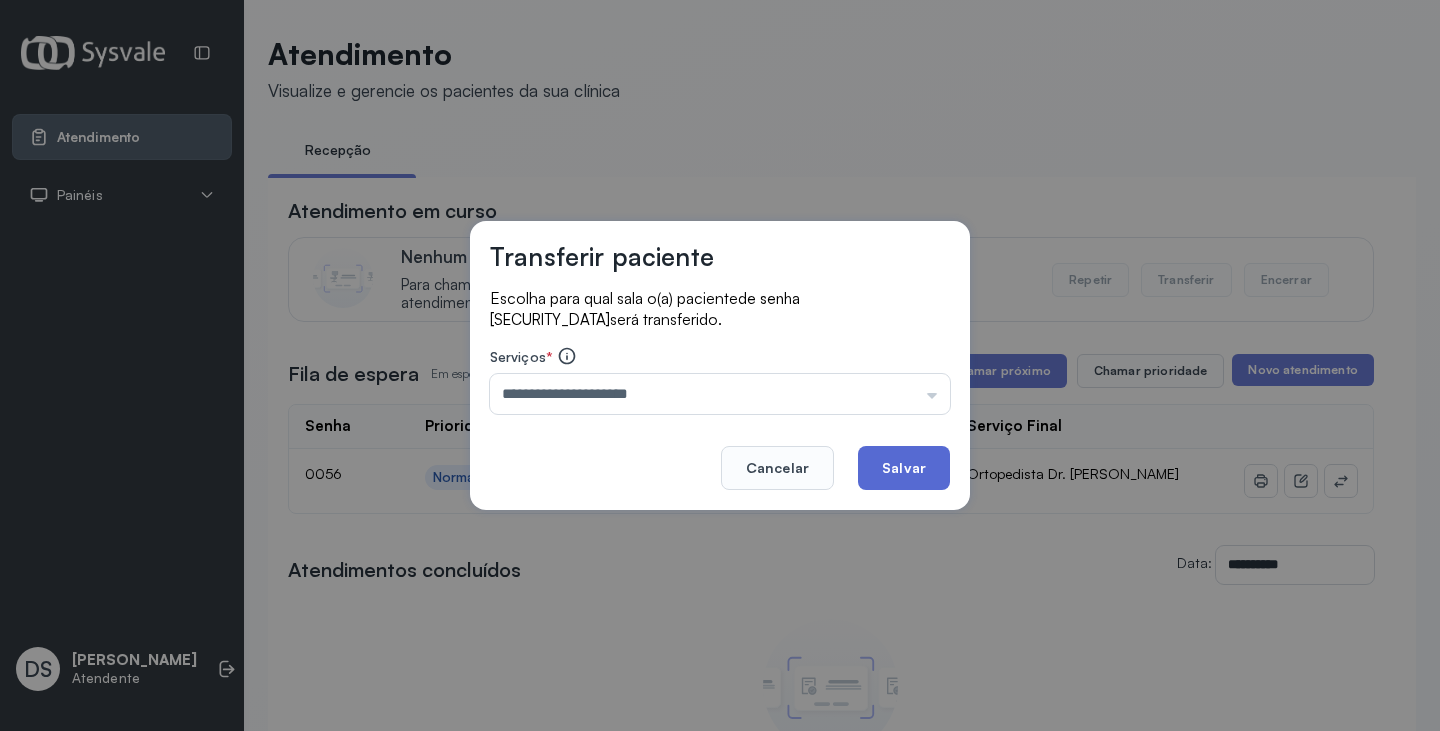 click on "Salvar" 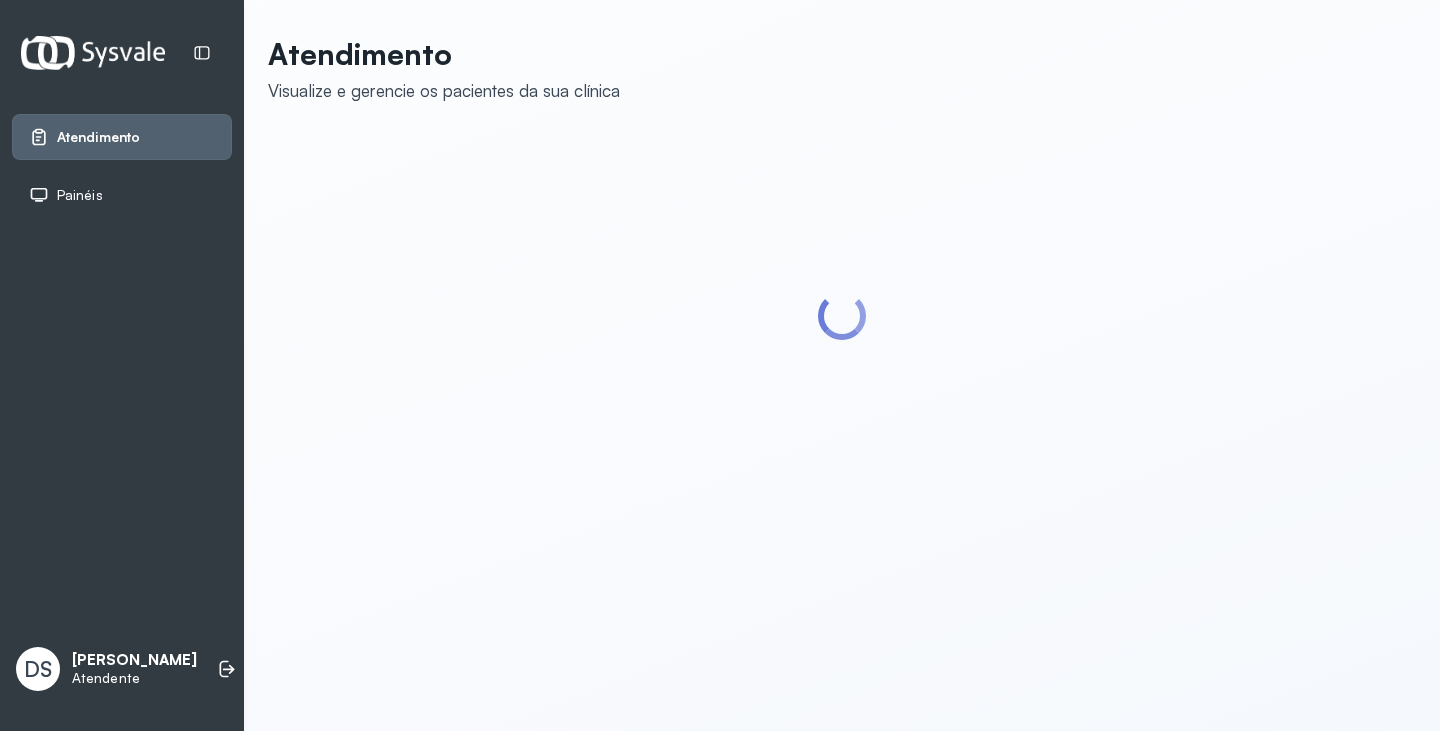 scroll, scrollTop: 0, scrollLeft: 0, axis: both 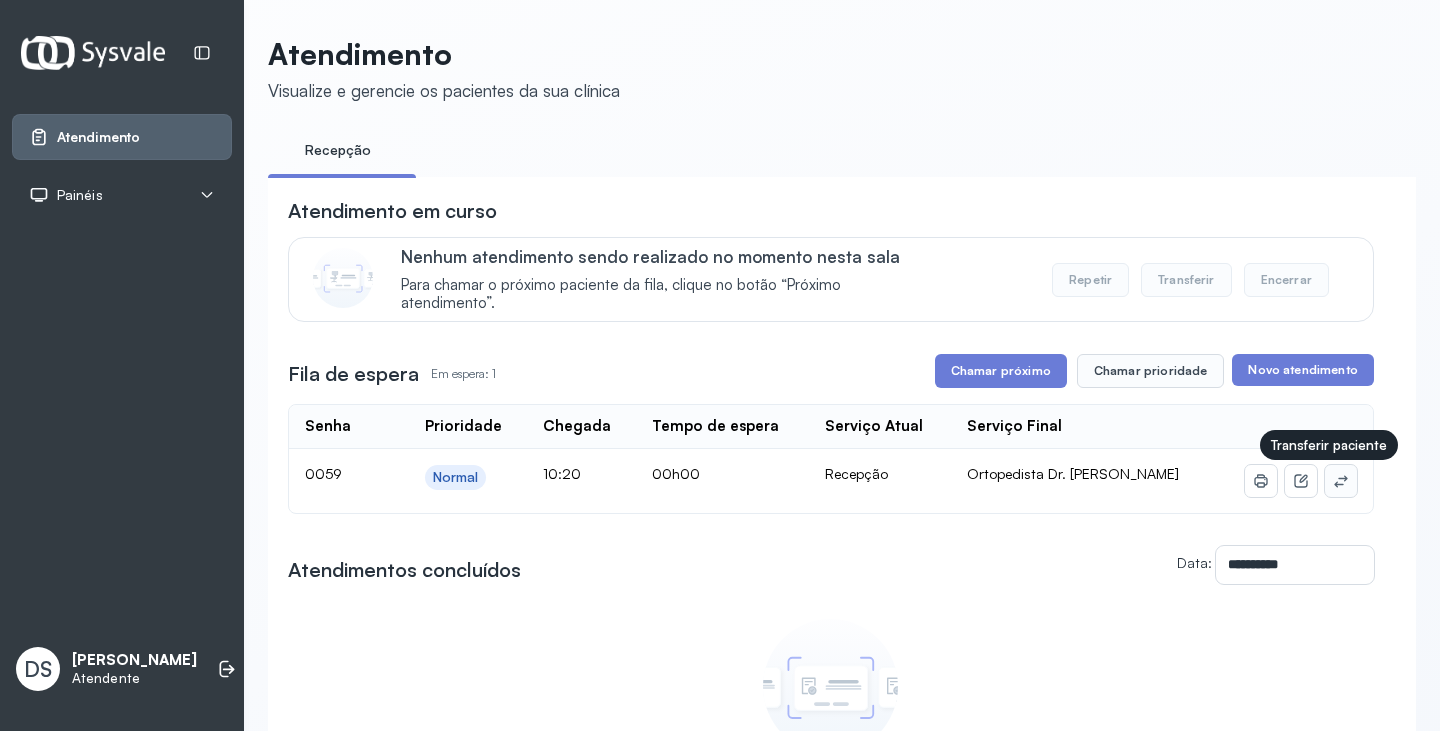 click 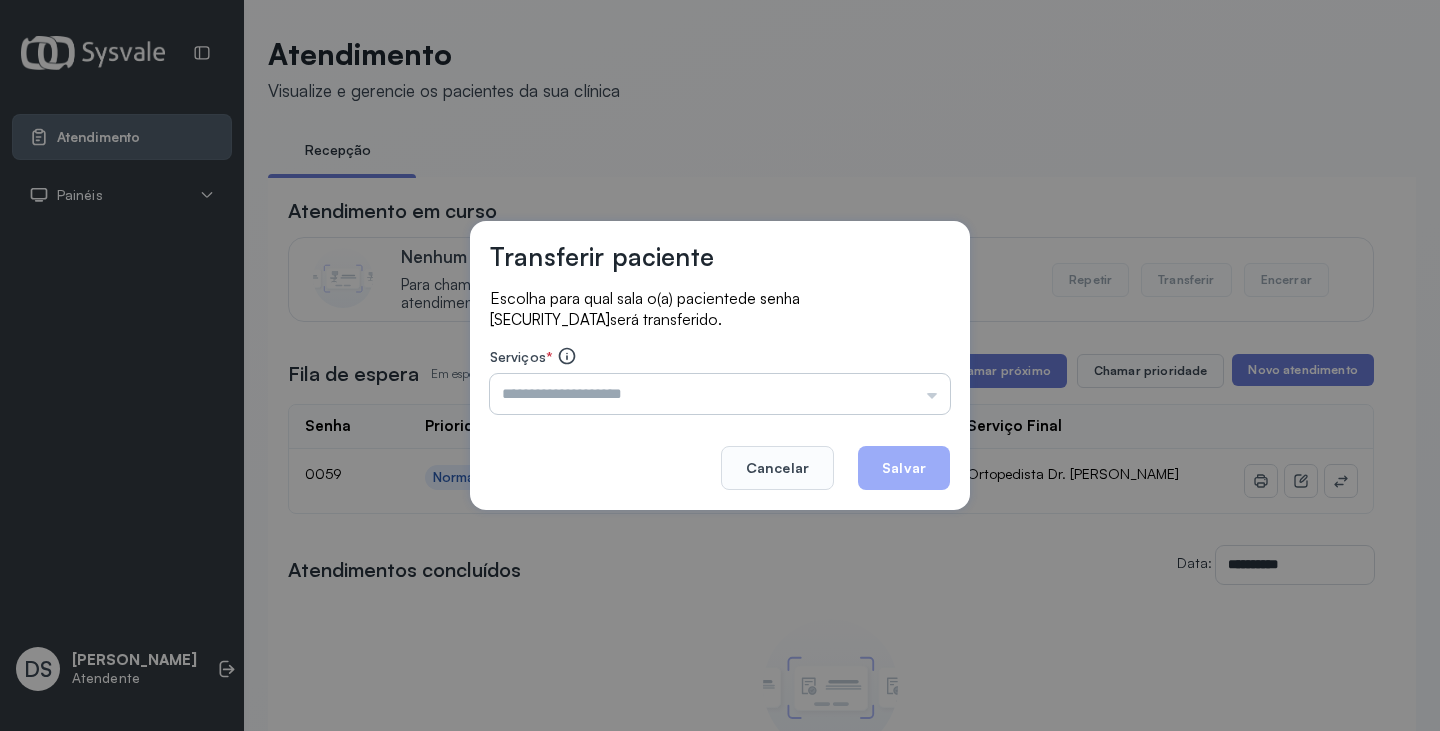 click at bounding box center (720, 394) 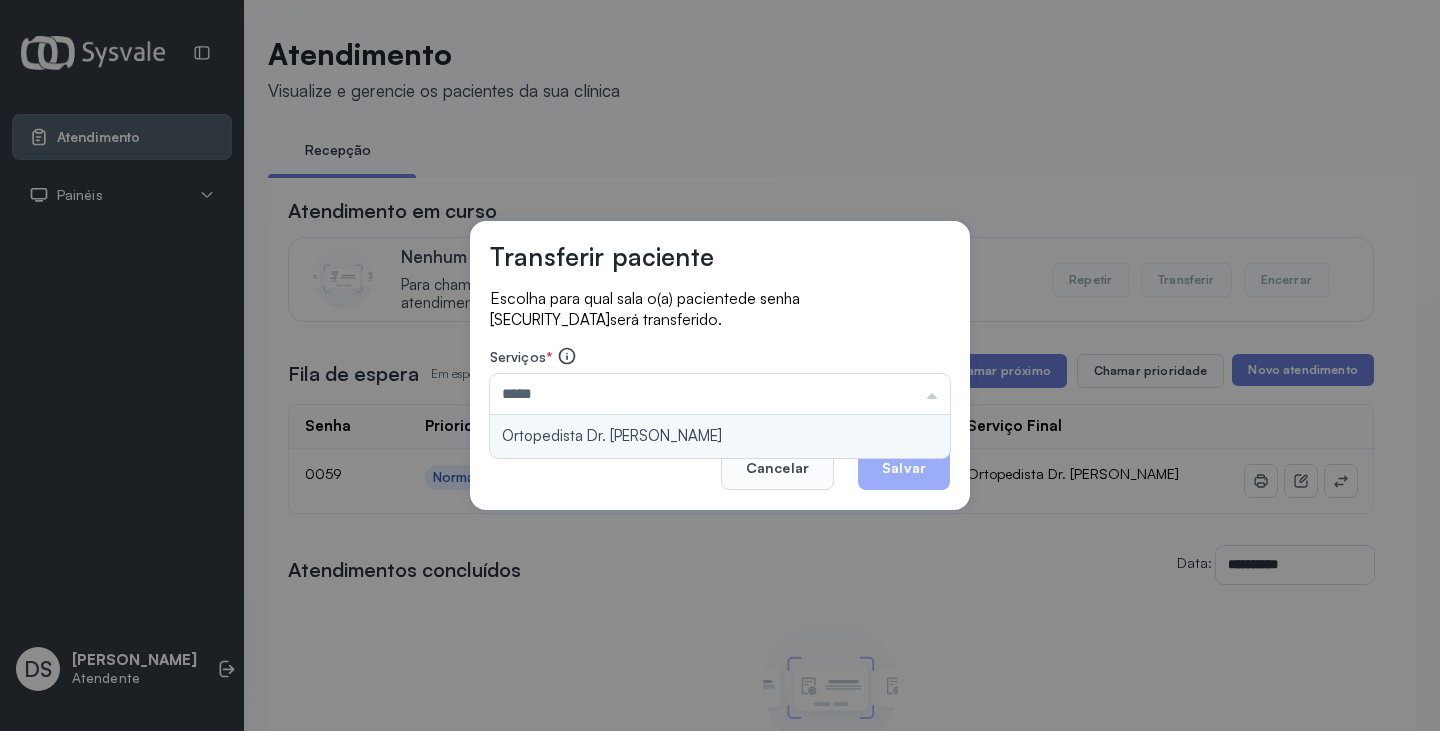 type on "**********" 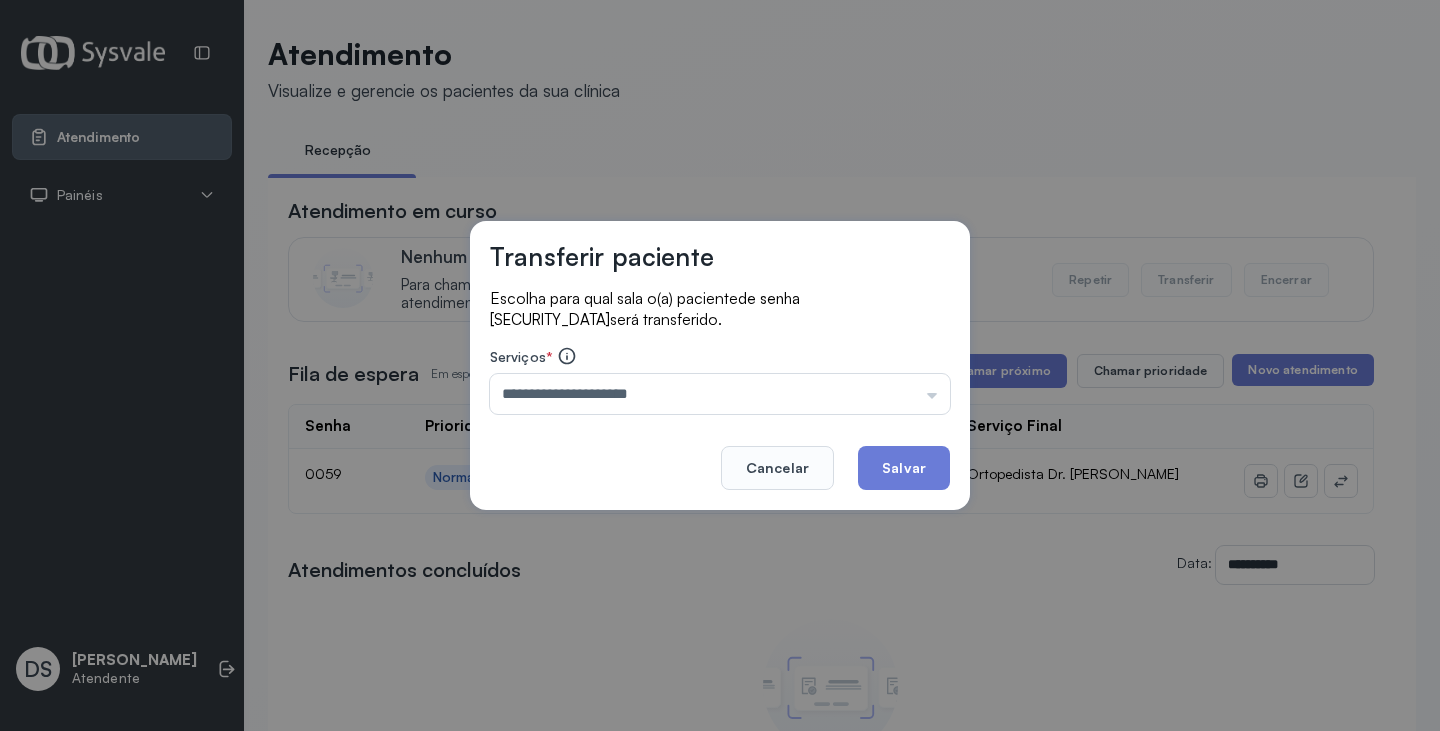 click on "**********" at bounding box center (720, 365) 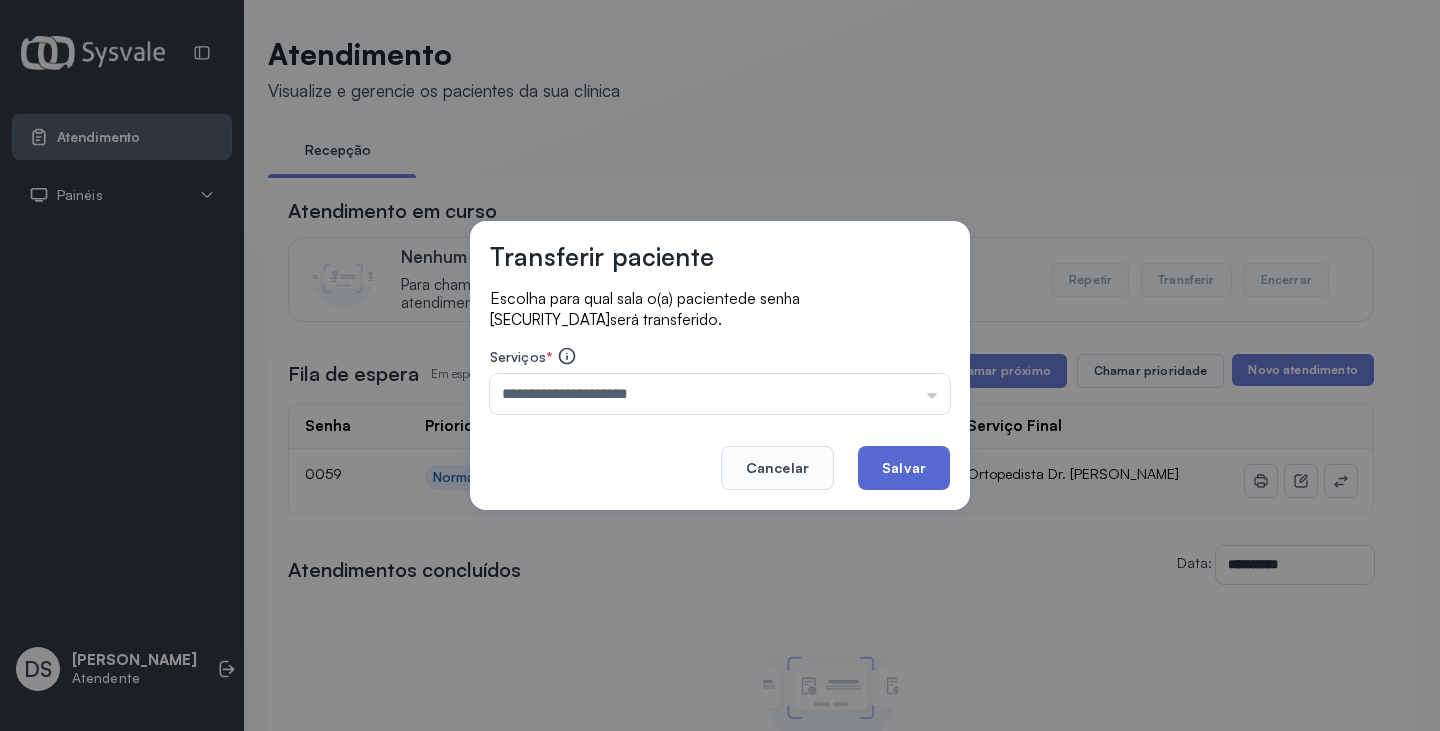 click on "Salvar" 